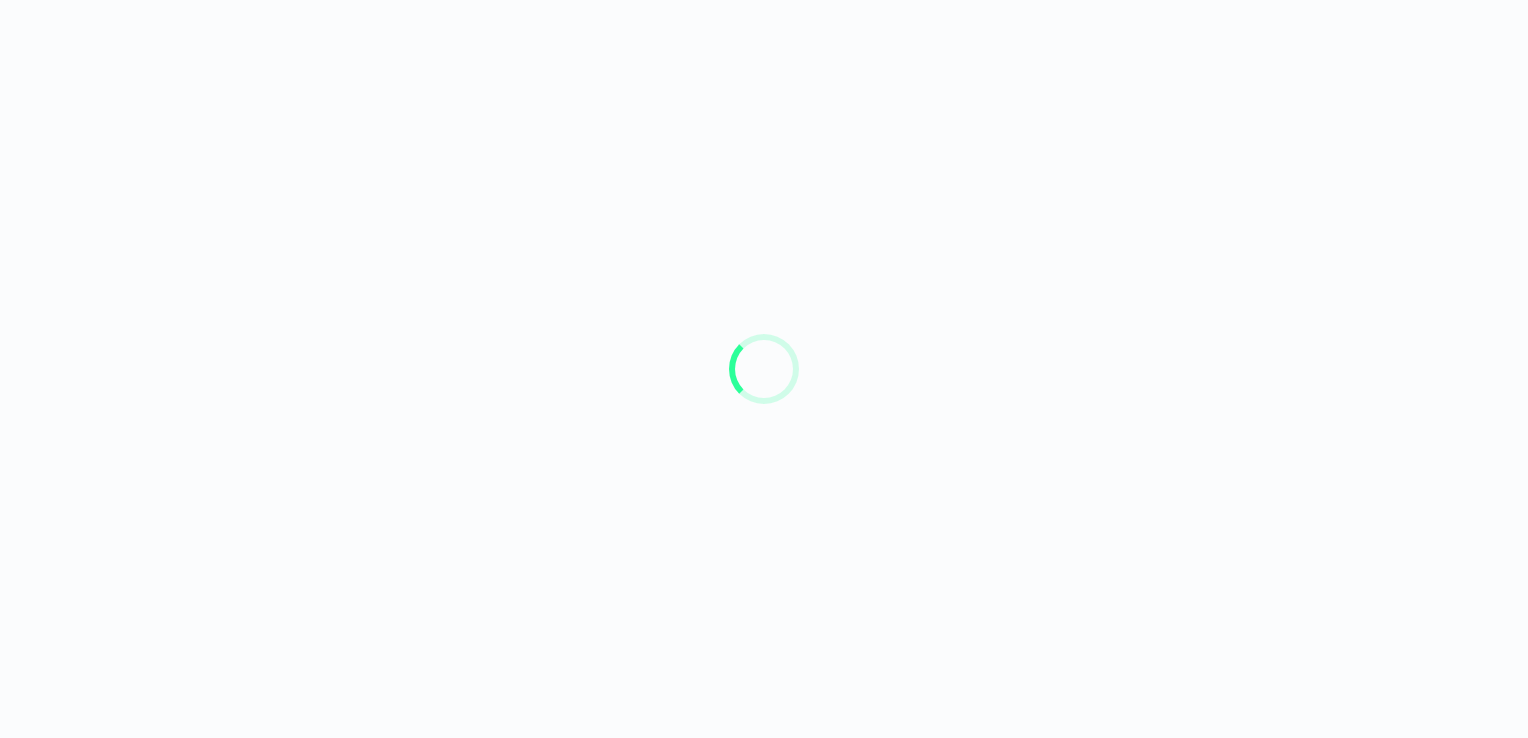 scroll, scrollTop: 0, scrollLeft: 0, axis: both 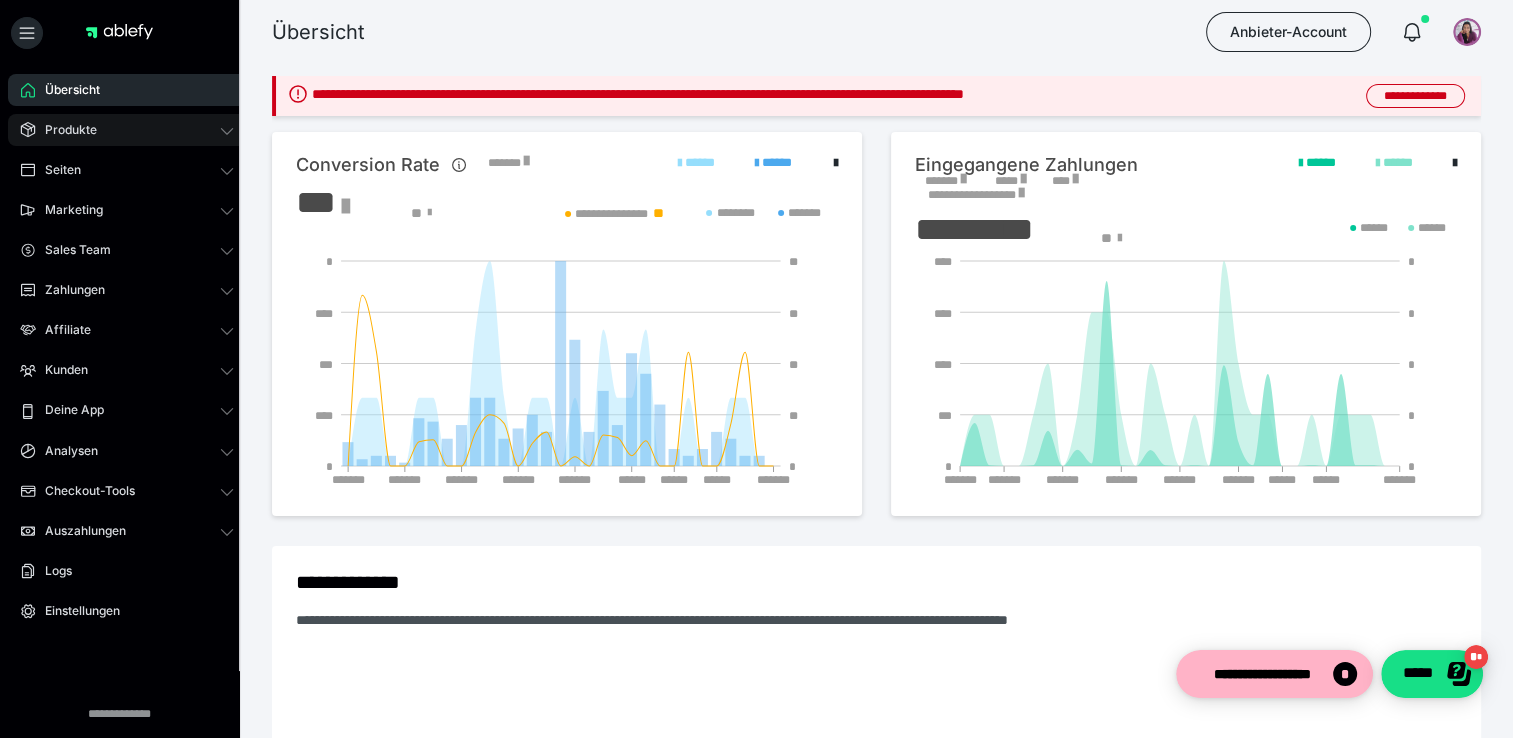 click on "Produkte" at bounding box center [127, 130] 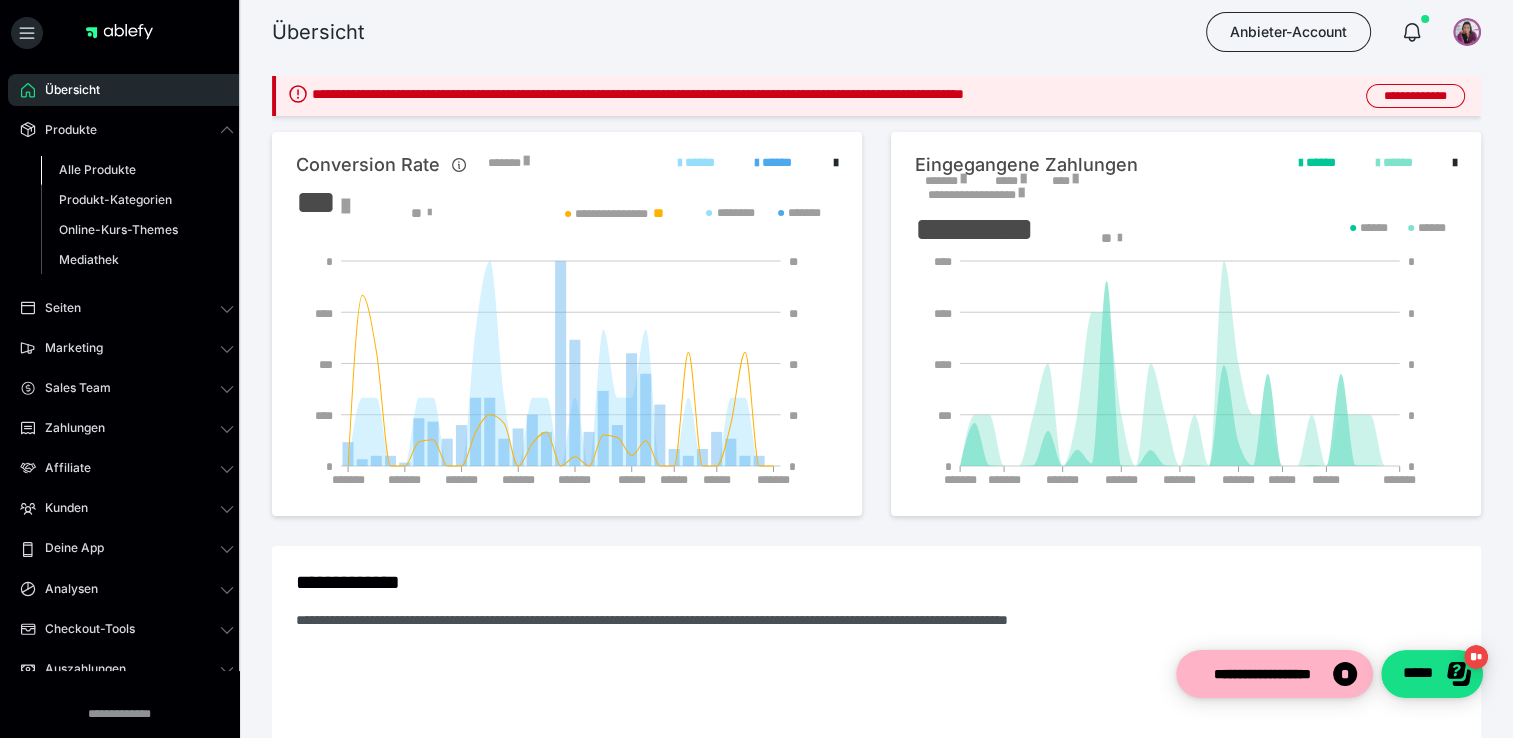 click on "Alle Produkte" at bounding box center [97, 169] 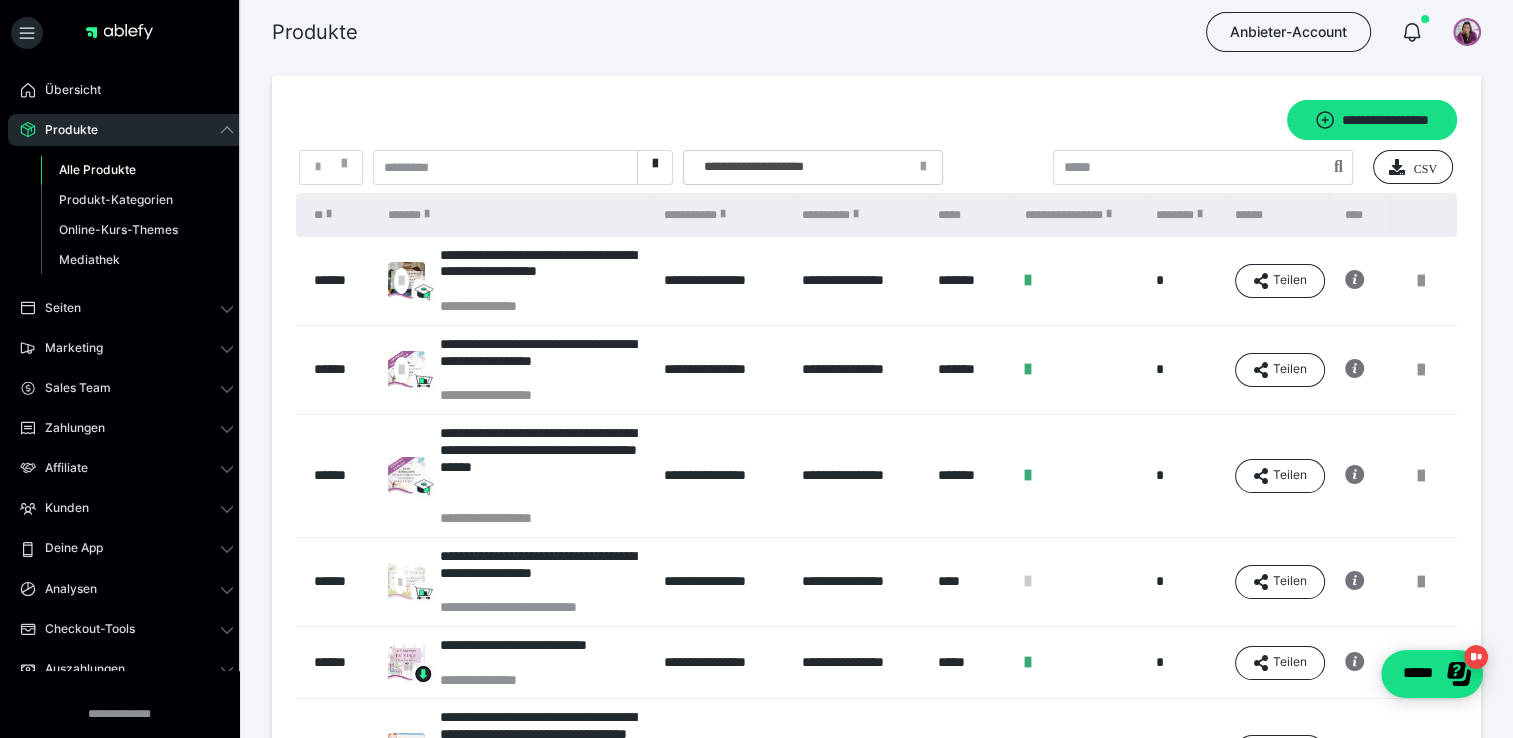 click on "******" at bounding box center [337, 281] 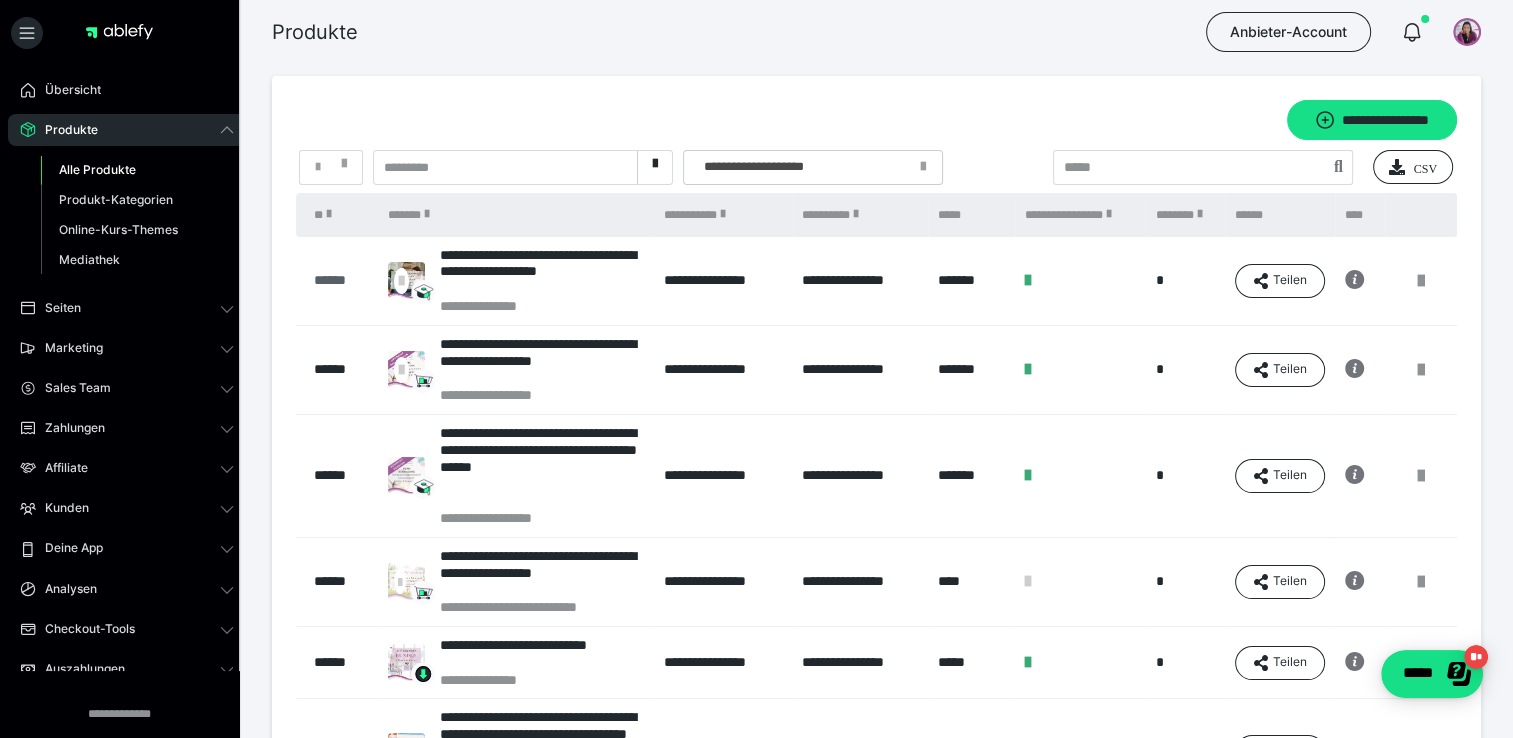 click on "******" at bounding box center (341, 280) 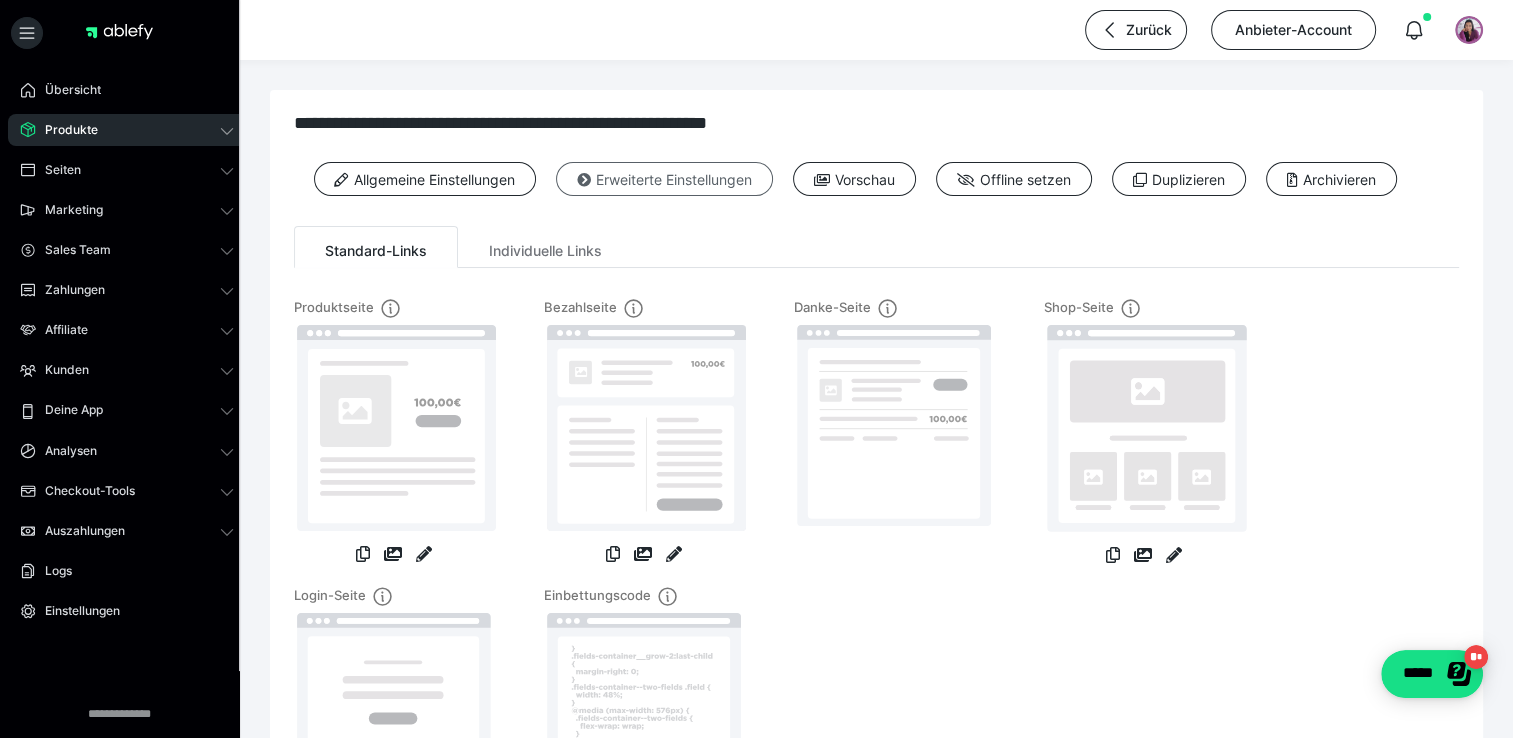 click at bounding box center (584, 180) 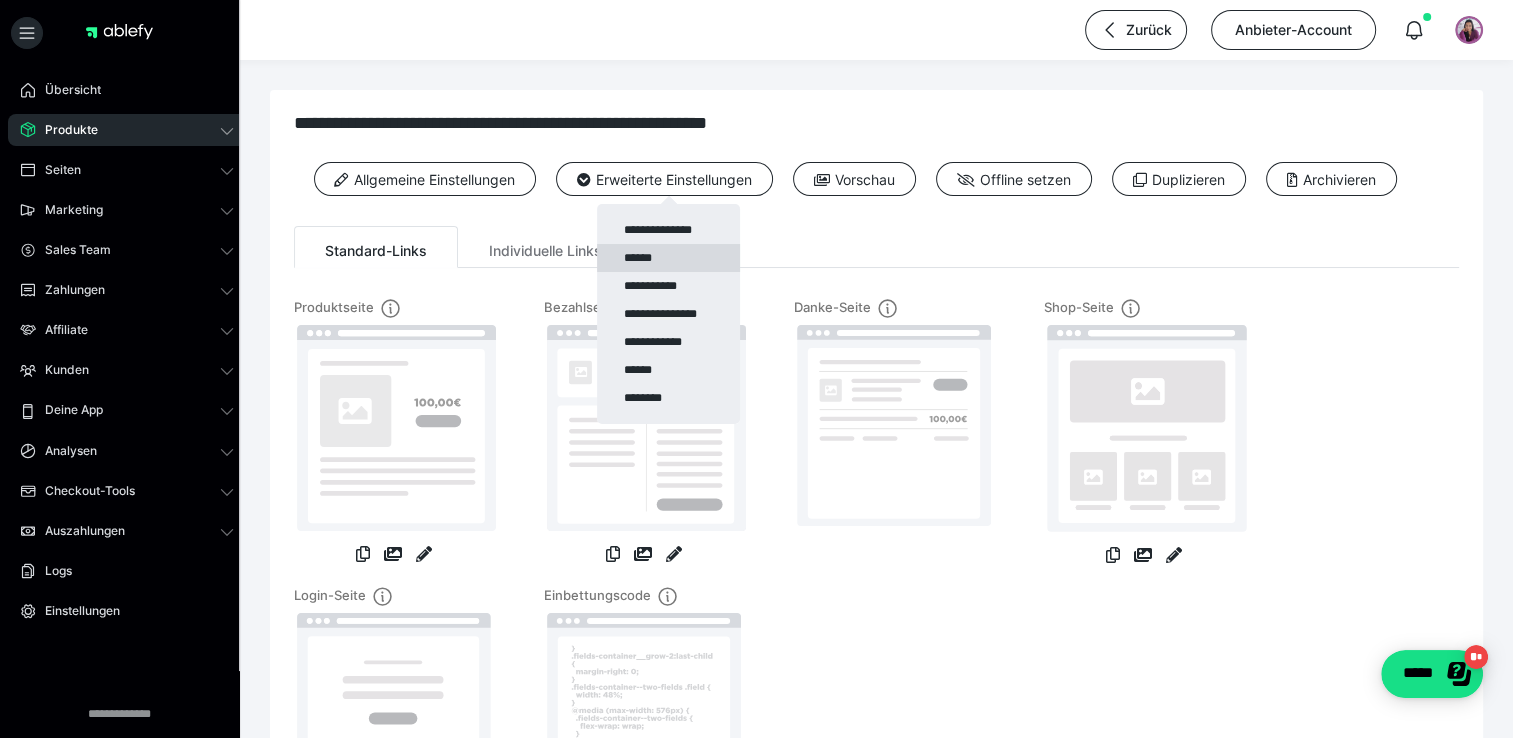 click on "******" at bounding box center [668, 258] 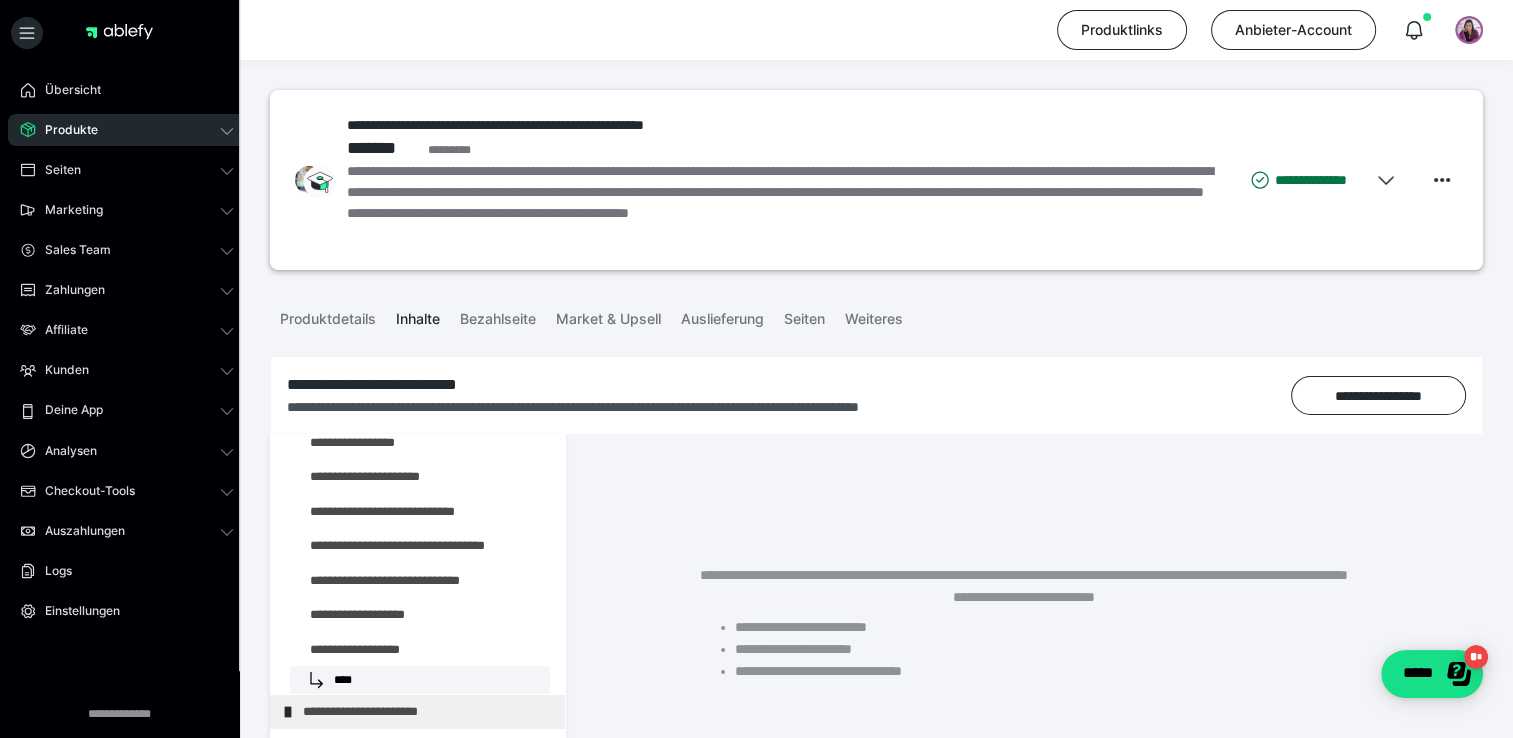 scroll, scrollTop: 700, scrollLeft: 0, axis: vertical 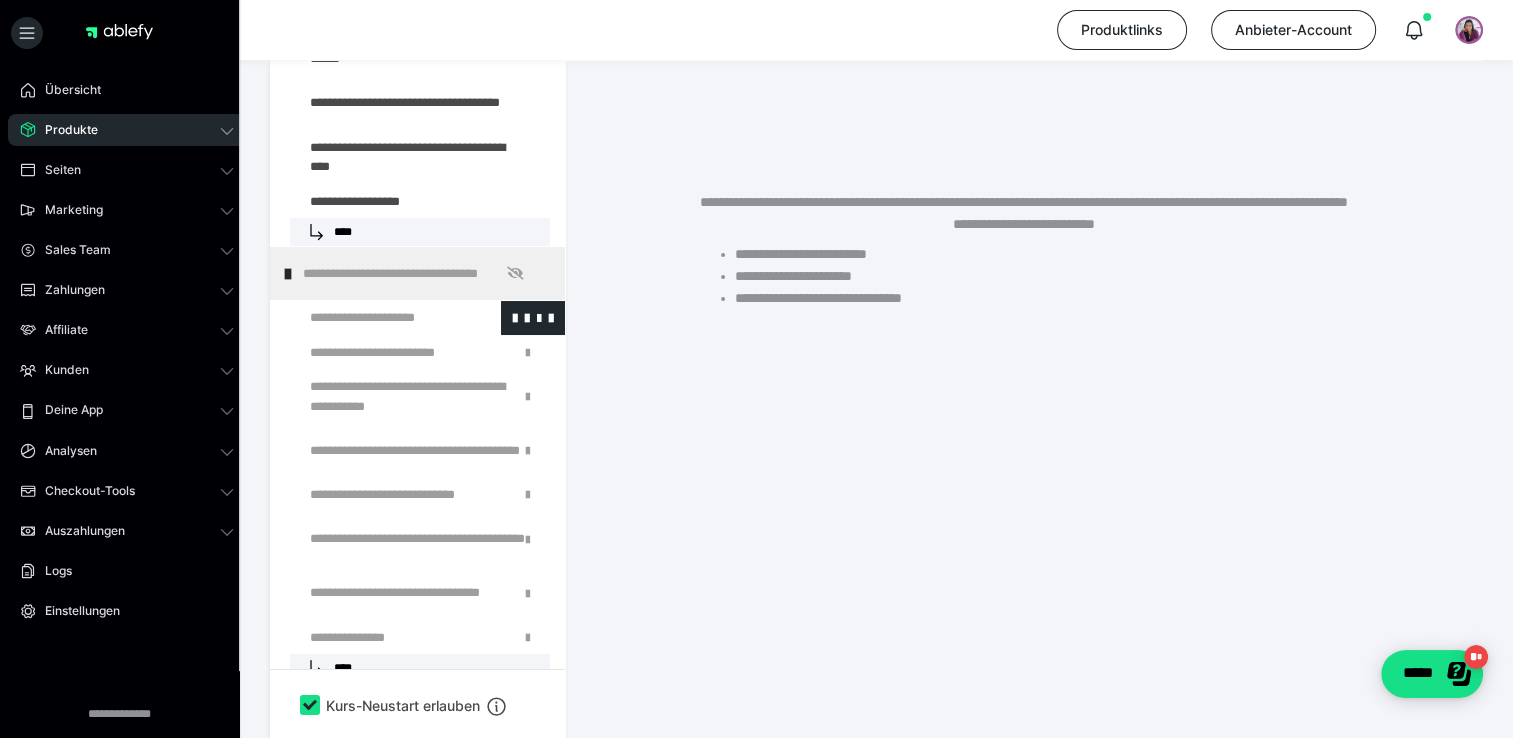 click at bounding box center (375, 318) 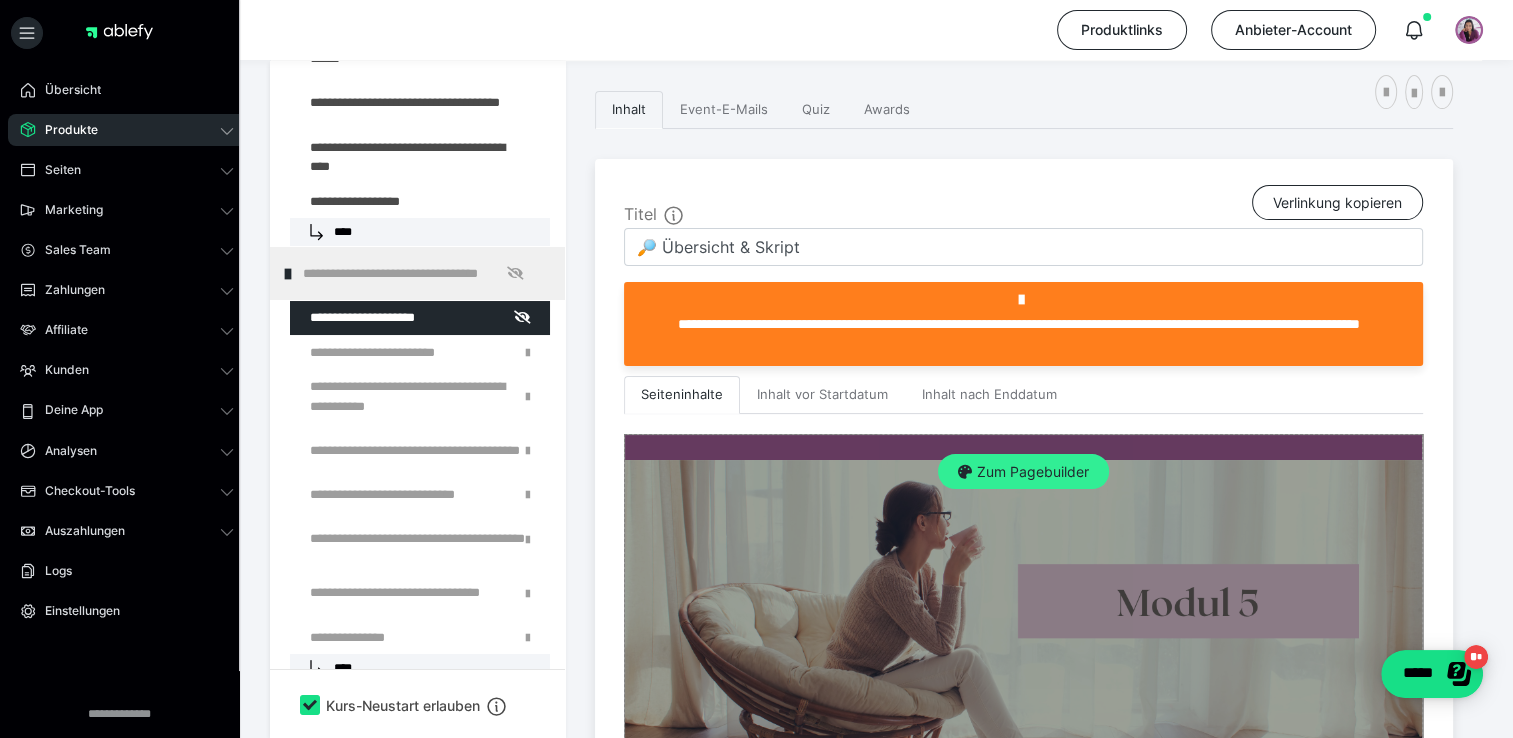 click on "Zum Pagebuilder" at bounding box center [1023, 472] 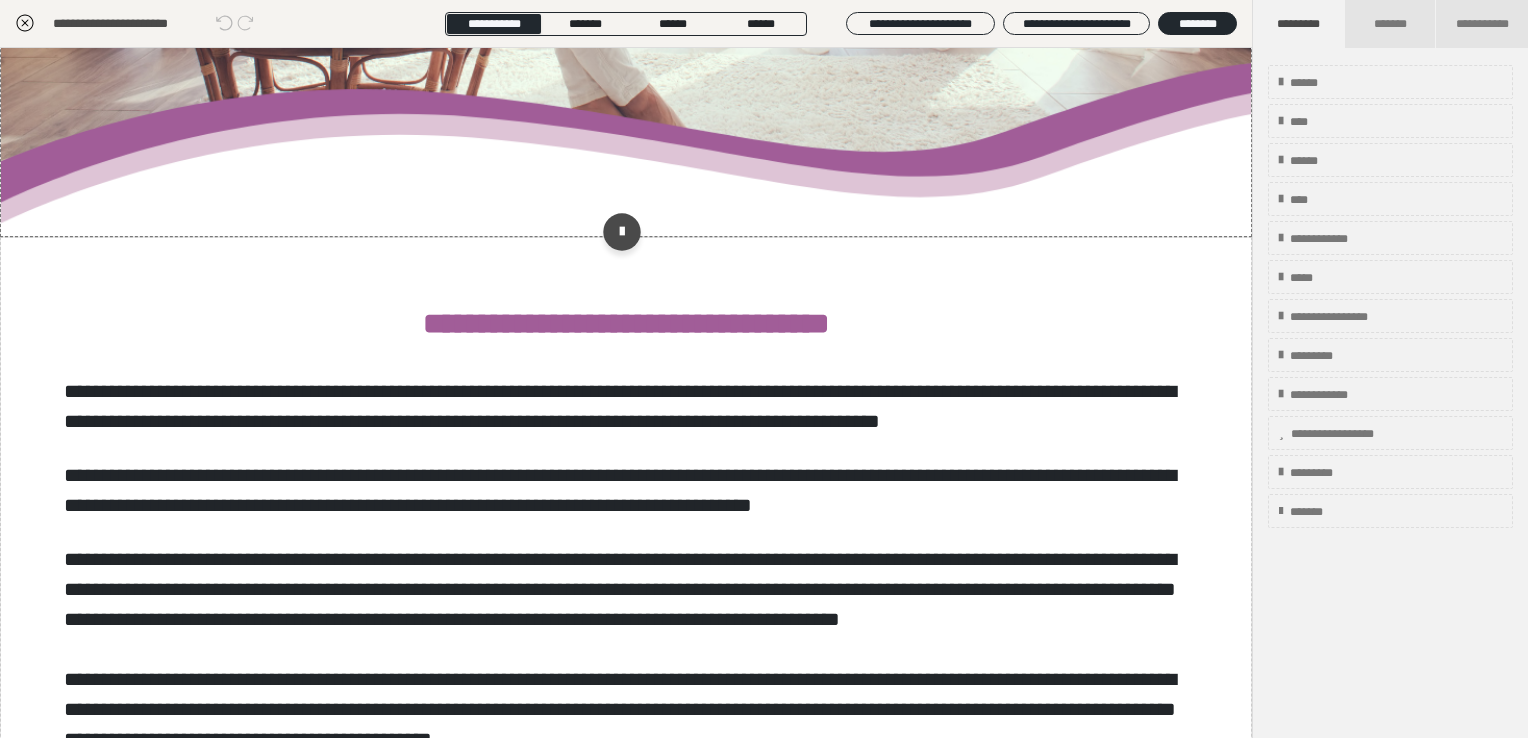 scroll, scrollTop: 500, scrollLeft: 0, axis: vertical 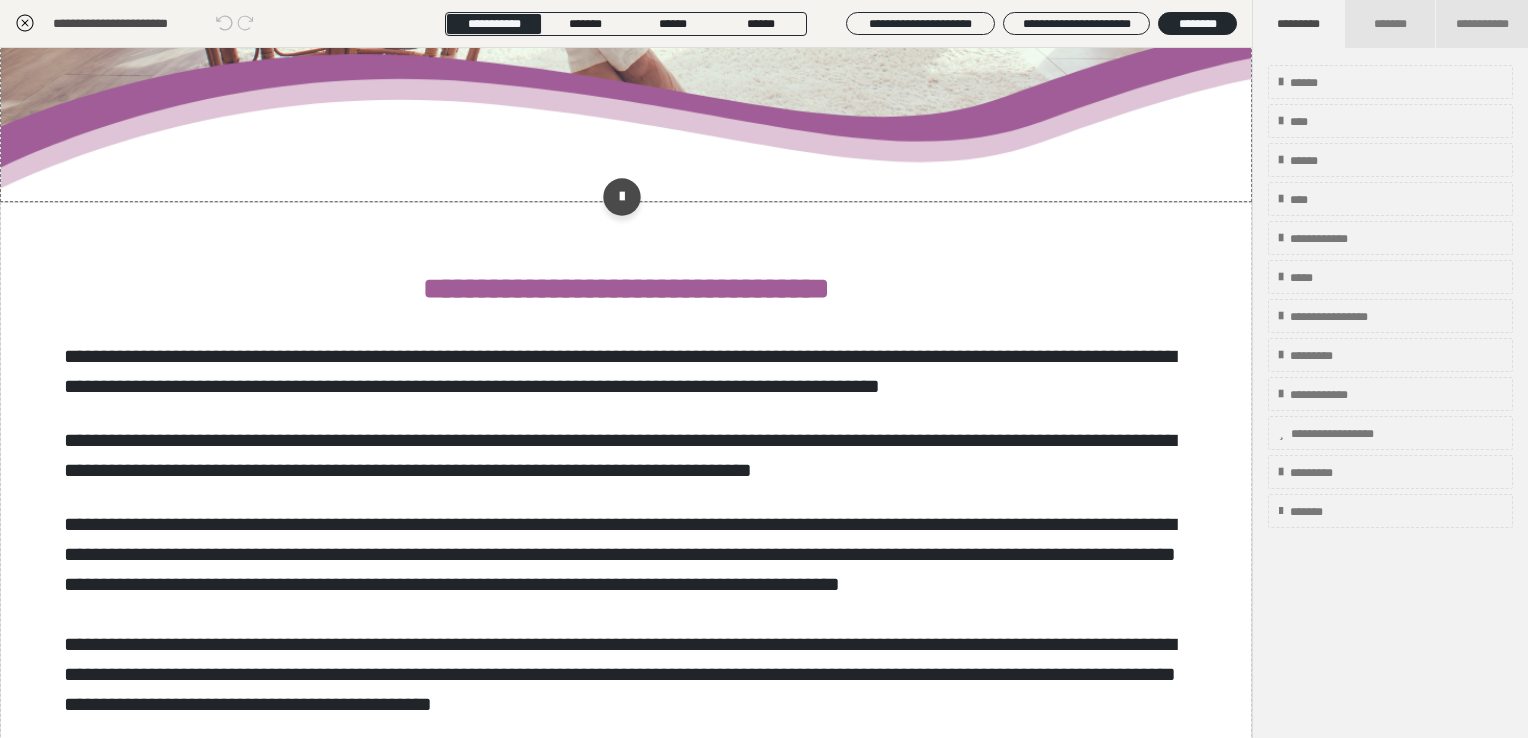click on "**********" at bounding box center [620, 371] 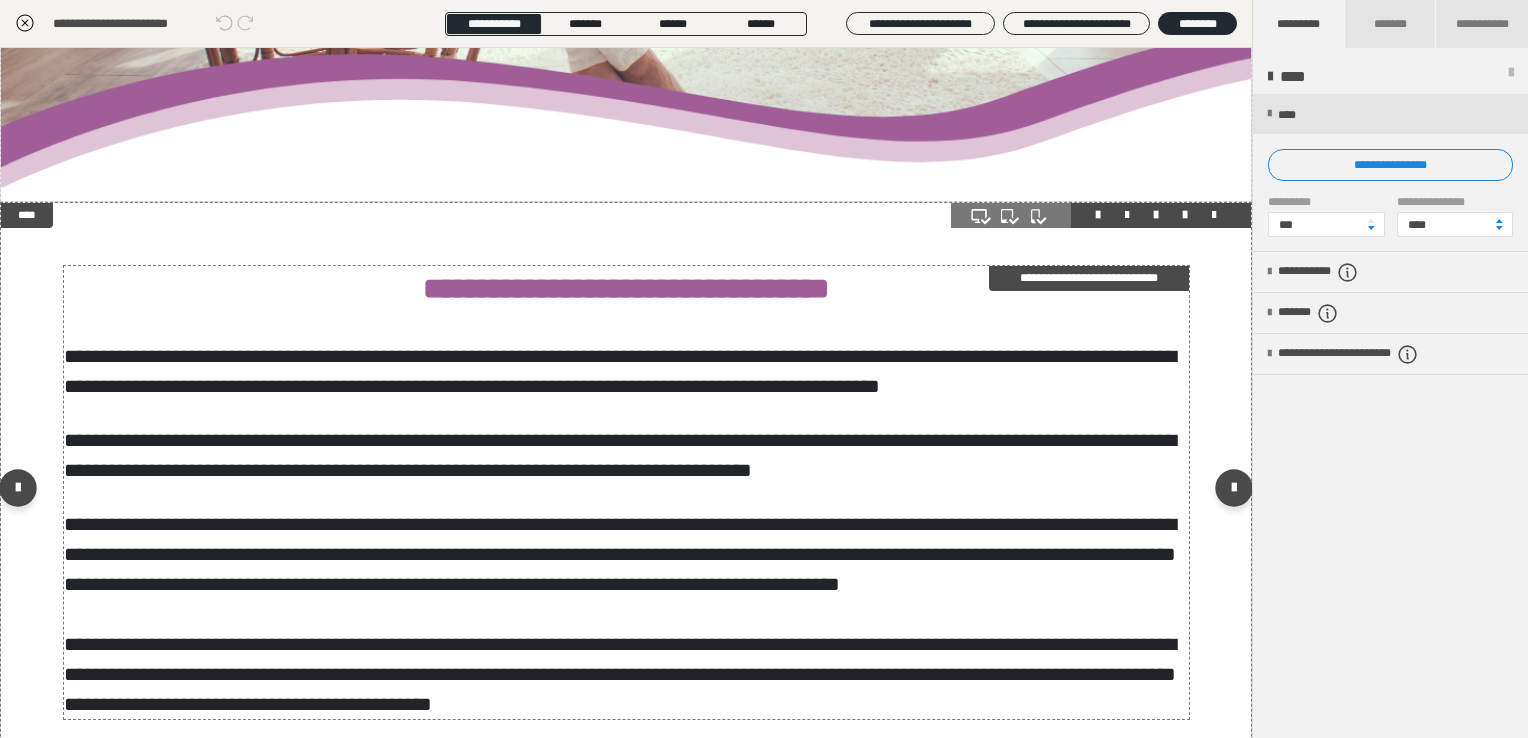 click at bounding box center (626, 413) 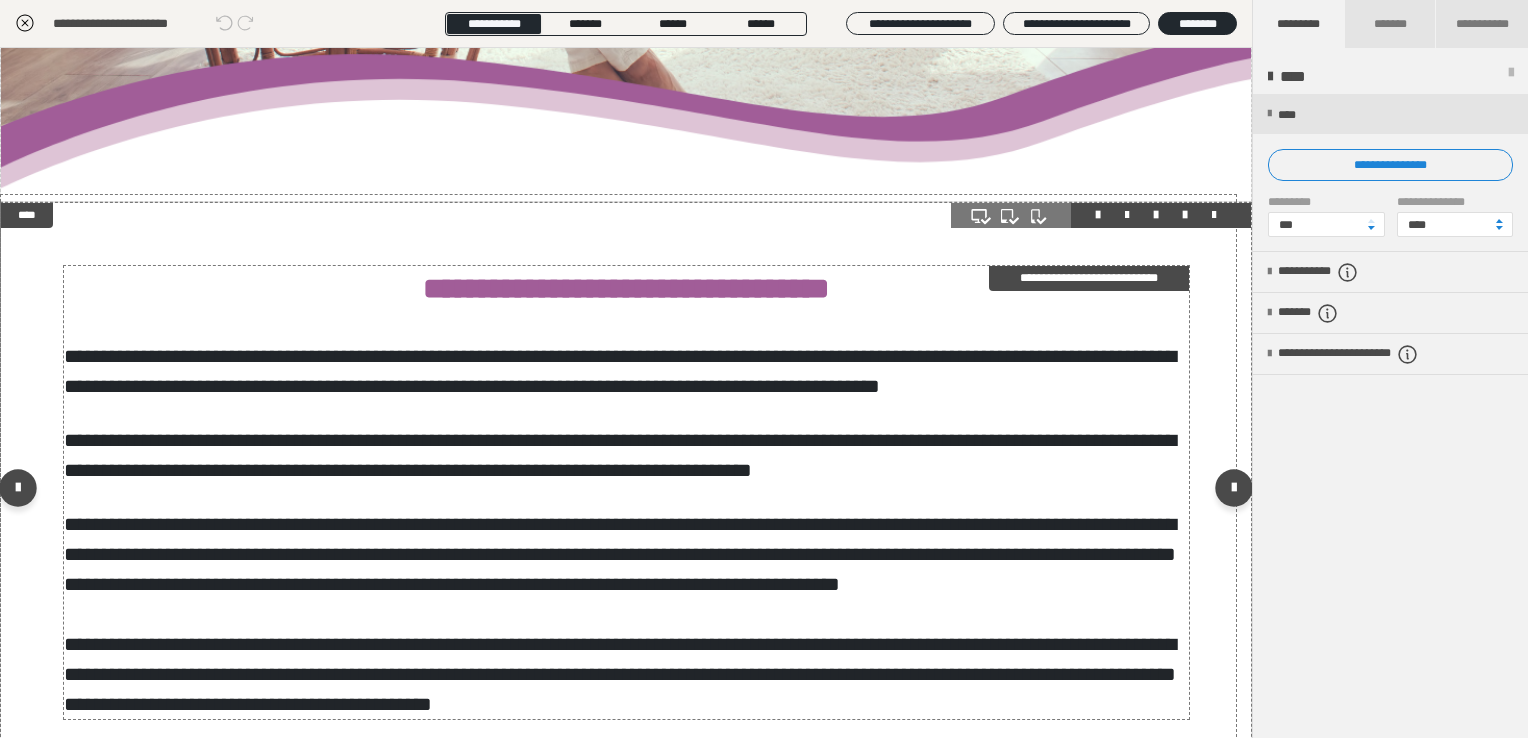 click at bounding box center [626, 413] 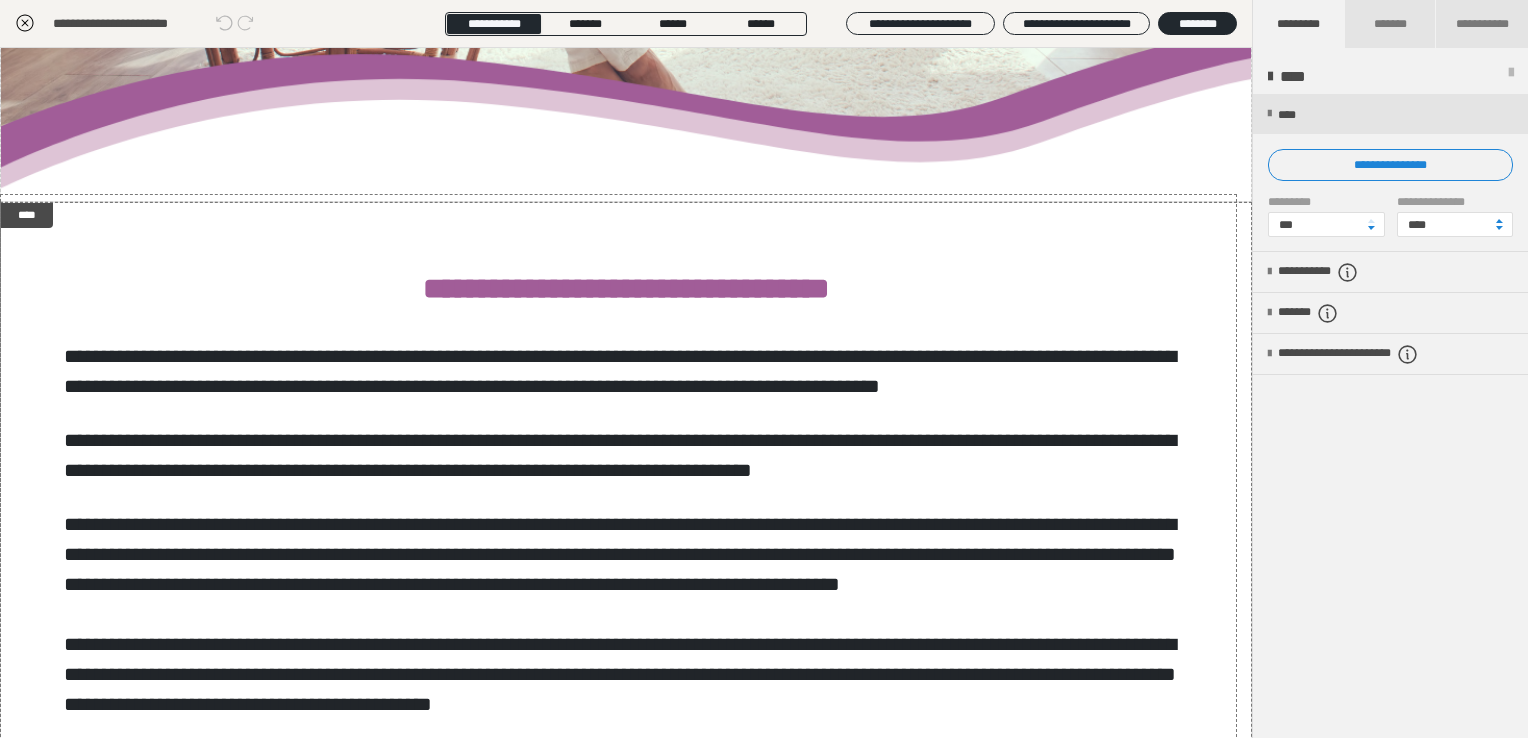 click on "**********" at bounding box center (764, 401) 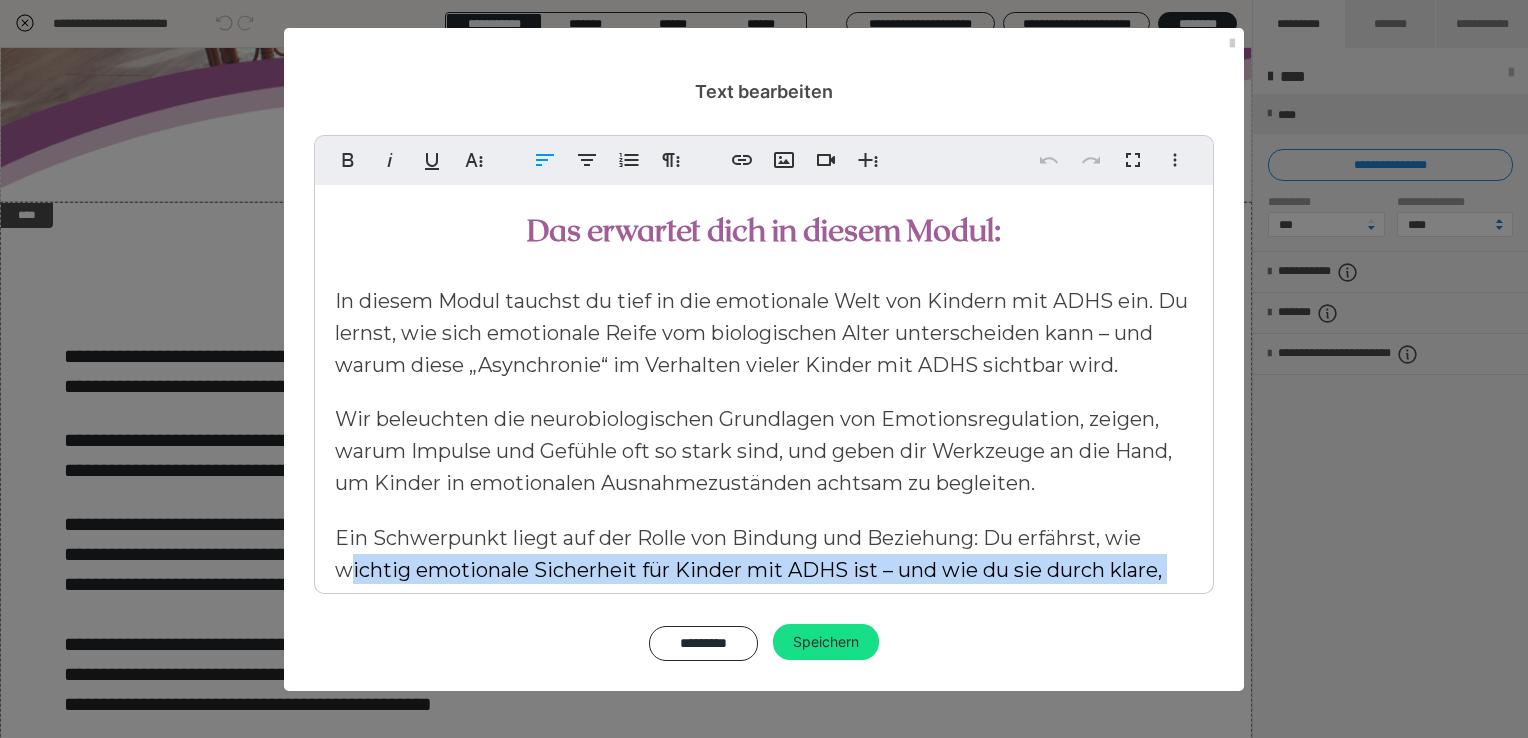 scroll, scrollTop: 0, scrollLeft: 0, axis: both 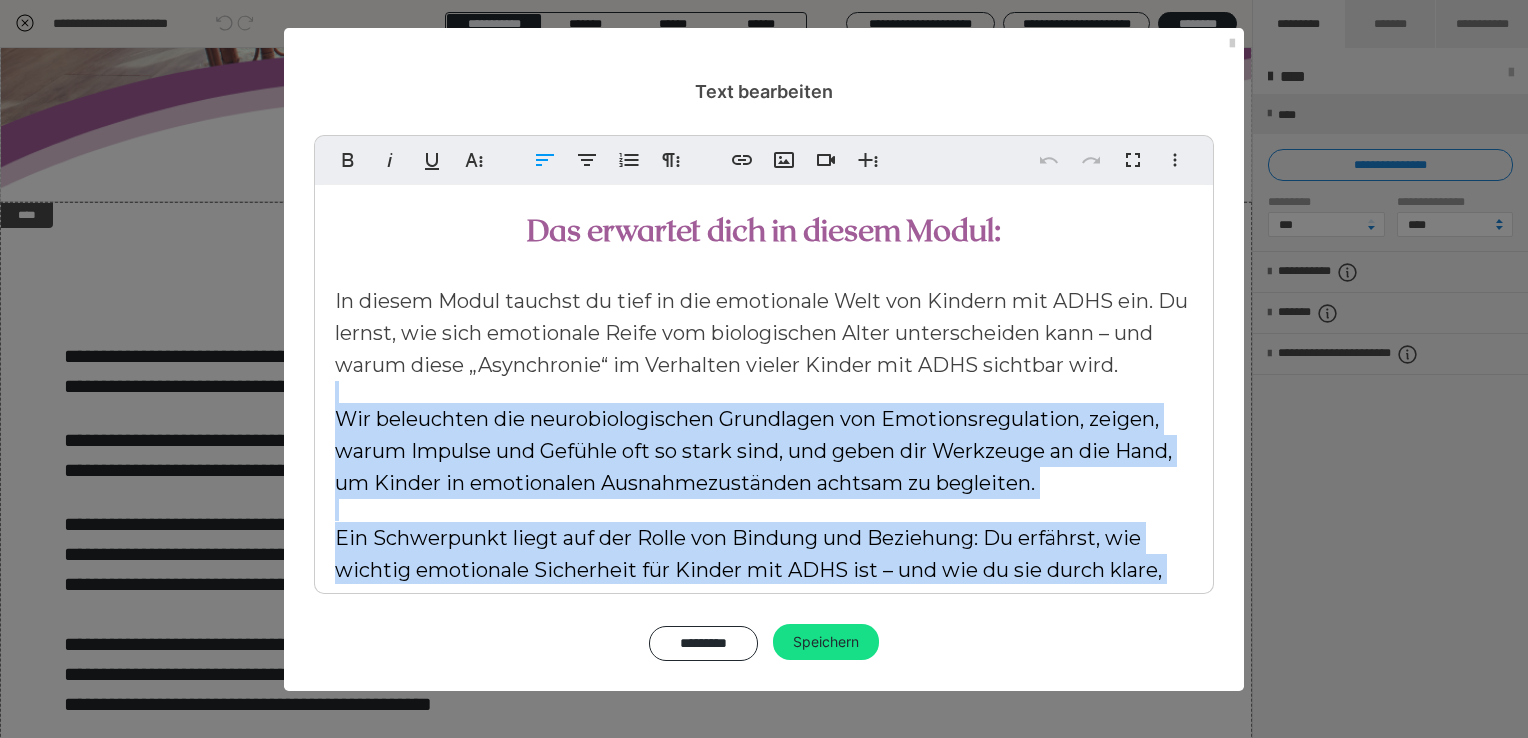 drag, startPoint x: 603, startPoint y: 543, endPoint x: 334, endPoint y: 335, distance: 340.03677 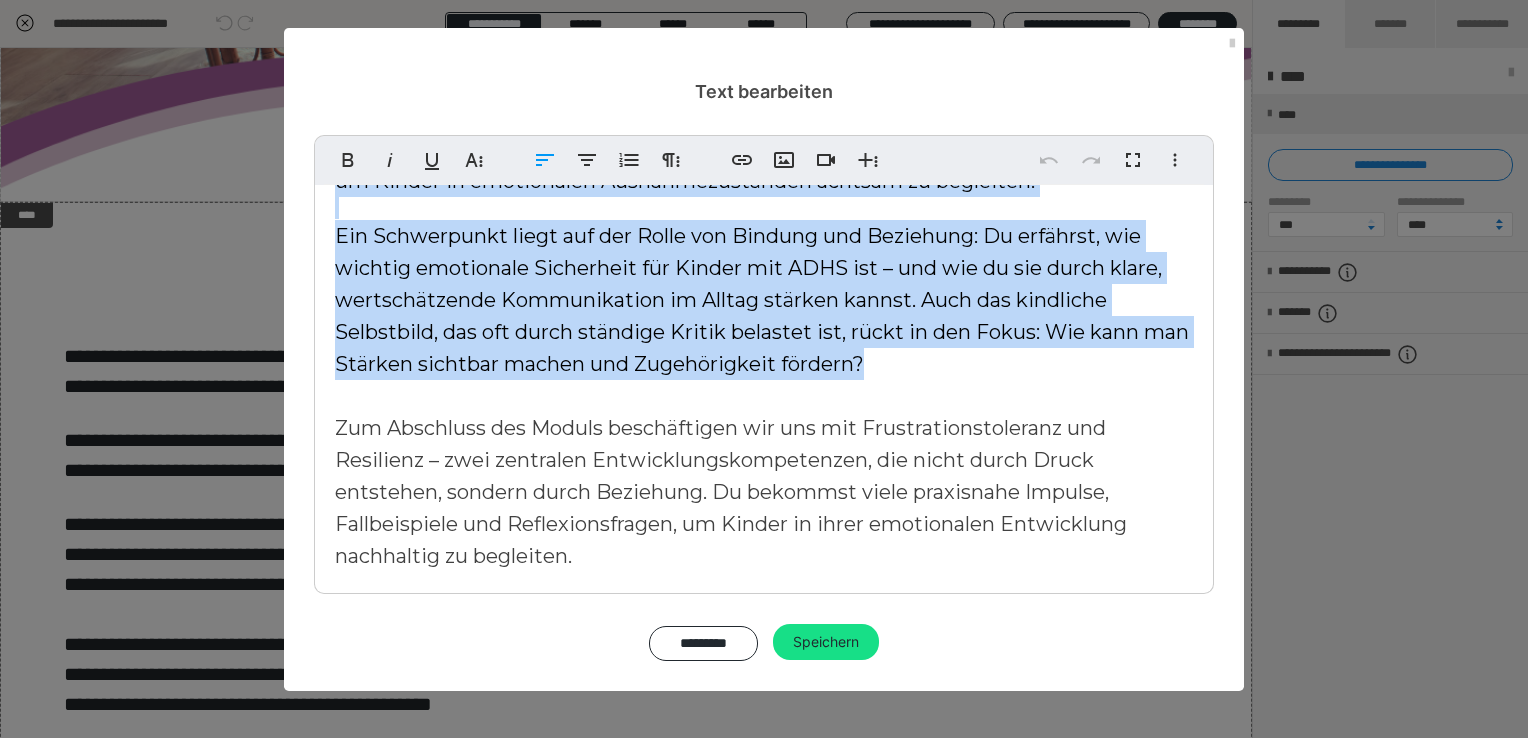 scroll, scrollTop: 309, scrollLeft: 0, axis: vertical 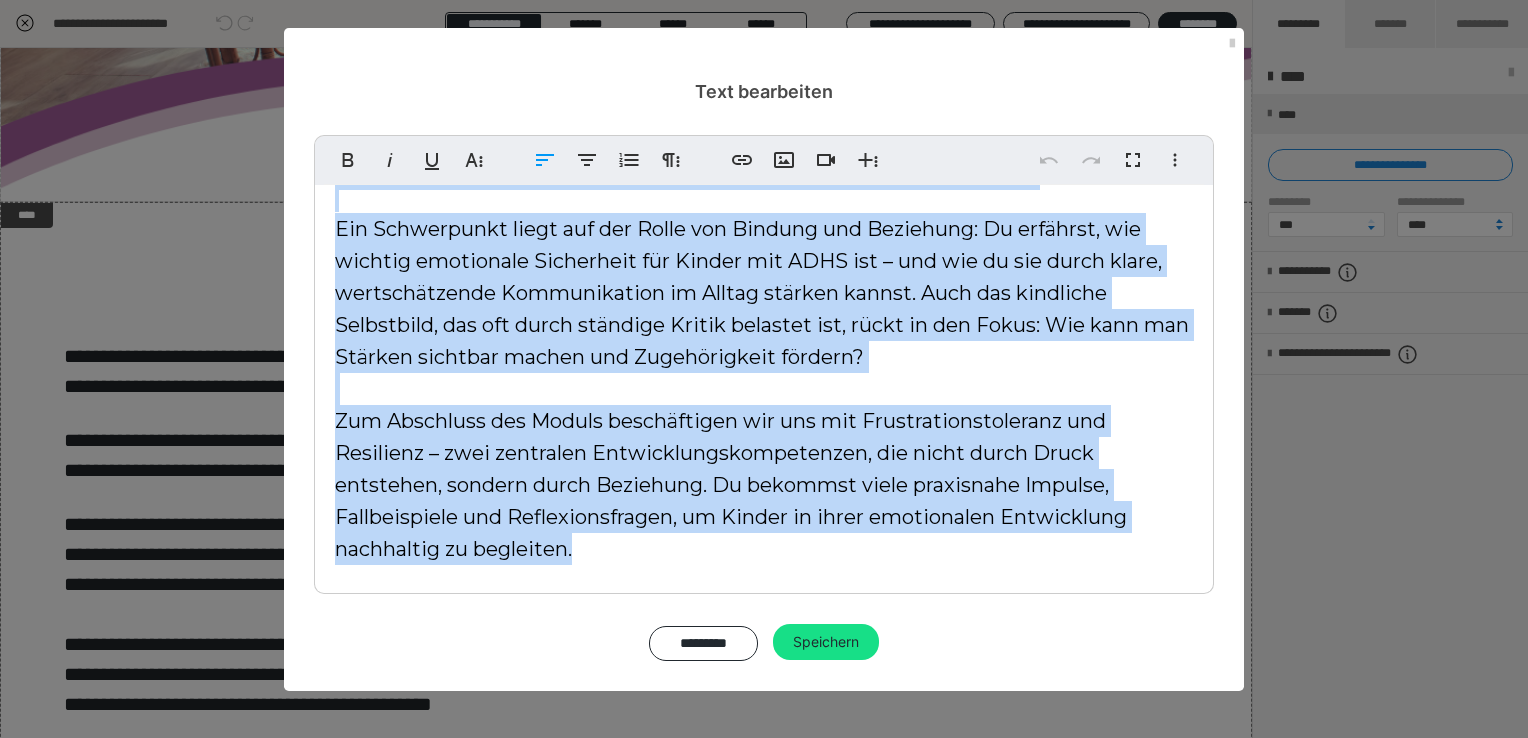 drag, startPoint x: 327, startPoint y: 294, endPoint x: 666, endPoint y: 554, distance: 427.22476 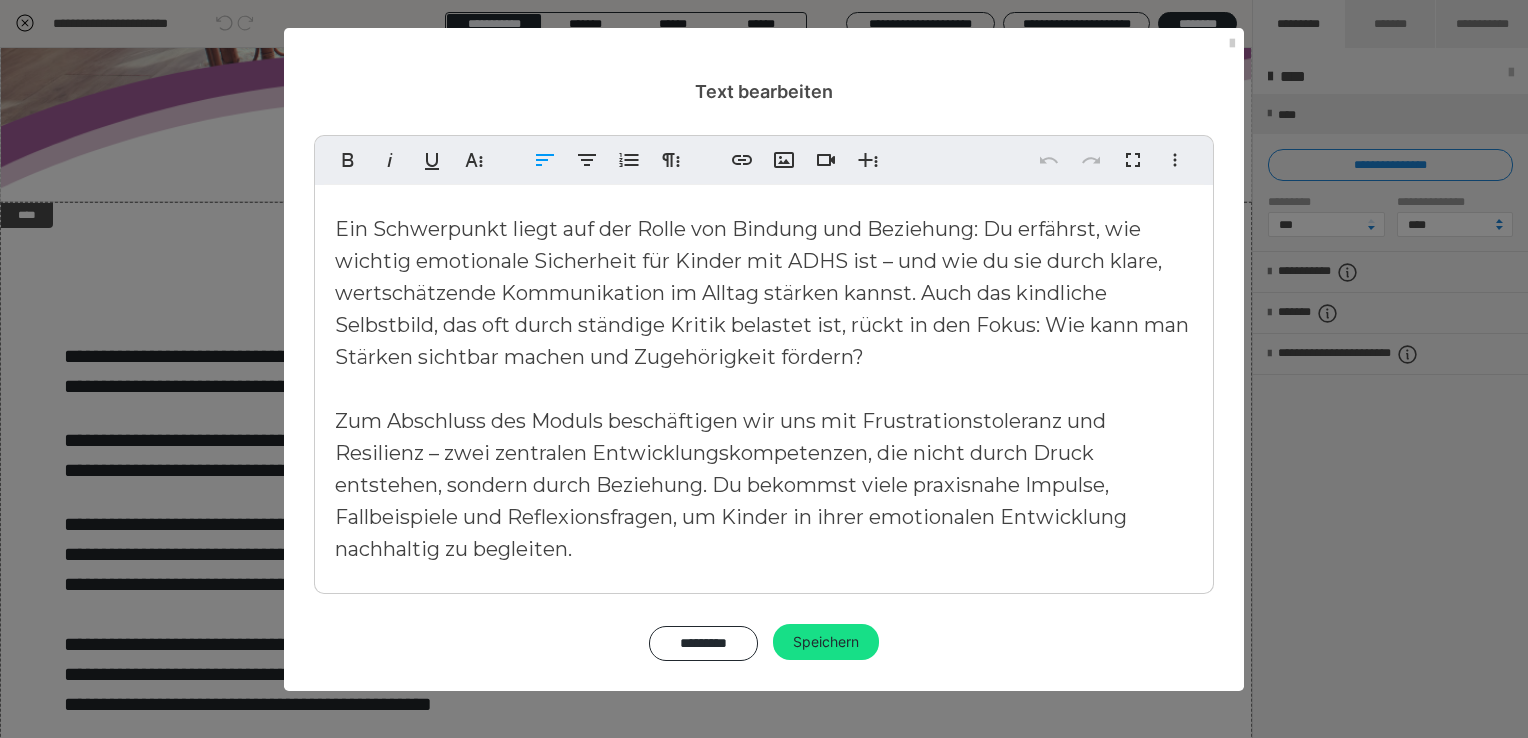 scroll, scrollTop: 142, scrollLeft: 0, axis: vertical 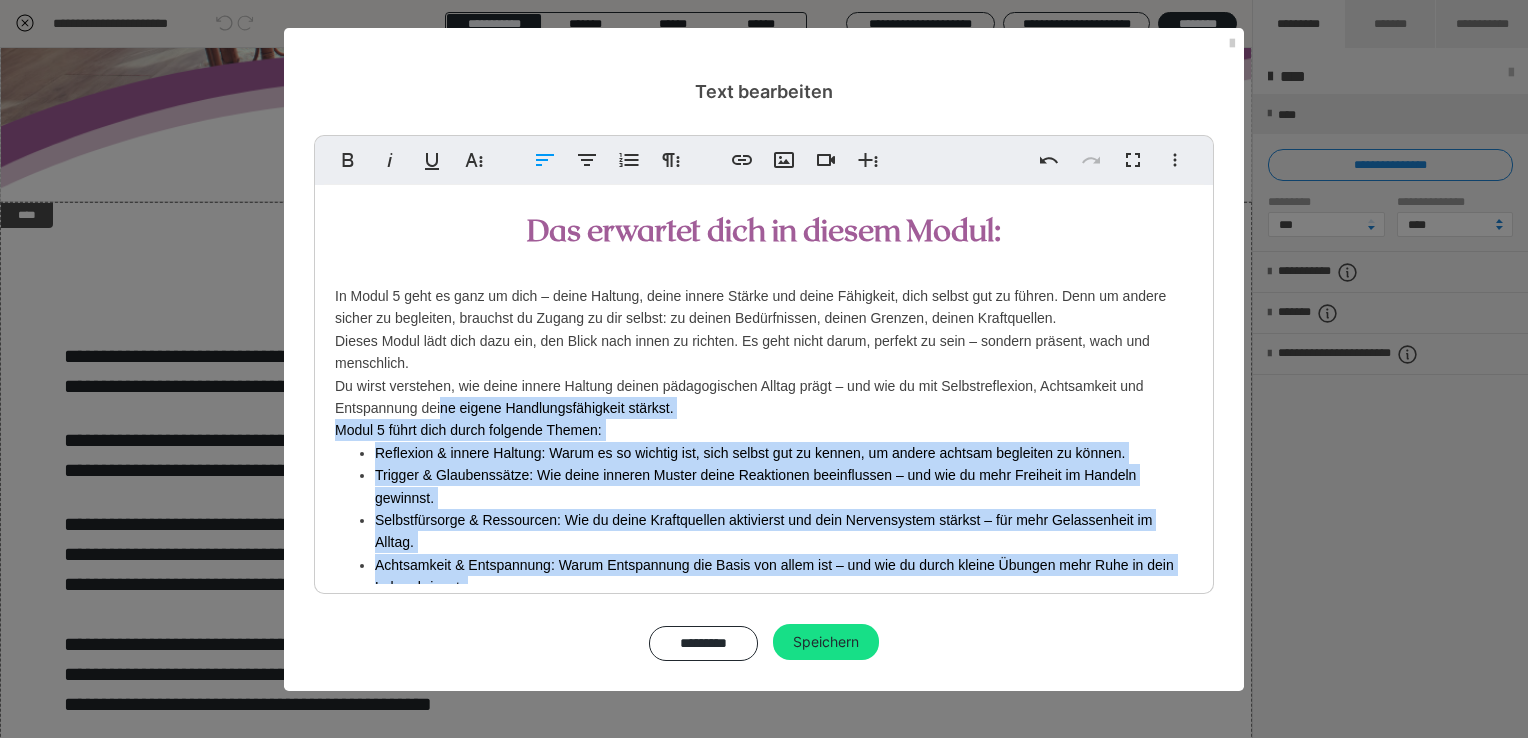 drag, startPoint x: 1030, startPoint y: 565, endPoint x: 363, endPoint y: 373, distance: 694.0843 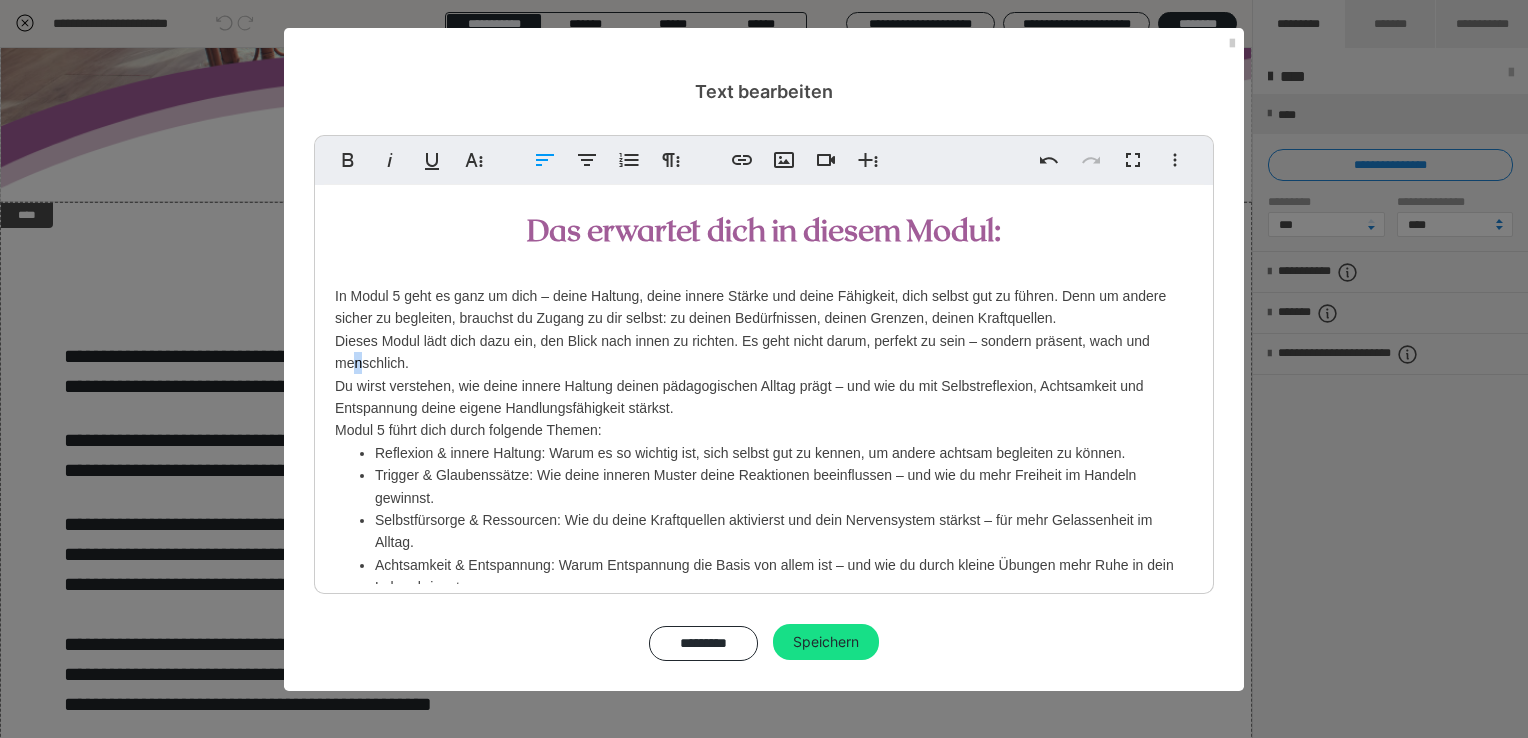 drag, startPoint x: 363, startPoint y: 373, endPoint x: 328, endPoint y: 290, distance: 90.07774 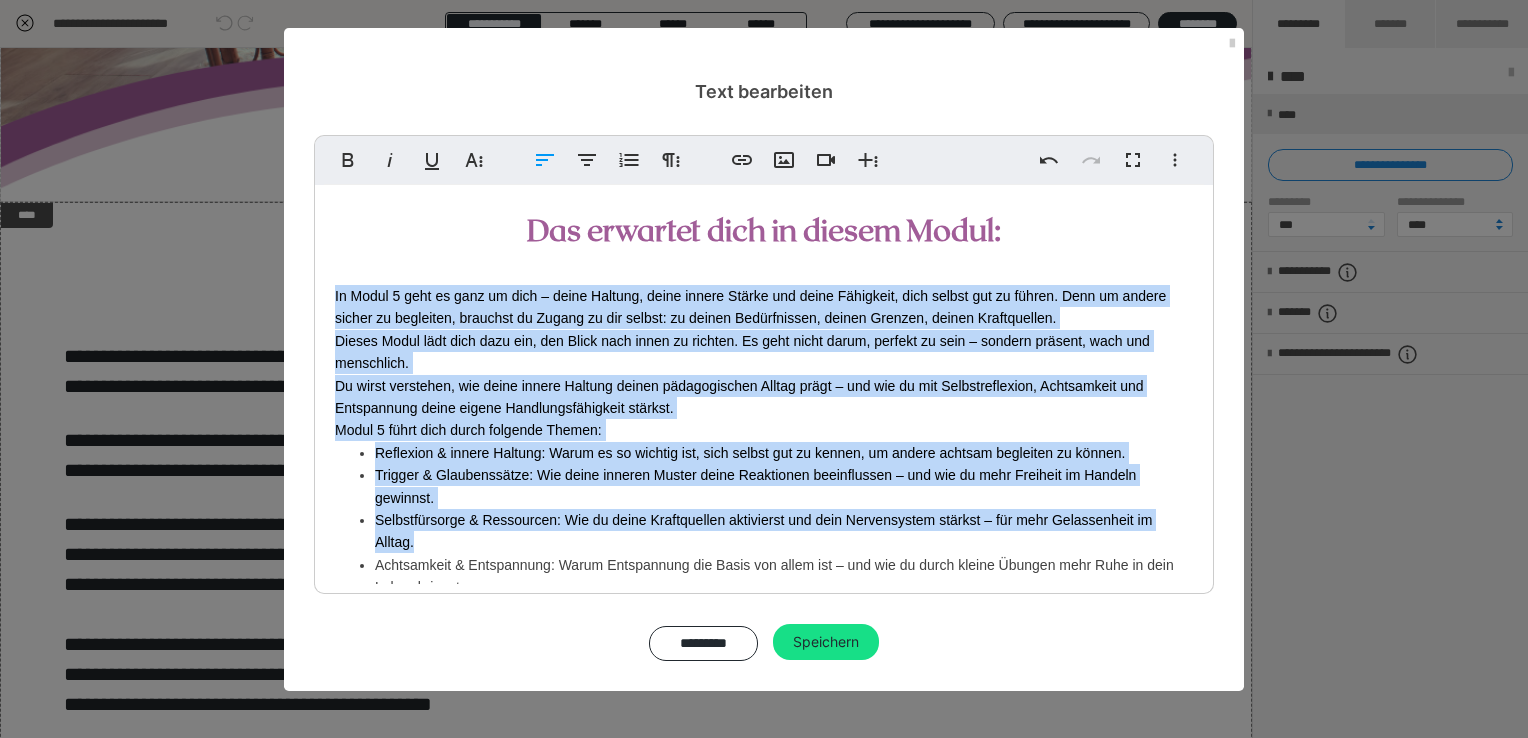 scroll, scrollTop: 162, scrollLeft: 0, axis: vertical 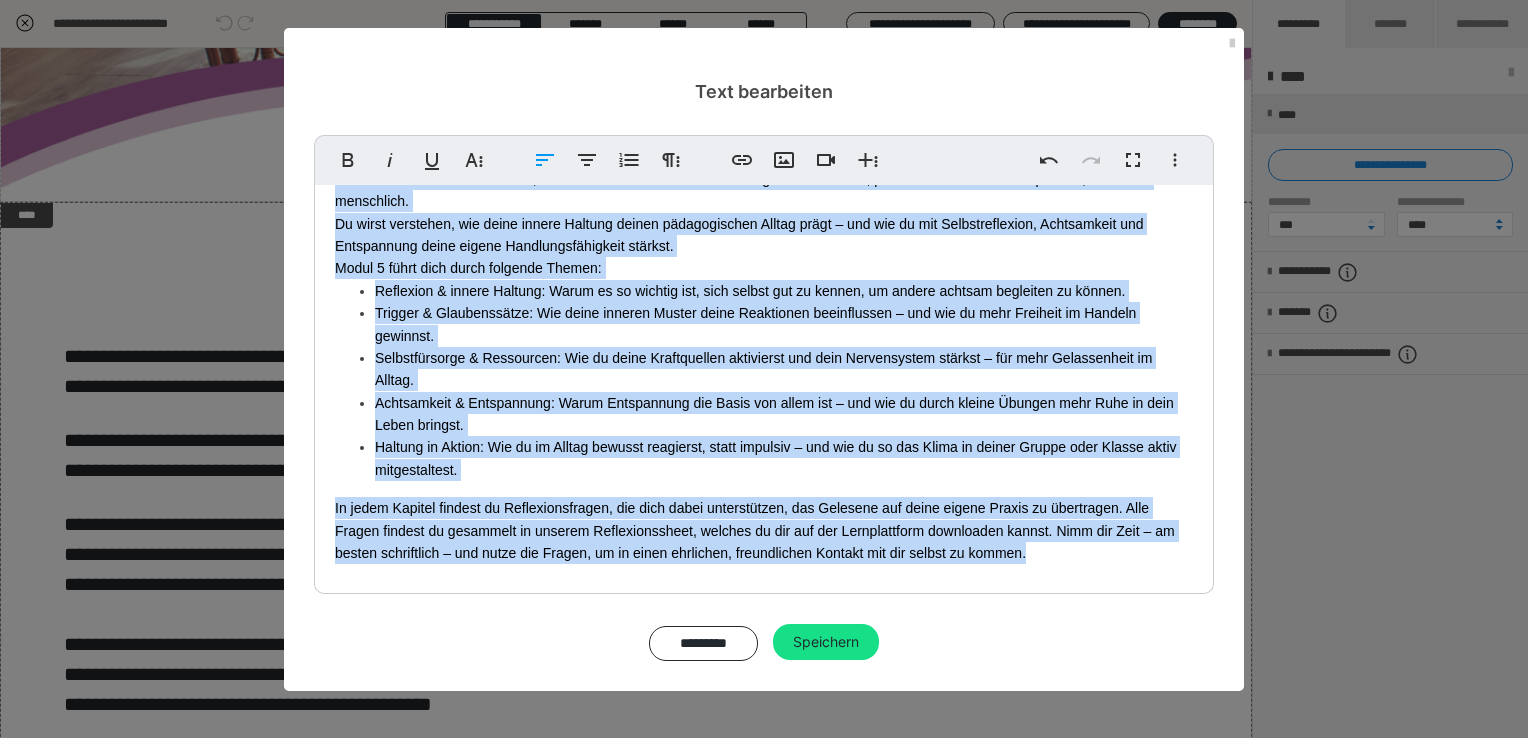 drag, startPoint x: 583, startPoint y: 378, endPoint x: 1058, endPoint y: 567, distance: 511.22012 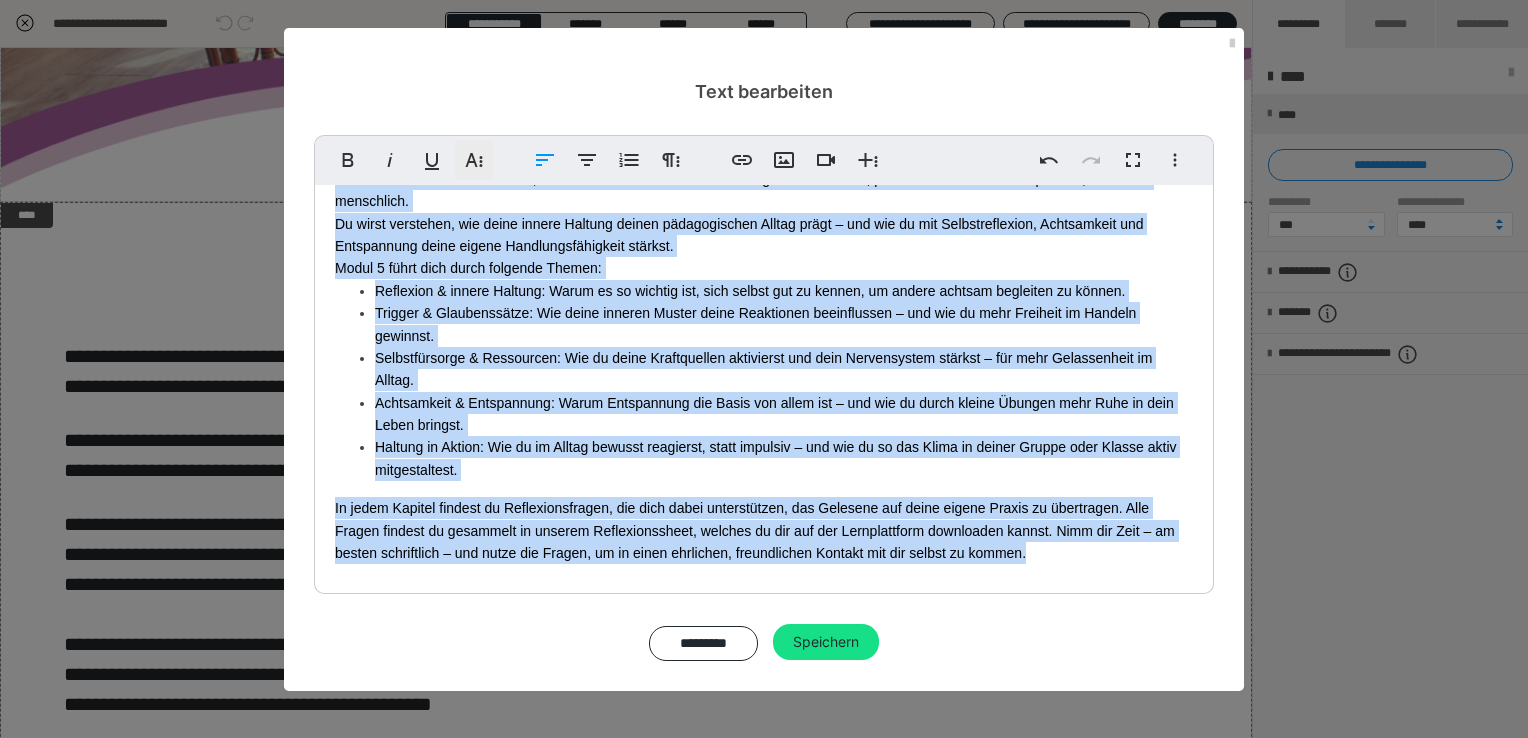 click 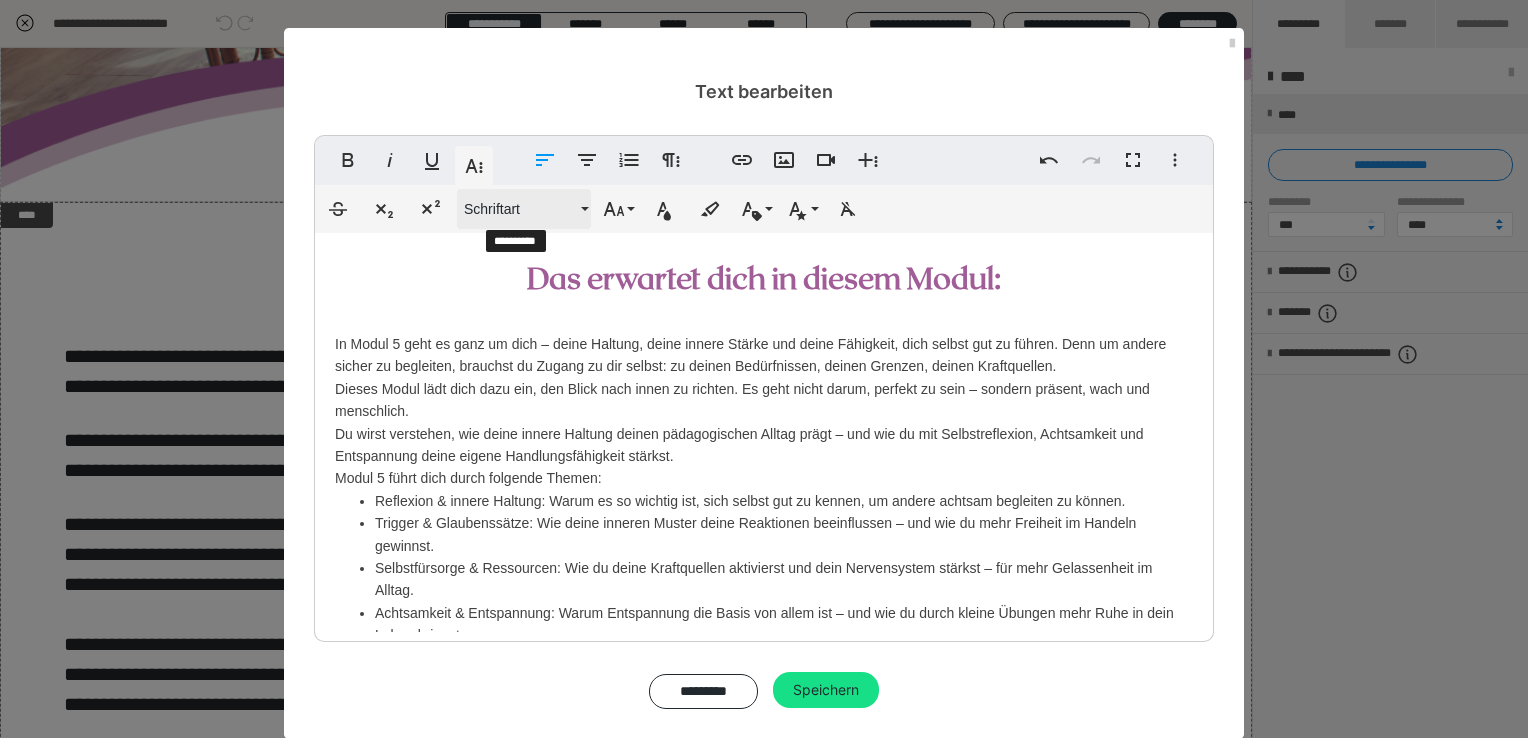 scroll, scrollTop: 162, scrollLeft: 0, axis: vertical 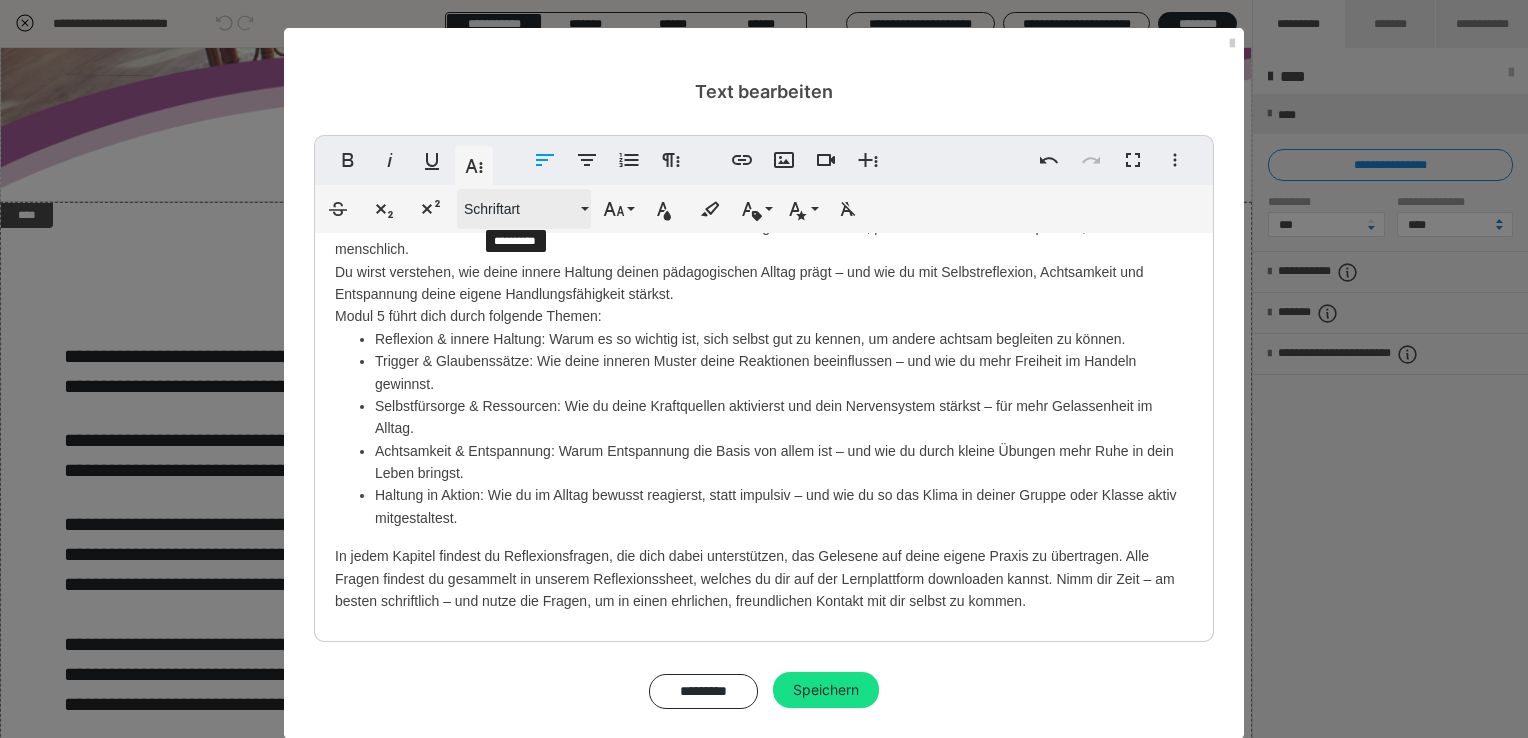 click on "Schriftart" at bounding box center (524, 209) 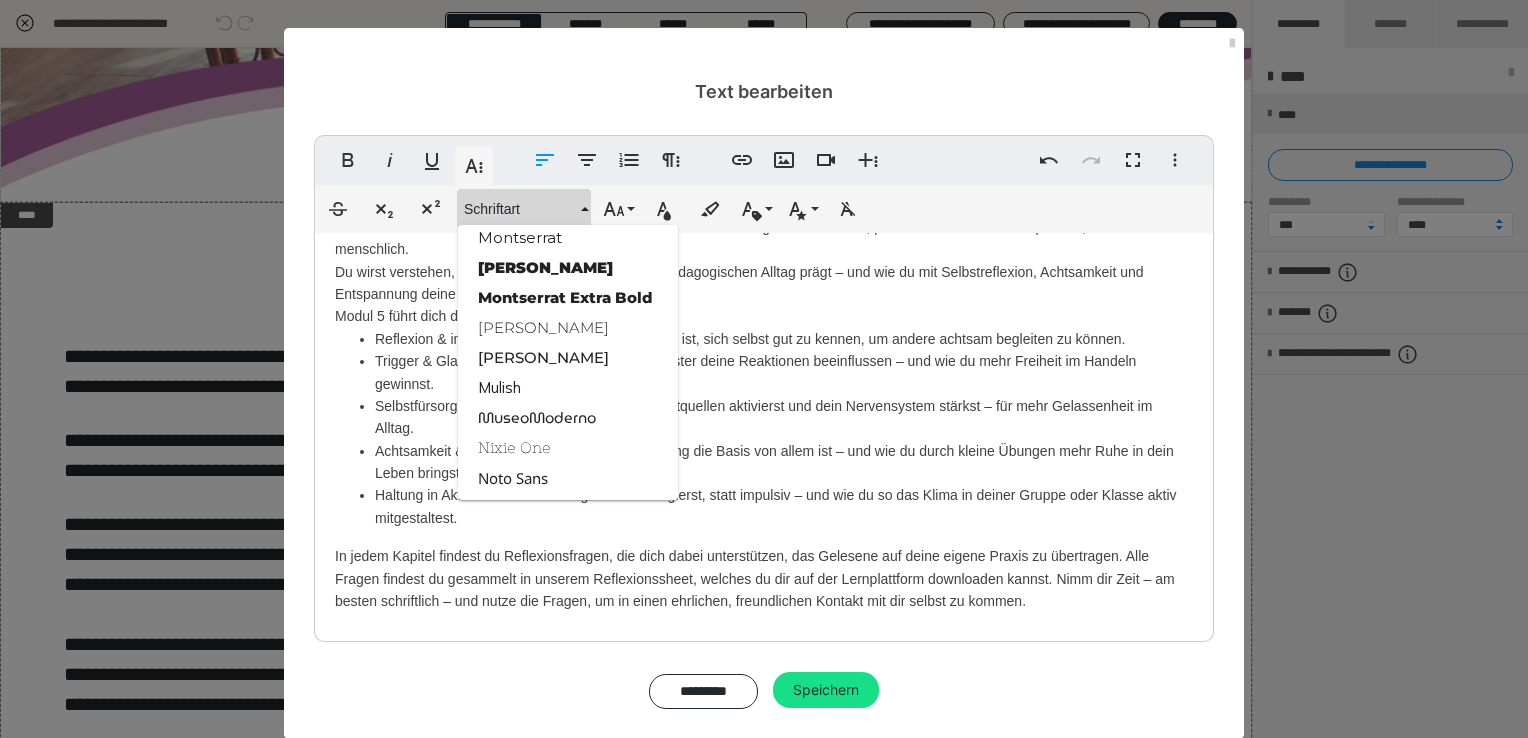 scroll, scrollTop: 1700, scrollLeft: 0, axis: vertical 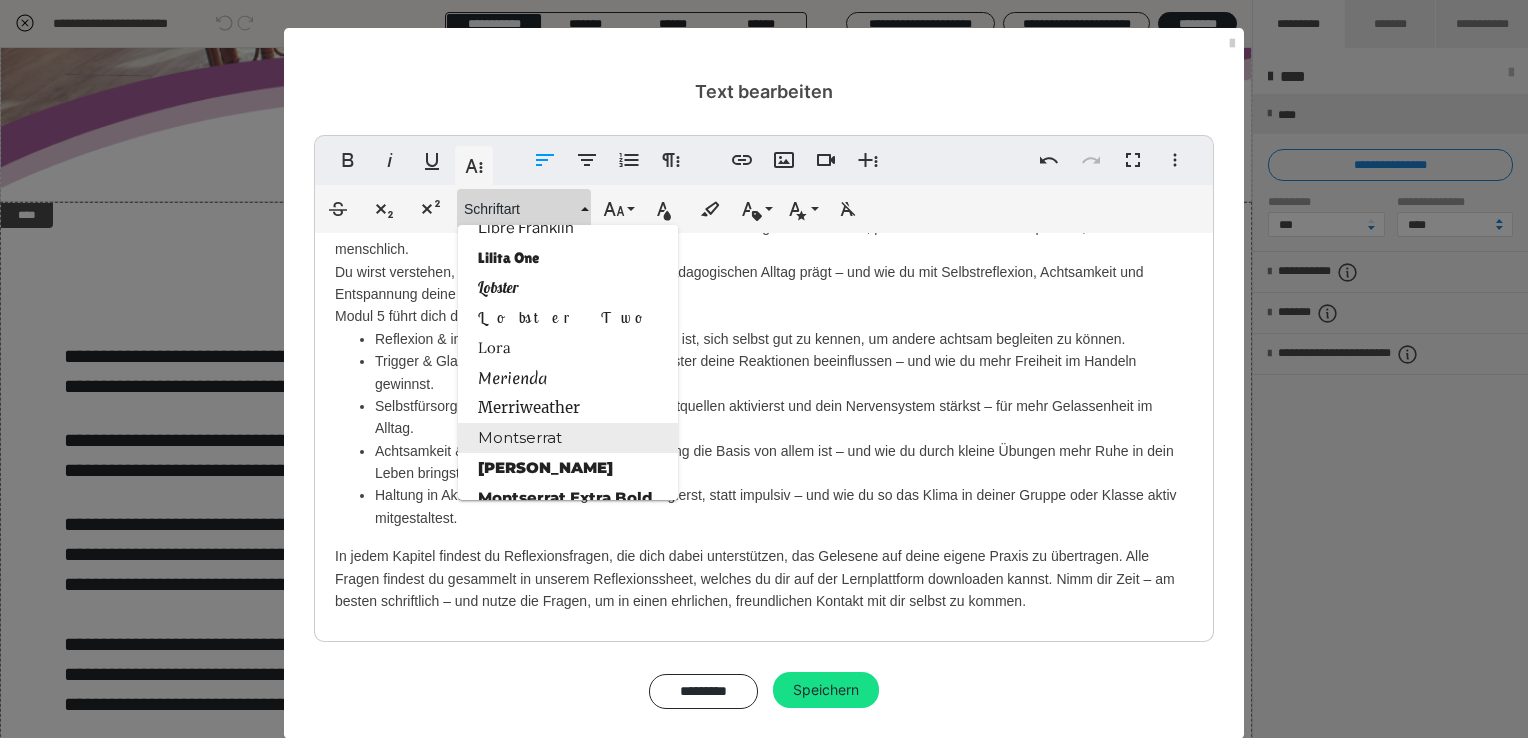 click on "Montserrat" at bounding box center (568, 438) 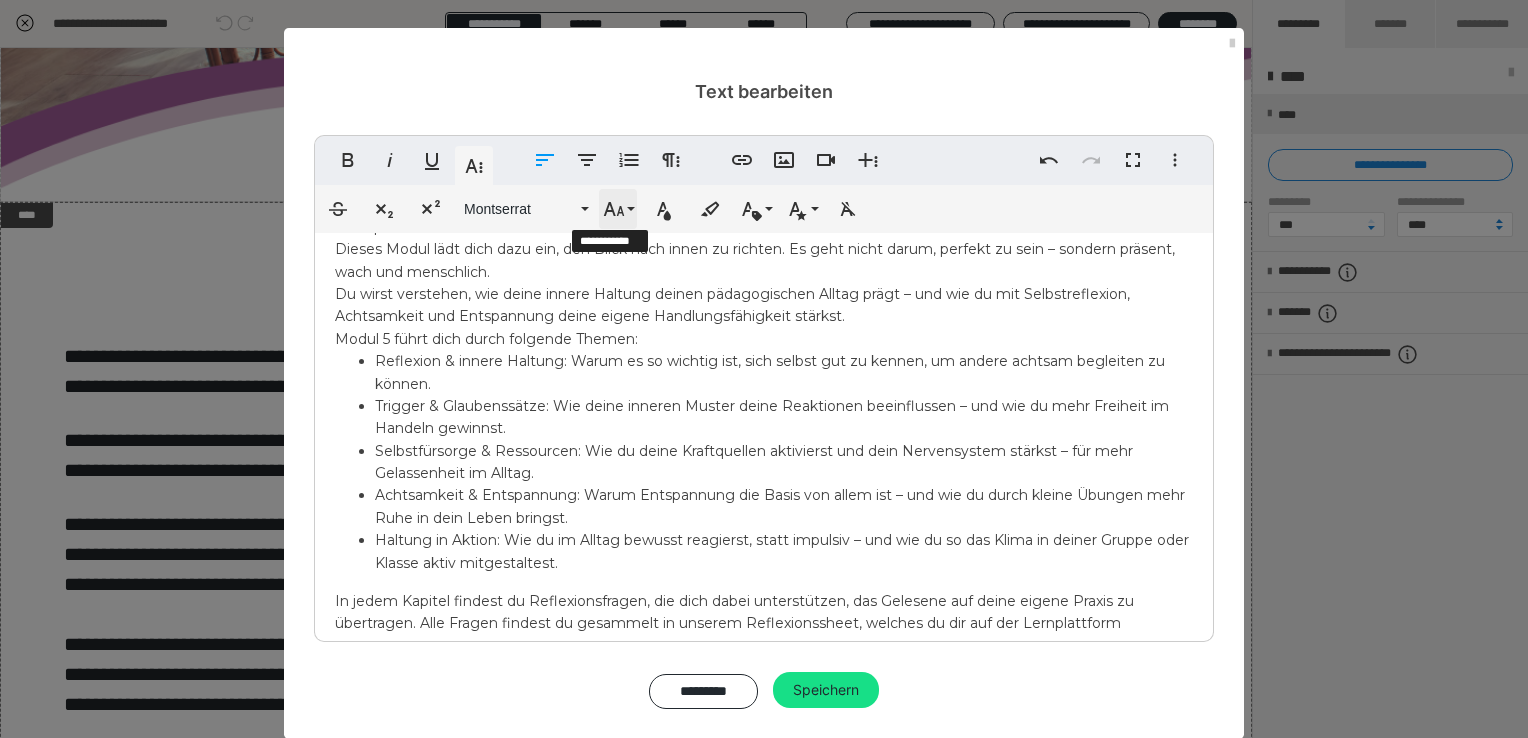click 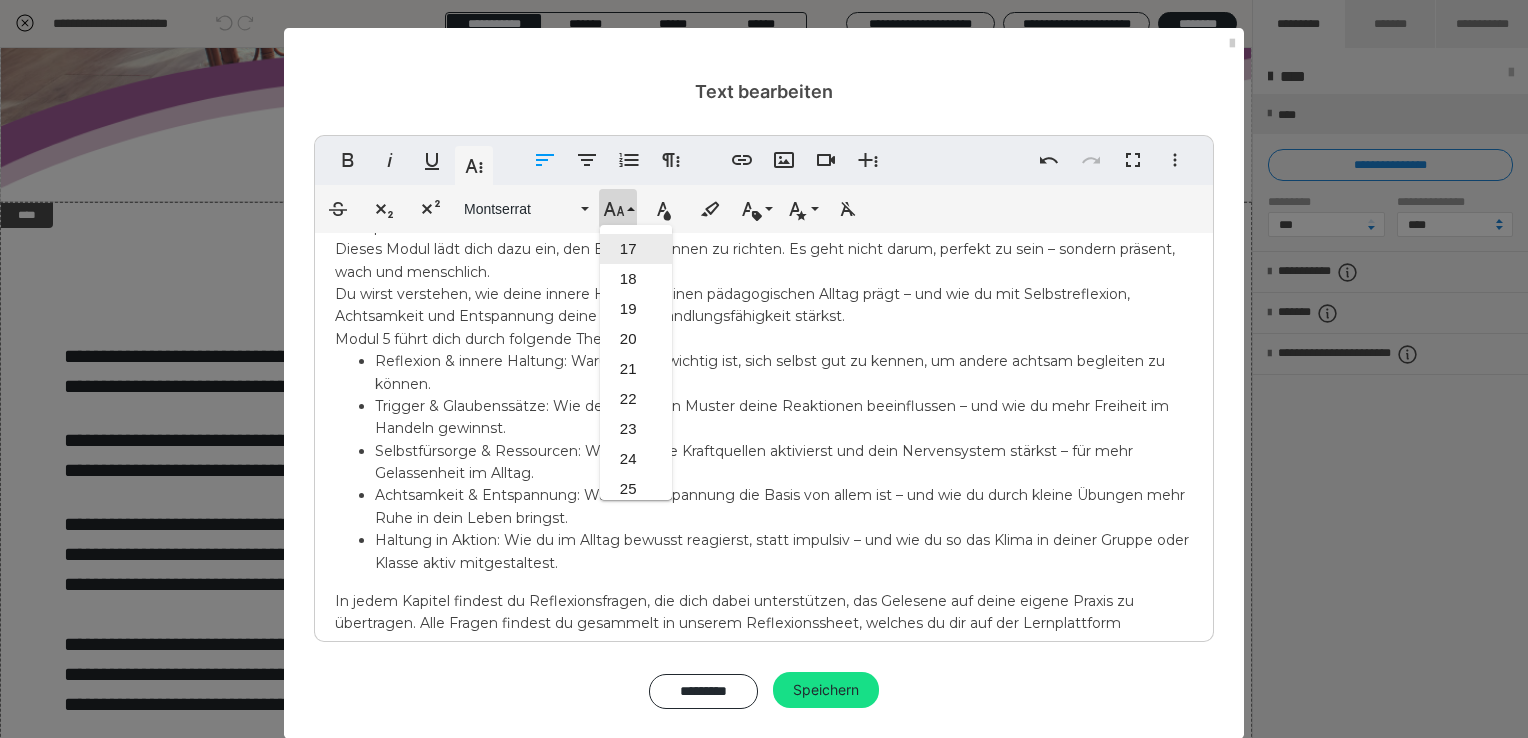 scroll, scrollTop: 512, scrollLeft: 0, axis: vertical 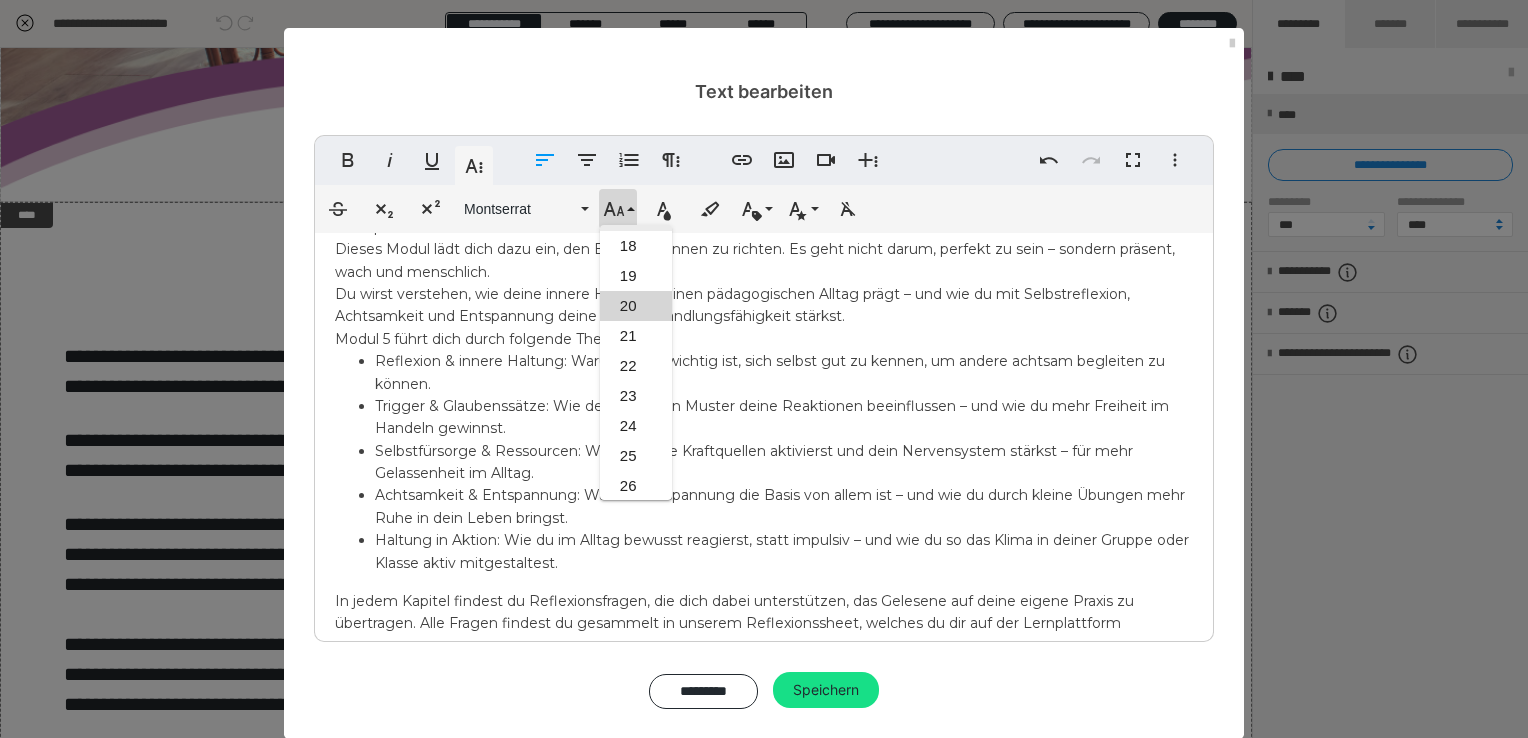 click on "20" at bounding box center (636, 306) 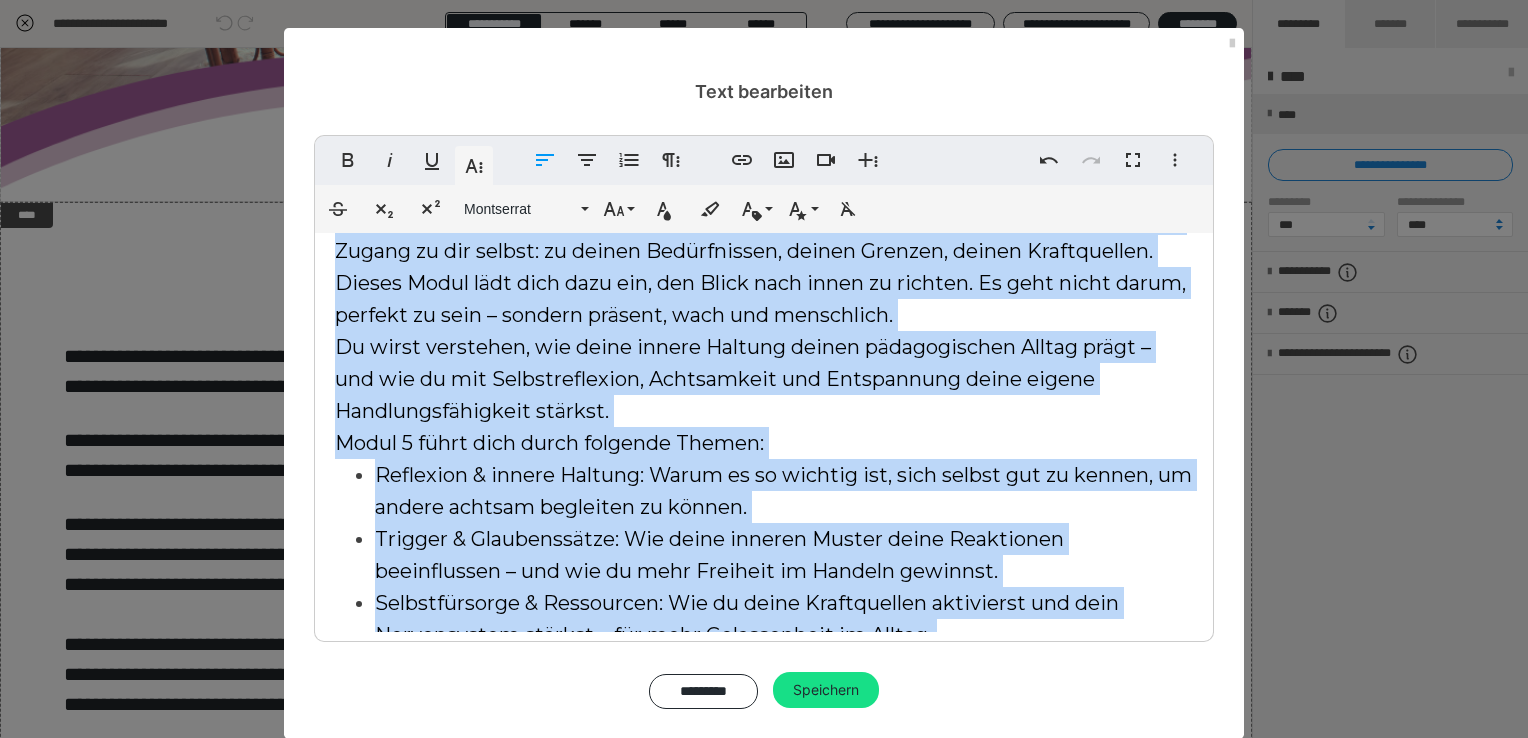 click on "In Modul 5 geht es ganz um dich – deine Haltung, deine innere Stärke und deine Fähigkeit, dich selbst gut zu führen. Denn um andere sicher zu begleiten, brauchst du Zugang zu dir selbst: zu deinen Bedürfnissen, deinen Grenzen, deinen Kraftquellen. Dieses Modul lädt dich dazu ein, den Blick nach innen zu richten. Es geht nicht darum, perfekt zu sein – sondern präsent, wach und menschlich. Du wirst verstehen, wie deine innere Haltung deinen pädagogischen Alltag prägt – und wie du mit Selbstreflexion, Achtsamkeit und Entspannung deine eigene Handlungsfähigkeit stärkst. Modul 5 führt dich durch folgende Themen:" at bounding box center [760, 315] 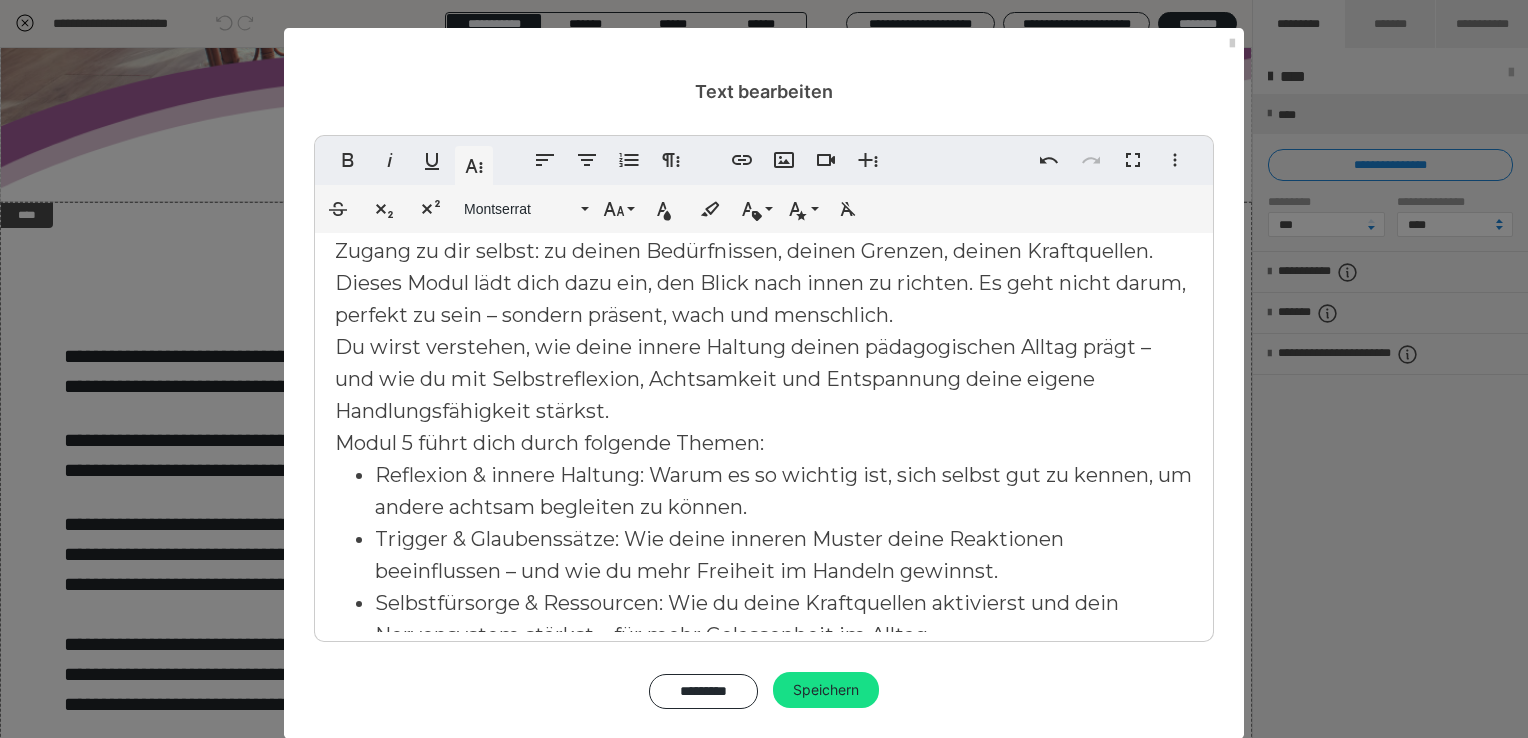 click on "Das erwartet dich in diesem Modul: In Modul 5 geht es ganz um dich – deine Haltung, deine innere Stärke und deine Fähigkeit, dich selbst gut zu führen. Denn um andere sicher zu begleiten, brauchst du Zugang zu dir selbst: zu deinen Bedürfnissen, deinen Grenzen, deinen Kraftquellen. Dieses Modul lädt dich dazu ein, den Blick nach innen zu richten. Es geht nicht darum, perfekt zu sein – sondern präsent, wach und menschlich. Du wirst verstehen, wie deine innere Haltung deinen pädagogischen Alltag prägt – und wie du mit Selbstreflexion, Achtsamkeit und Entspannung deine eigene Handlungsfähigkeit stärkst. Modul 5 führt dich durch folgende Themen: Reflexion & innere Haltung: Warum es so wichtig ist, sich selbst gut zu kennen, um andere achtsam begleiten zu können. Trigger & Glaubenssätze: Wie deine inneren Muster deine Reaktionen beeinflussen – und wie du mehr Freiheit im Handeln gewinnst." at bounding box center (764, 523) 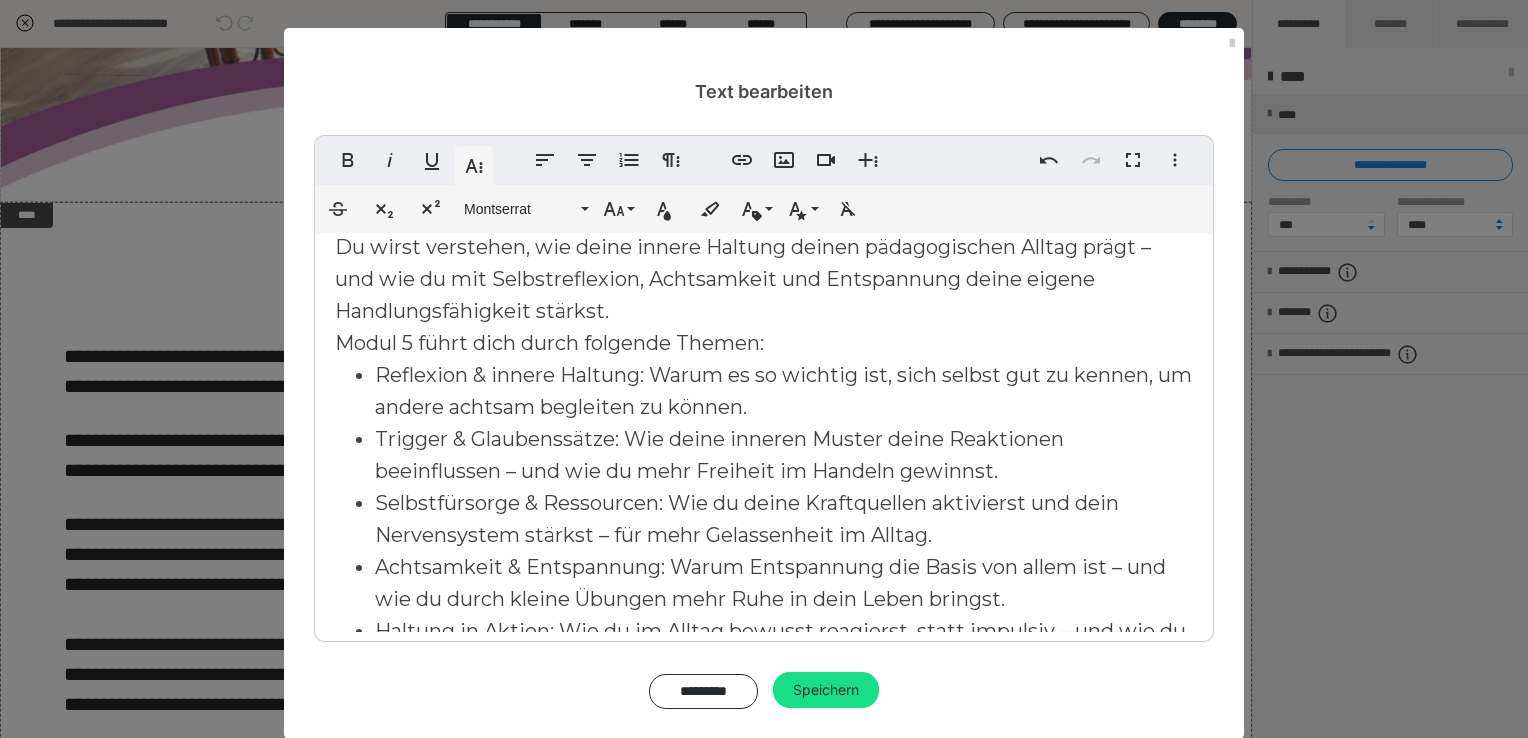 click on "Das erwartet dich in diesem Modul: In Modul 5 geht es ganz um dich – deine Haltung, deine innere Stärke und deine Fähigkeit, dich selbst gut zu führen. Denn um andere sicher zu begleiten, brauchst du Zugang zu dir selbst: zu deinen Bedürfnissen, deinen Grenzen, deinen Kraftquellen. Dieses Modul lädt dich dazu ein, den Blick nach innen zu richten. Es geht nicht darum, perfekt zu sein – sondern präsent, wach und menschlich. Du wirst verstehen, wie deine innere Haltung deinen pädagogischen Alltag prägt – und wie du mit Selbstreflexion, Achtsamkeit und Entspannung deine eigene Handlungsfähigkeit stärkst. Modul 5 führt dich durch folgende Themen: Reflexion & innere Haltung: Warum es so wichtig ist, sich selbst gut zu kennen, um andere achtsam begleiten zu können. Trigger & Glaubenssätze: Wie deine inneren Muster deine Reaktionen beeinflussen – und wie du mehr Freiheit im Handeln gewinnst." at bounding box center [764, 423] 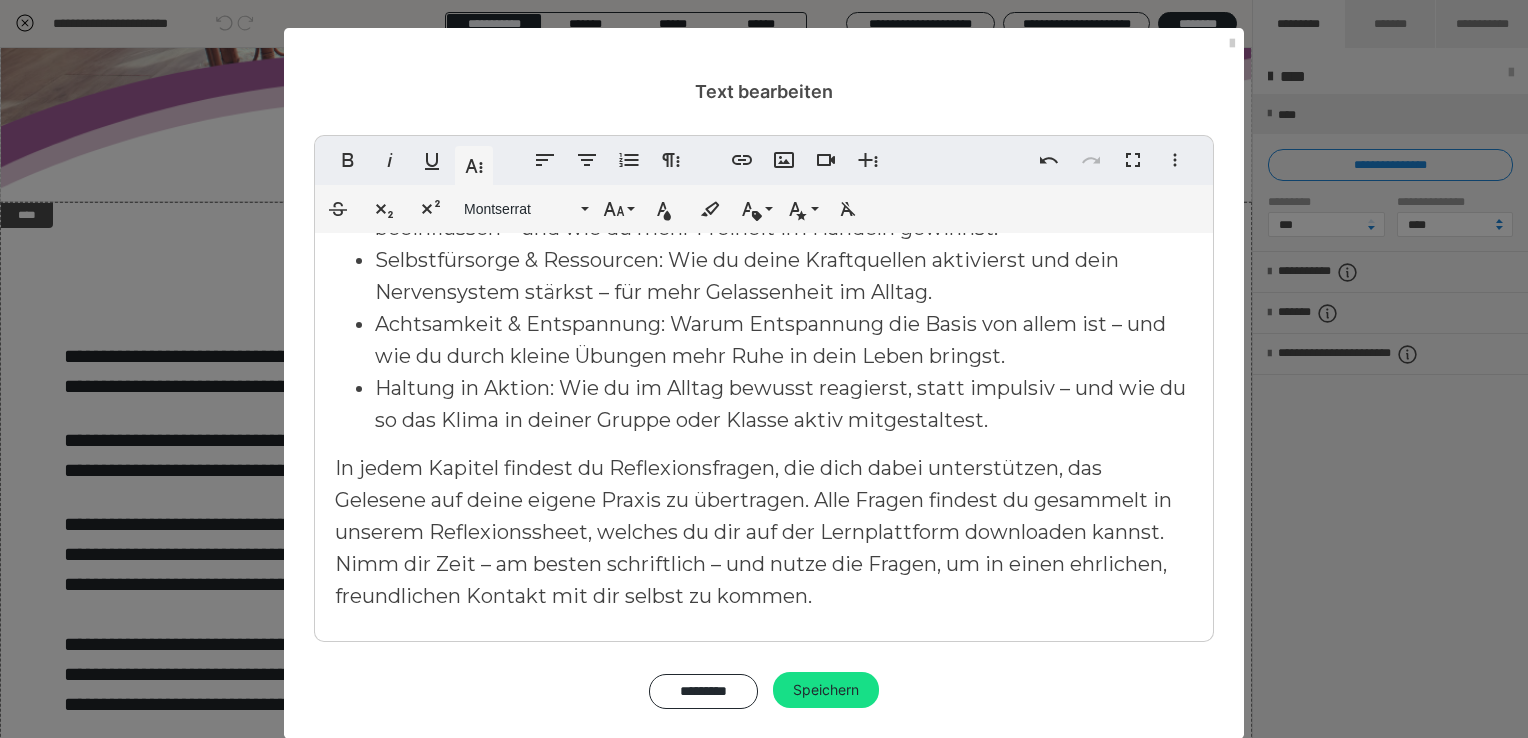 scroll, scrollTop: 568, scrollLeft: 0, axis: vertical 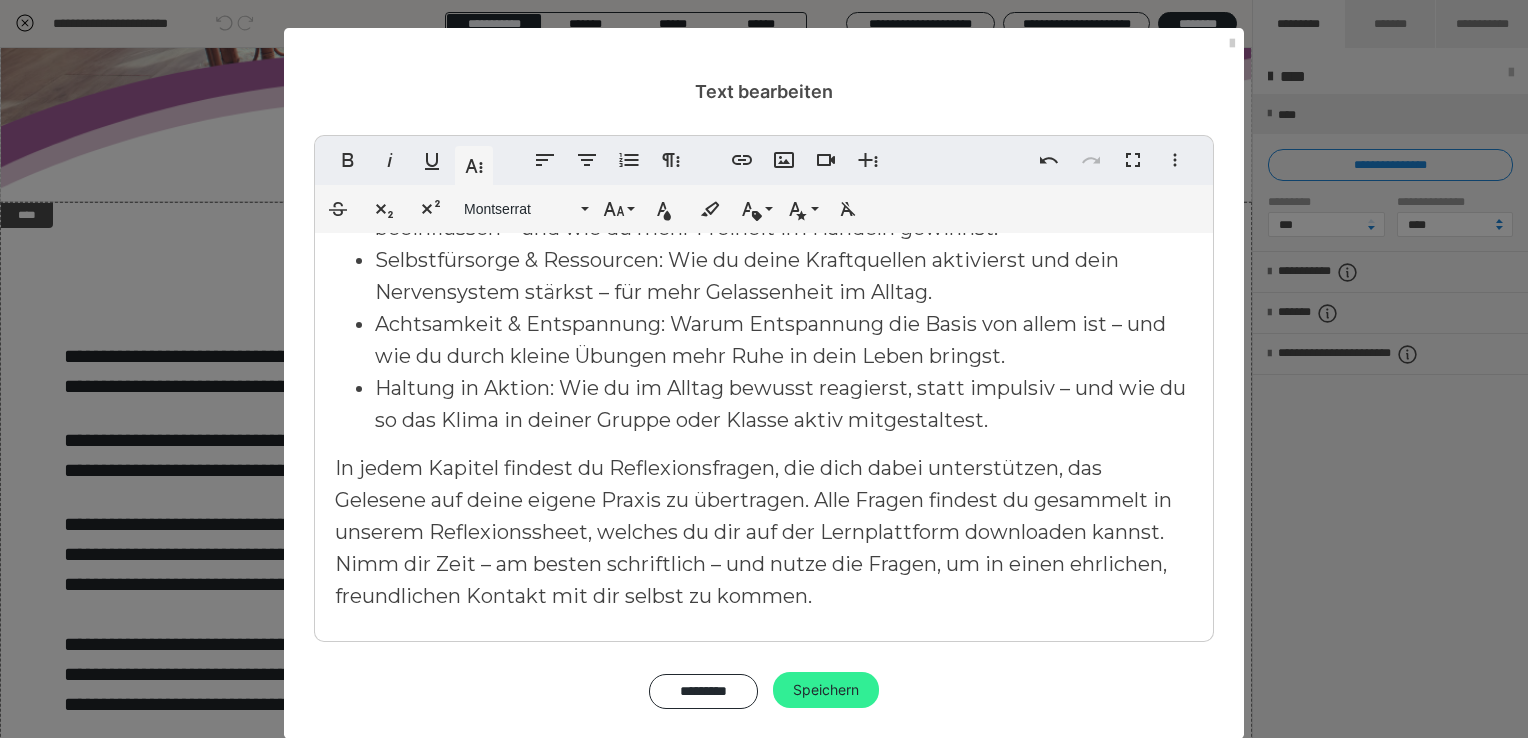 click on "Speichern" at bounding box center [826, 690] 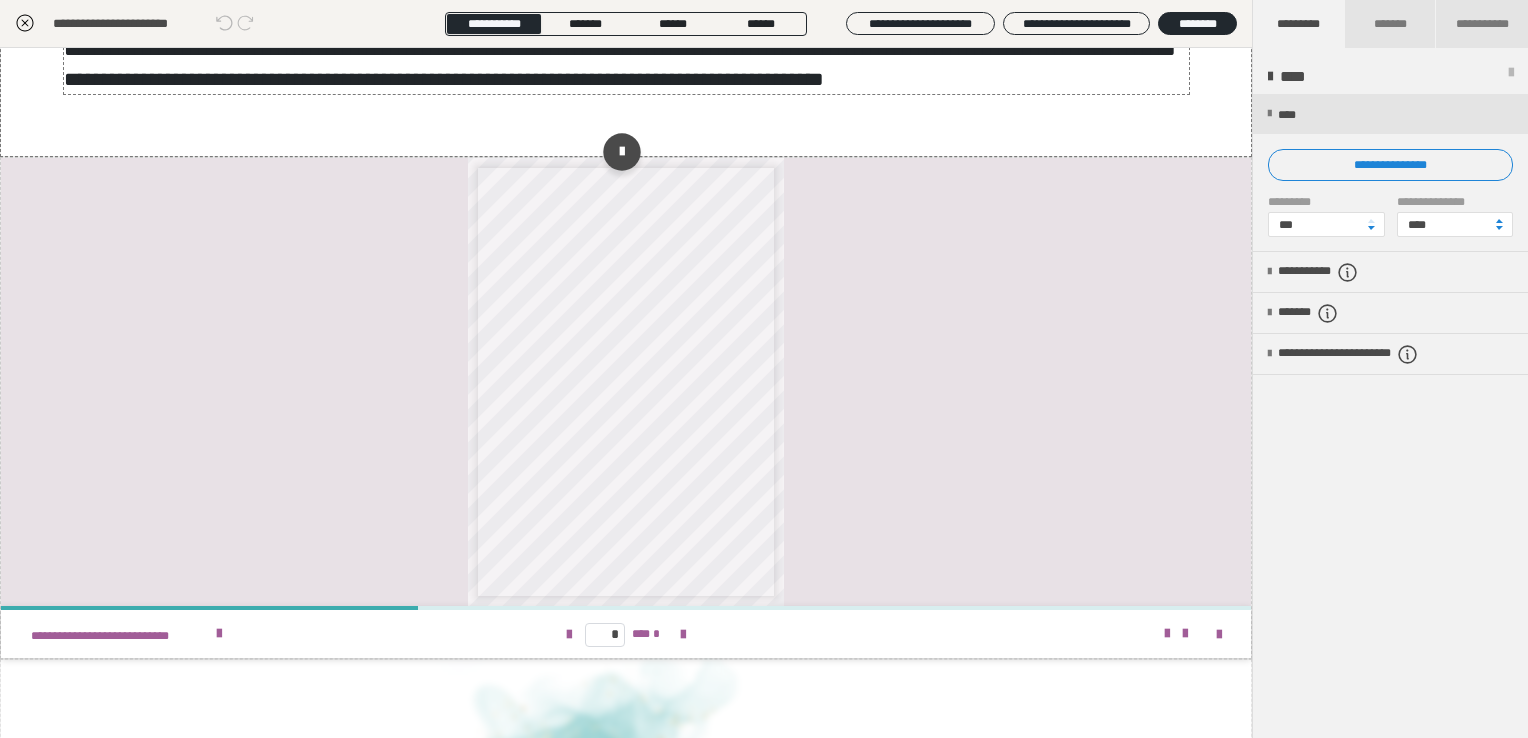 scroll, scrollTop: 1400, scrollLeft: 0, axis: vertical 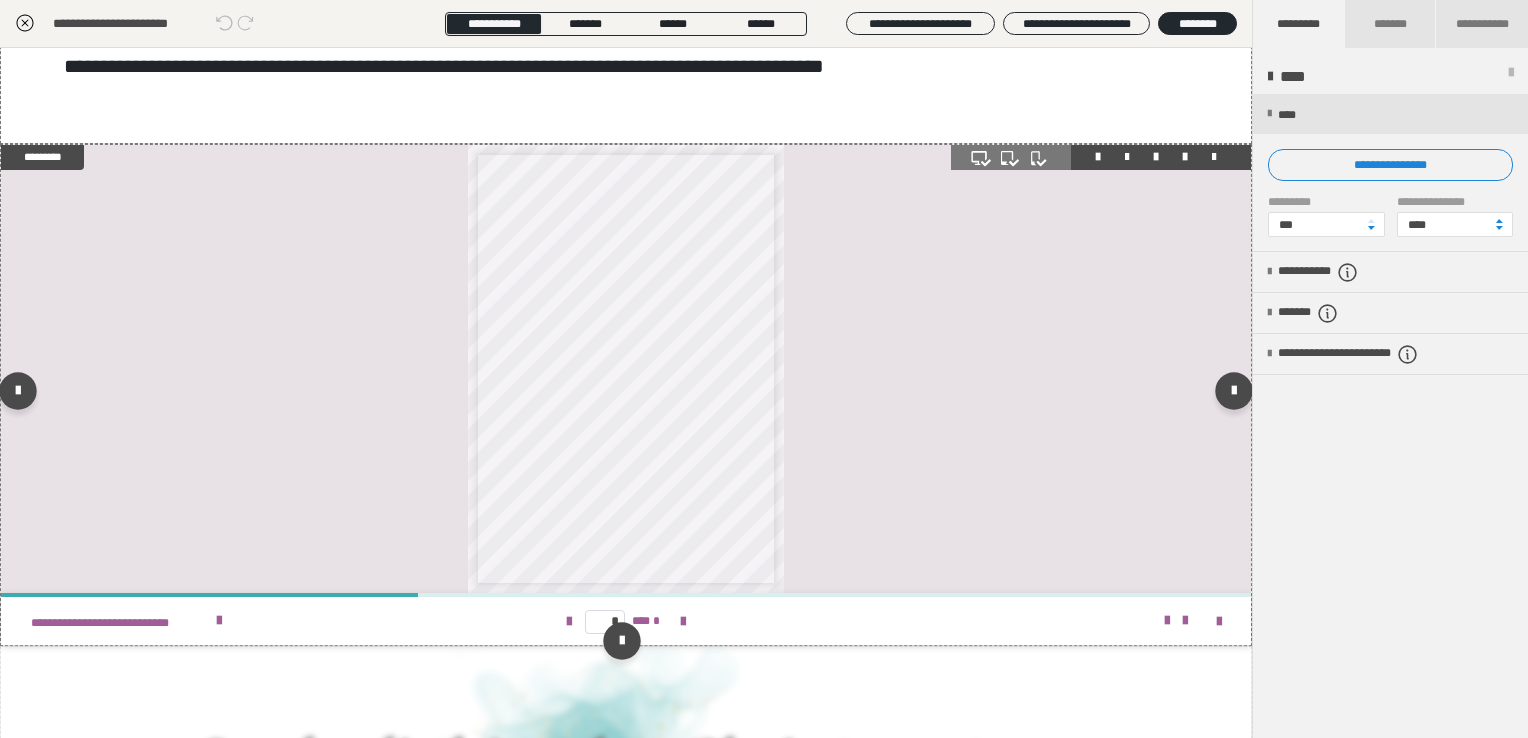 click on "**********" at bounding box center [626, 369] 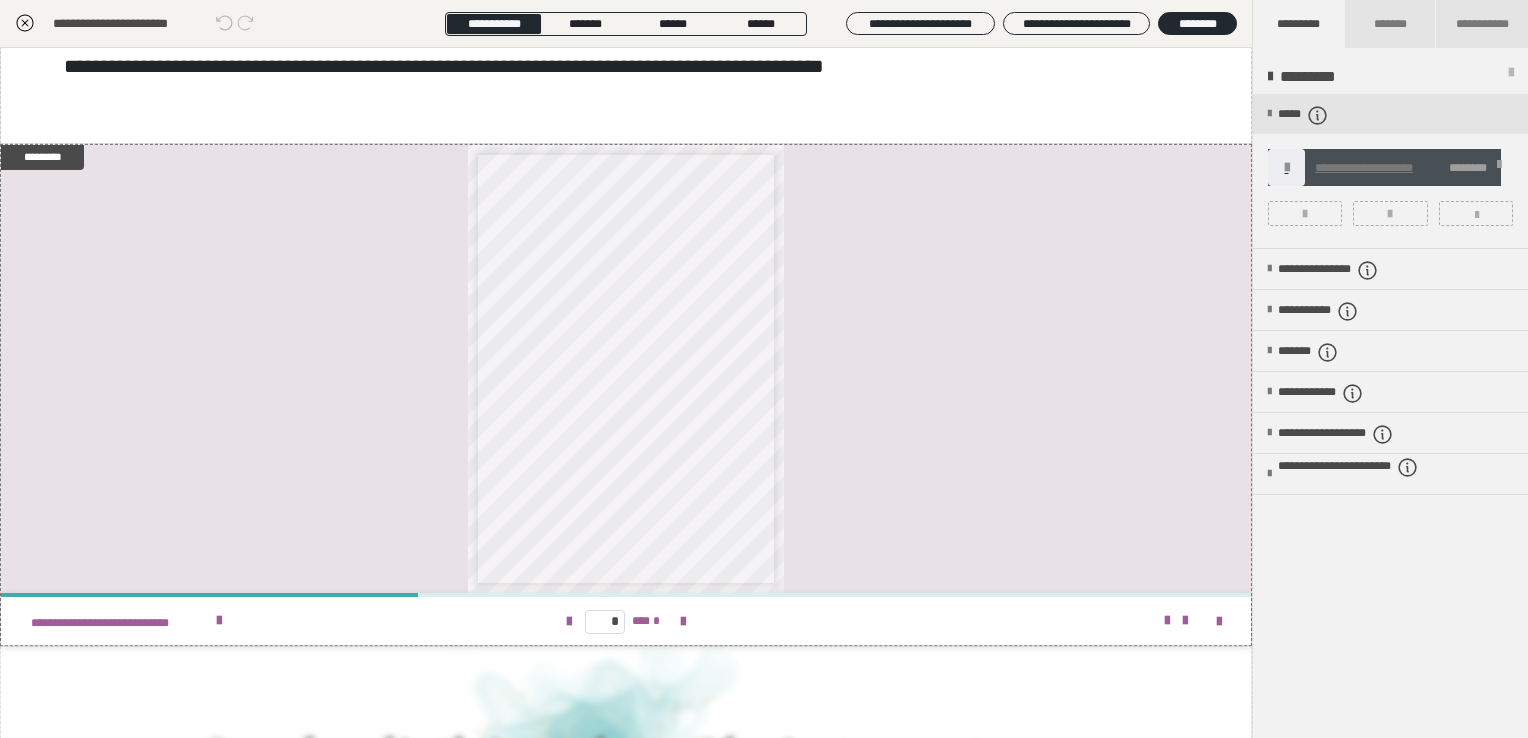 click at bounding box center (1499, 168) 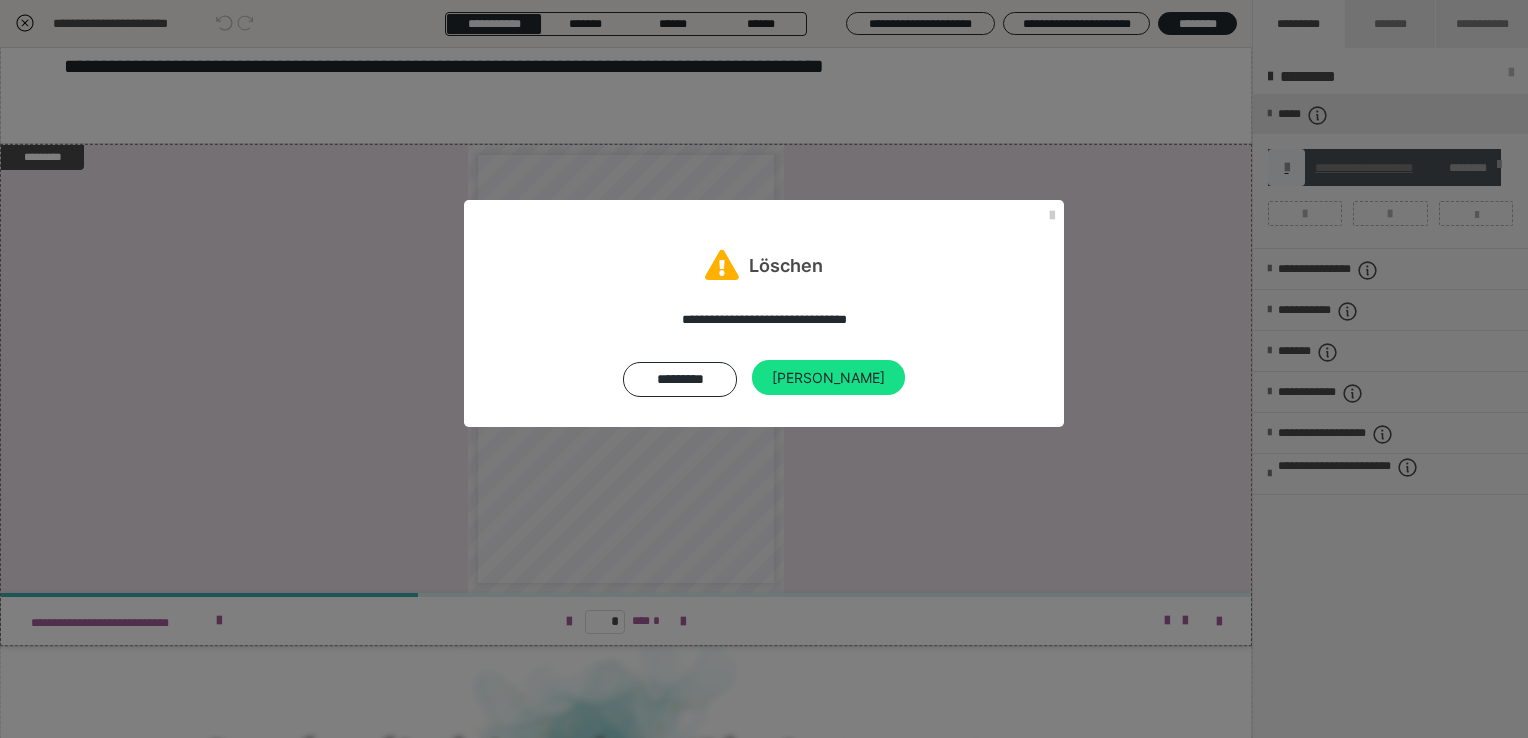 click on "**********" at bounding box center [764, 353] 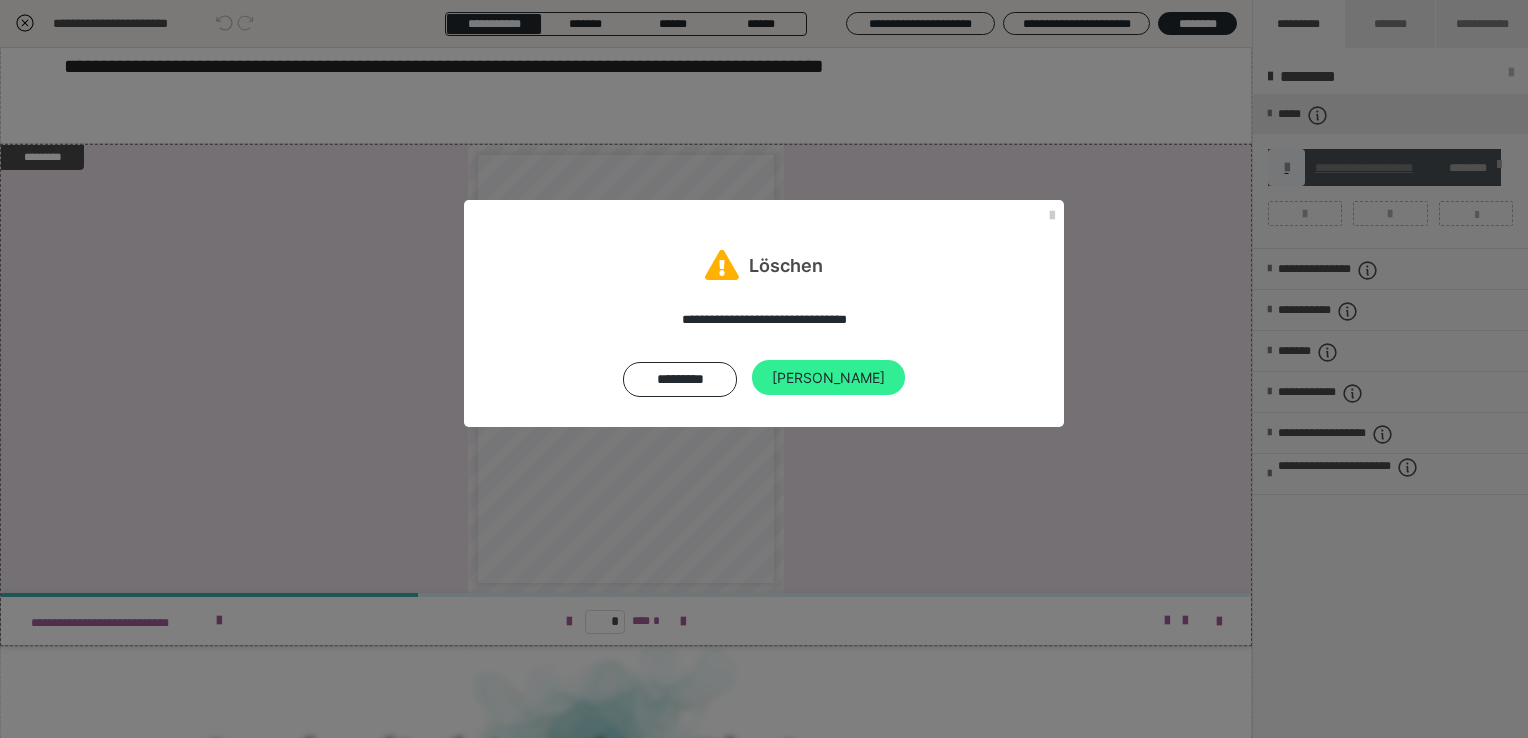 click on "[PERSON_NAME]" at bounding box center [828, 378] 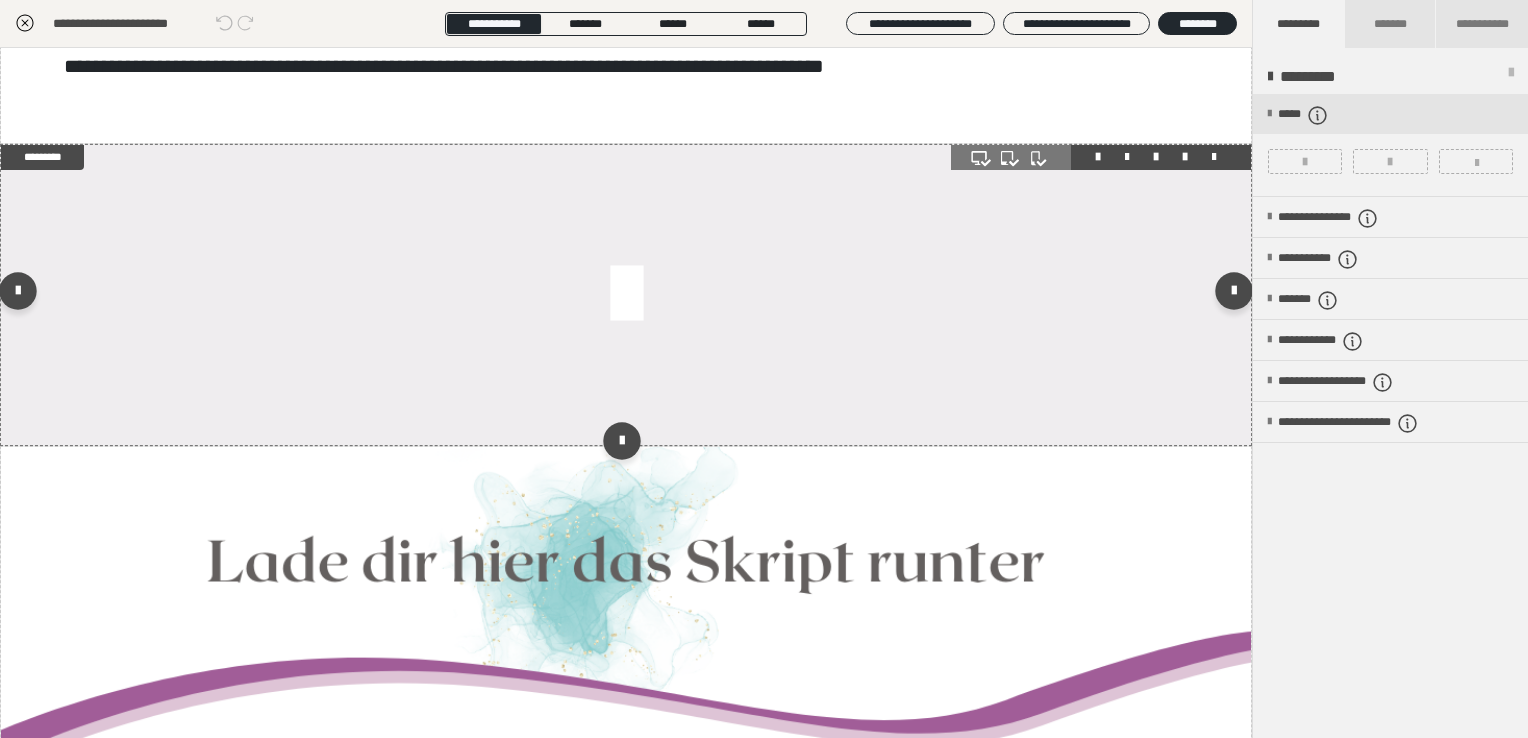 click at bounding box center [626, 295] 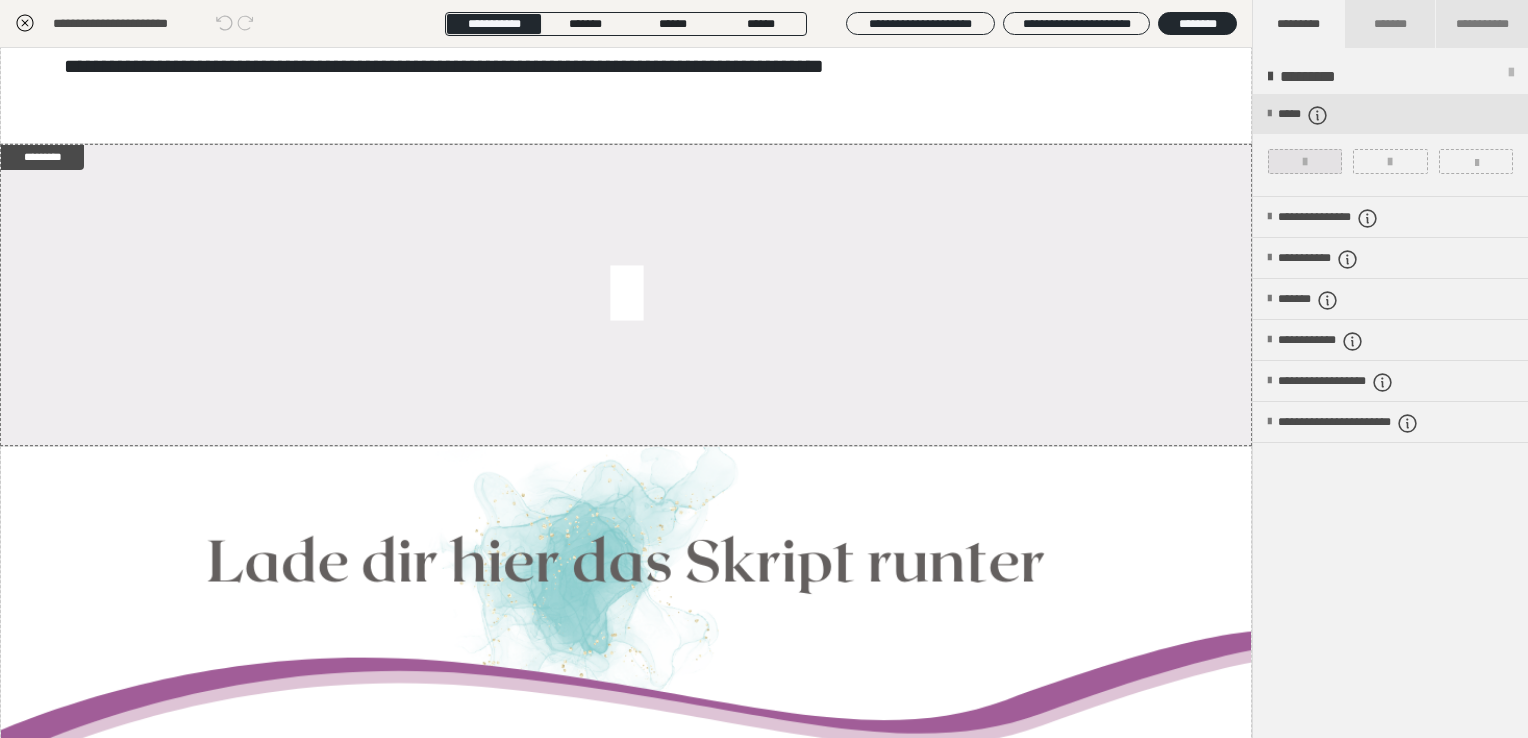click at bounding box center (1305, 161) 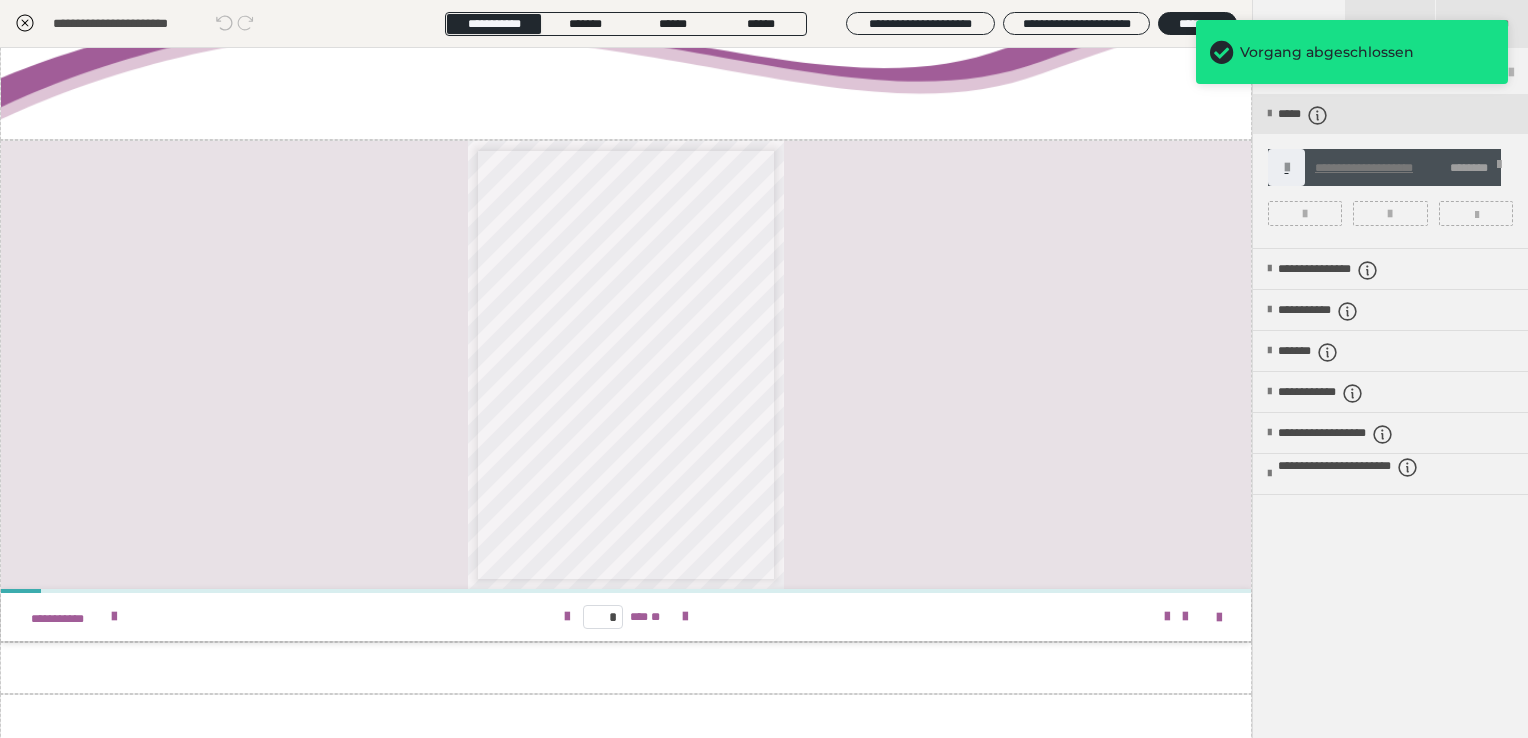 scroll, scrollTop: 2300, scrollLeft: 0, axis: vertical 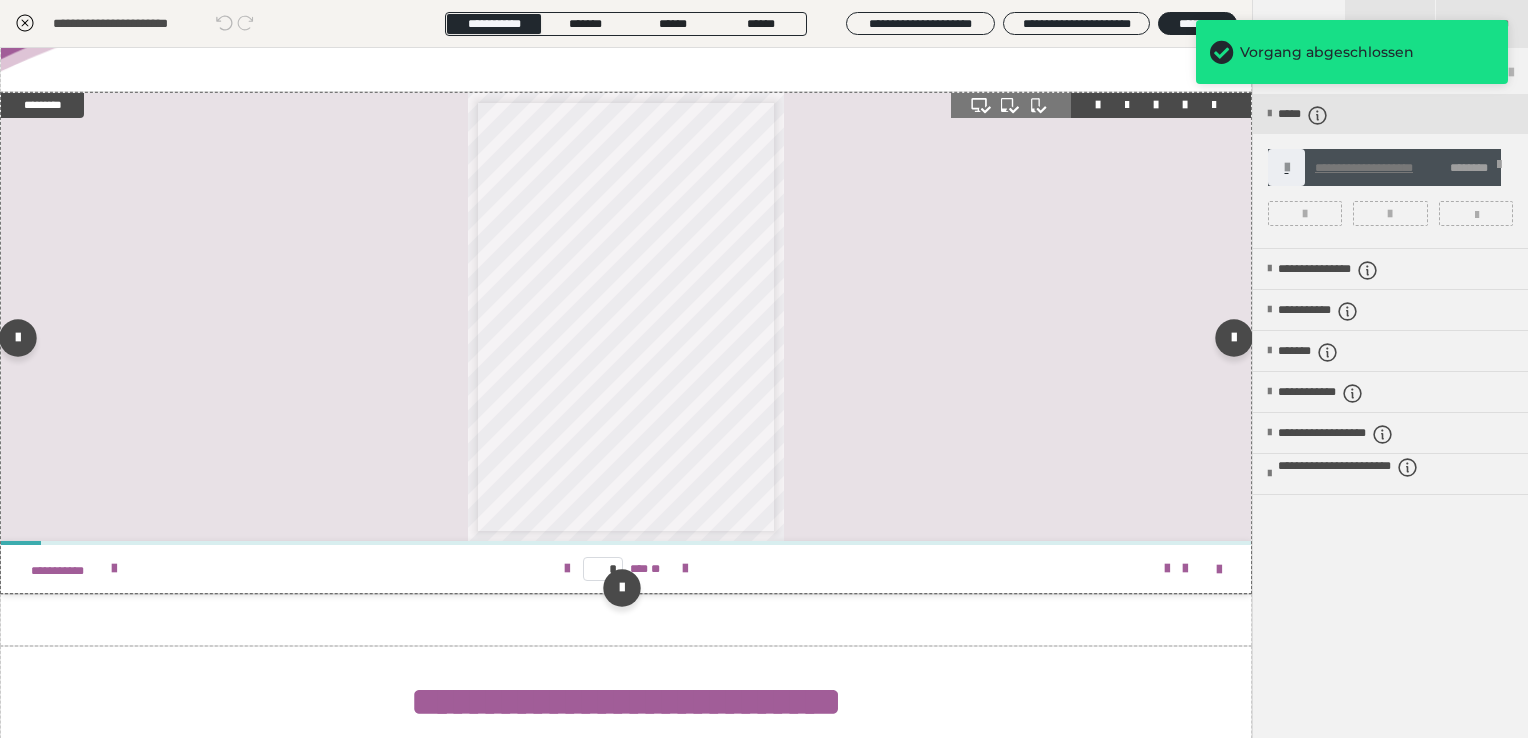 click on "**********" at bounding box center (626, 317) 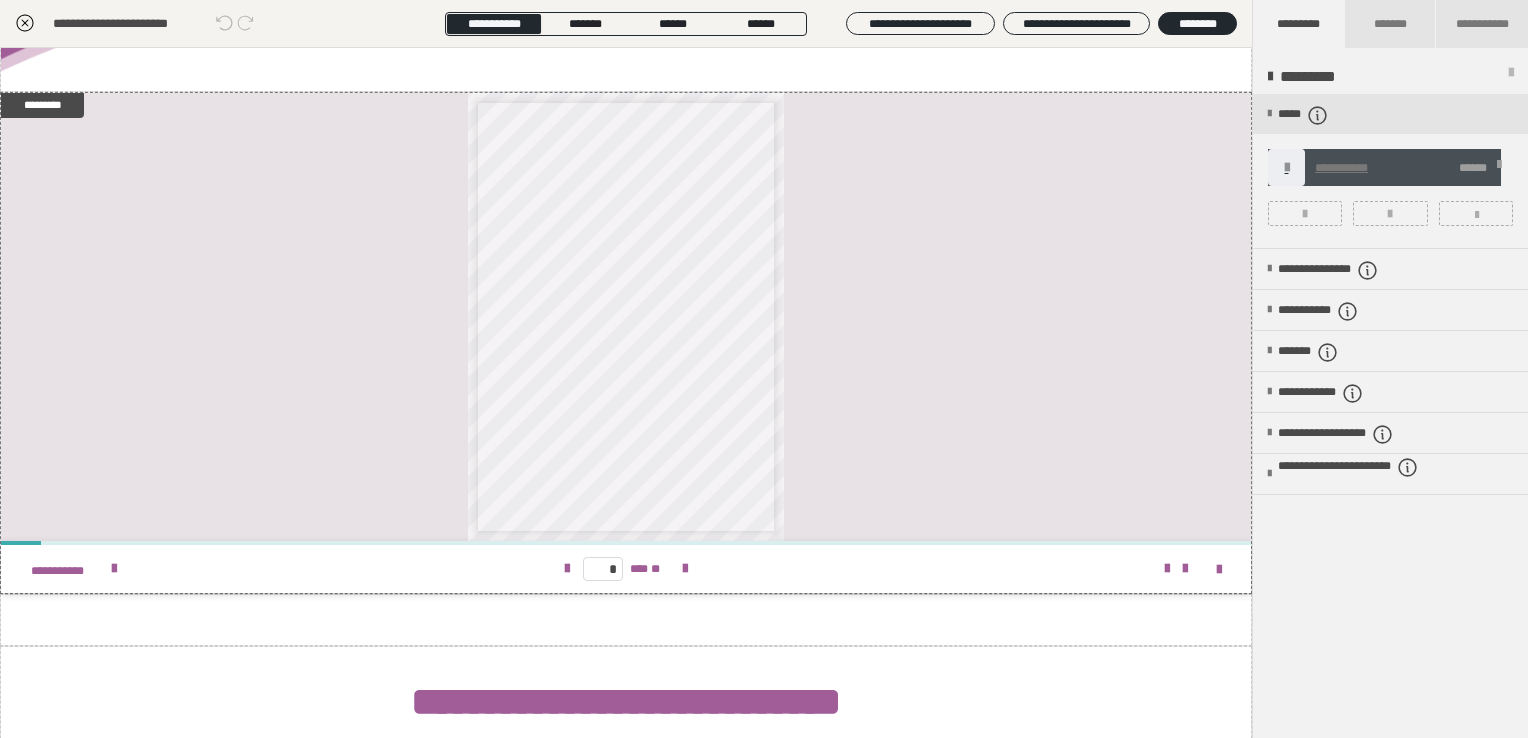 click at bounding box center (1499, 168) 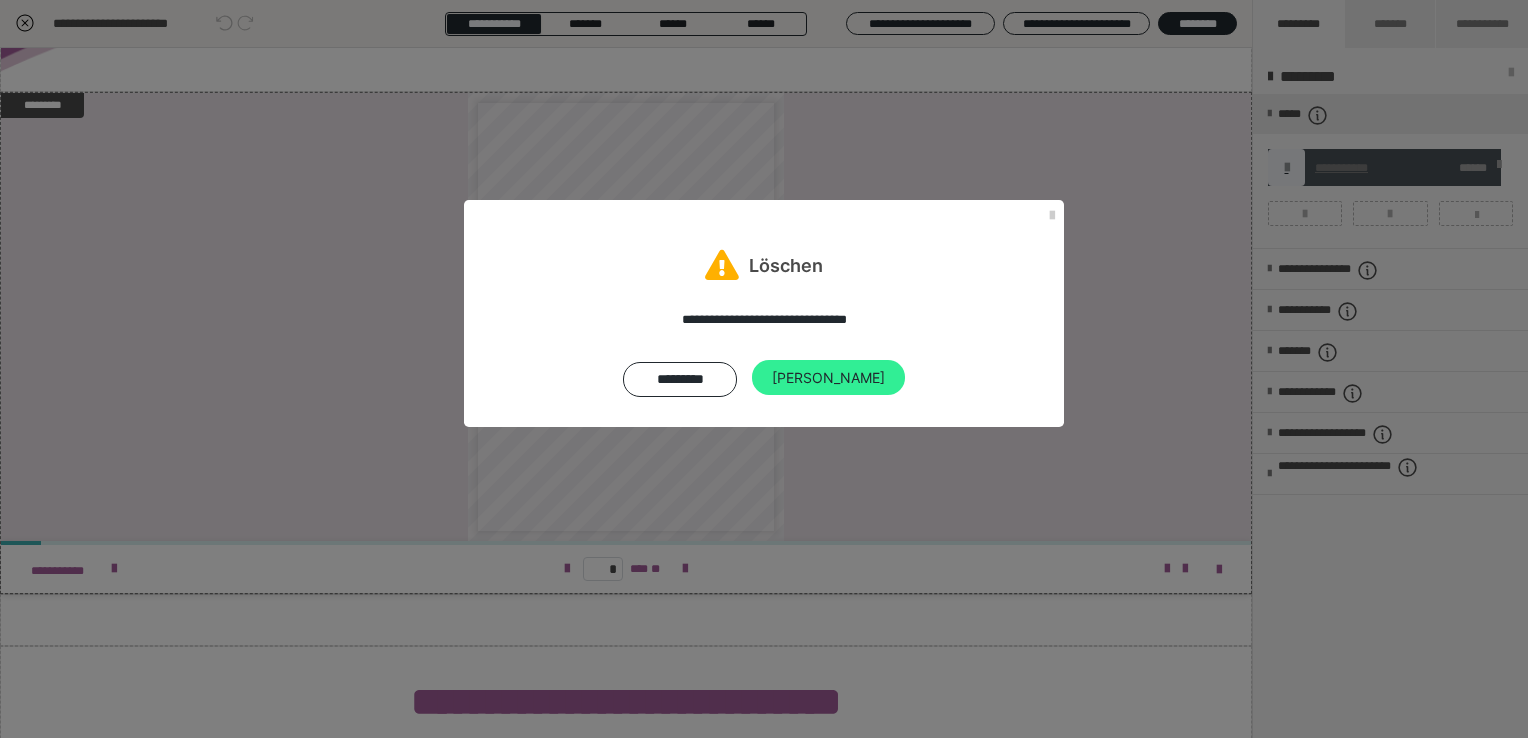 click on "[PERSON_NAME]" at bounding box center (828, 378) 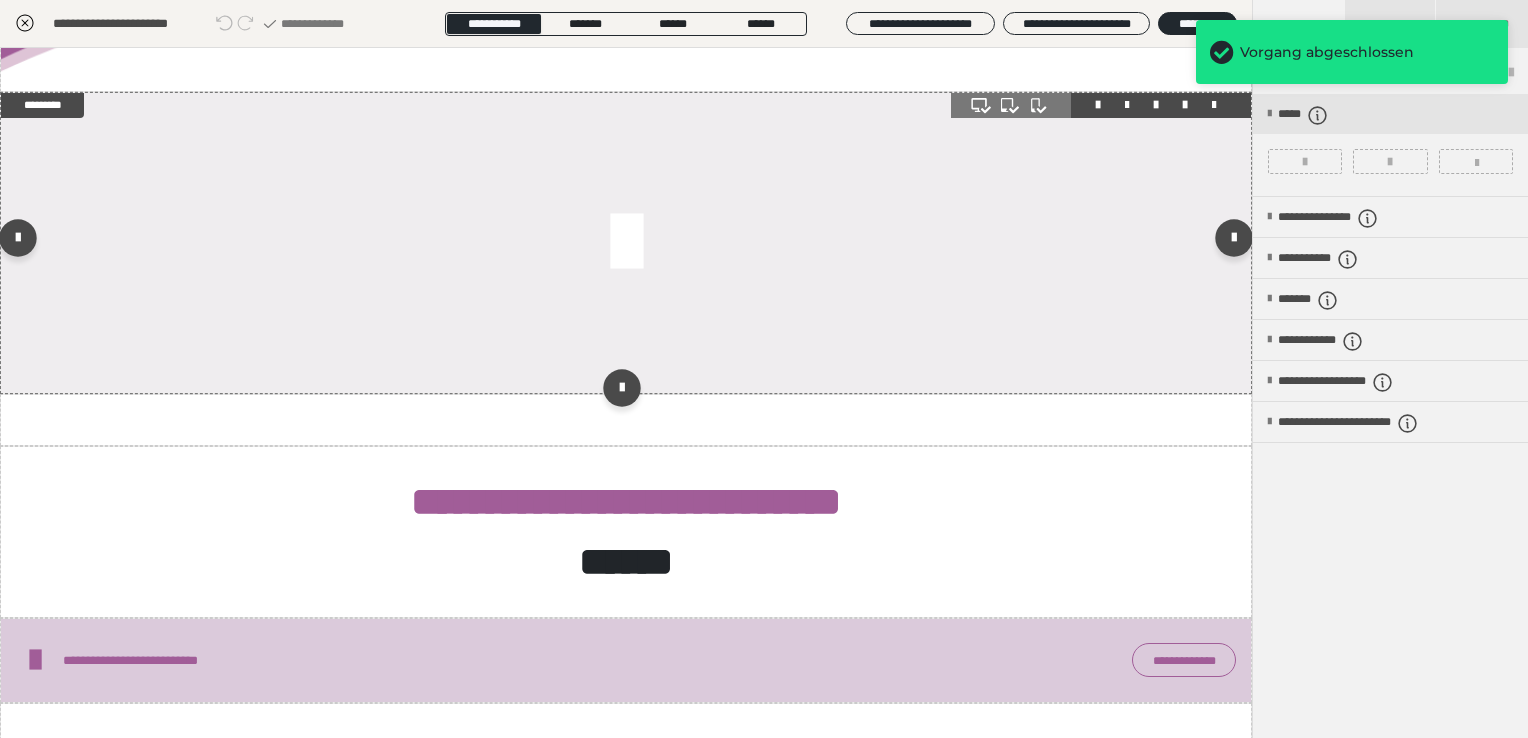 click at bounding box center (626, 243) 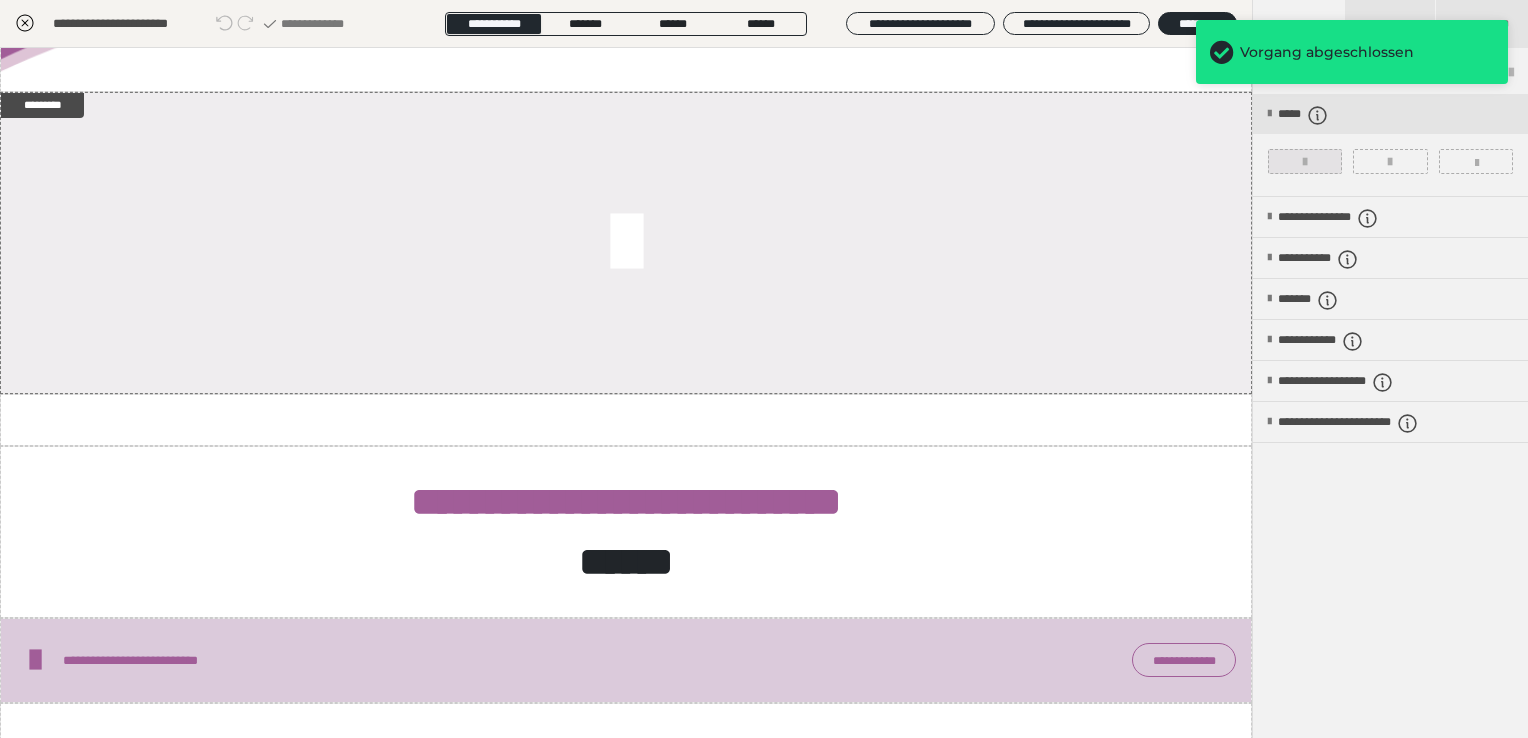 click at bounding box center [1305, 161] 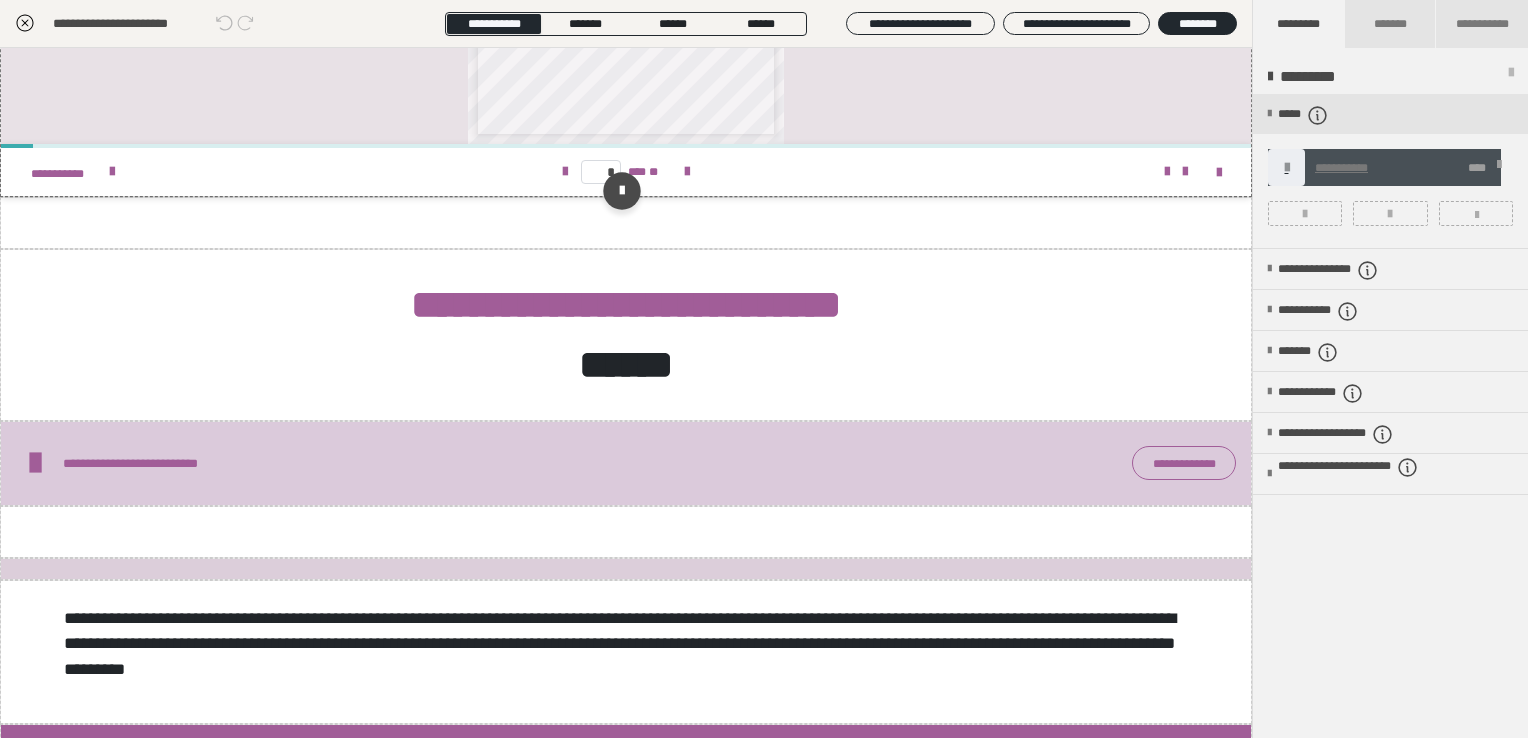 scroll, scrollTop: 2700, scrollLeft: 0, axis: vertical 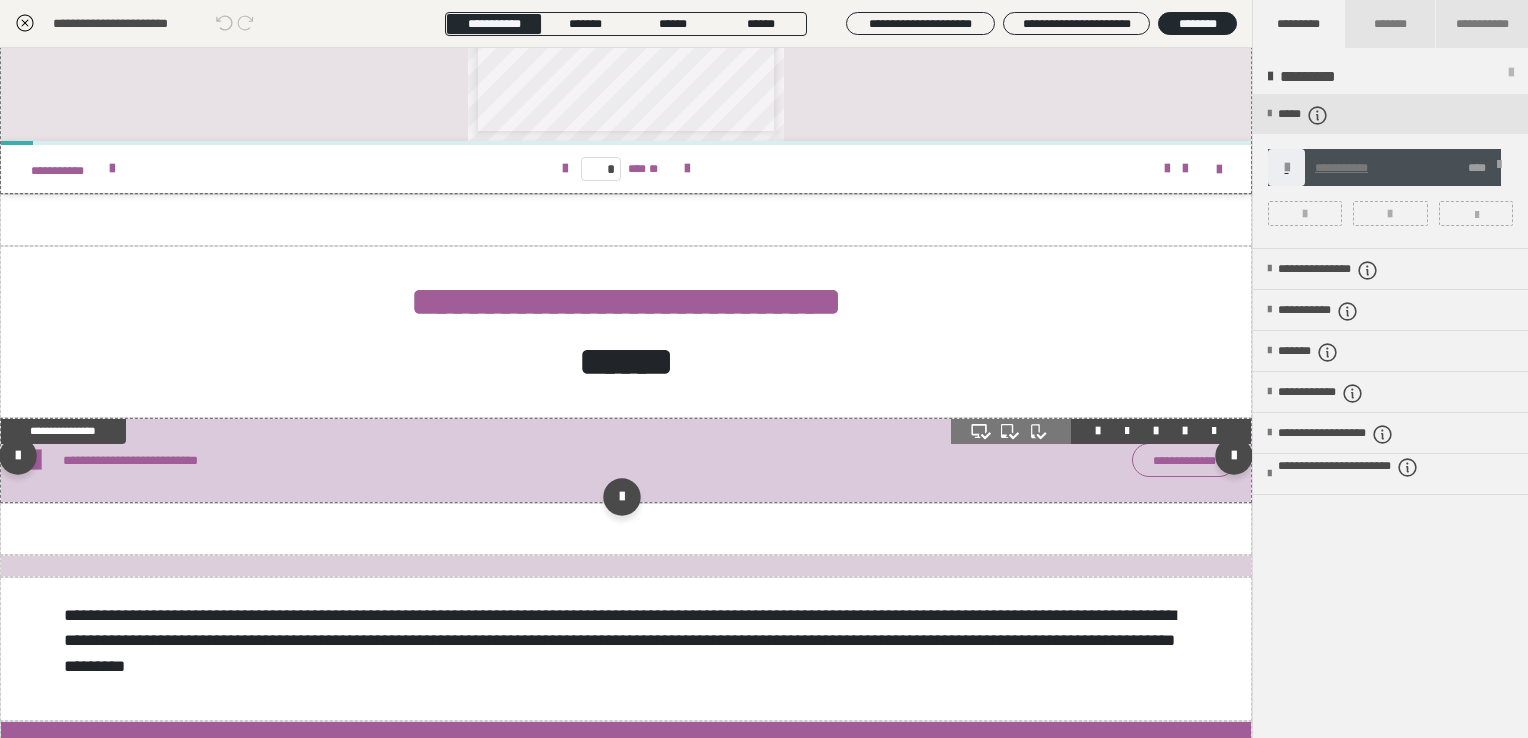 click on "**********" at bounding box center [473, 460] 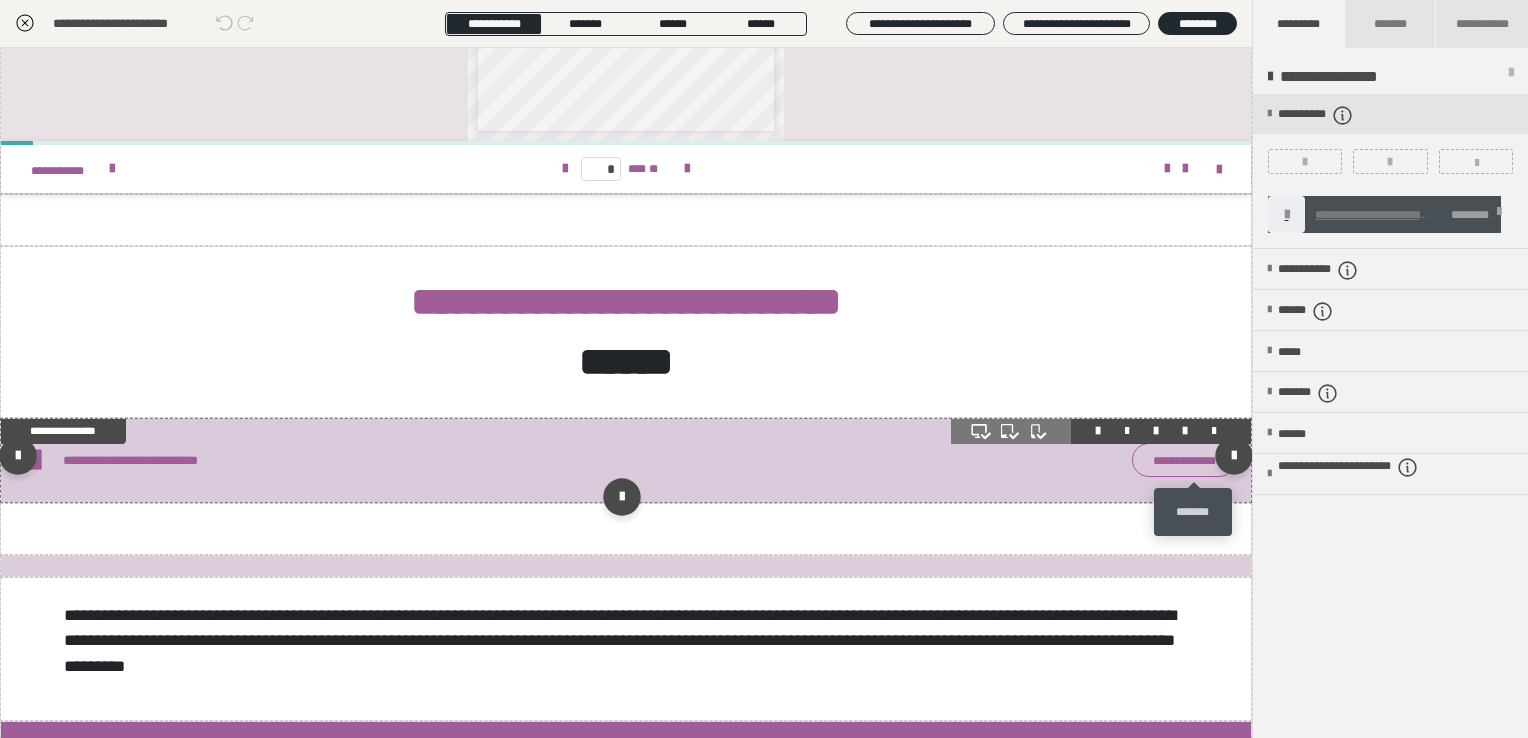 click at bounding box center [1214, 431] 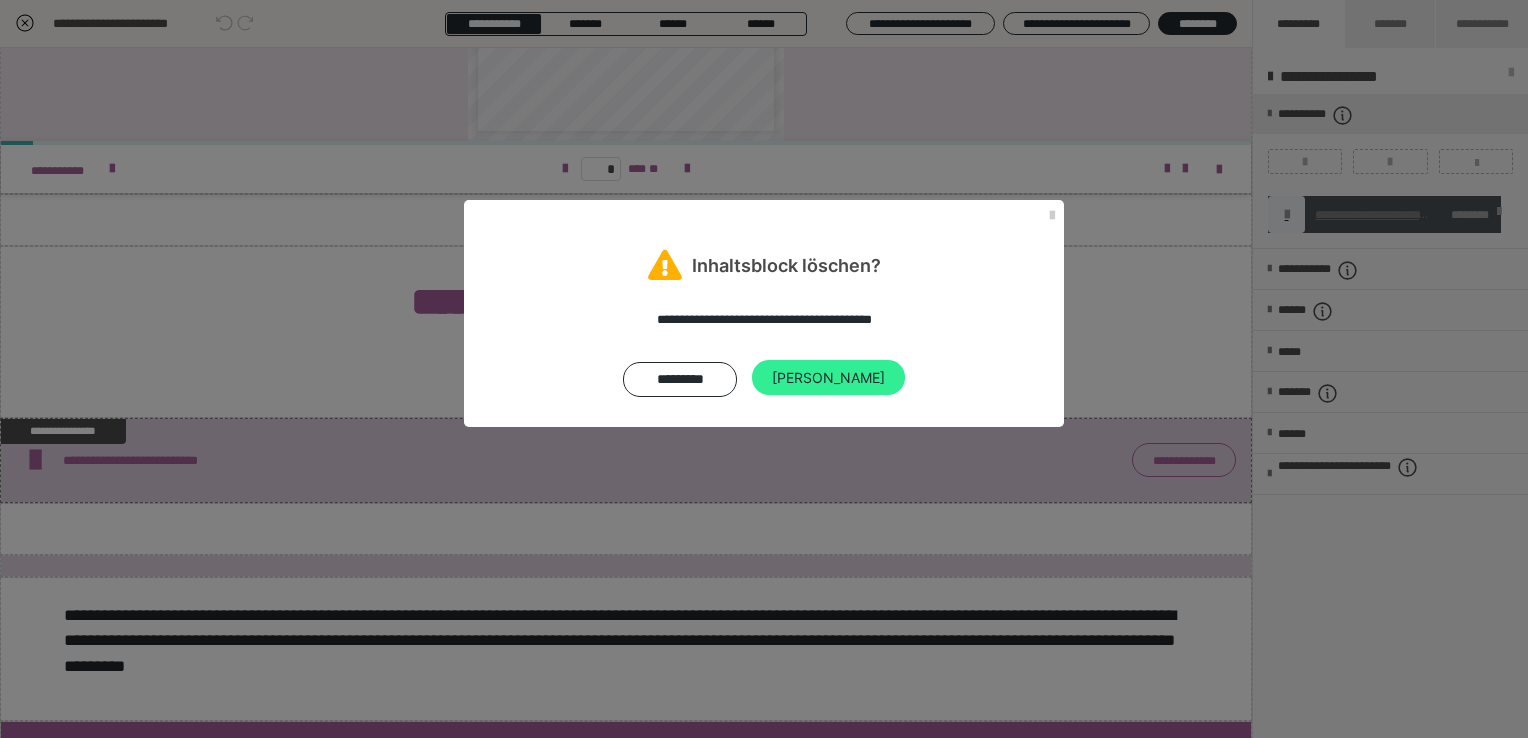 click on "[PERSON_NAME]" at bounding box center [828, 378] 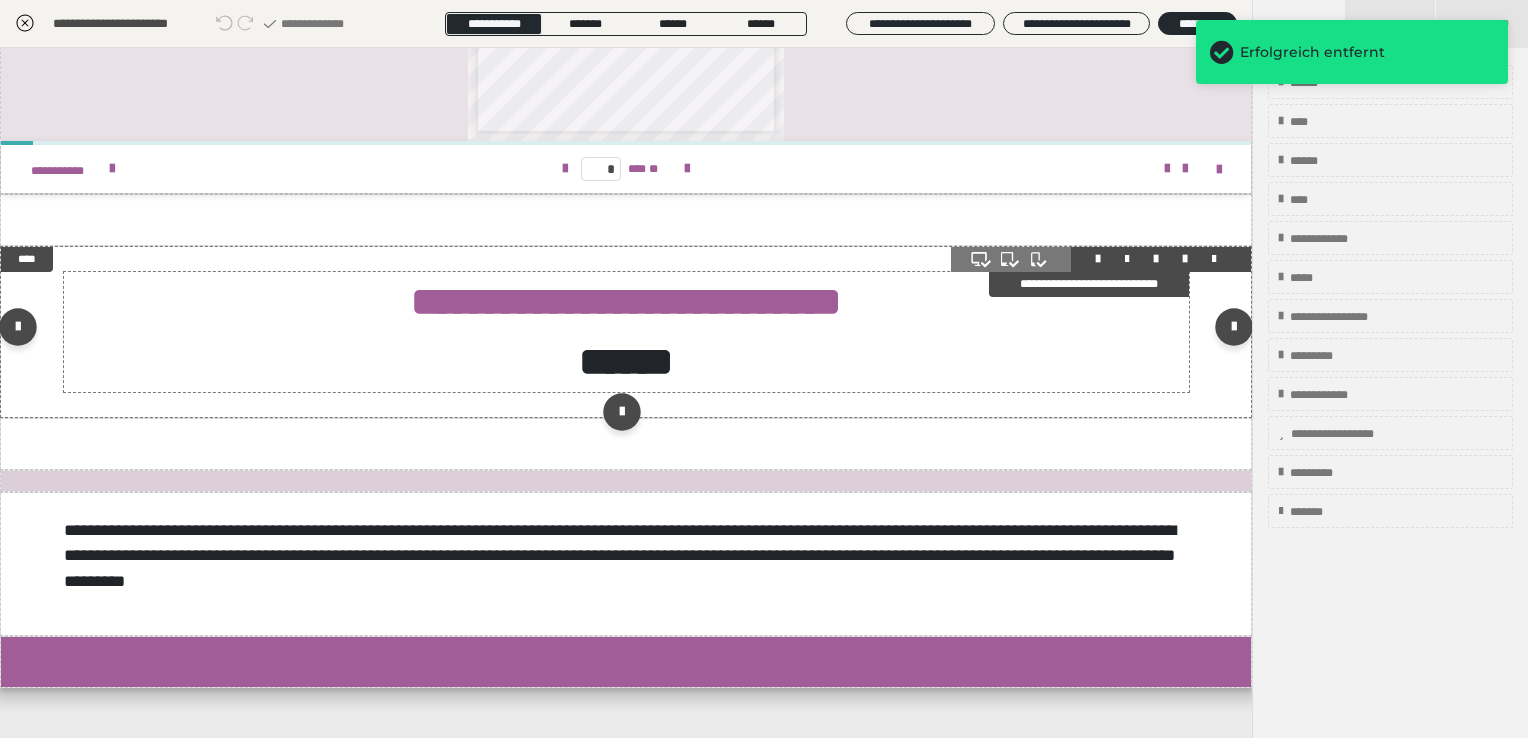 click on "**********" at bounding box center [626, 332] 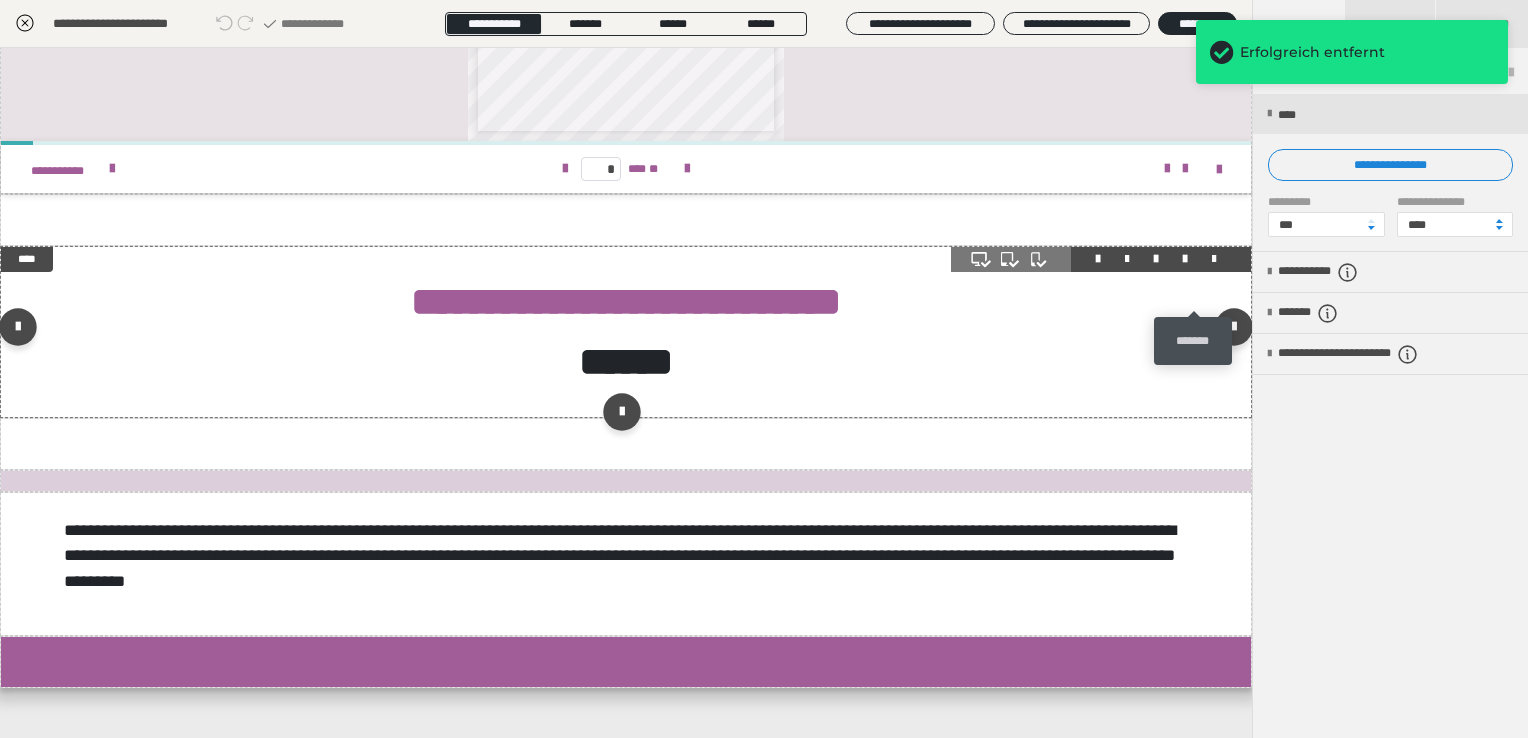click at bounding box center (1214, 259) 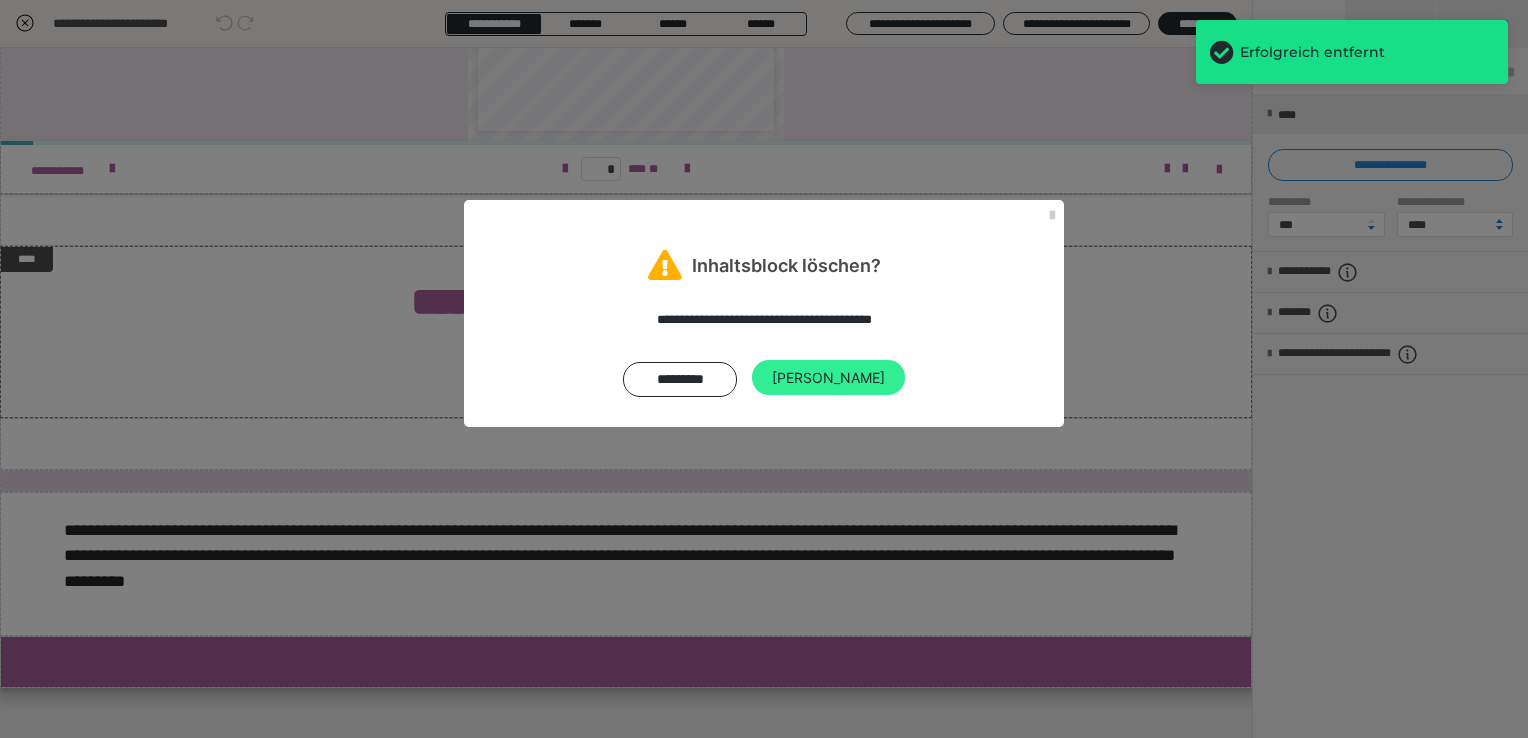 click on "[PERSON_NAME]" at bounding box center [828, 378] 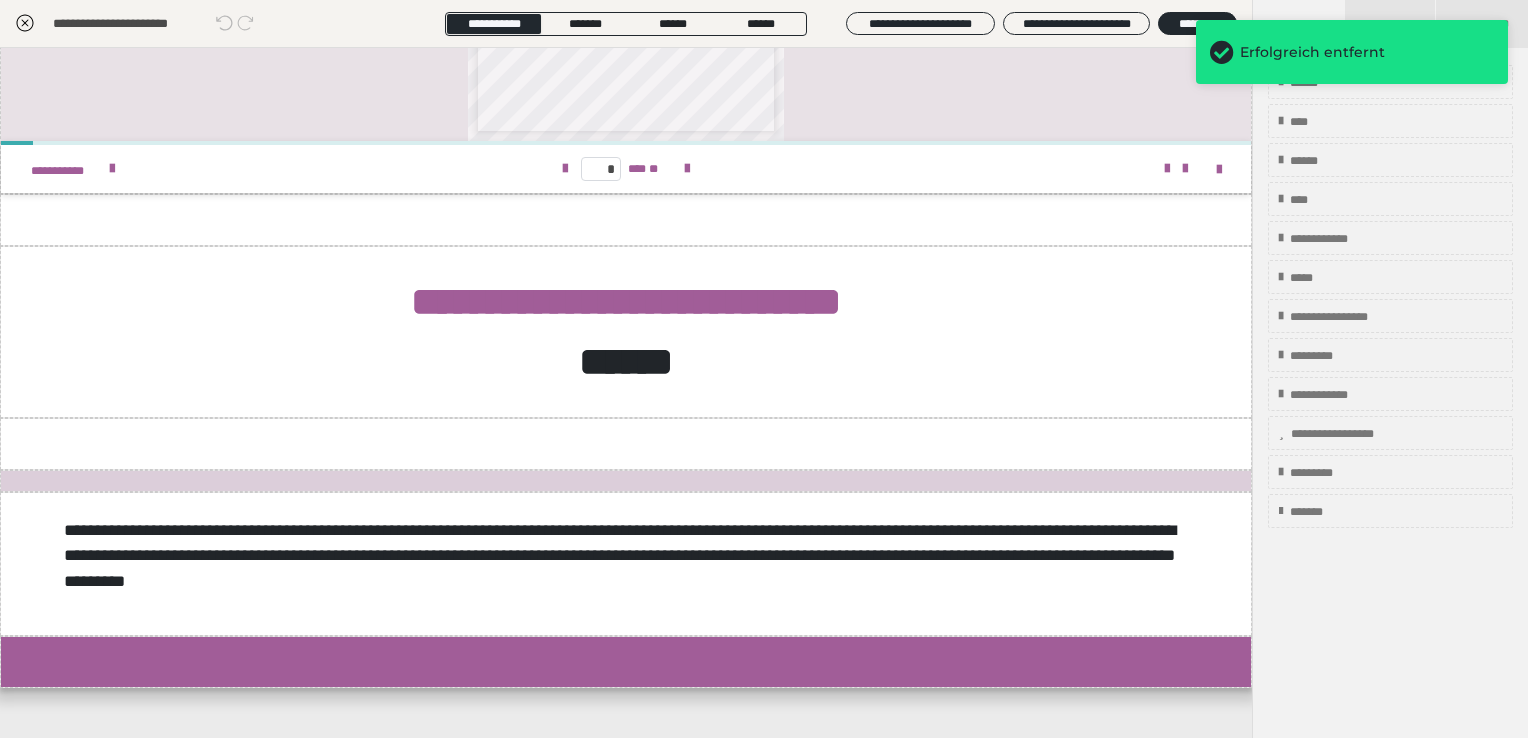 scroll, scrollTop: 2604, scrollLeft: 0, axis: vertical 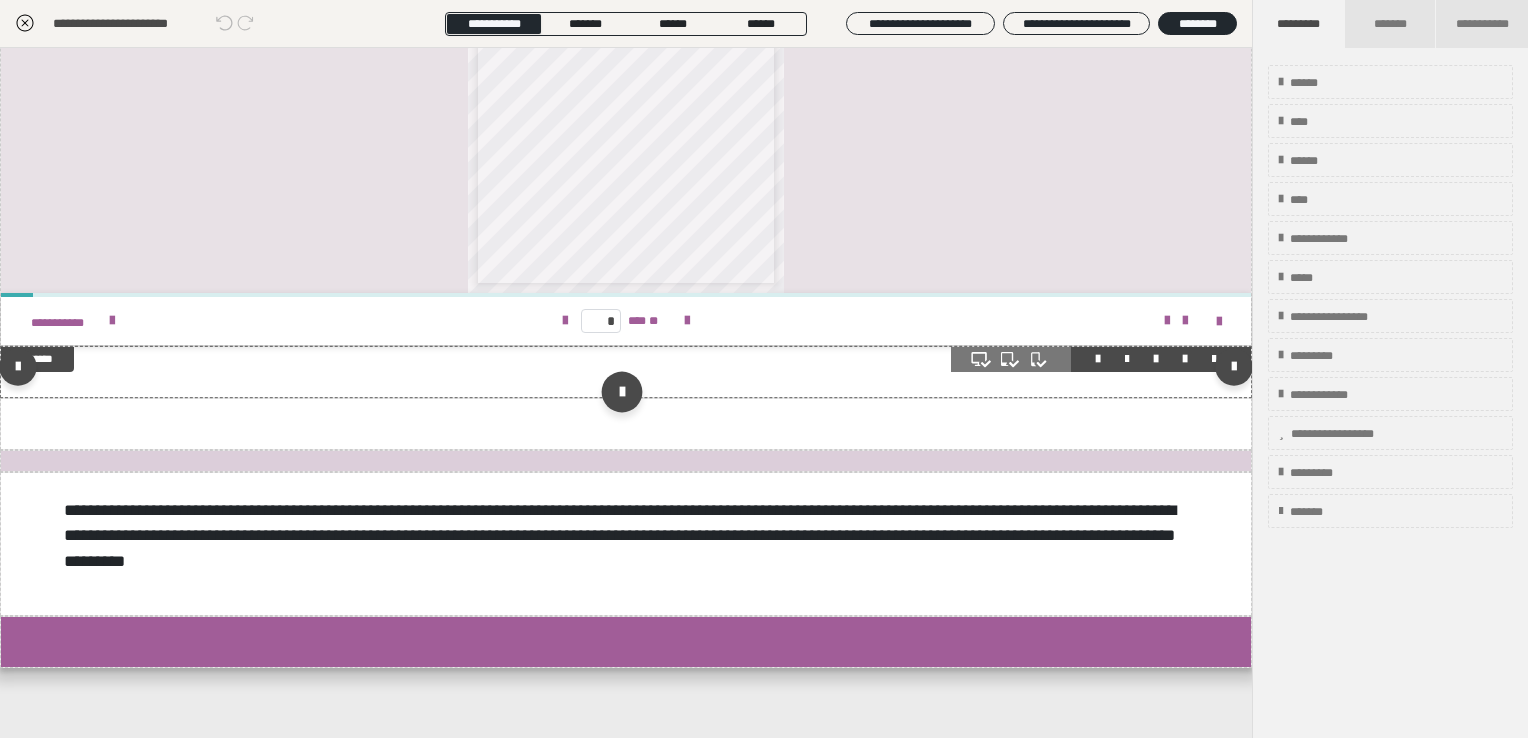 click at bounding box center (621, 392) 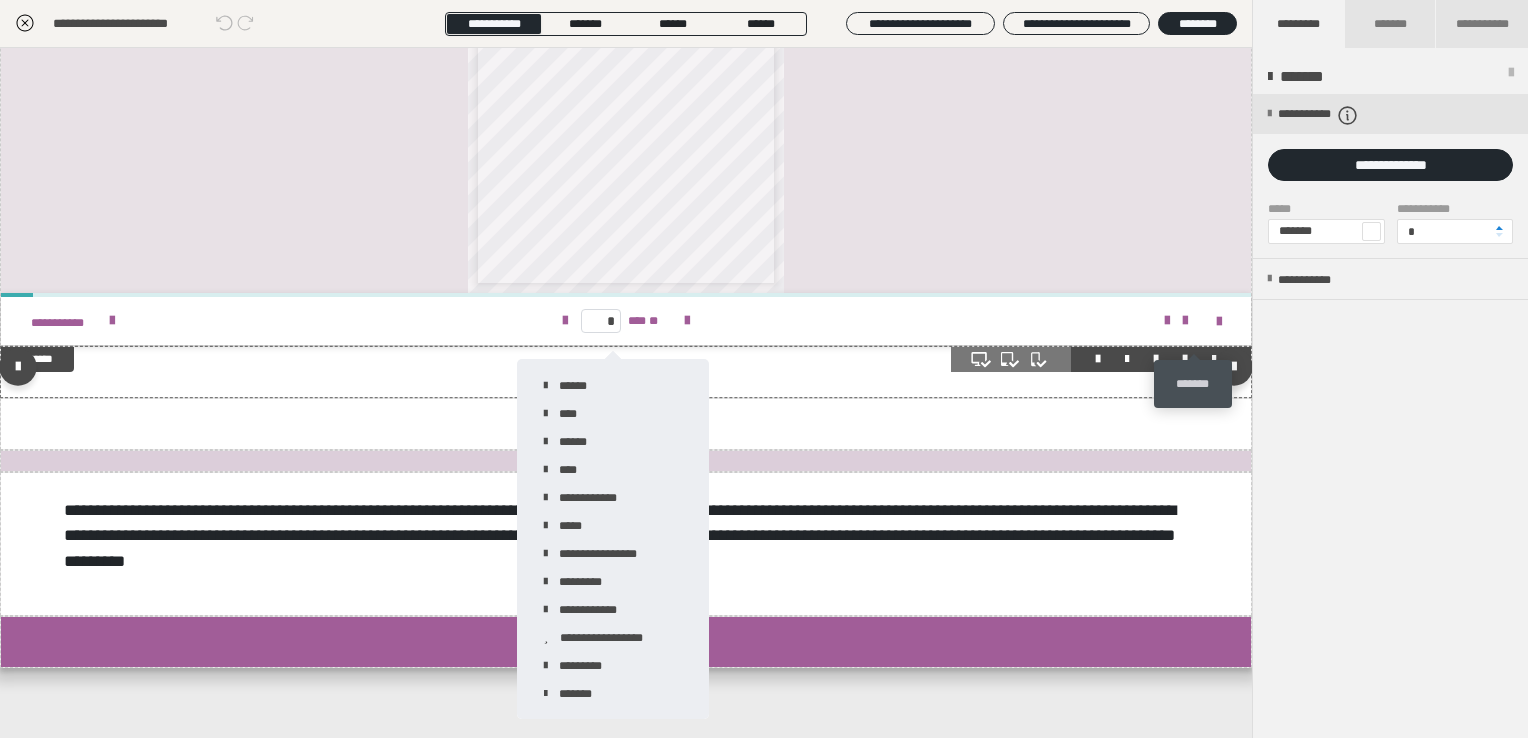 click at bounding box center (1214, 359) 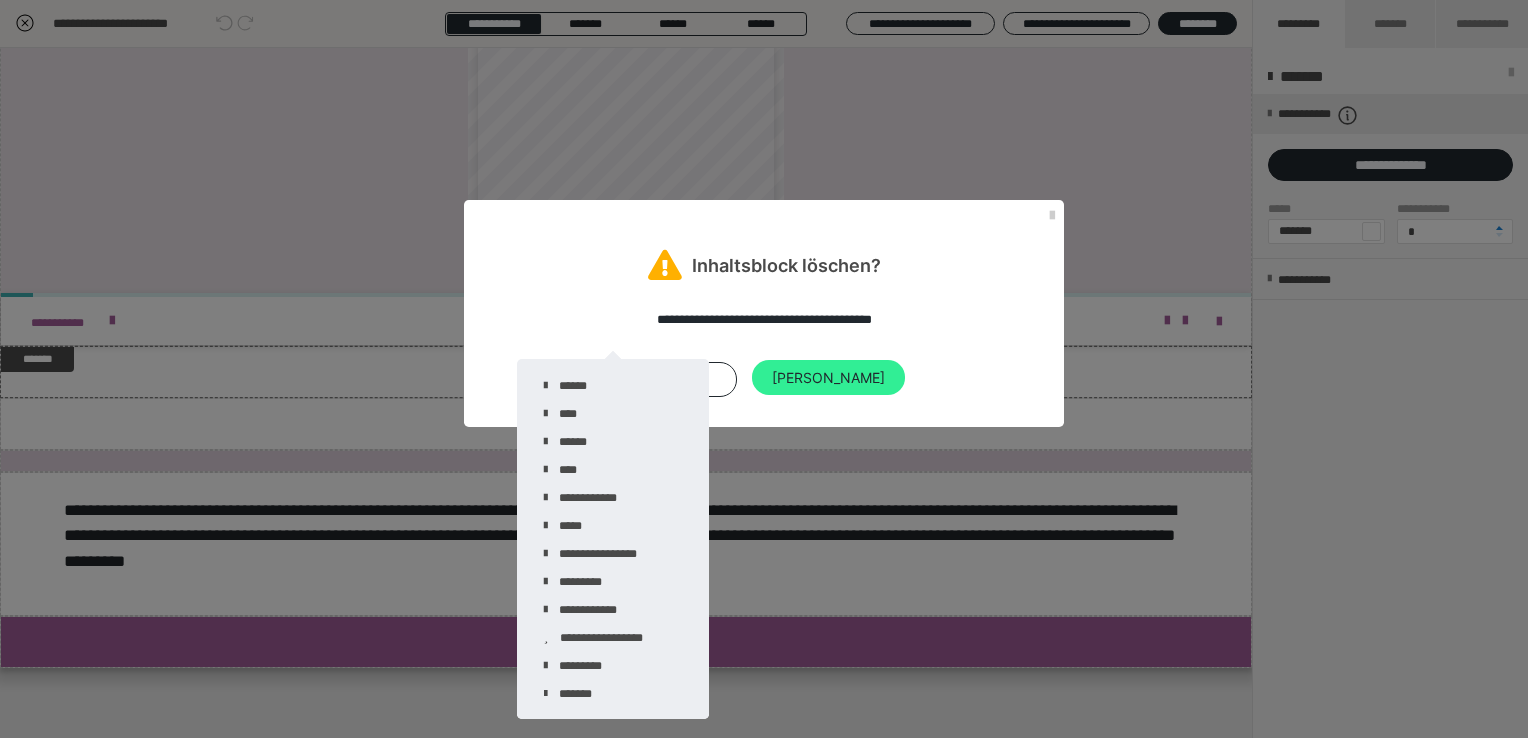 click on "[PERSON_NAME]" at bounding box center (828, 378) 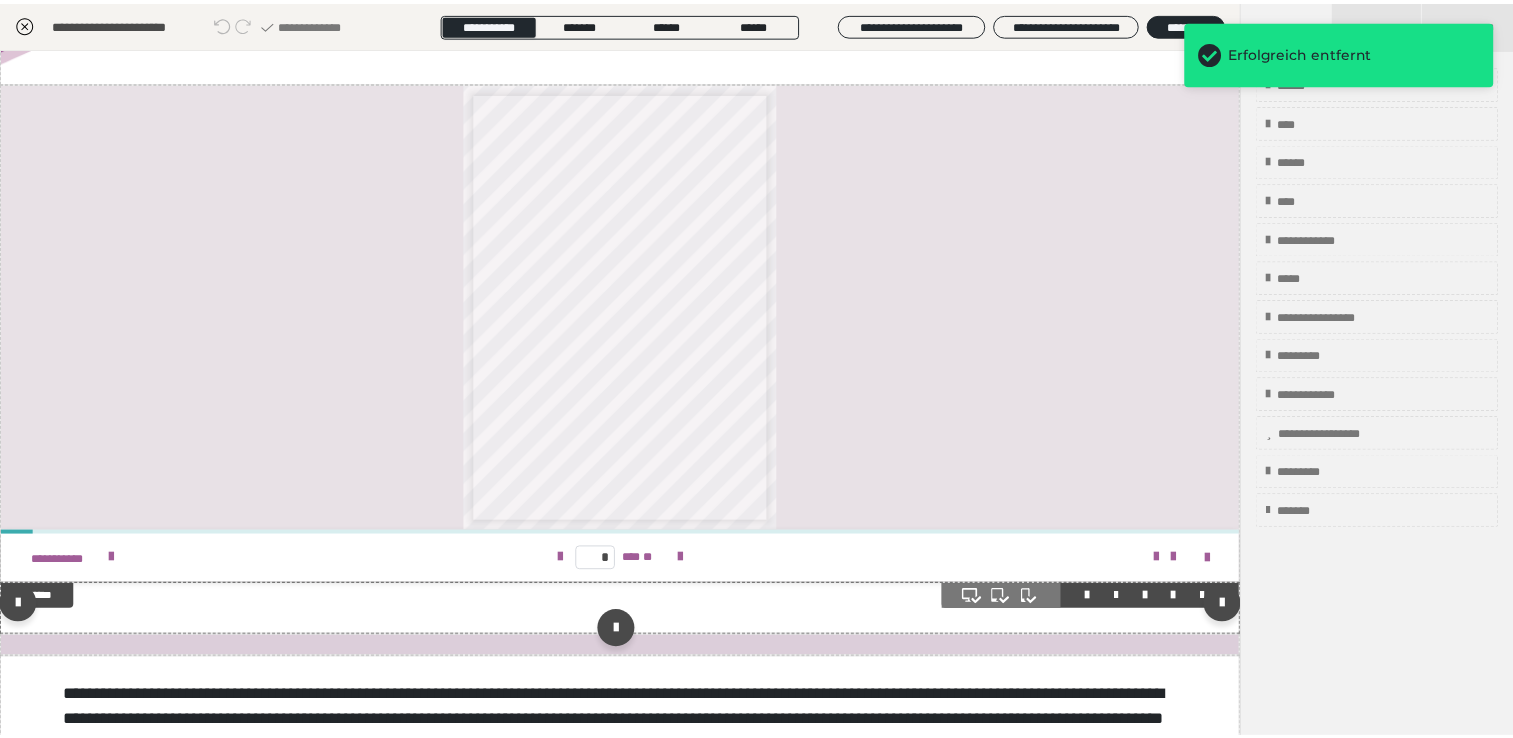 scroll, scrollTop: 2253, scrollLeft: 0, axis: vertical 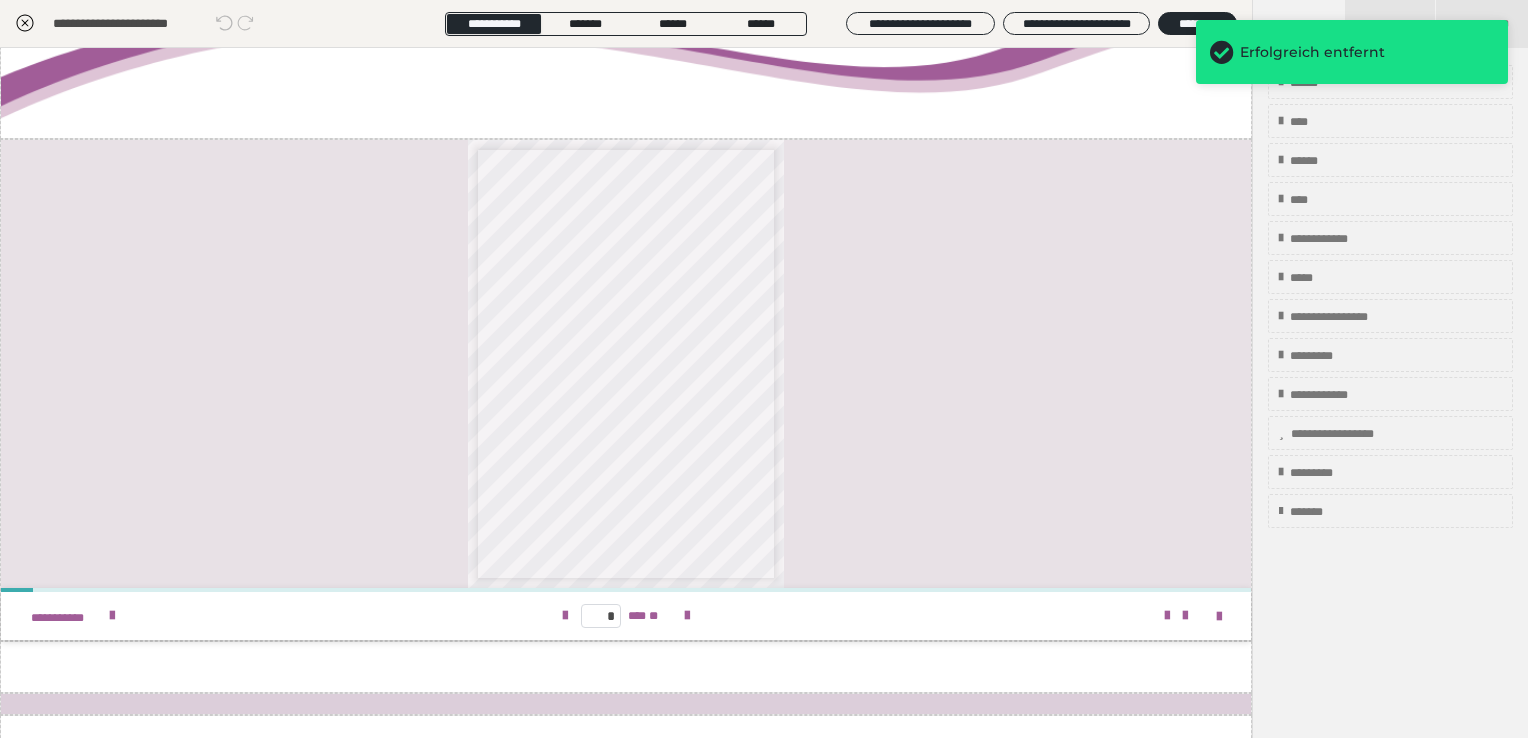 click 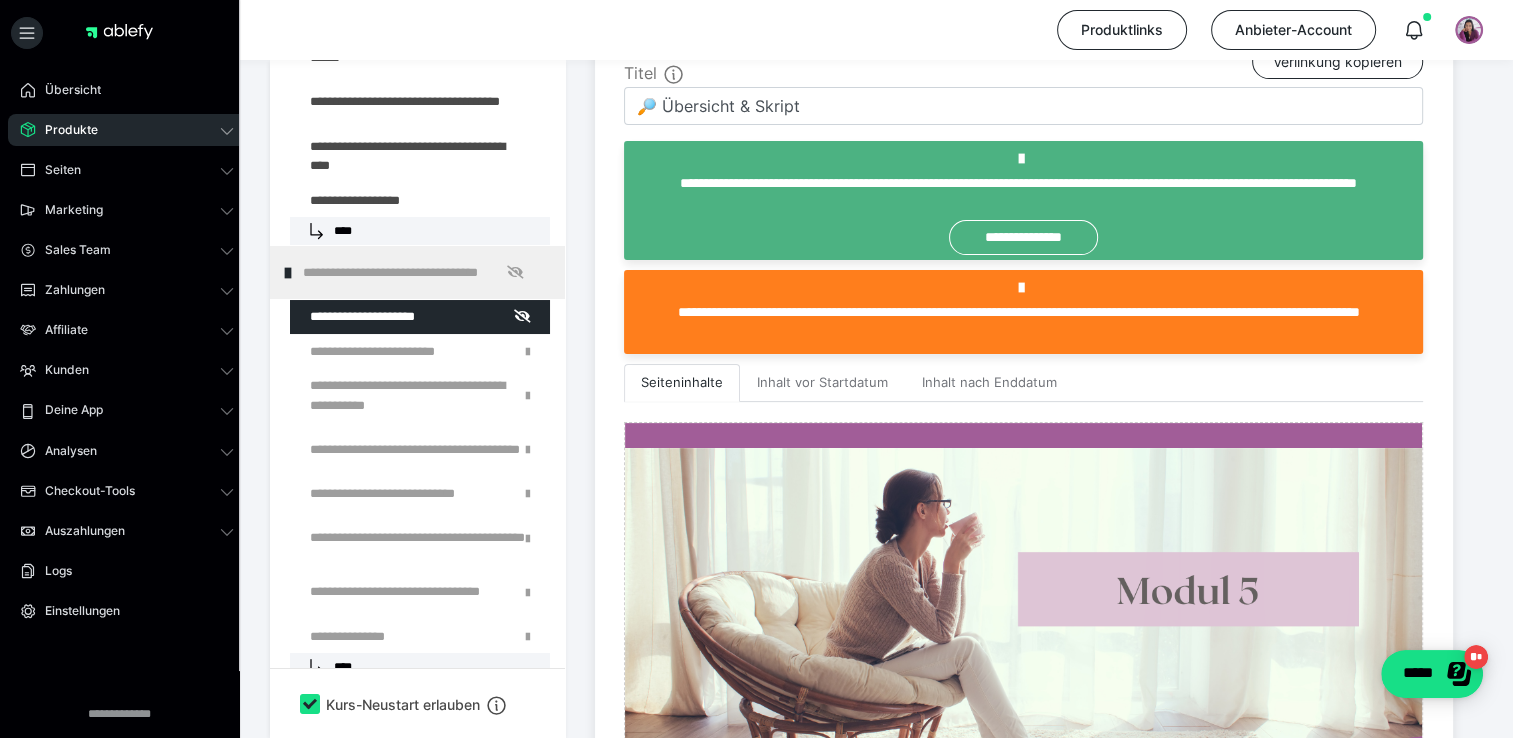 scroll, scrollTop: 573, scrollLeft: 0, axis: vertical 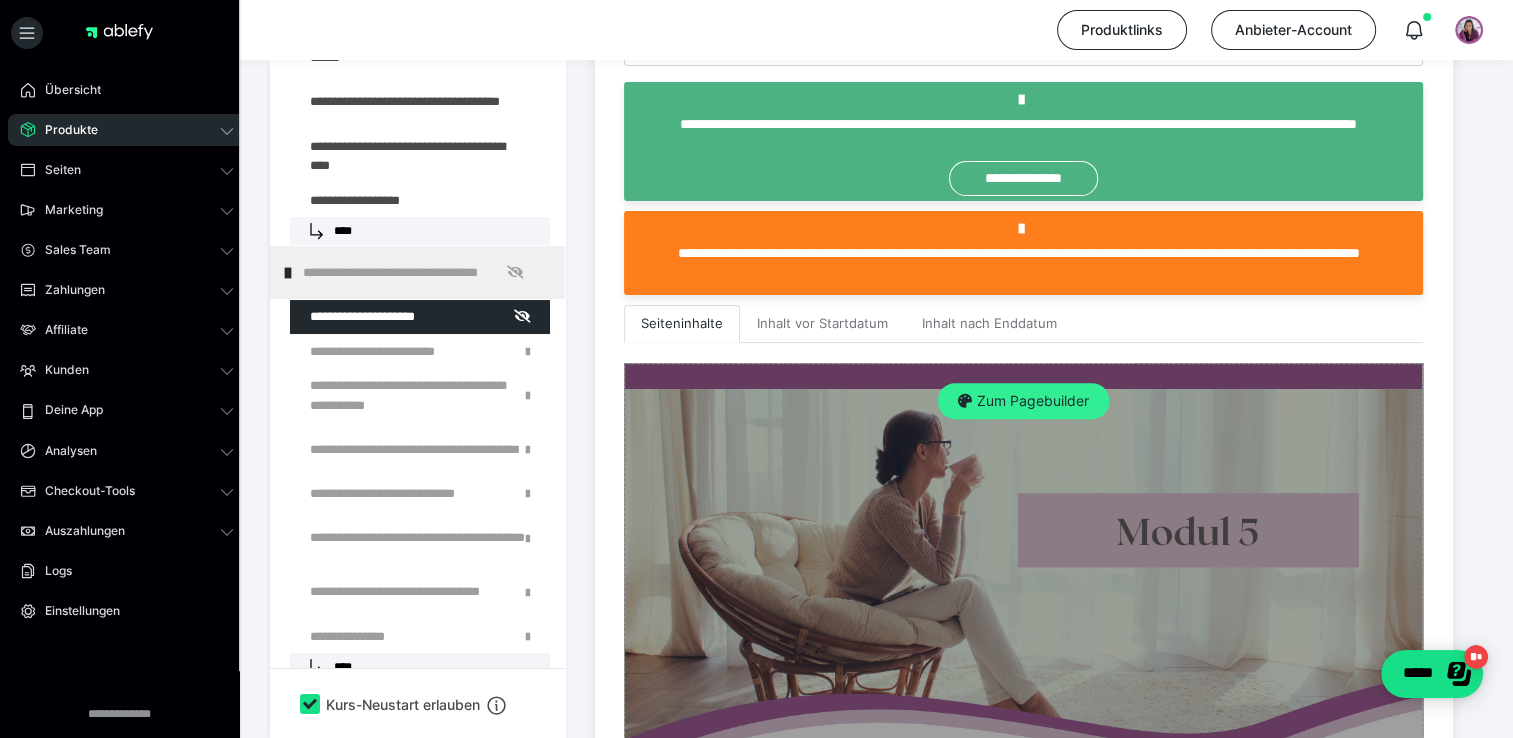 click on "Zum Pagebuilder" at bounding box center [1023, 401] 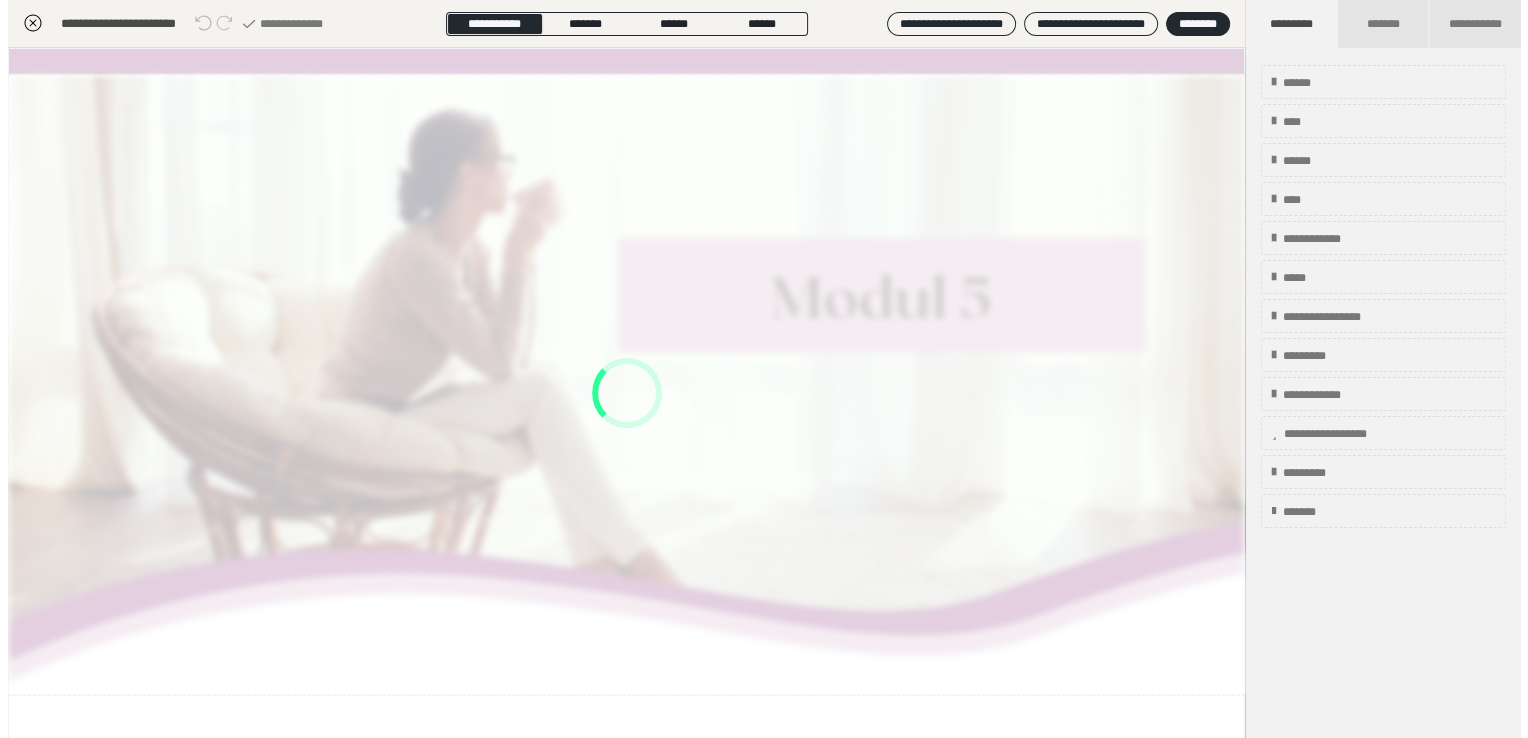 scroll, scrollTop: 373, scrollLeft: 0, axis: vertical 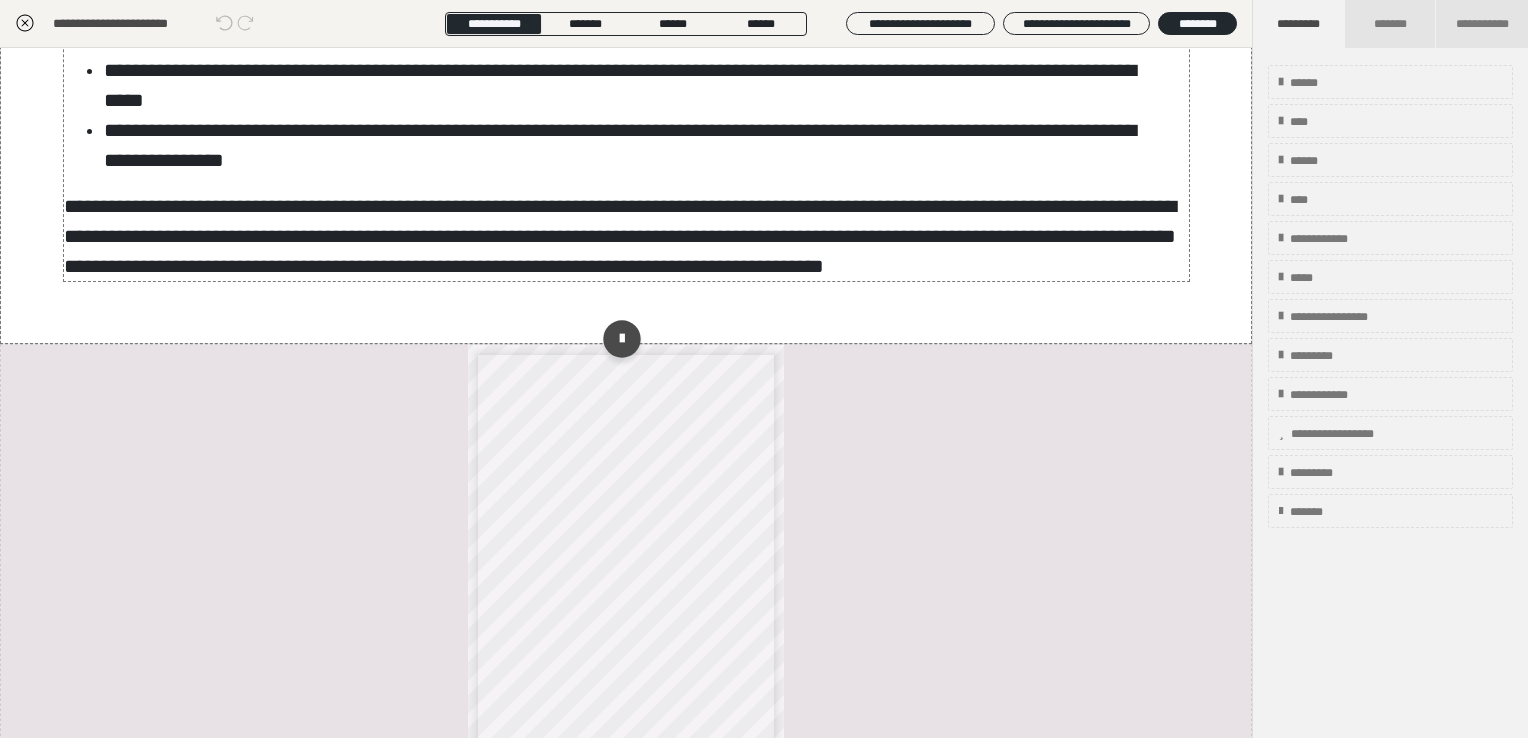 click on "**********" at bounding box center (626, -77) 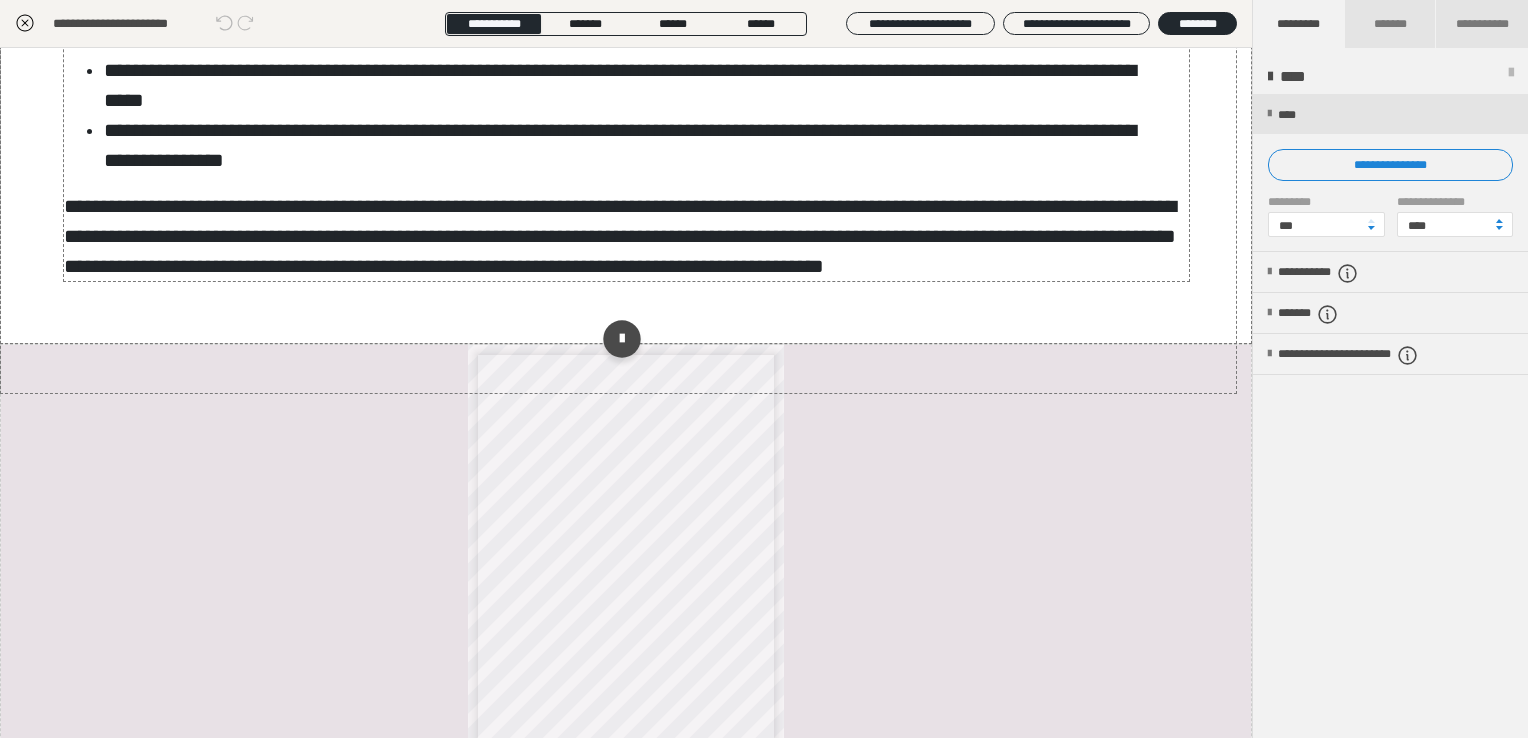 click on "**********" at bounding box center (626, -77) 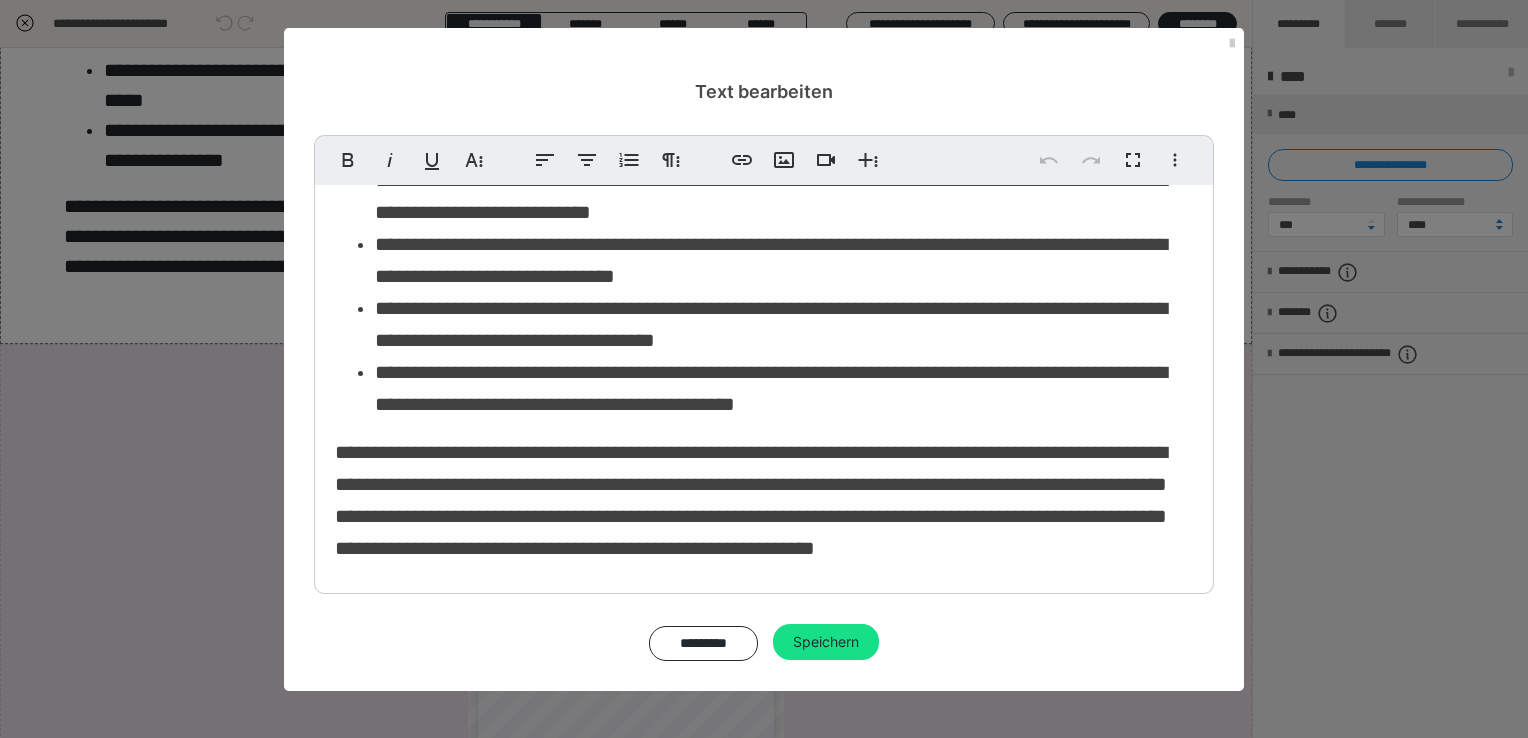 scroll, scrollTop: 559, scrollLeft: 0, axis: vertical 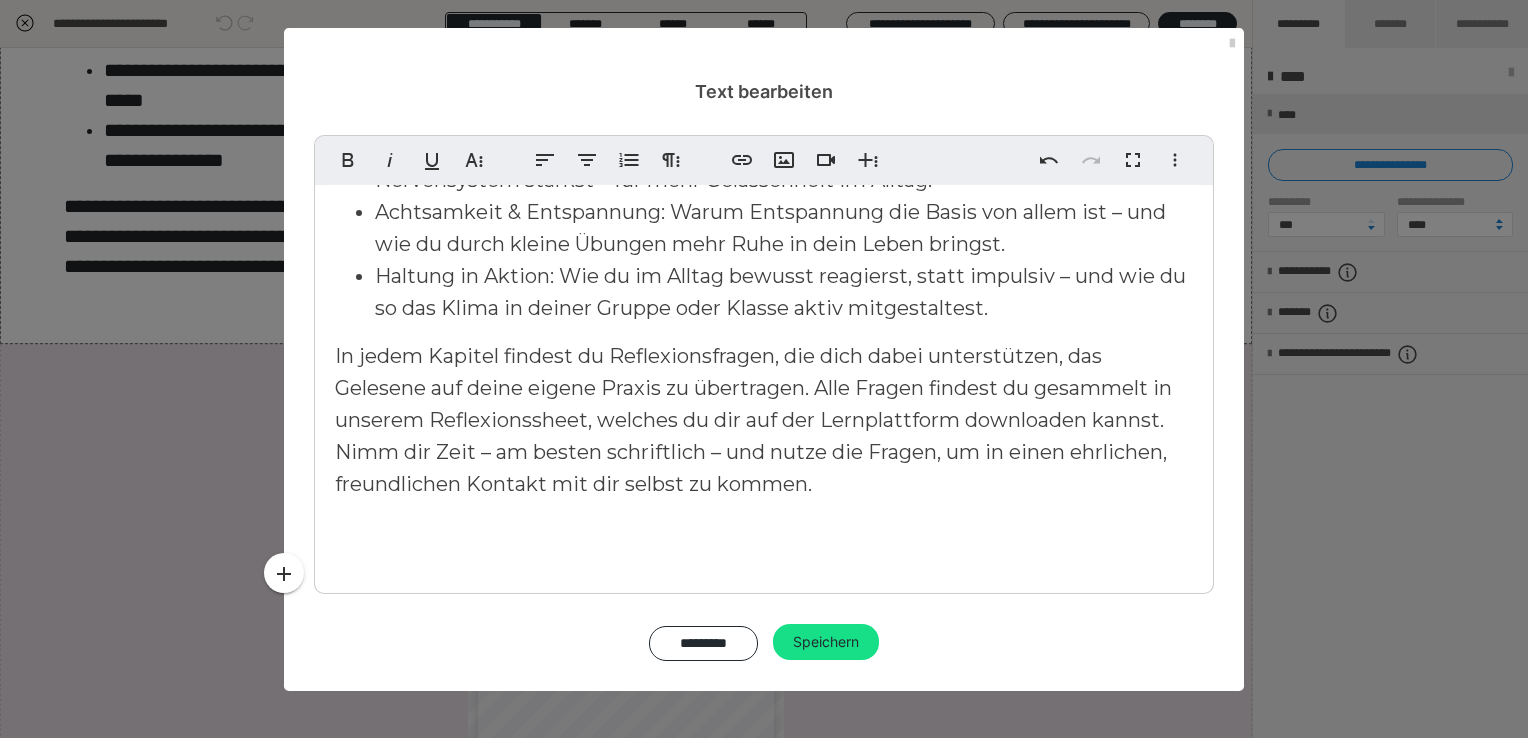 type 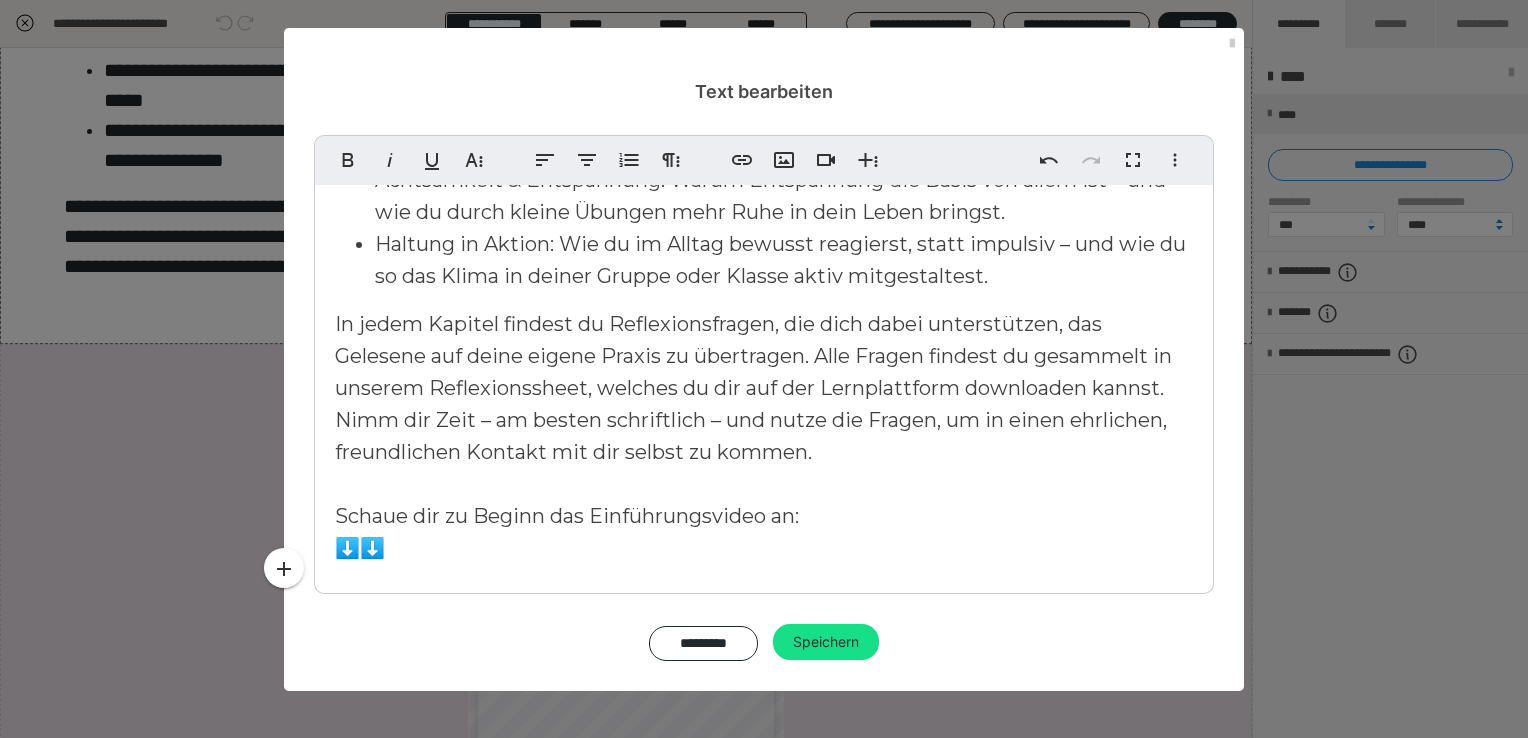 scroll, scrollTop: 631, scrollLeft: 0, axis: vertical 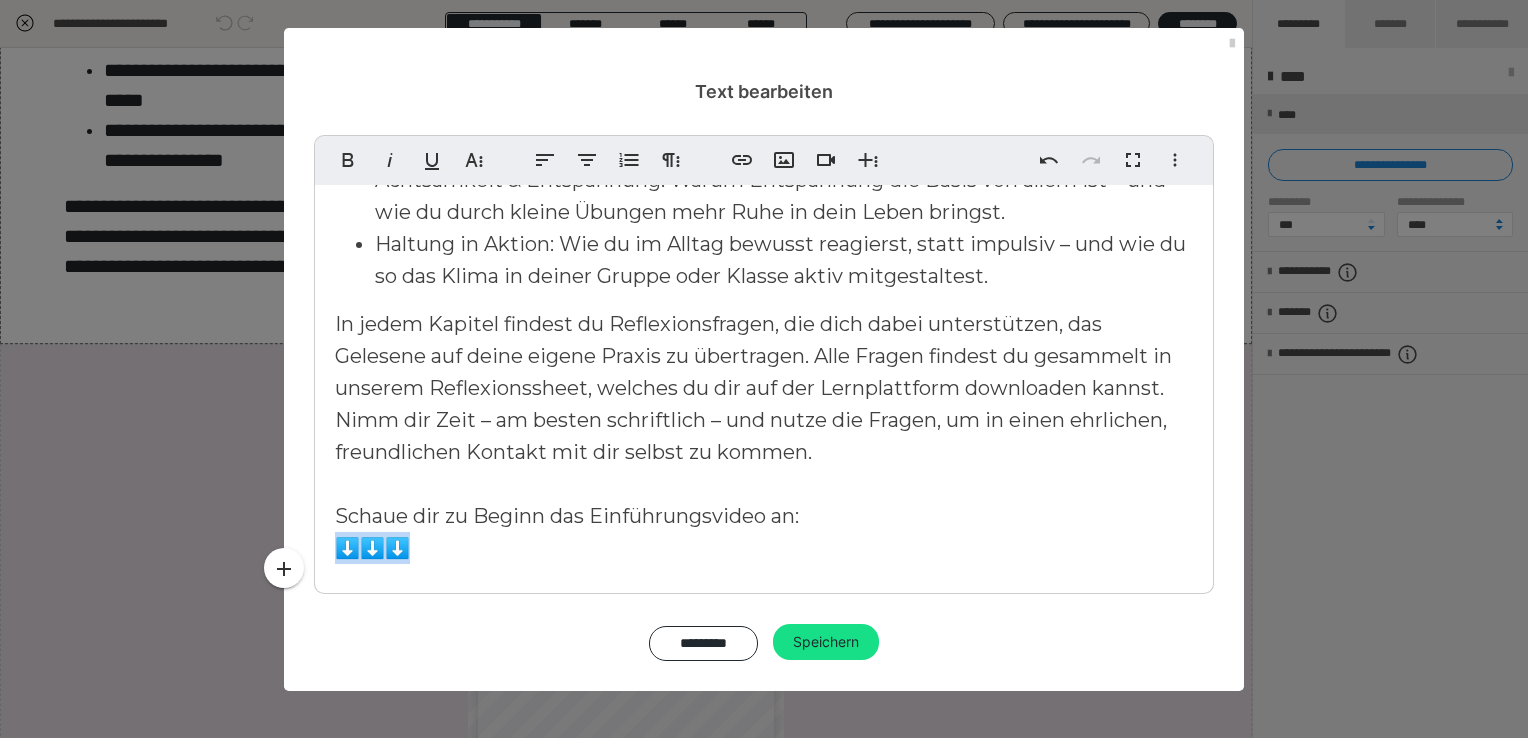 drag, startPoint x: 452, startPoint y: 562, endPoint x: 320, endPoint y: 562, distance: 132 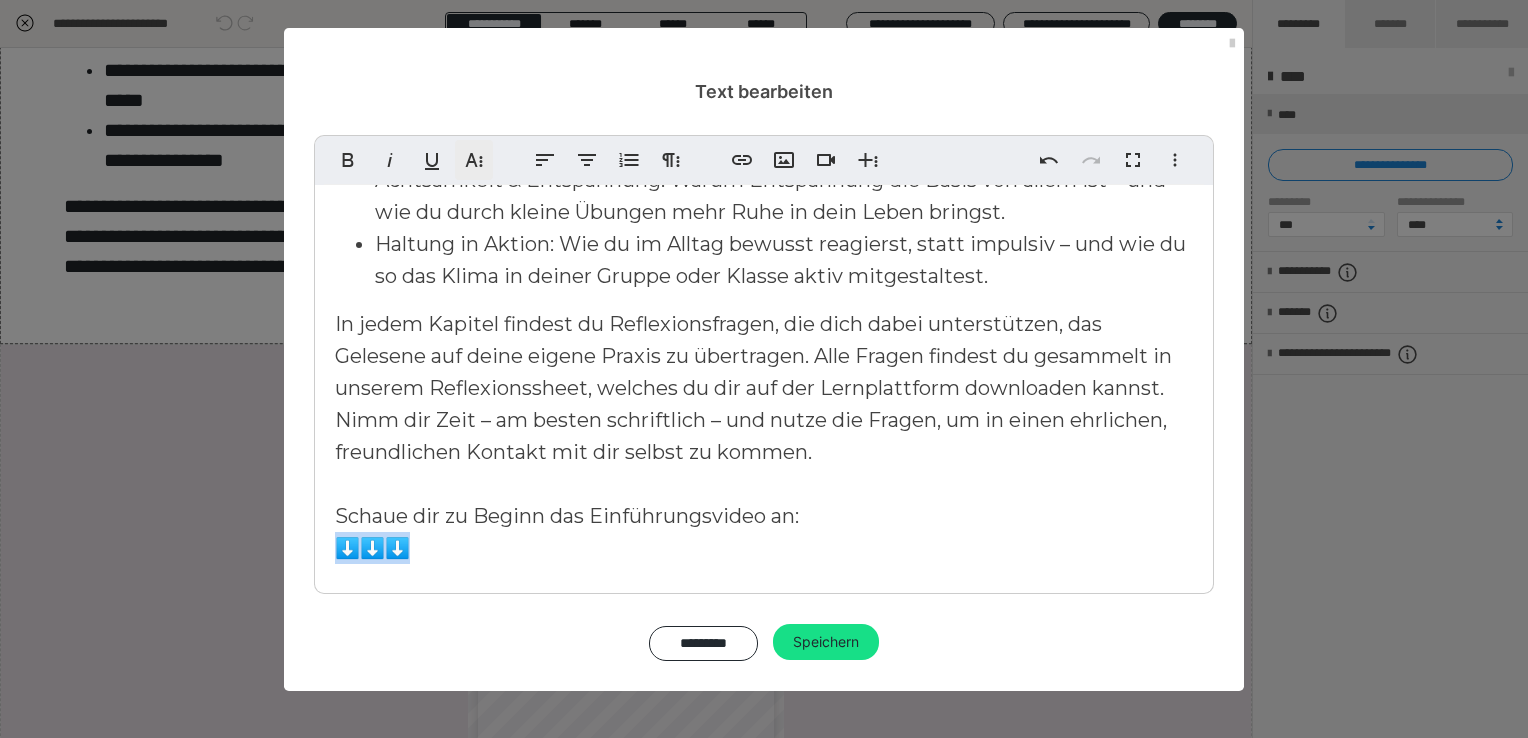 click 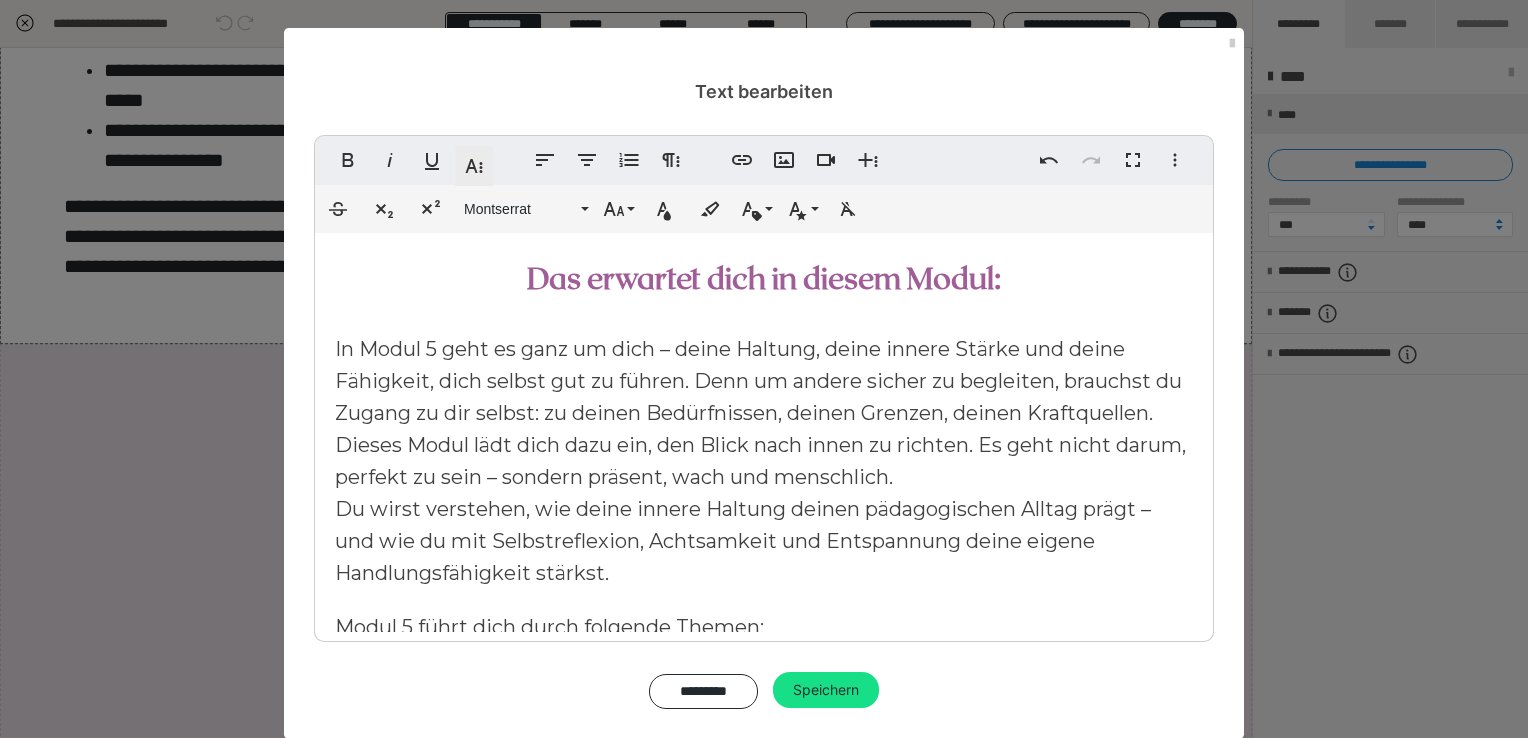 click 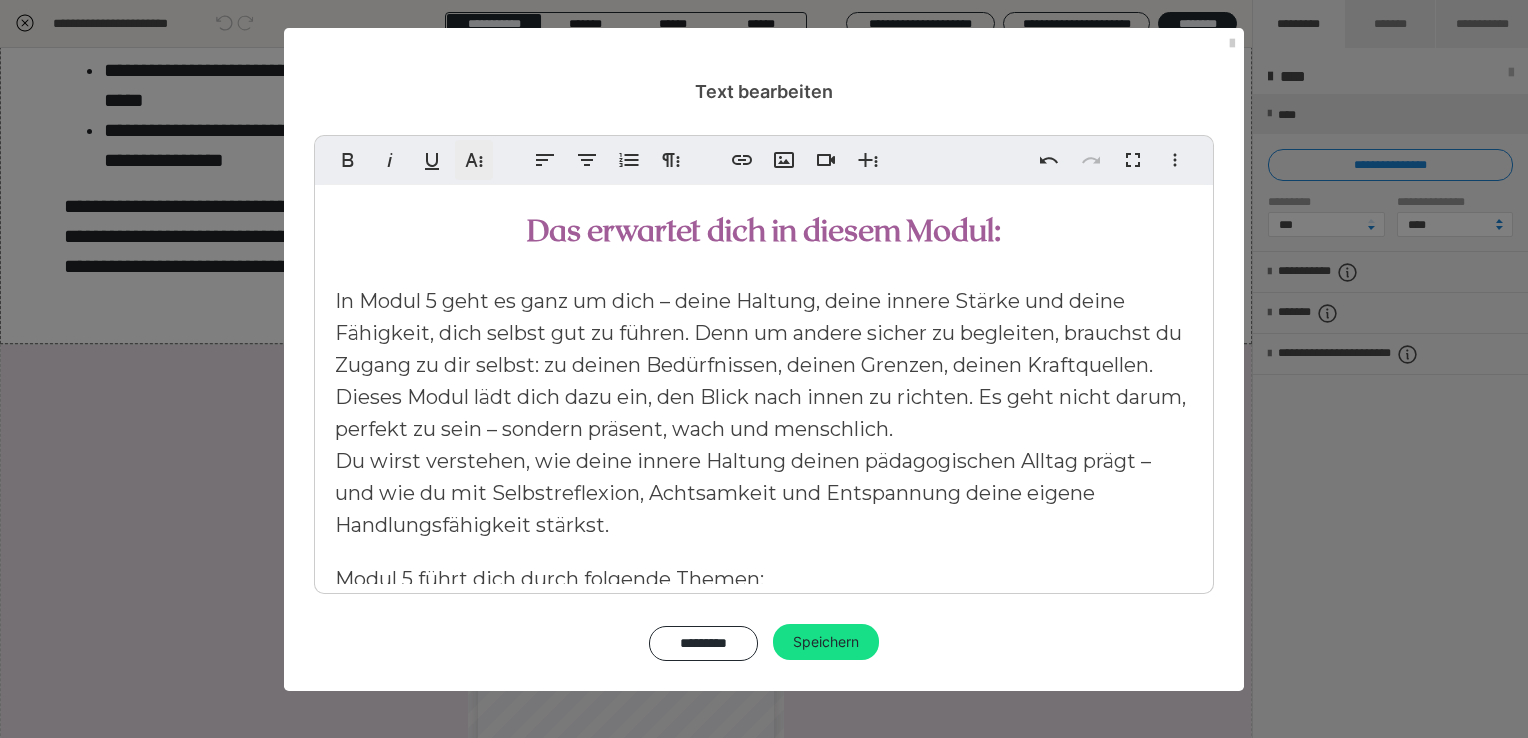 scroll, scrollTop: 631, scrollLeft: 0, axis: vertical 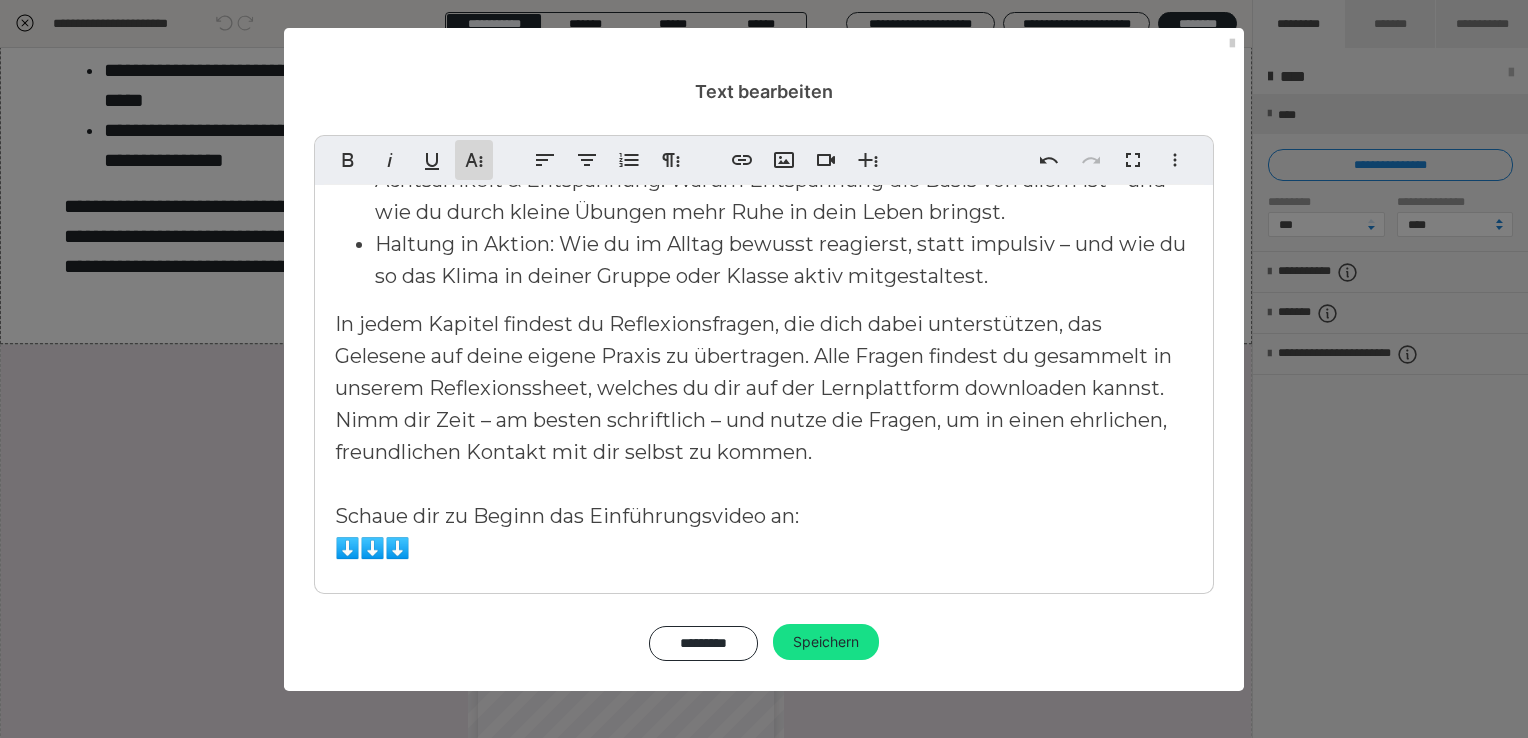 click 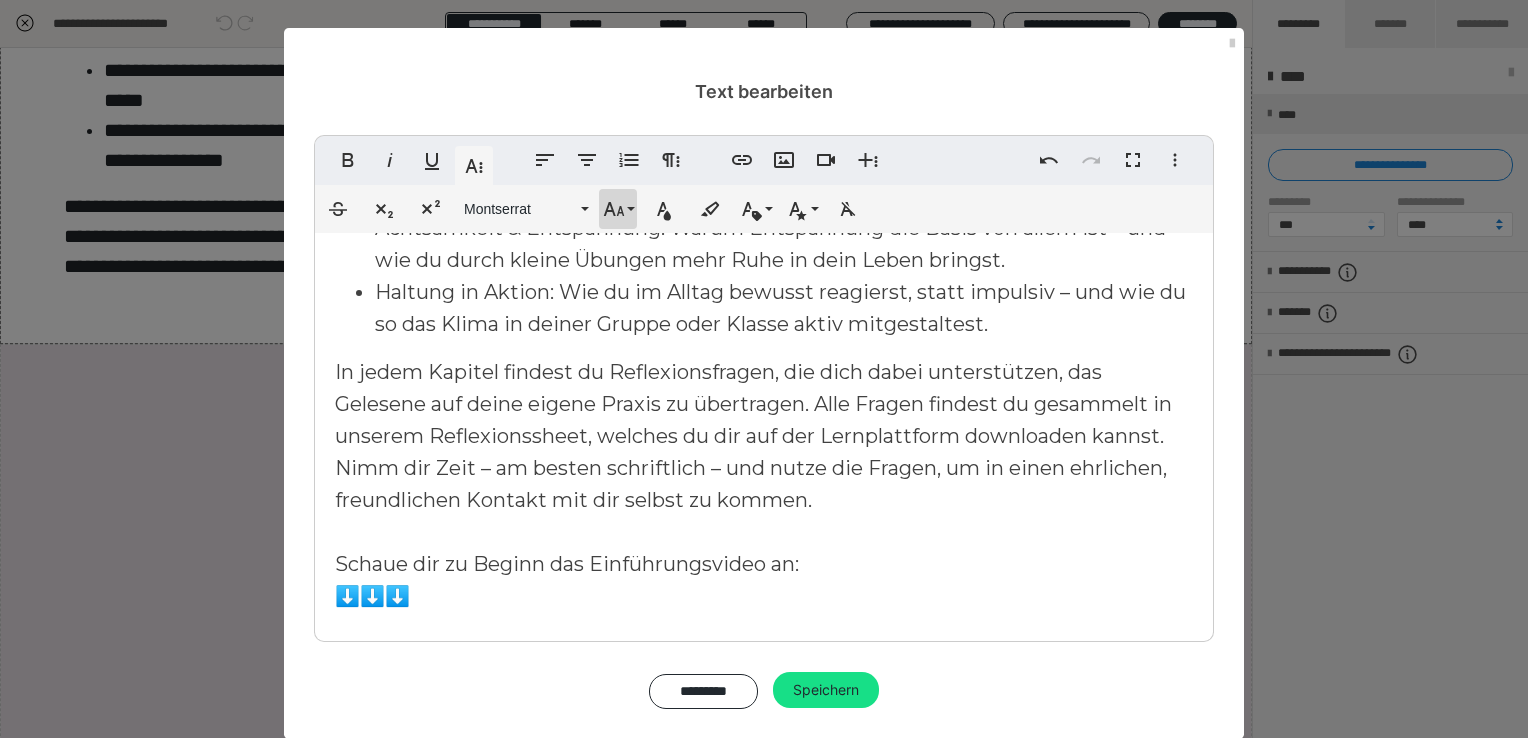 click 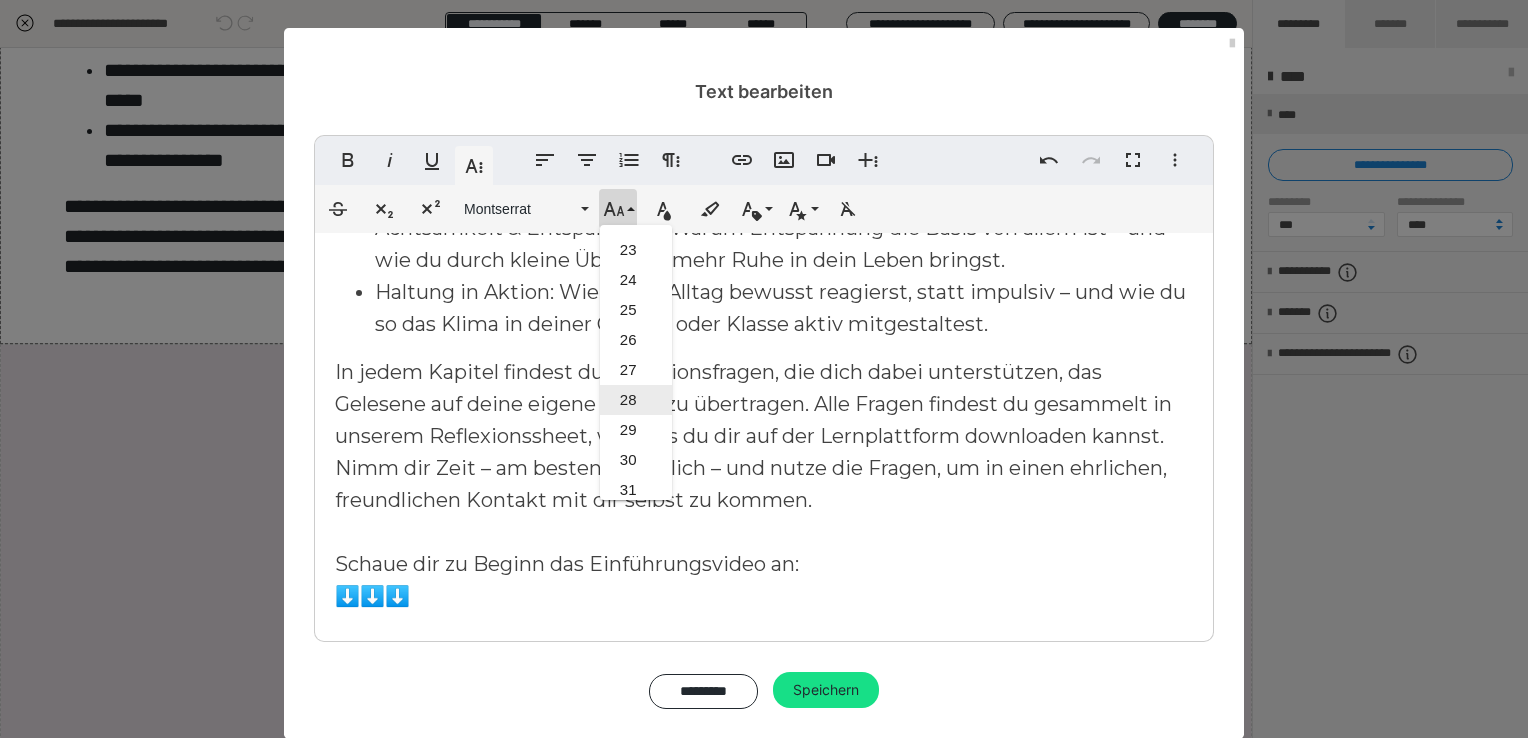 scroll, scrollTop: 692, scrollLeft: 0, axis: vertical 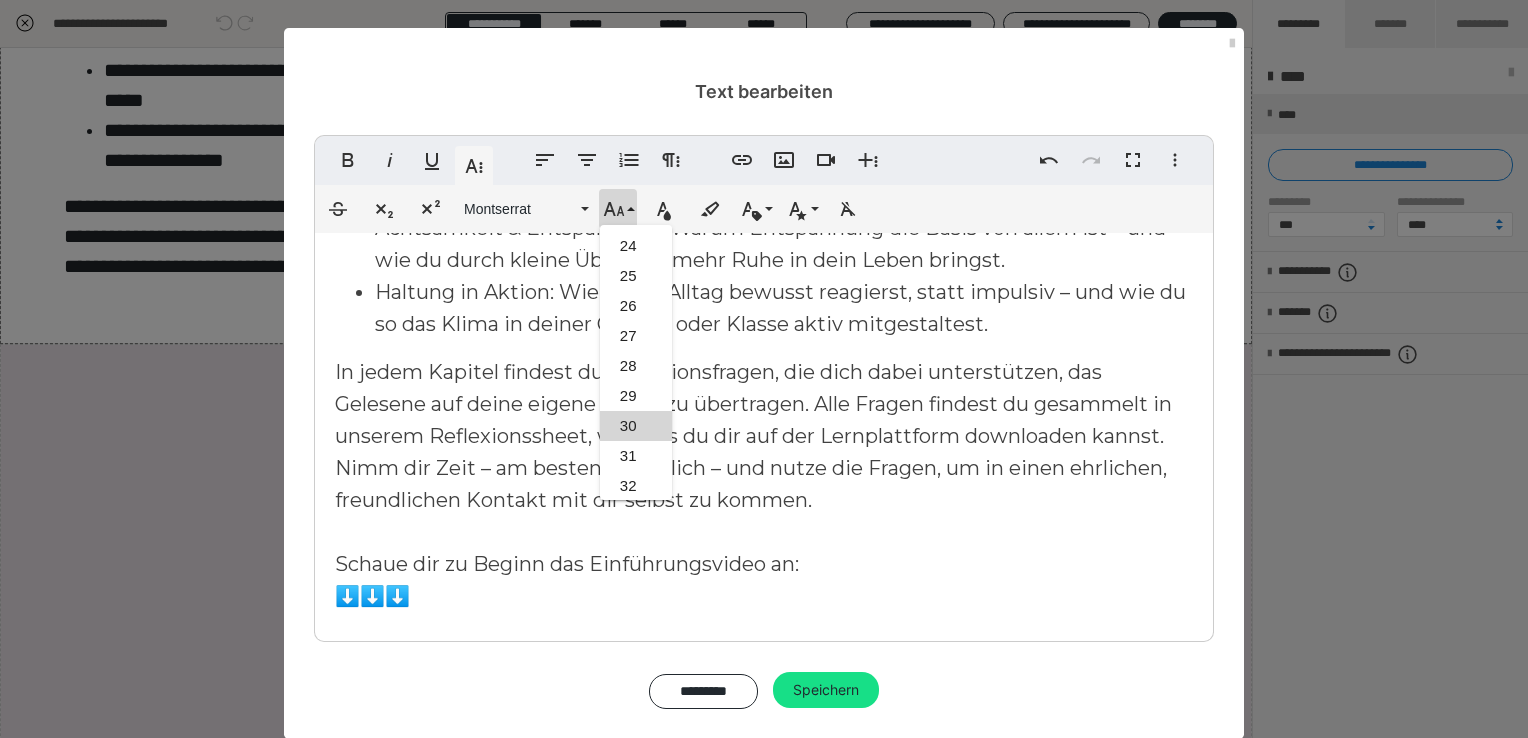 click on "30" at bounding box center (636, 426) 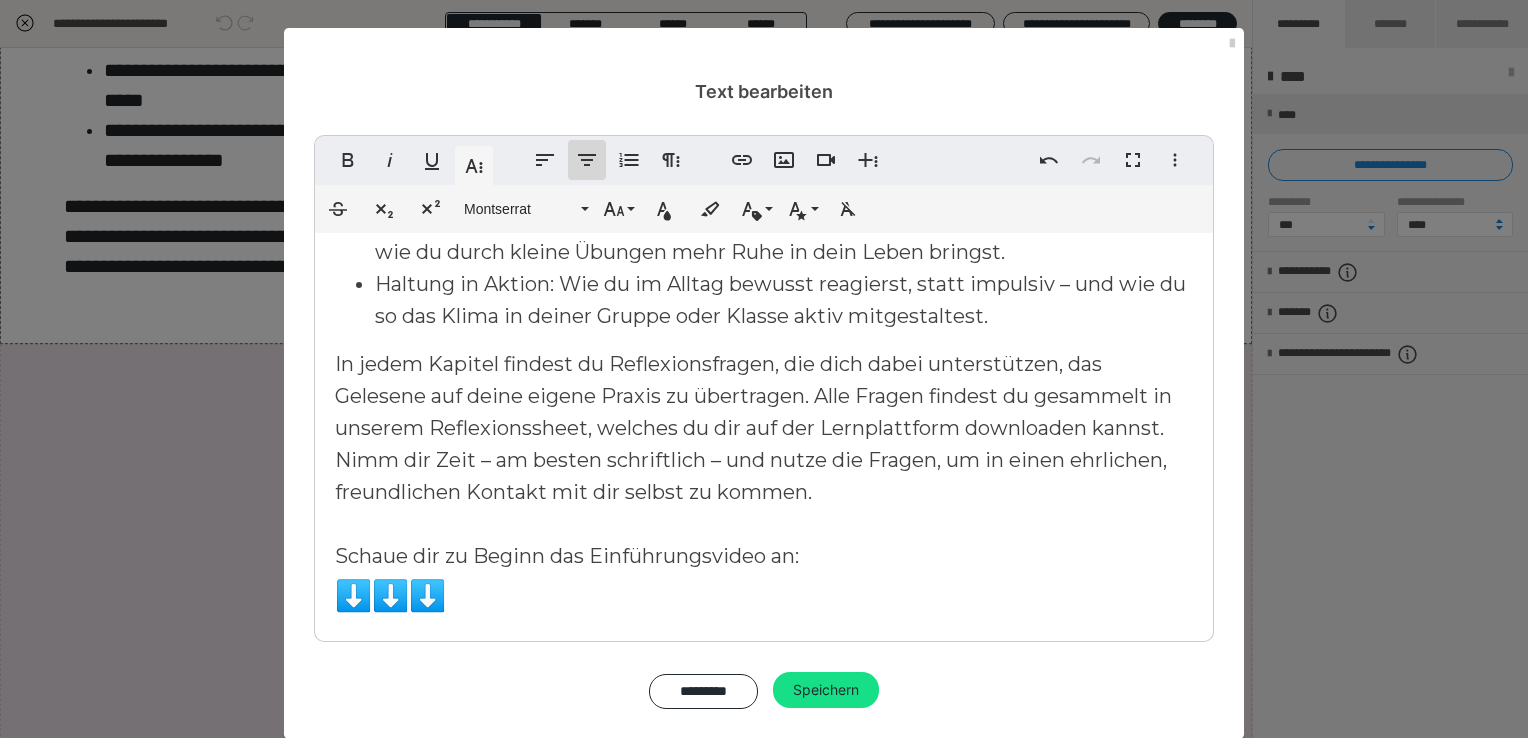 click 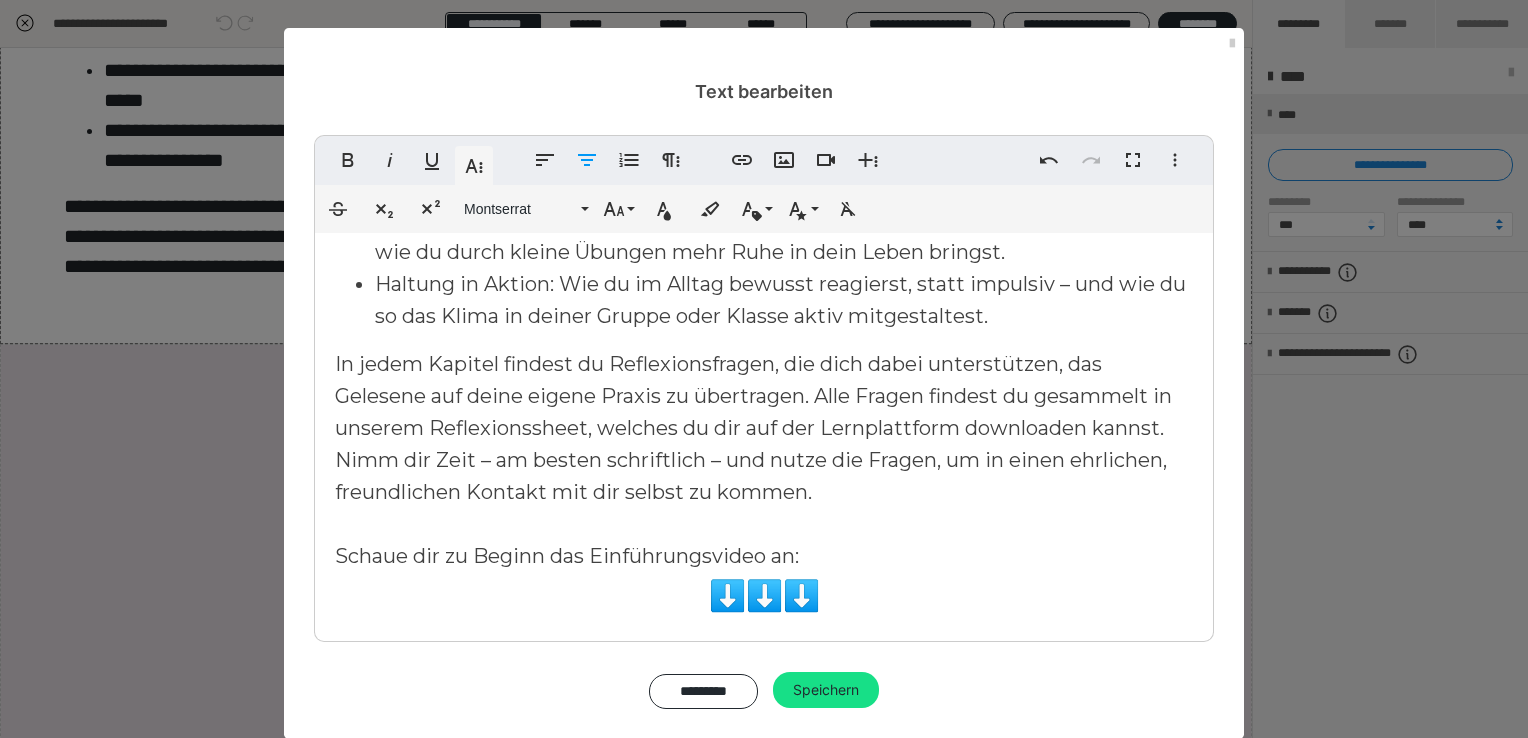 click on "Das erwartet dich in diesem Modul: In Modul 5 geht es ganz um dich – deine Haltung, deine innere Stärke und deine Fähigkeit, dich selbst gut zu führen. Denn um andere sicher zu begleiten, brauchst du Zugang zu dir selbst: zu deinen Bedürfnissen, deinen Grenzen, deinen Kraftquellen. Dieses Modul lädt dich dazu ein, den Blick nach innen zu richten. Es geht nicht darum, perfekt zu sein – sondern präsent, wach und menschlich. Du wirst verstehen, wie deine innere Haltung deinen pädagogischen Alltag prägt – und wie du mit Selbstreflexion, Achtsamkeit und Entspannung deine eigene Handlungsfähigkeit stärkst. Modul 5 führt dich durch folgende Themen: Reflexion & innere Haltung: Warum es so wichtig ist, sich selbst gut zu kennen, um andere achtsam begleiten zu können. Trigger & Glaubenssätze: Wie deine inneren Muster deine Reaktionen beeinflussen – und wie du mehr Freiheit im Handeln gewinnst. ​ Schaue dir zu Beginn das Einführungsvideo an: ⬇️⬇️⬇️" at bounding box center (764, 121) 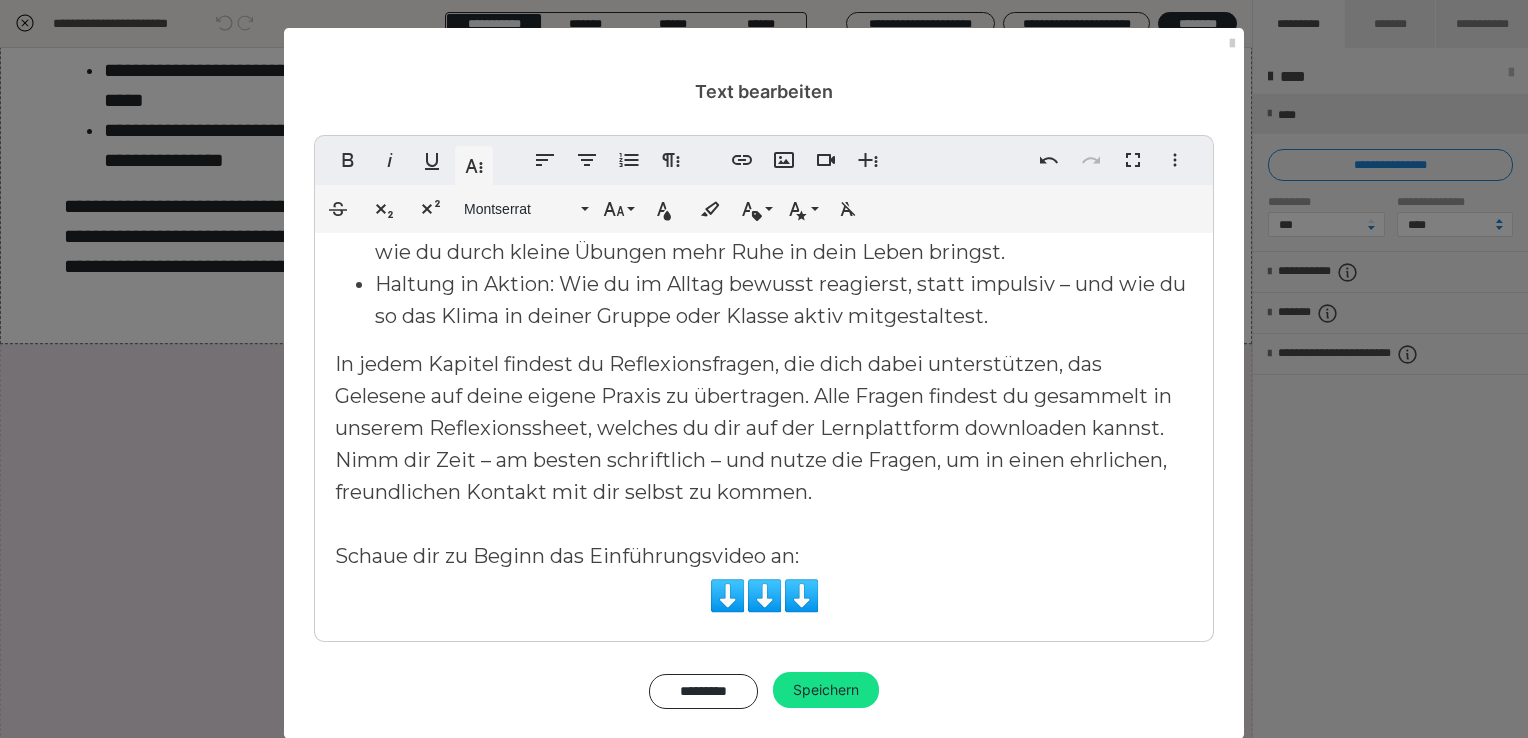 click on "Das erwartet dich in diesem Modul: In Modul 5 geht es ganz um dich – deine Haltung, deine innere Stärke und deine Fähigkeit, dich selbst gut zu führen. Denn um andere sicher zu begleiten, brauchst du Zugang zu dir selbst: zu deinen Bedürfnissen, deinen Grenzen, deinen Kraftquellen. Dieses Modul lädt dich dazu ein, den Blick nach innen zu richten. Es geht nicht darum, perfekt zu sein – sondern präsent, wach und menschlich. Du wirst verstehen, wie deine innere Haltung deinen pädagogischen Alltag prägt – und wie du mit Selbstreflexion, Achtsamkeit und Entspannung deine eigene Handlungsfähigkeit stärkst. Modul 5 führt dich durch folgende Themen: Reflexion & innere Haltung: Warum es so wichtig ist, sich selbst gut zu kennen, um andere achtsam begleiten zu können. Trigger & Glaubenssätze: Wie deine inneren Muster deine Reaktionen beeinflussen – und wie du mehr Freiheit im Handeln gewinnst. ​ Schaue dir zu Beginn das Einführungsvideo an: ⬇️⬇️⬇️" at bounding box center (764, 121) 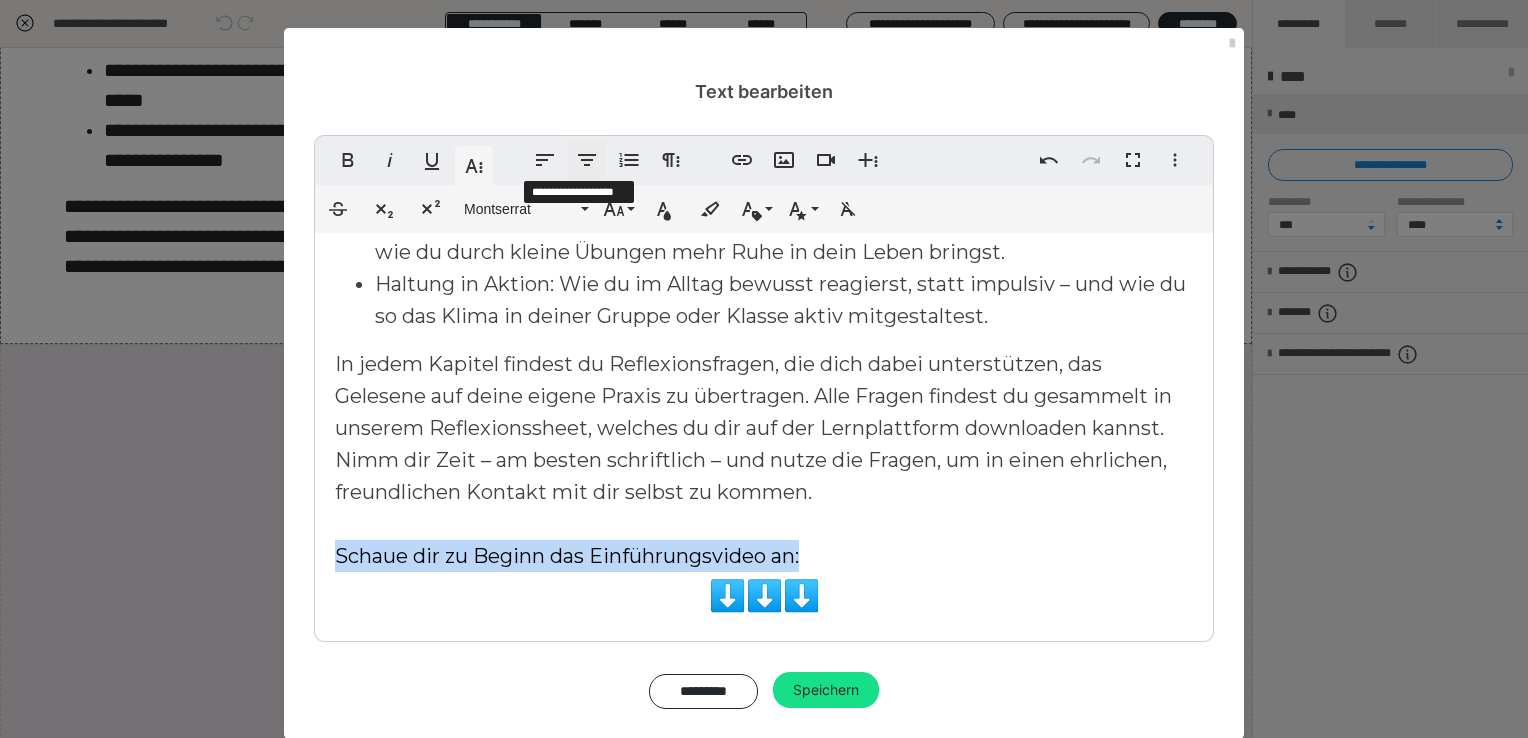 click 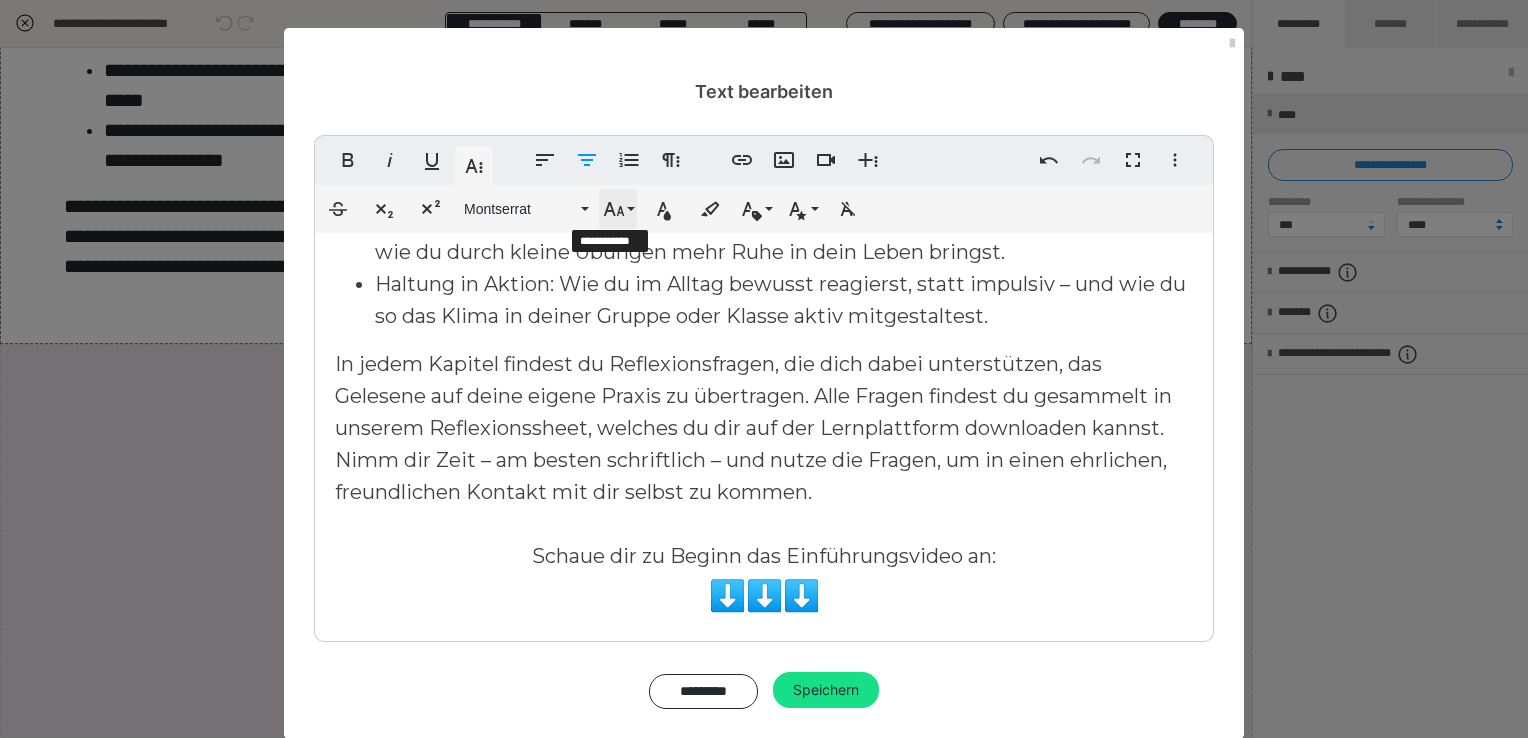 click 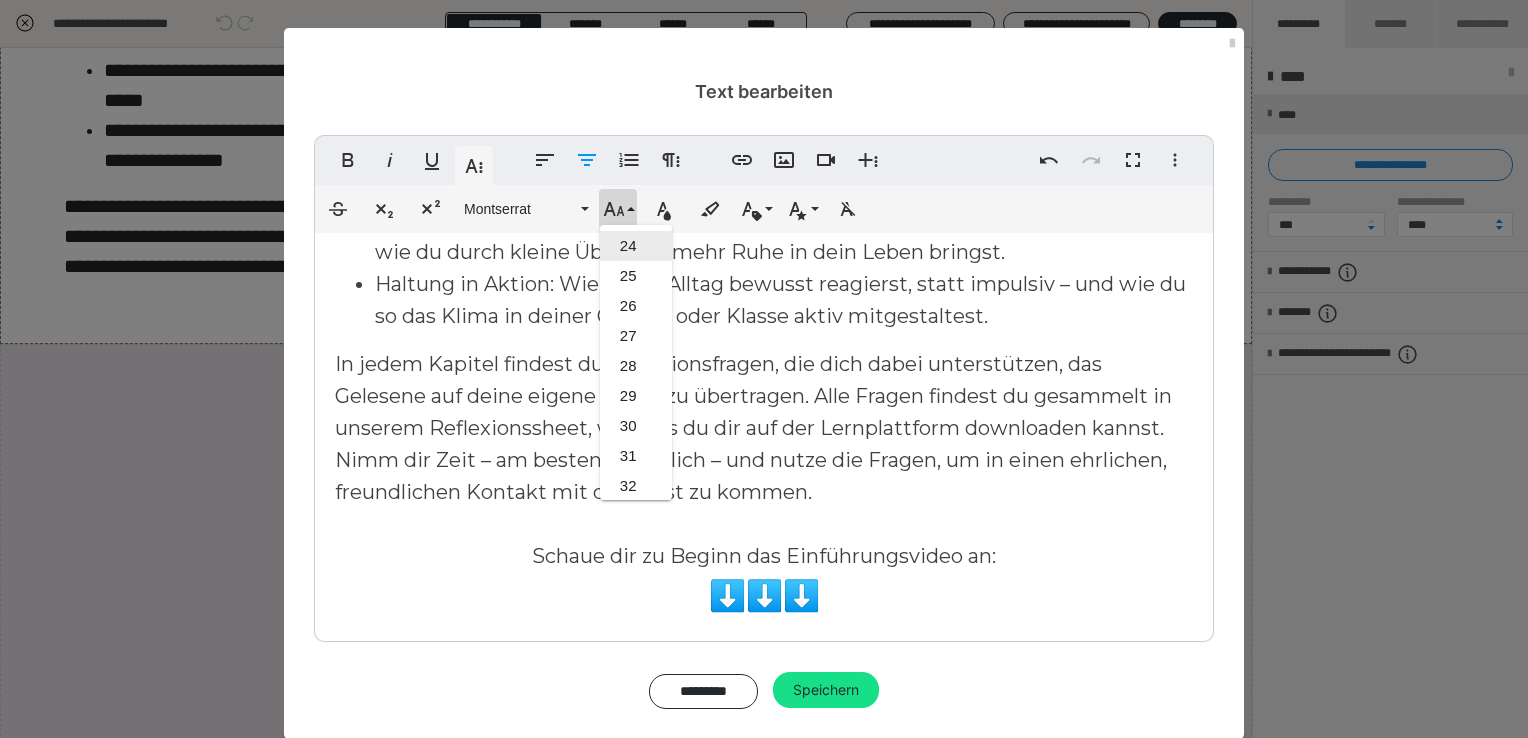 scroll, scrollTop: 592, scrollLeft: 0, axis: vertical 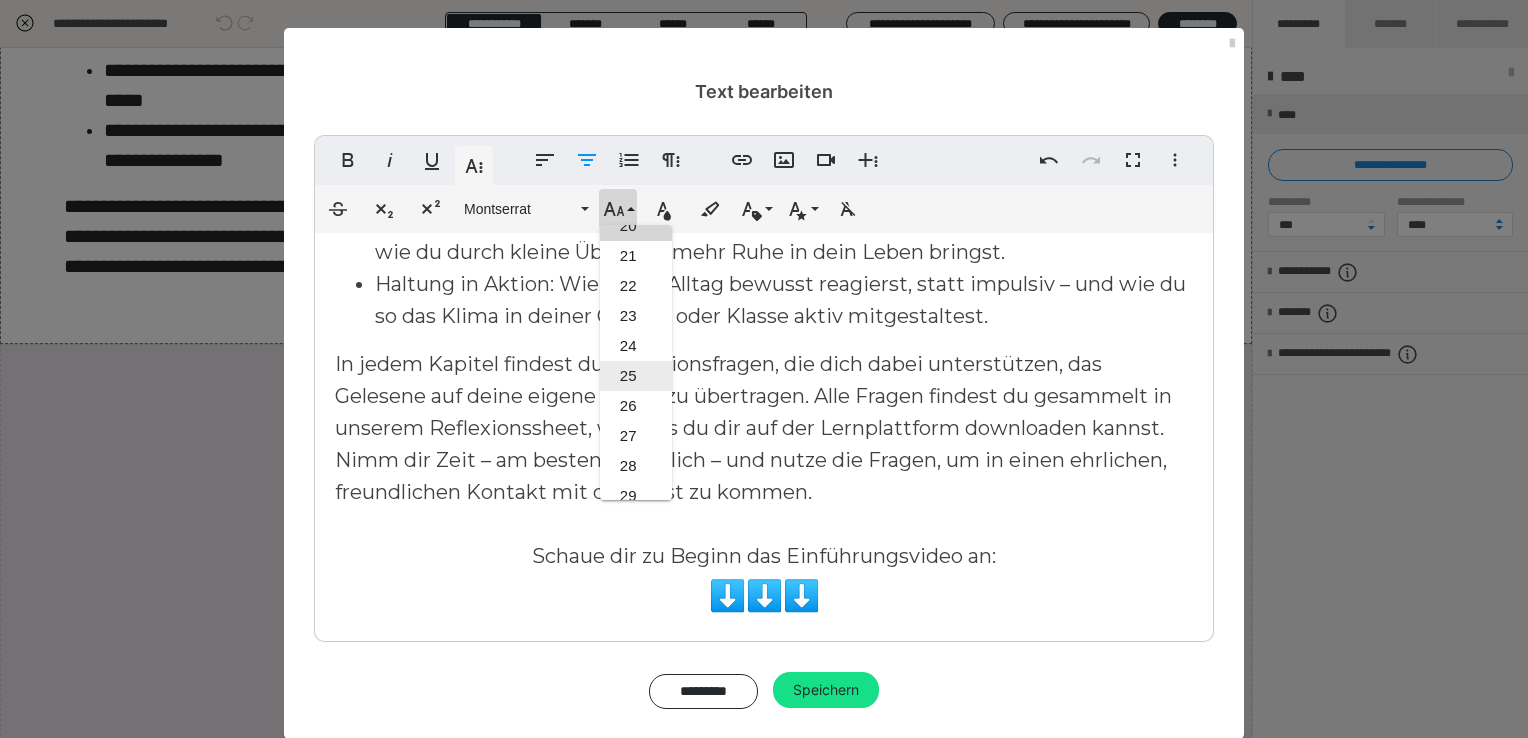 click on "25" at bounding box center [636, 376] 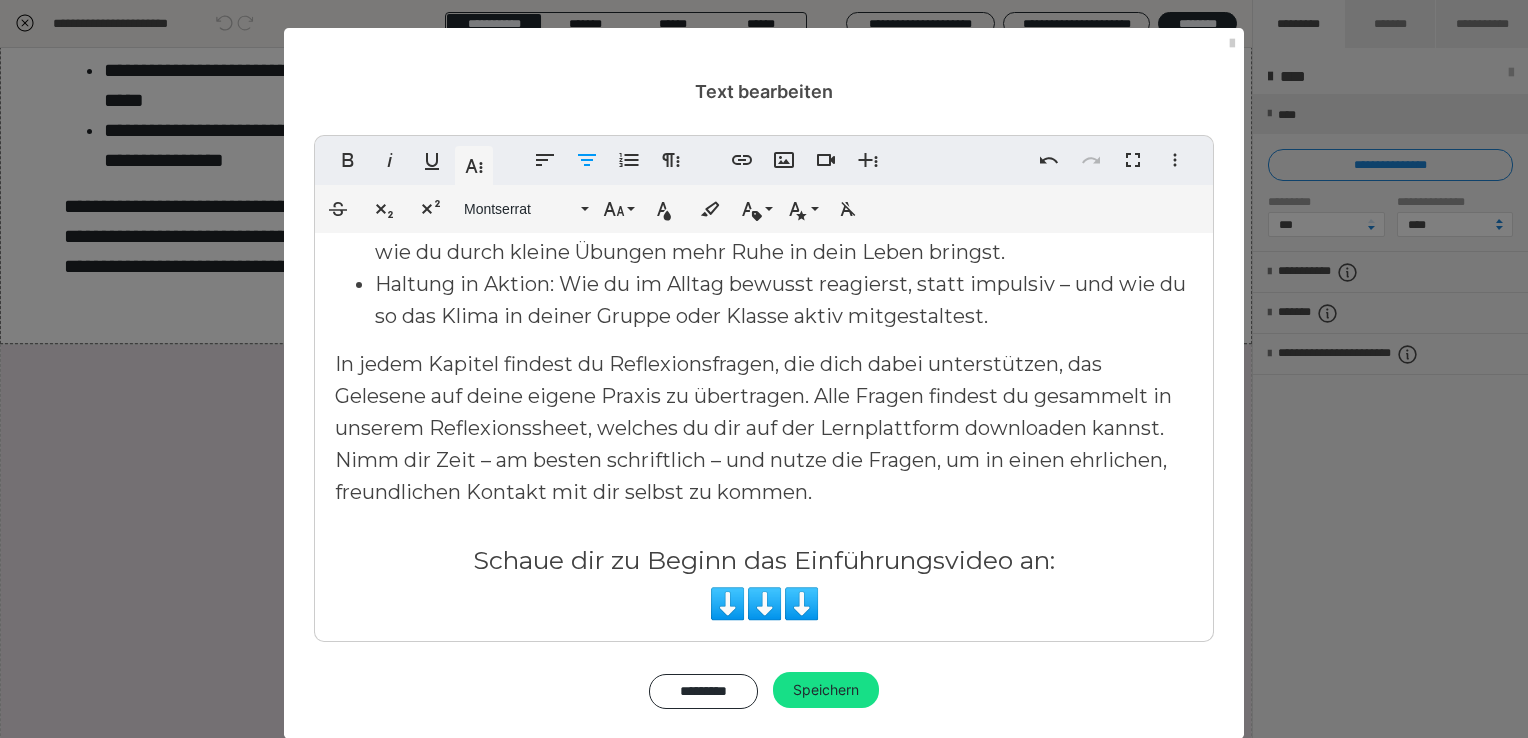 click on "Das erwartet dich in diesem Modul: In Modul 5 geht es ganz um dich – deine Haltung, deine innere Stärke und deine Fähigkeit, dich selbst gut zu führen. Denn um andere sicher zu begleiten, brauchst du Zugang zu dir selbst: zu deinen Bedürfnissen, deinen Grenzen, deinen Kraftquellen. Dieses Modul lädt dich dazu ein, den Blick nach innen zu richten. Es geht nicht darum, perfekt zu sein – sondern präsent, wach und menschlich. Du wirst verstehen, wie deine innere Haltung deinen pädagogischen Alltag prägt – und wie du mit Selbstreflexion, Achtsamkeit und Entspannung deine eigene Handlungsfähigkeit stärkst. Modul 5 führt dich durch folgende Themen: Reflexion & innere Haltung: Warum es so wichtig ist, sich selbst gut zu kennen, um andere achtsam begleiten zu können. Trigger & Glaubenssätze: Wie deine inneren Muster deine Reaktionen beeinflussen – und wie du mehr Freiheit im Handeln gewinnst. ​ Schaue dir zu Beginn das Einführungsvideo an: ⬇️⬇️⬇️" at bounding box center (764, 125) 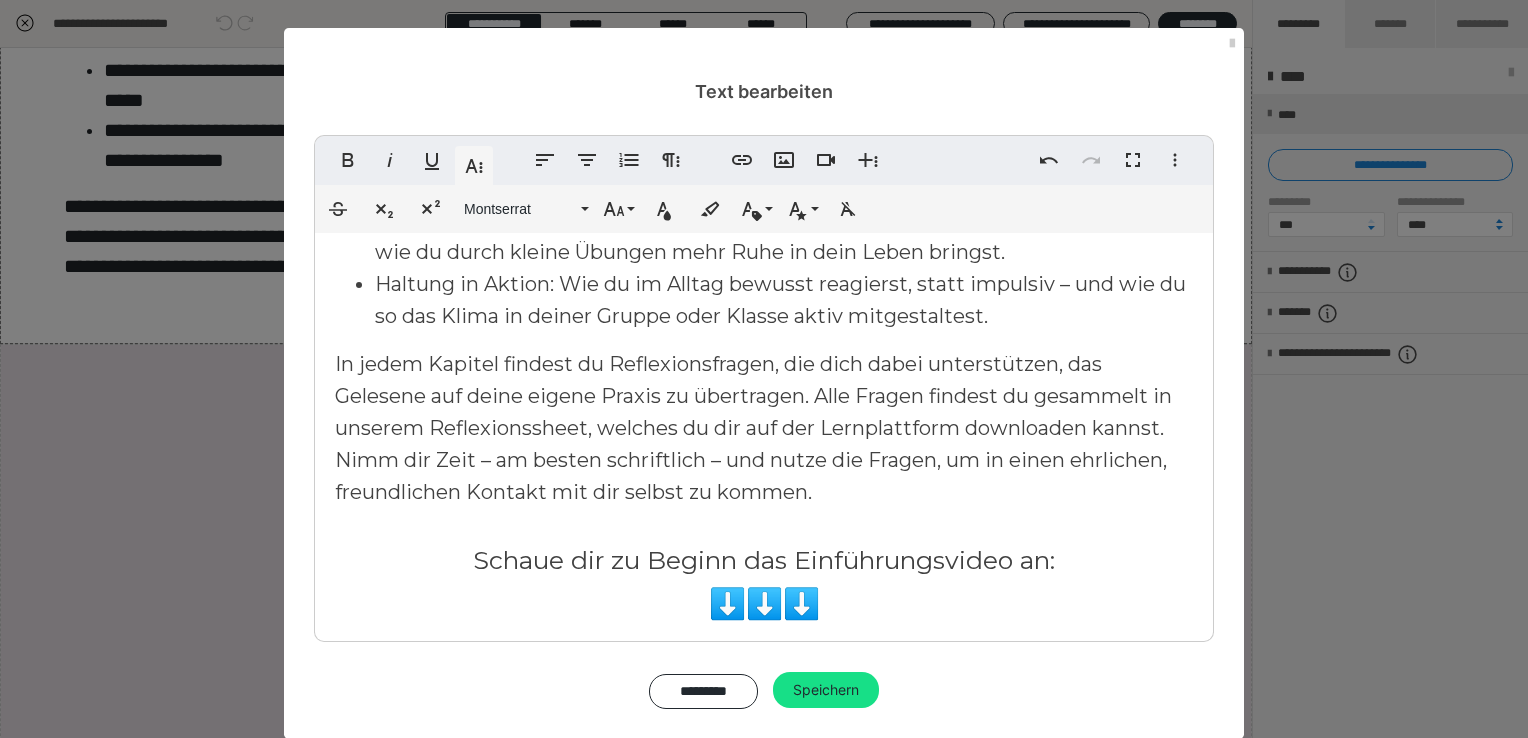 scroll, scrollTop: 679, scrollLeft: 0, axis: vertical 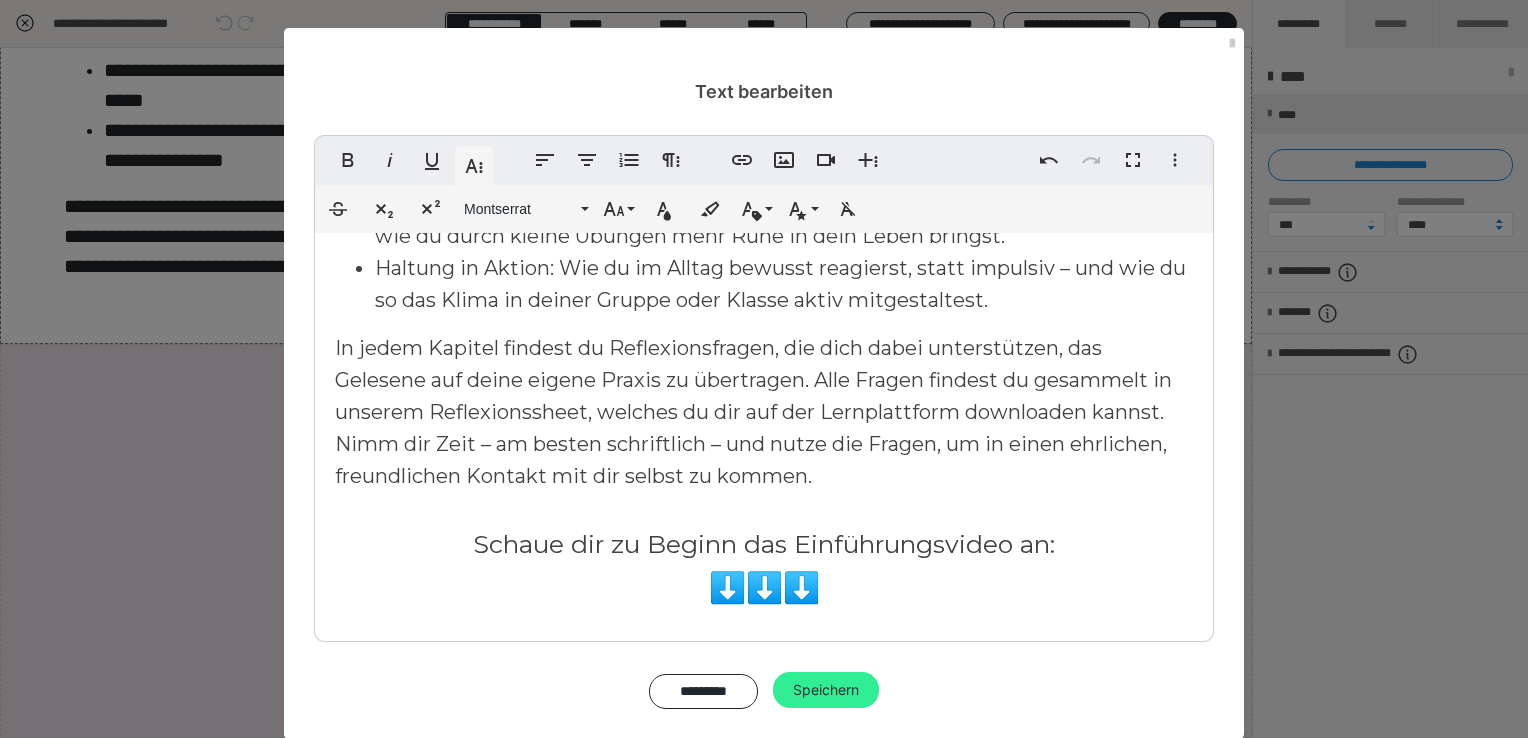 click on "Speichern" at bounding box center [826, 690] 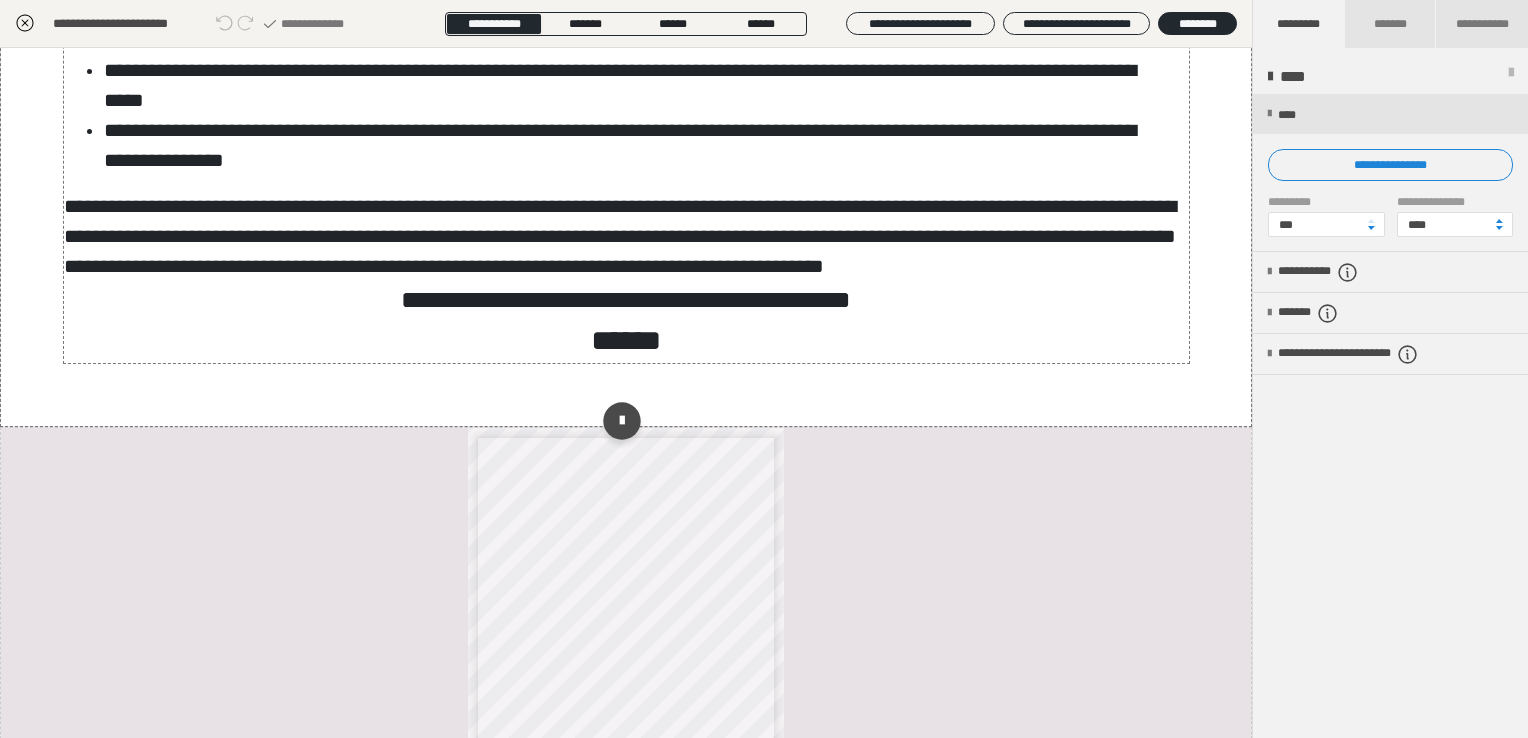 click on "**********" at bounding box center (626, -35) 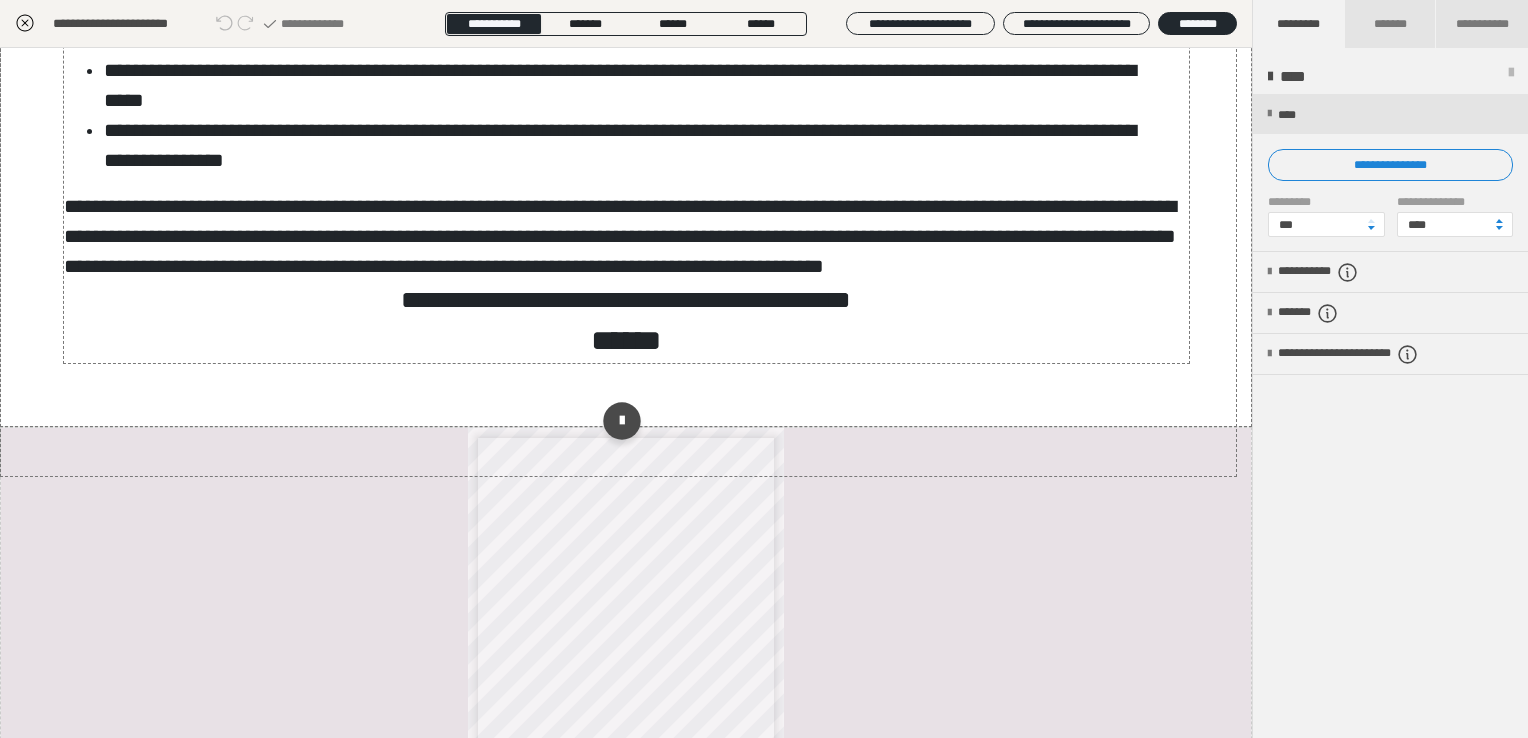 click on "**********" at bounding box center [626, -35] 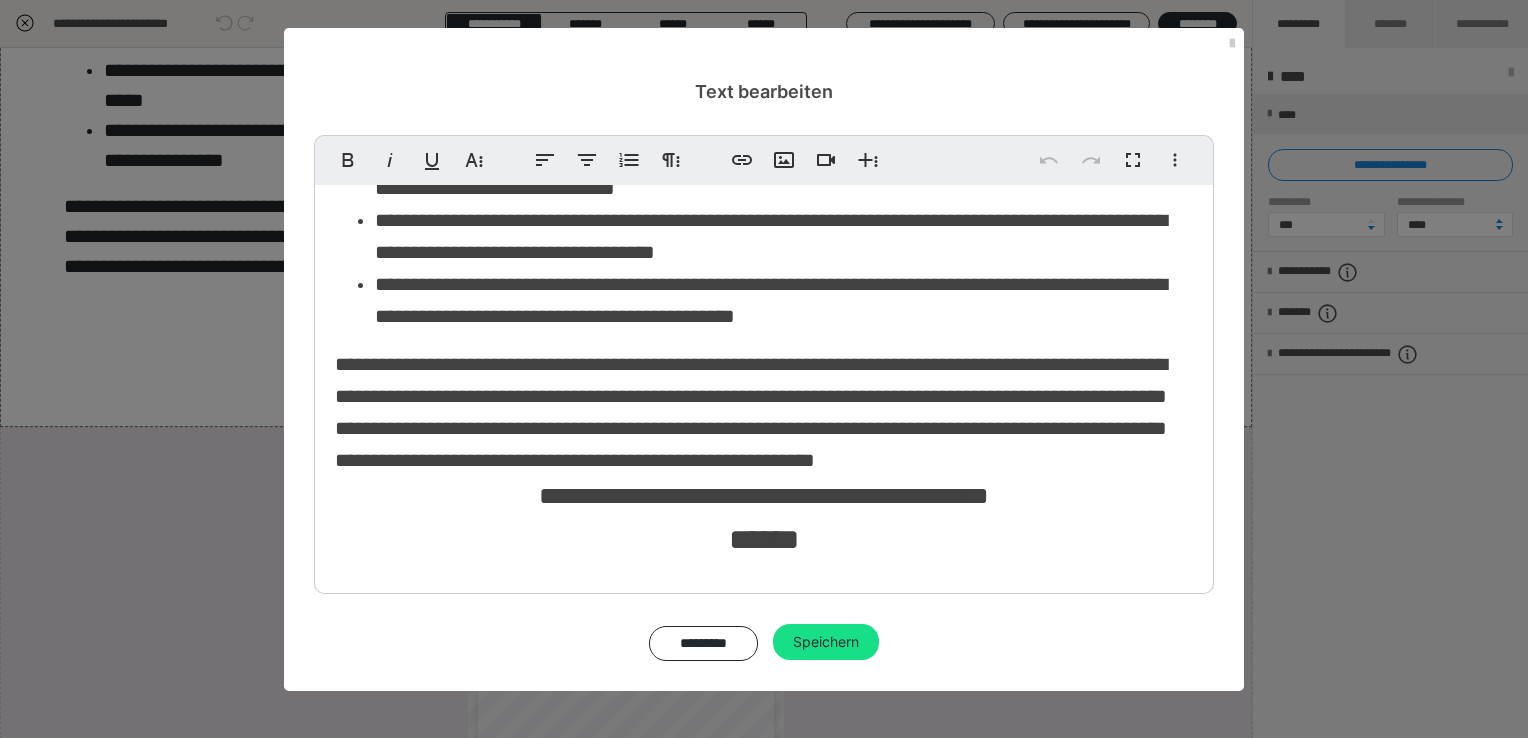 scroll, scrollTop: 647, scrollLeft: 0, axis: vertical 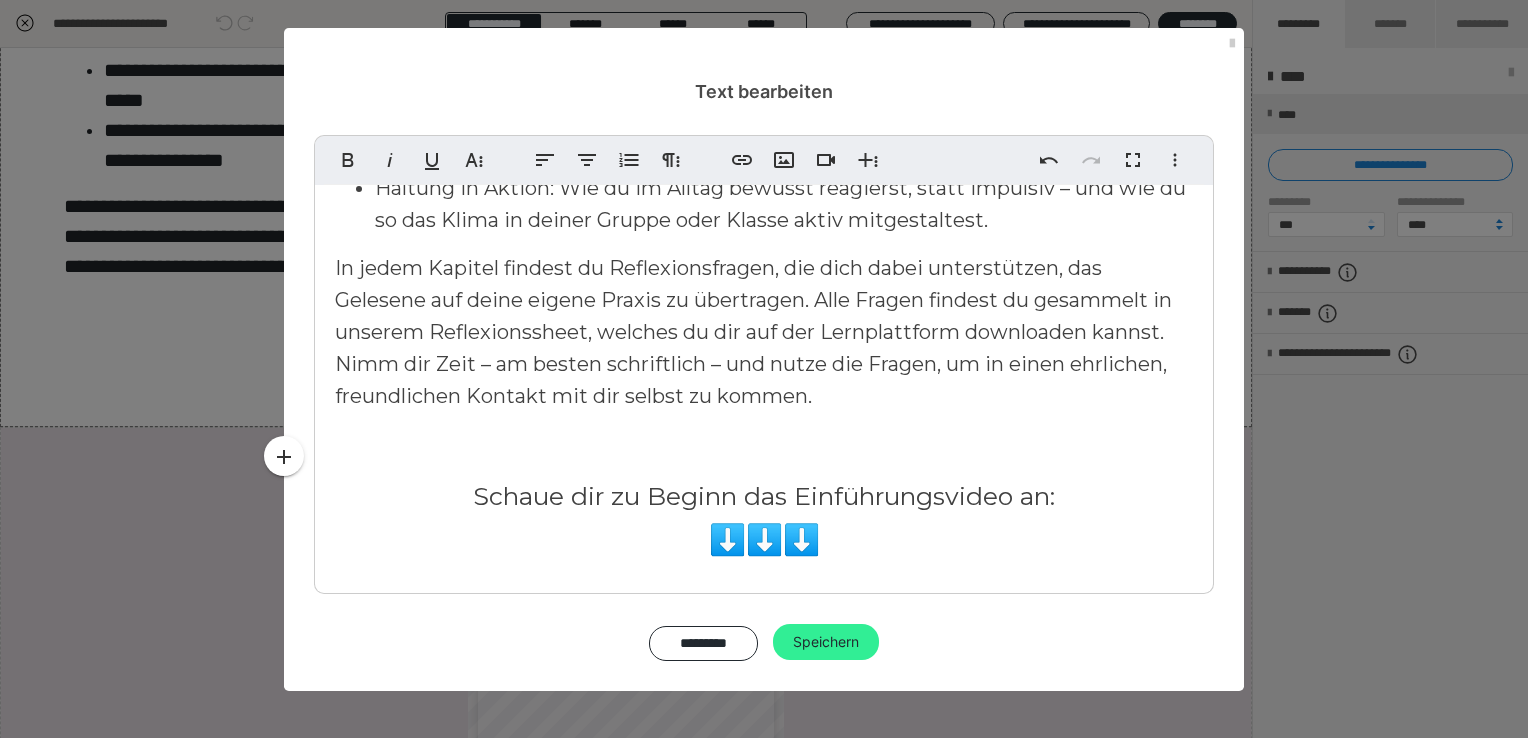 click on "Speichern" at bounding box center (826, 642) 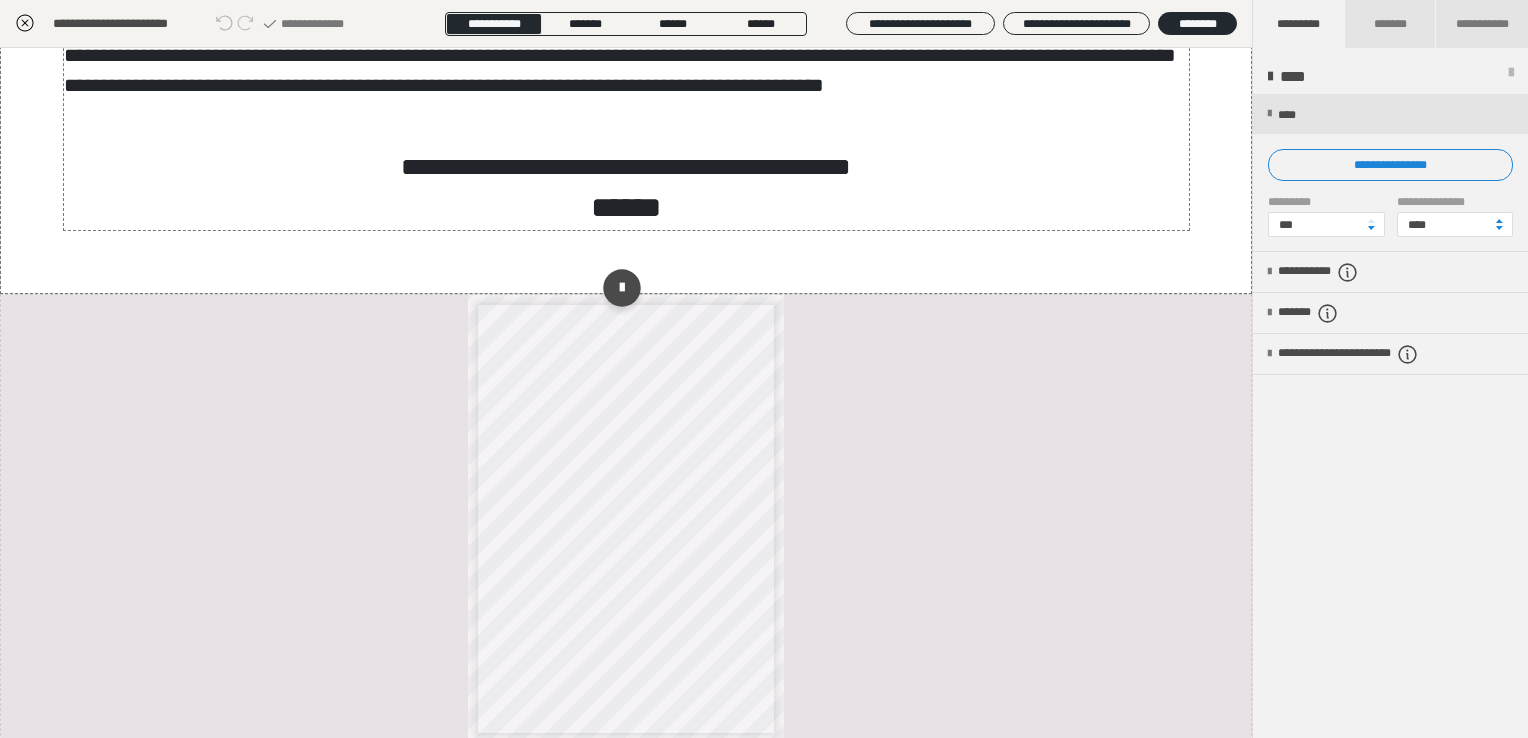 scroll, scrollTop: 1400, scrollLeft: 0, axis: vertical 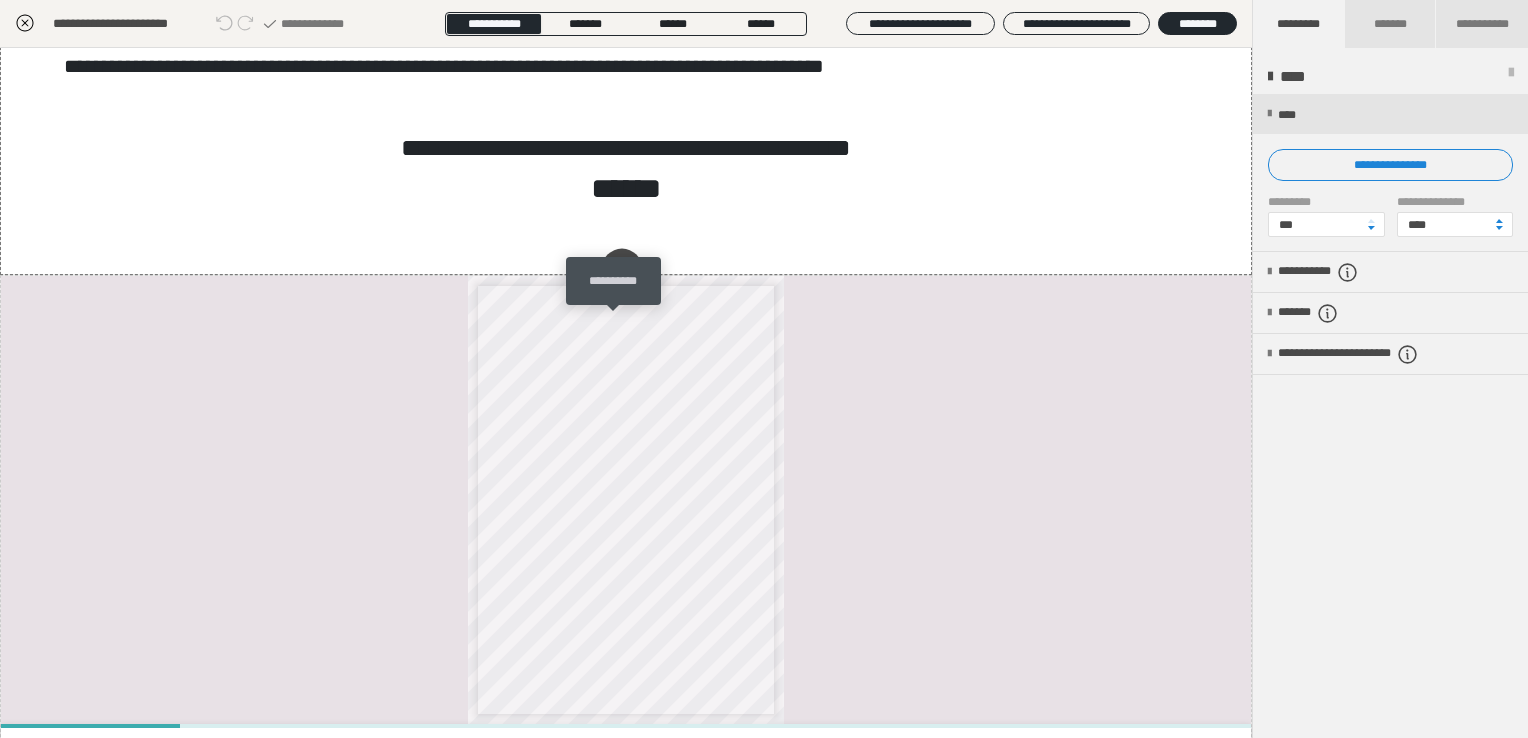 click at bounding box center (621, 269) 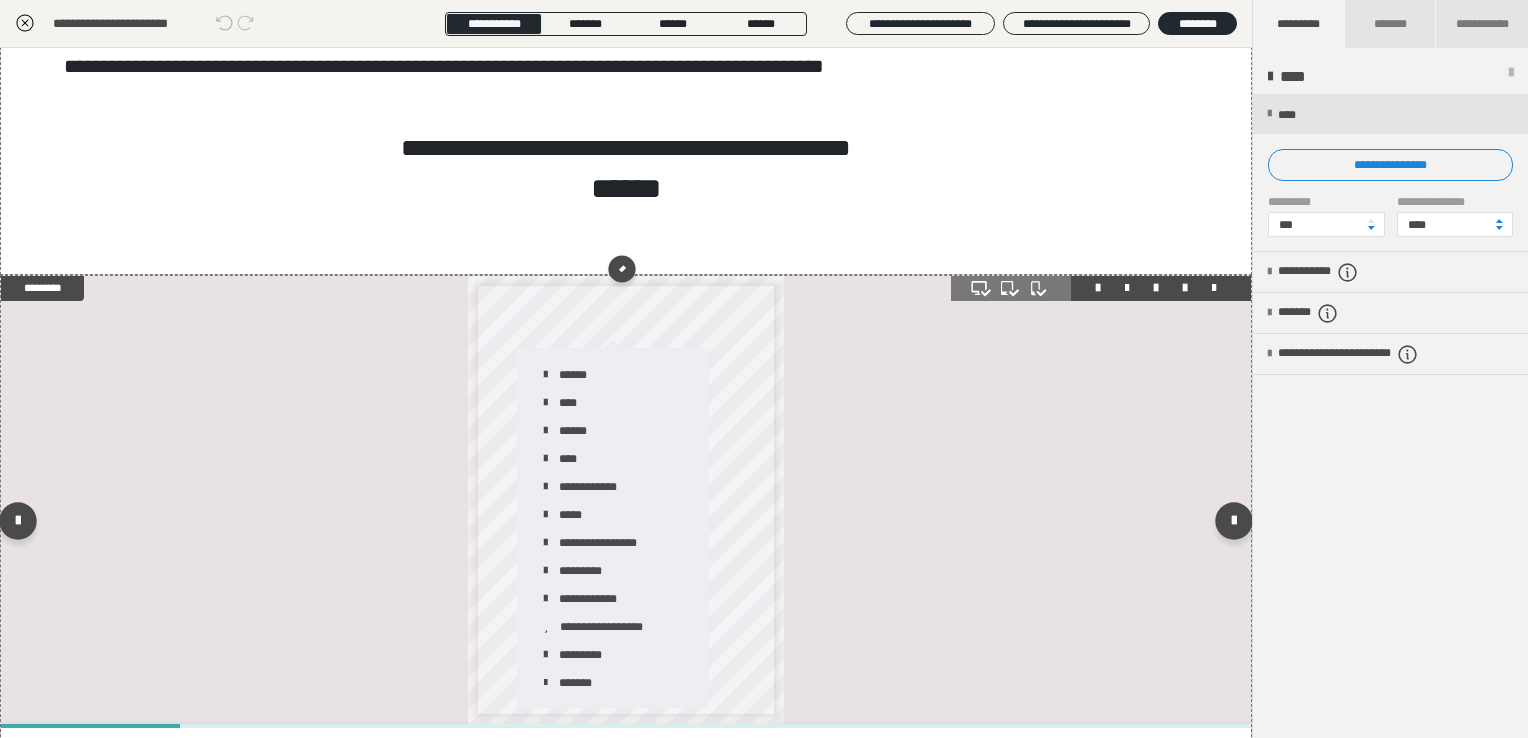 click on "*****" at bounding box center [613, 514] 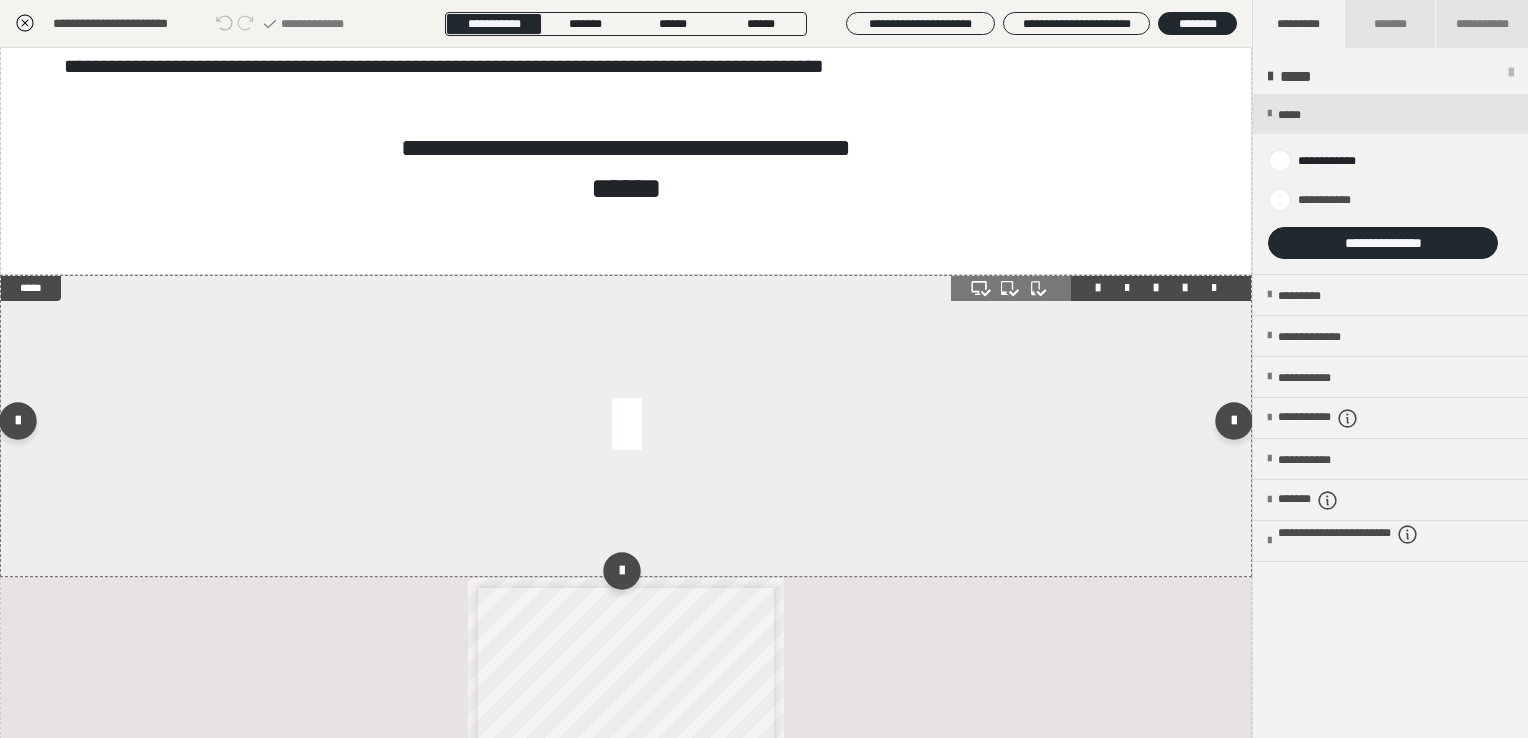 click at bounding box center (626, 426) 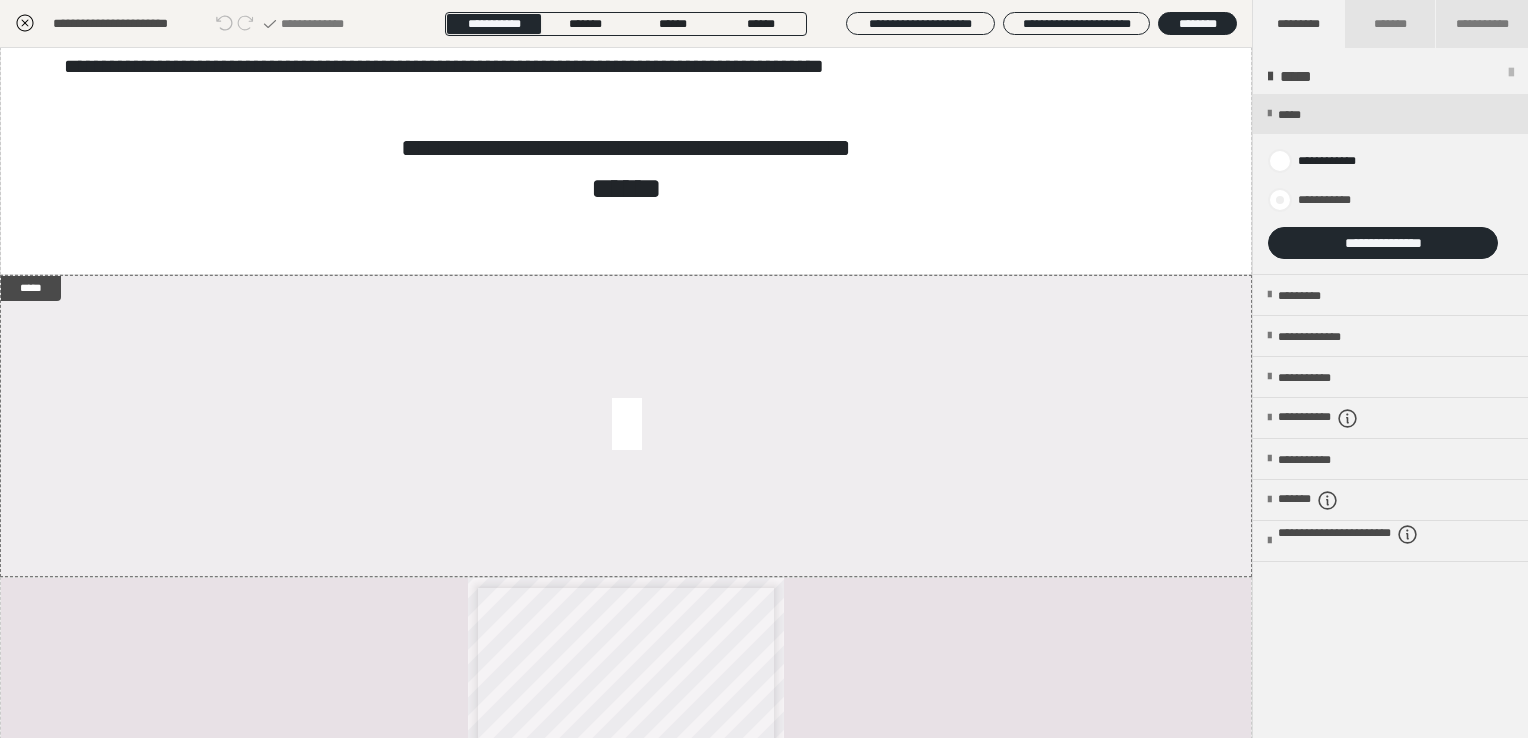 click on "**********" at bounding box center (1322, 200) 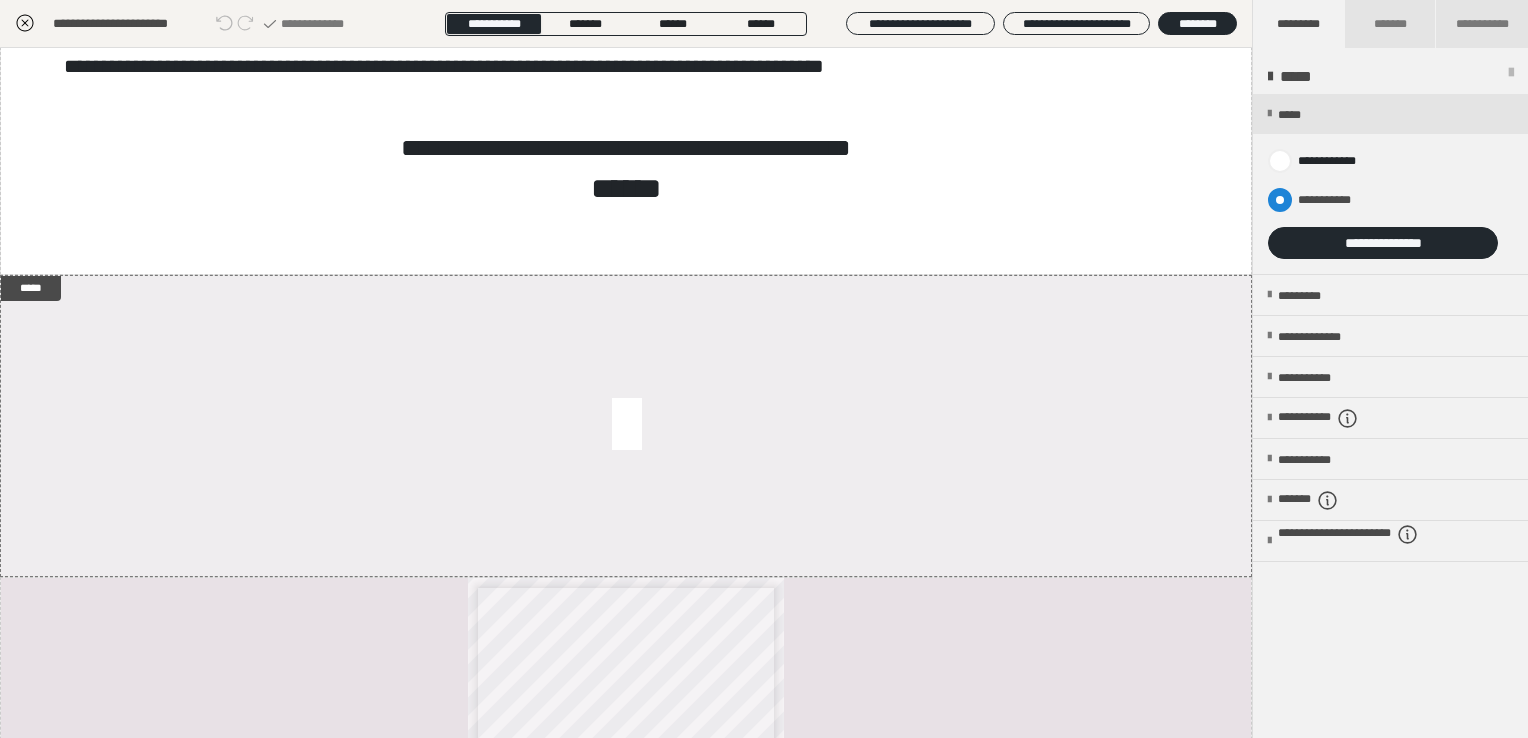 radio on "****" 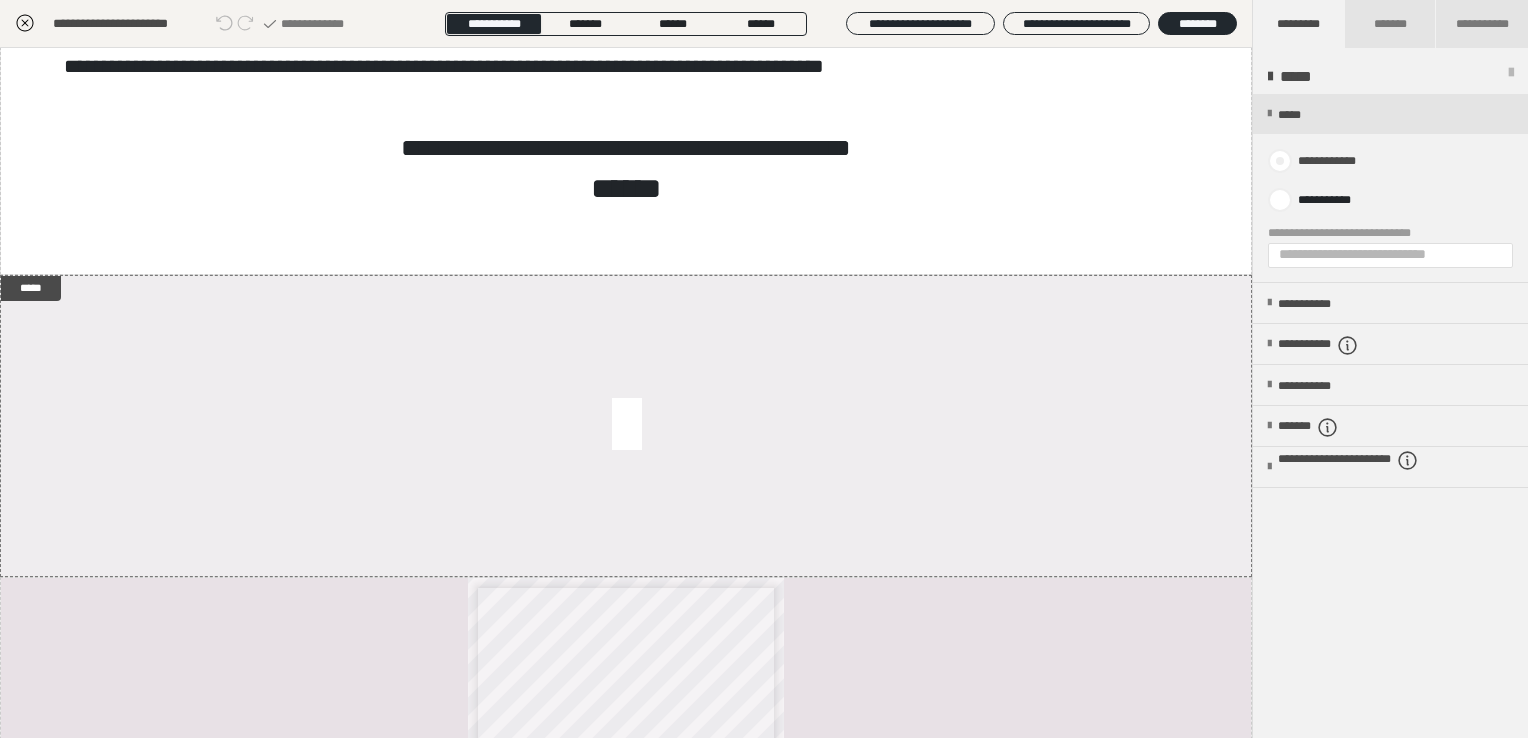 click on "**********" at bounding box center [1320, 161] 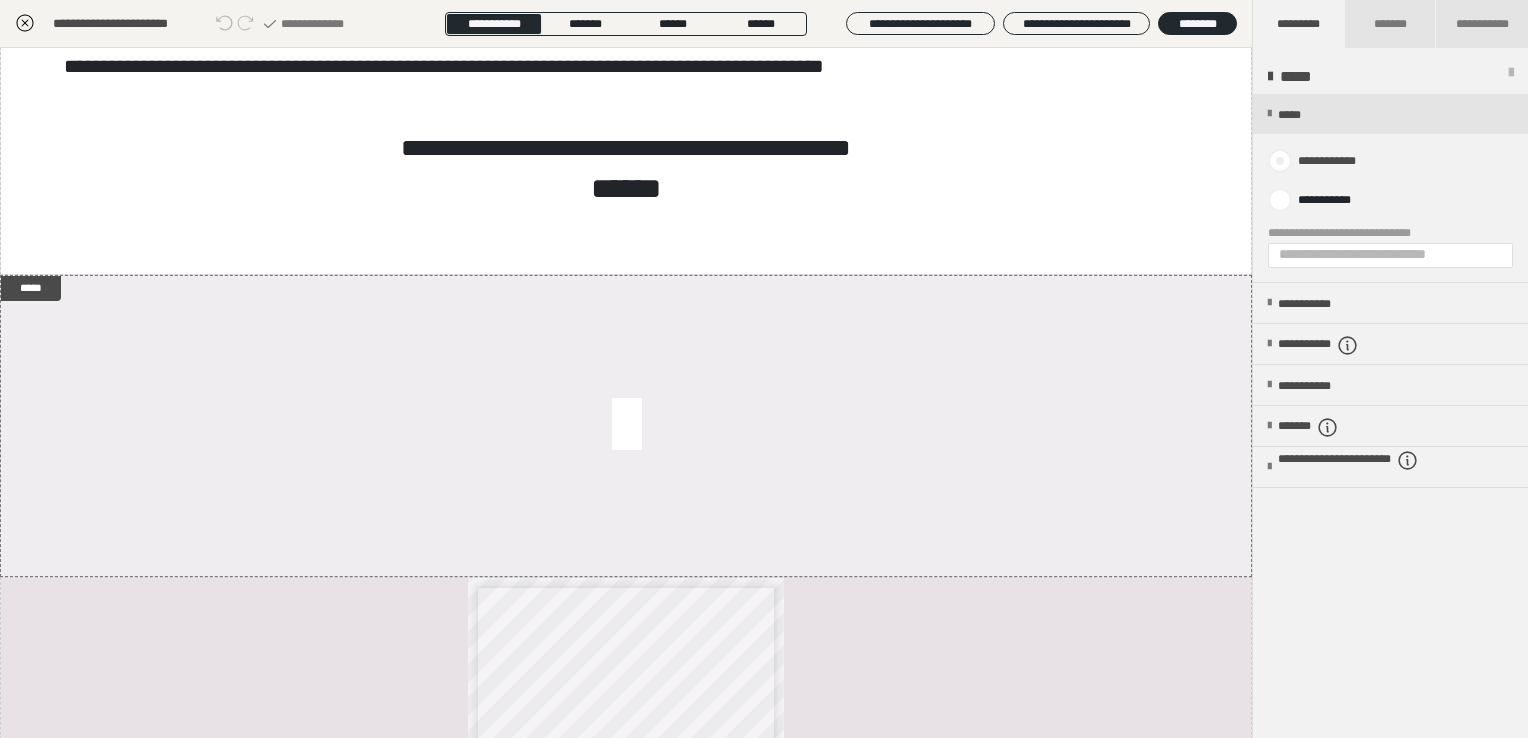 radio on "****" 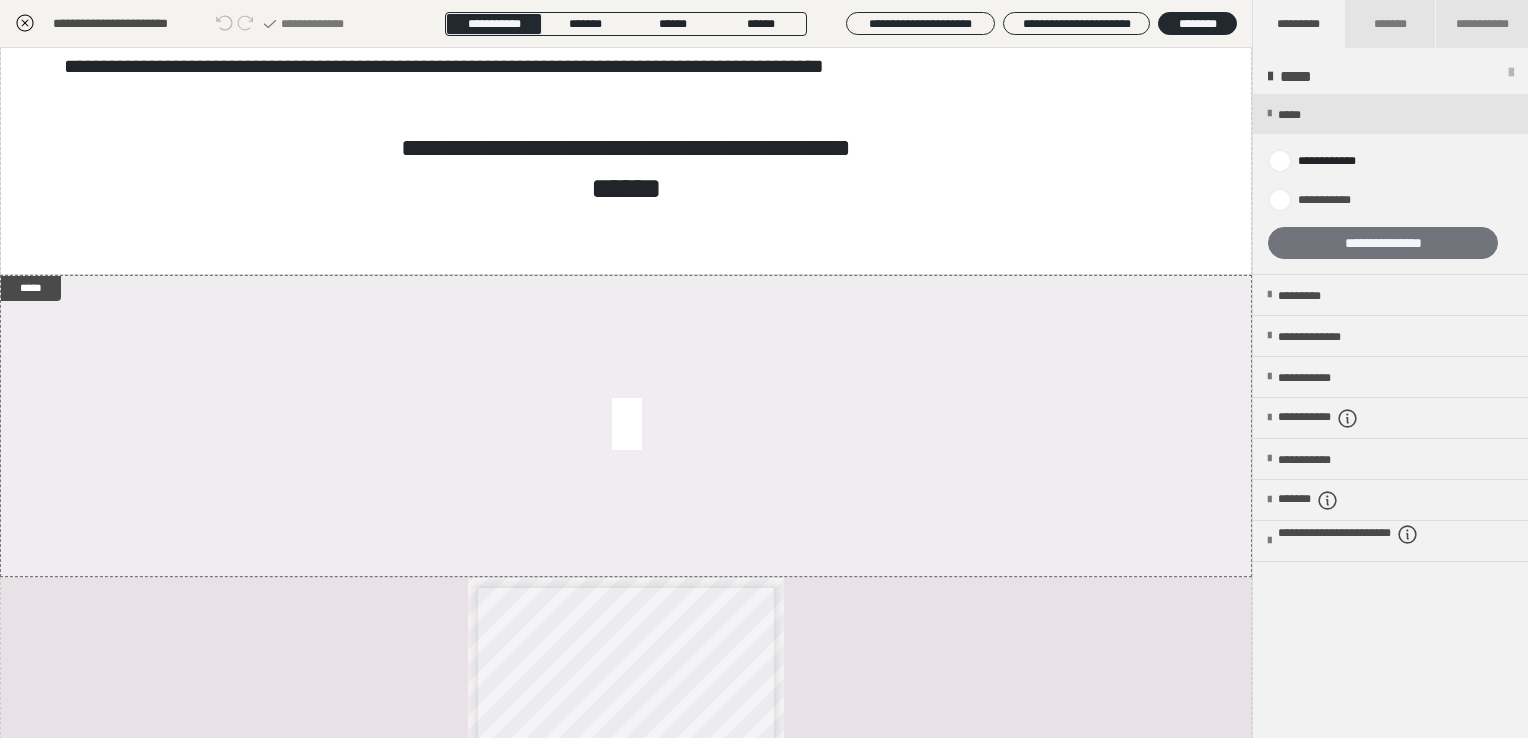 click on "**********" at bounding box center (1383, 243) 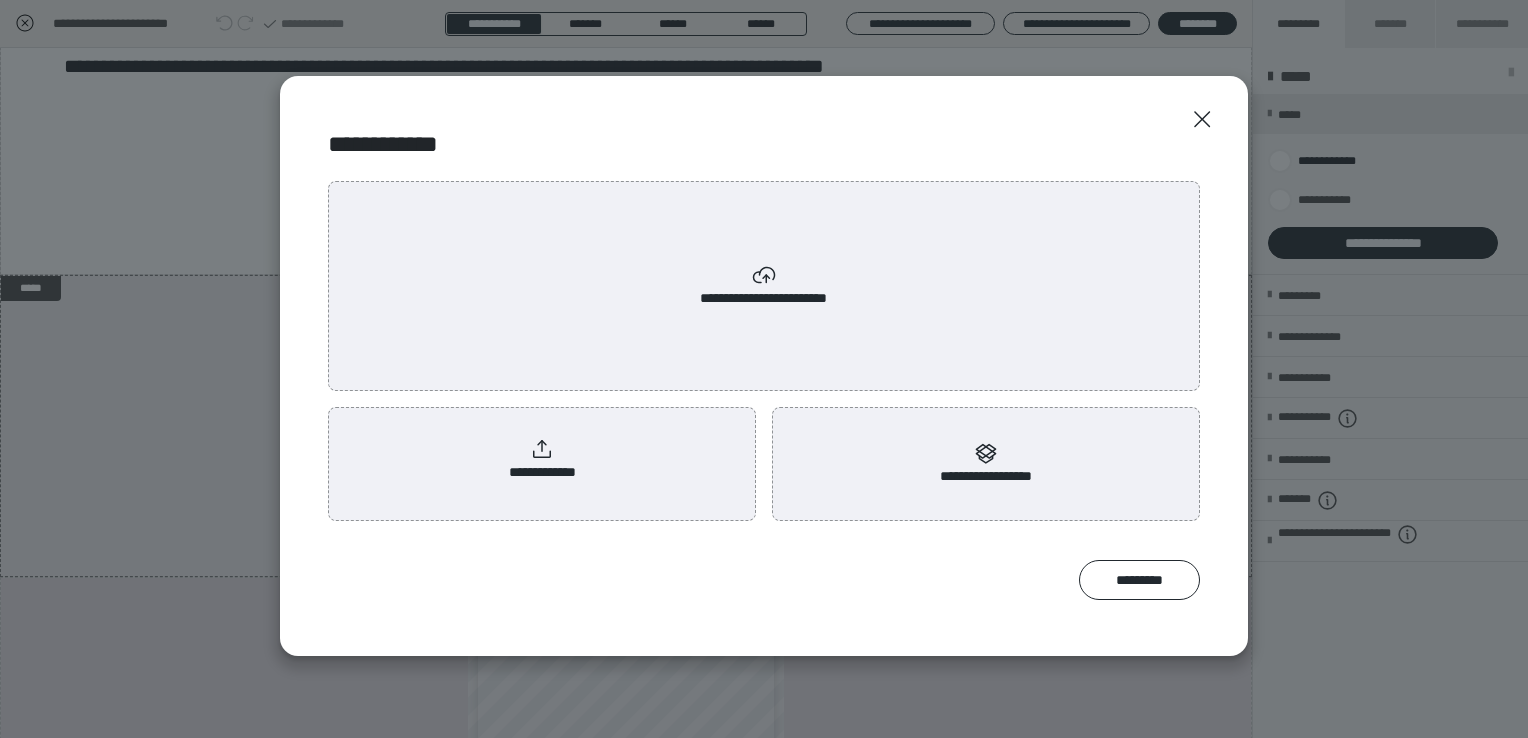 click 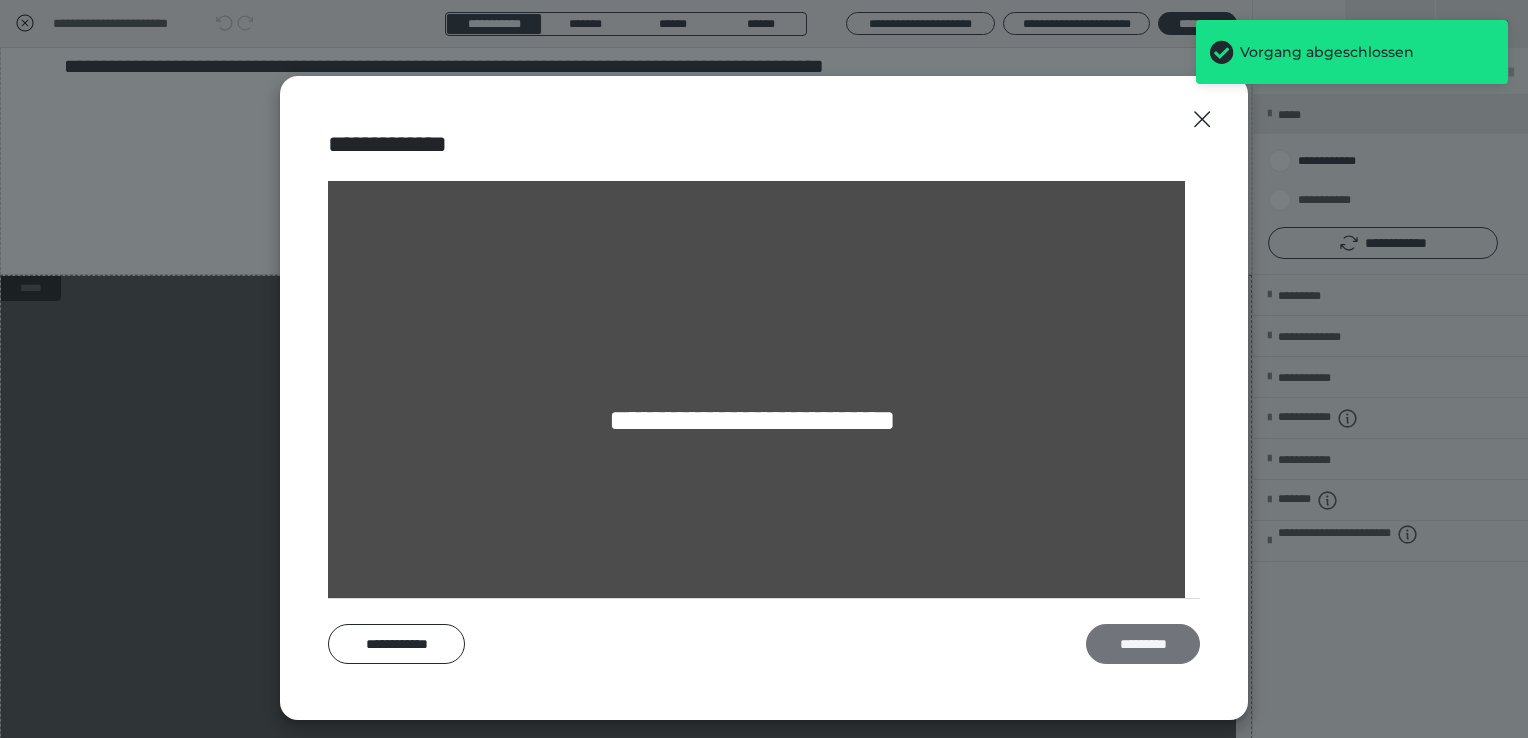 click on "*********" at bounding box center [1143, 644] 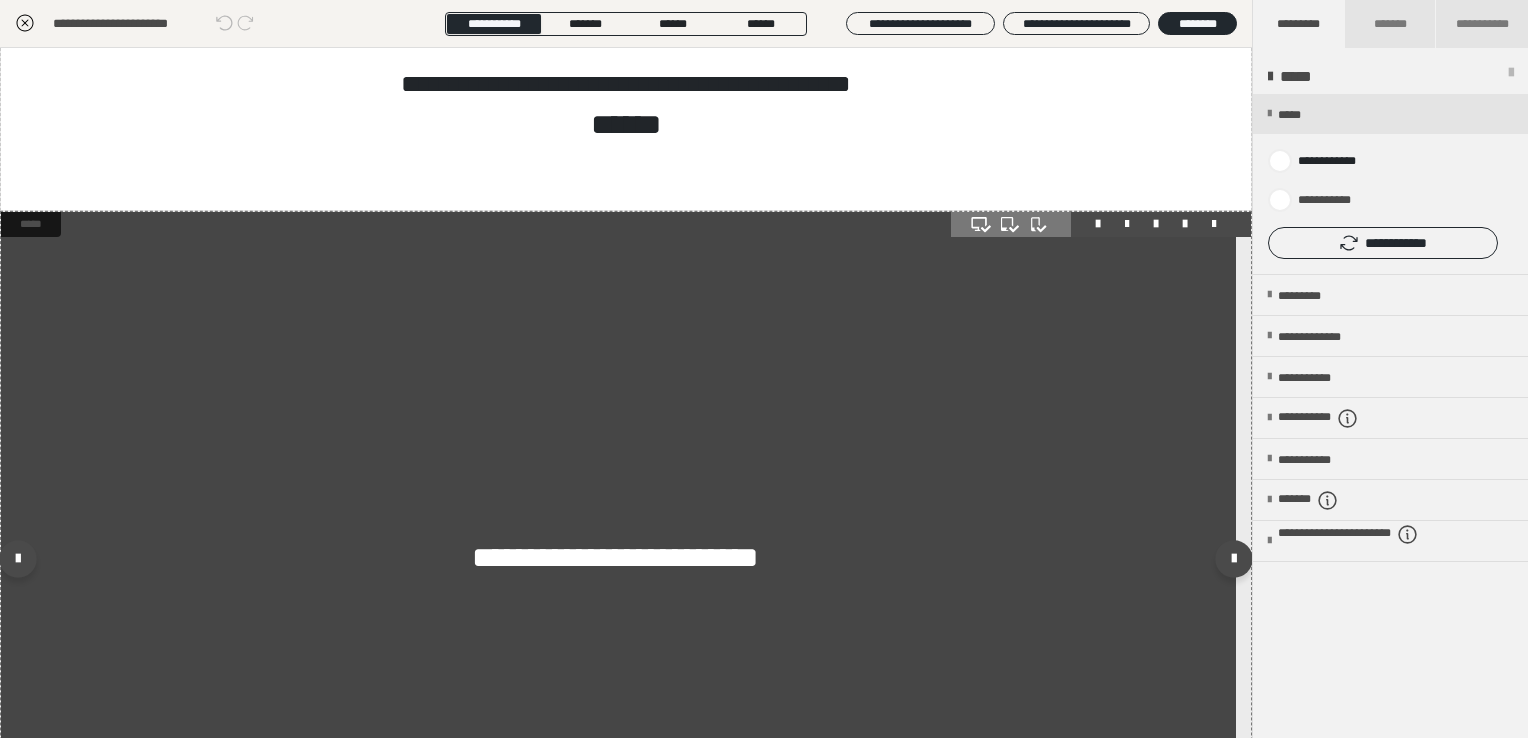 scroll, scrollTop: 1500, scrollLeft: 0, axis: vertical 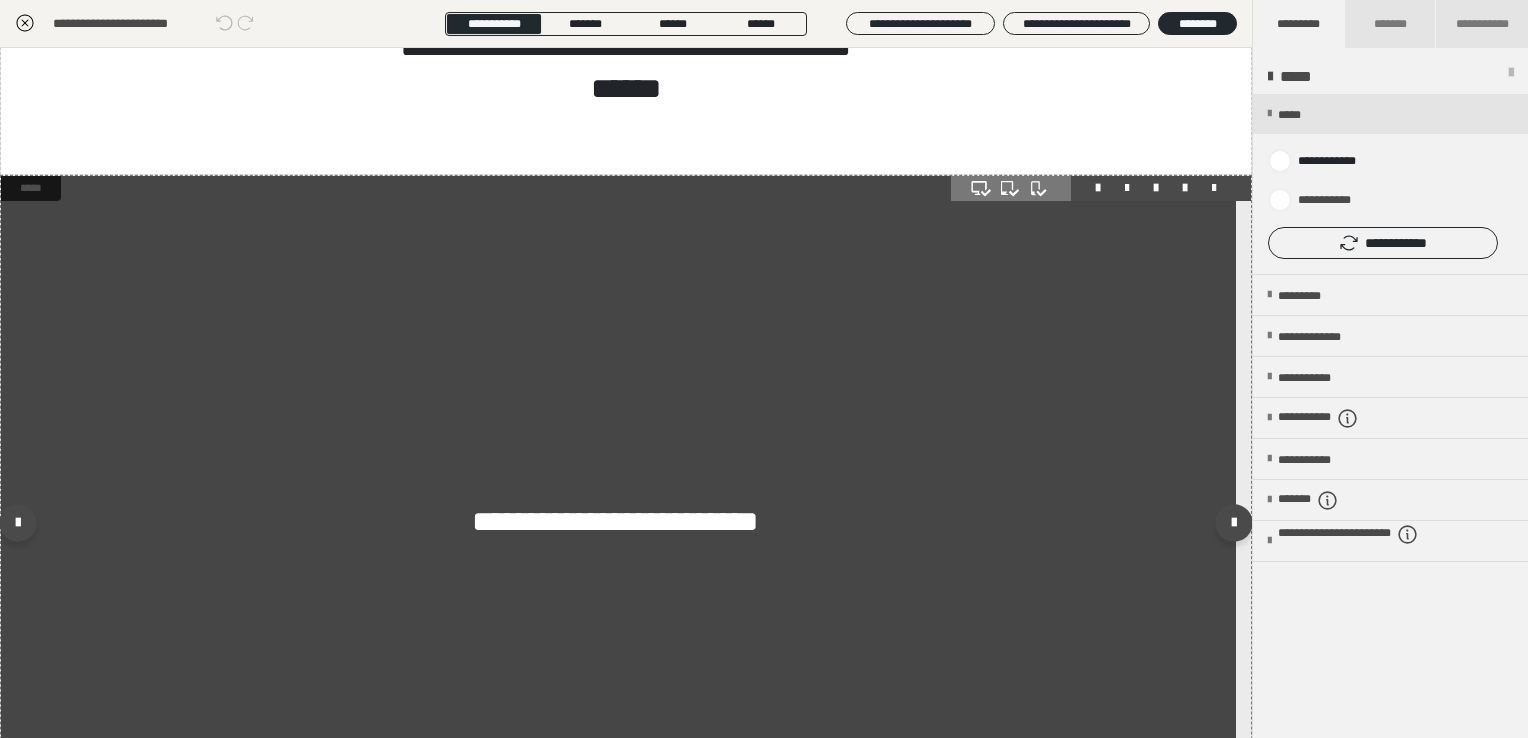 click on "**********" at bounding box center [618, 523] 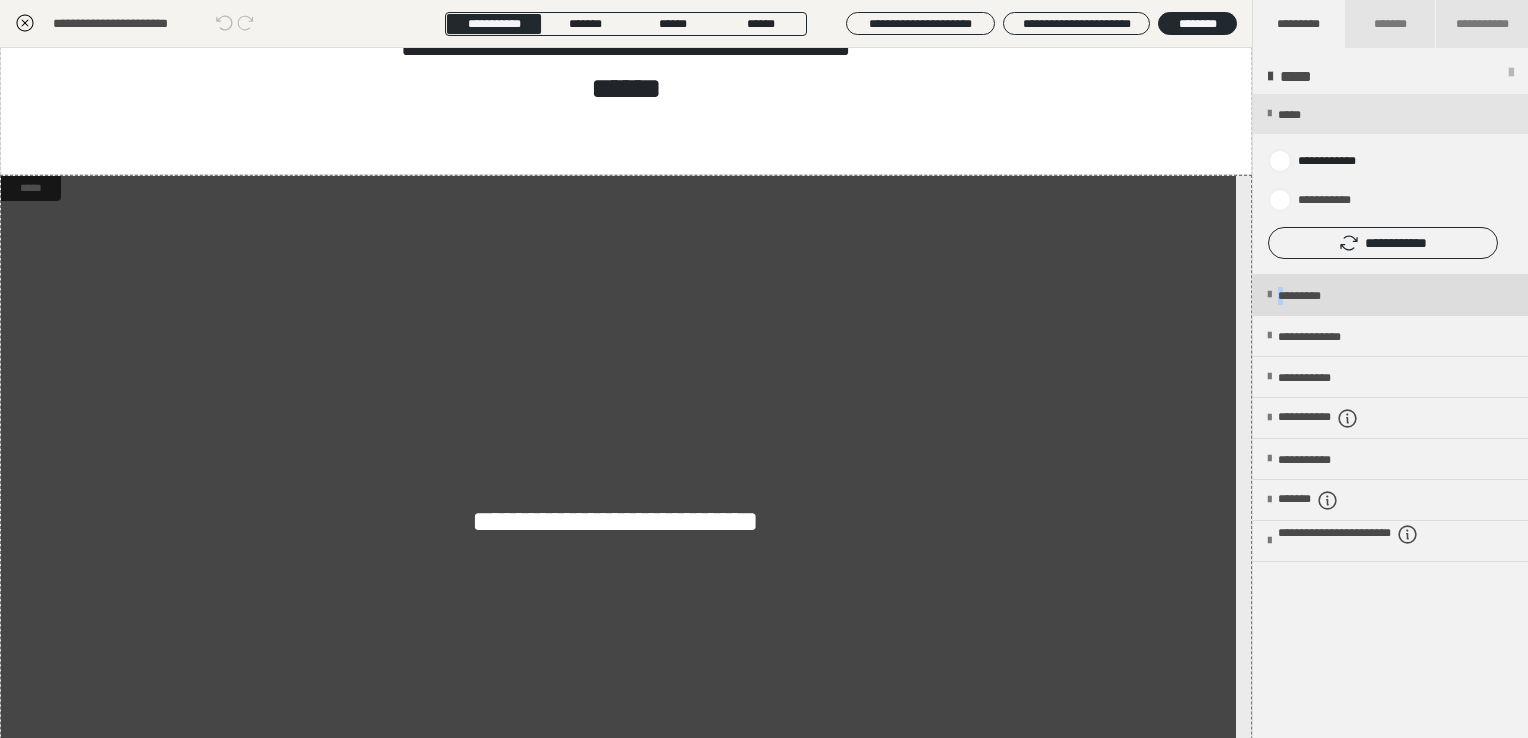 click on "*********" at bounding box center [1316, 296] 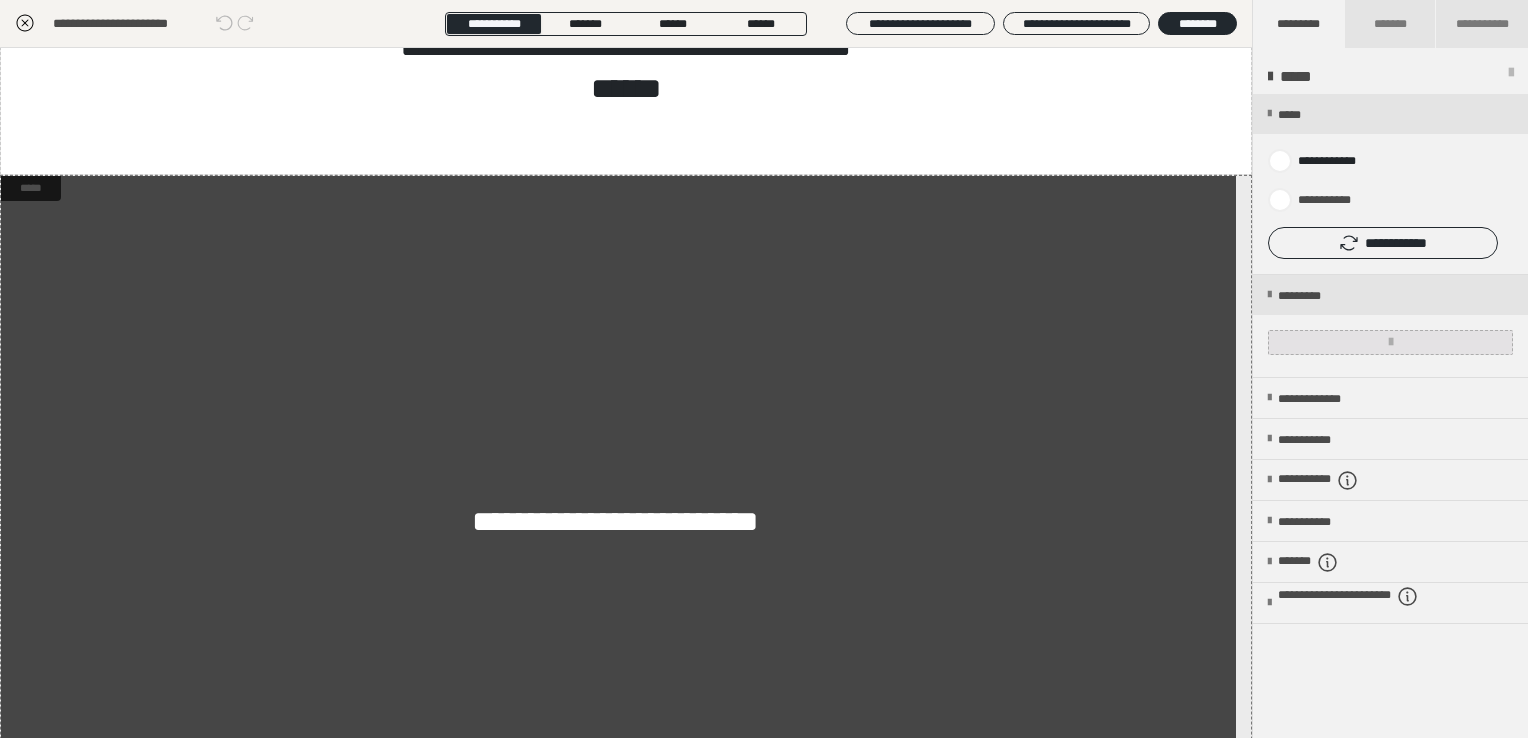 click at bounding box center (1390, 342) 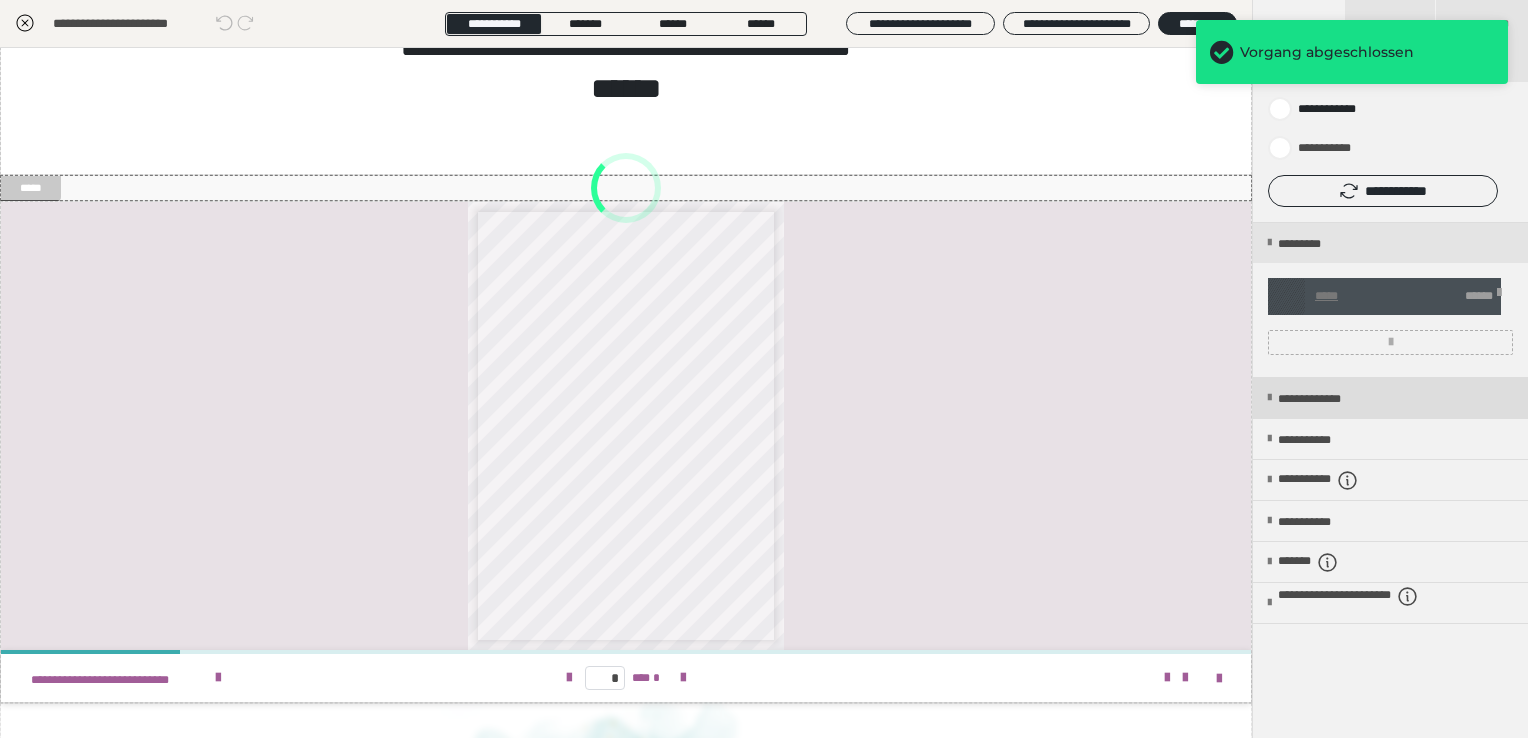 scroll, scrollTop: 188, scrollLeft: 0, axis: vertical 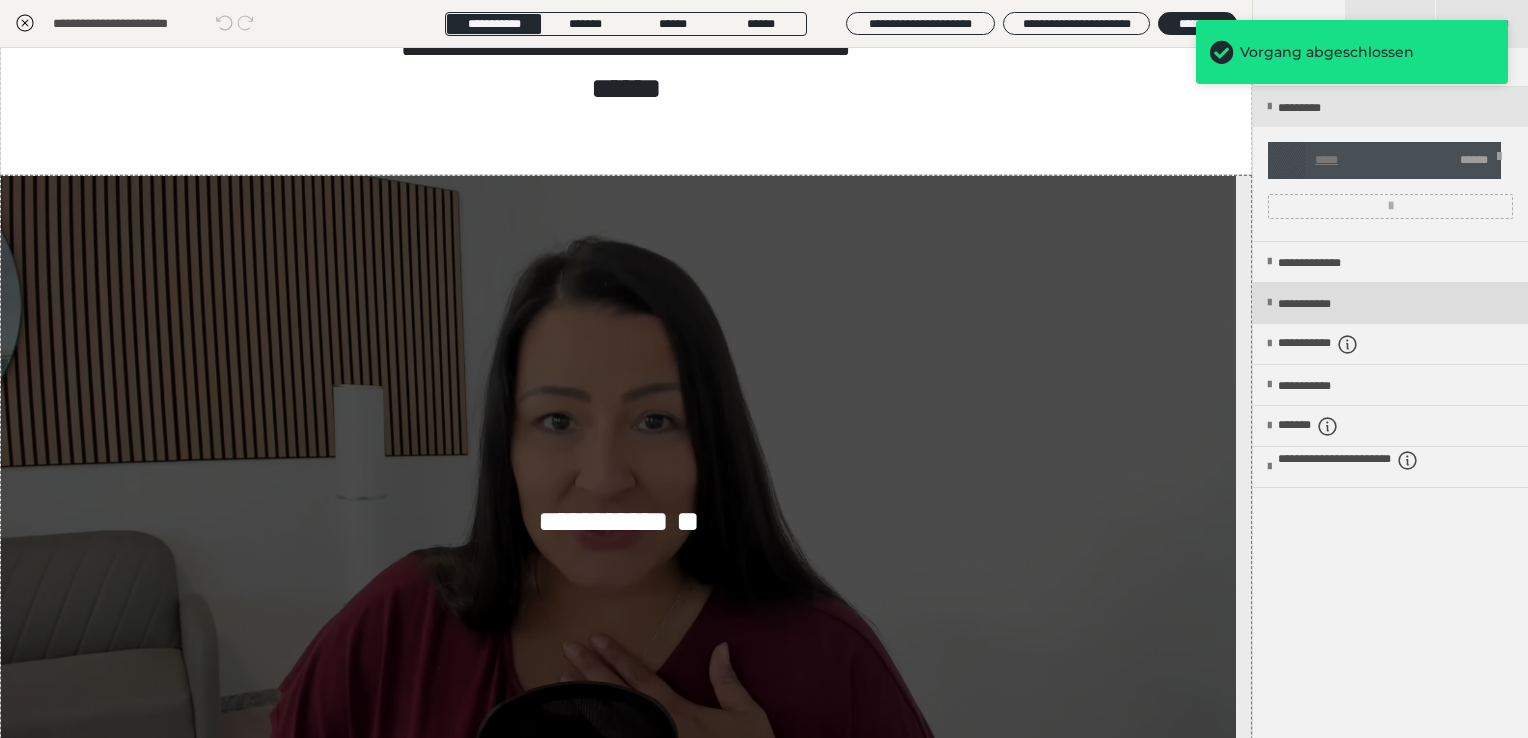 click on "**********" at bounding box center [1322, 304] 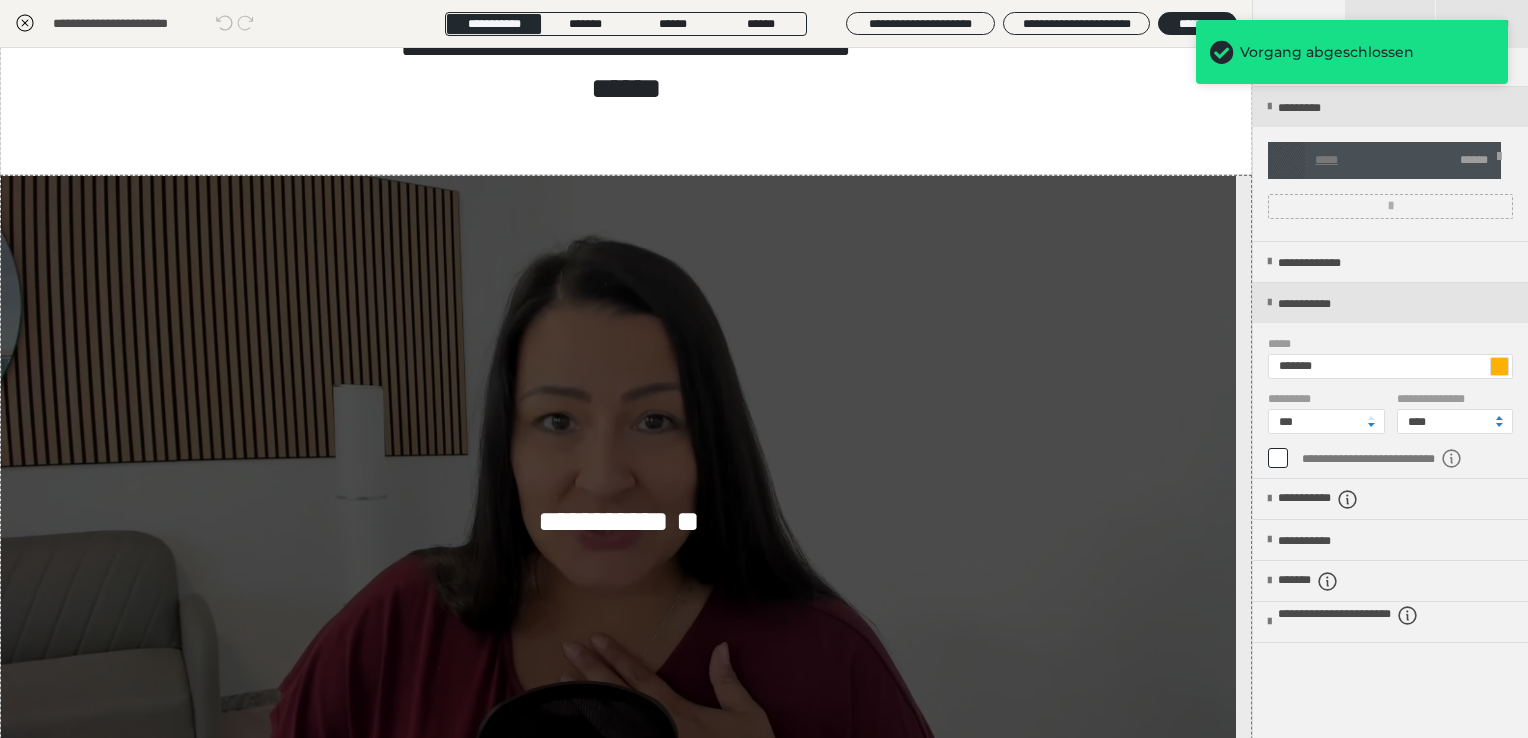 click at bounding box center (1499, 366) 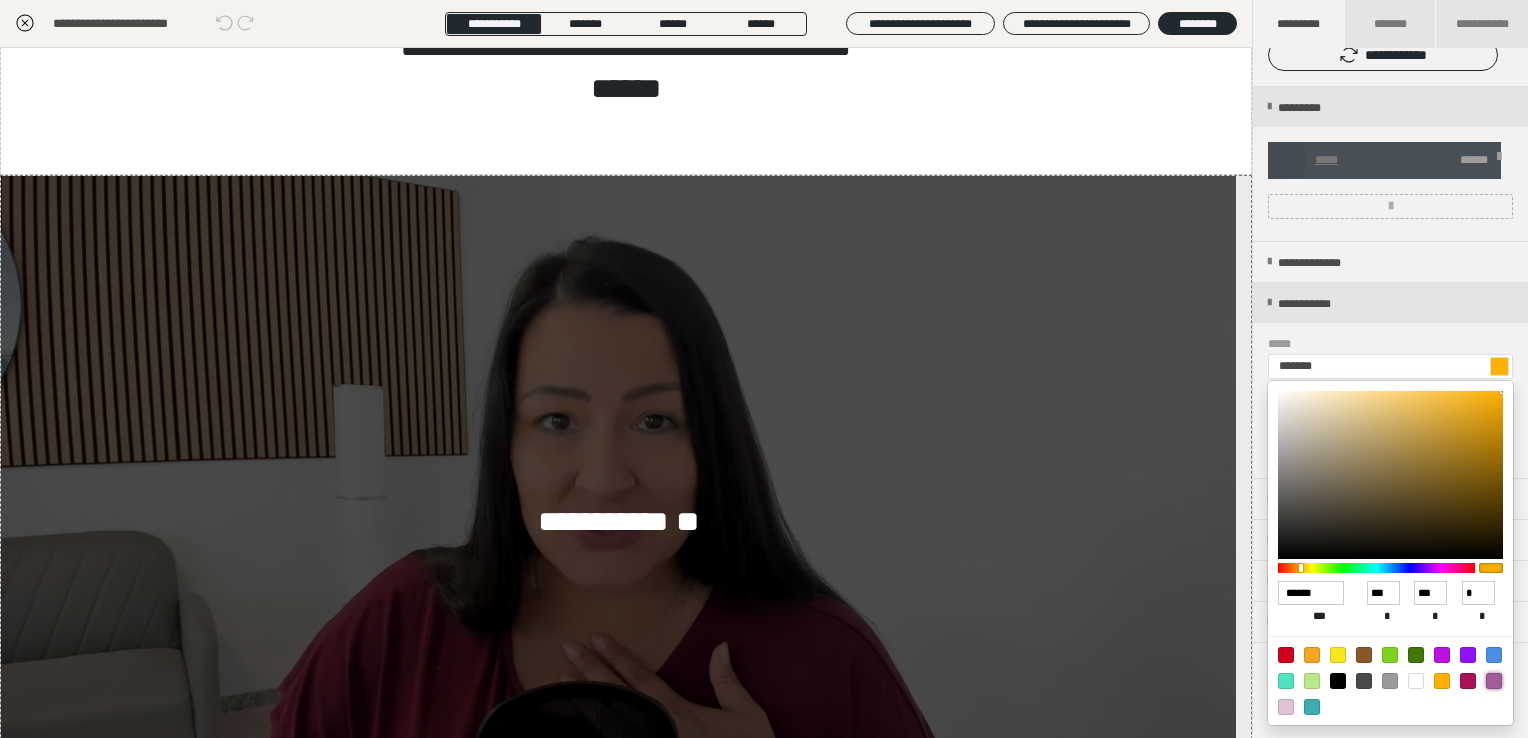 click at bounding box center (1494, 681) 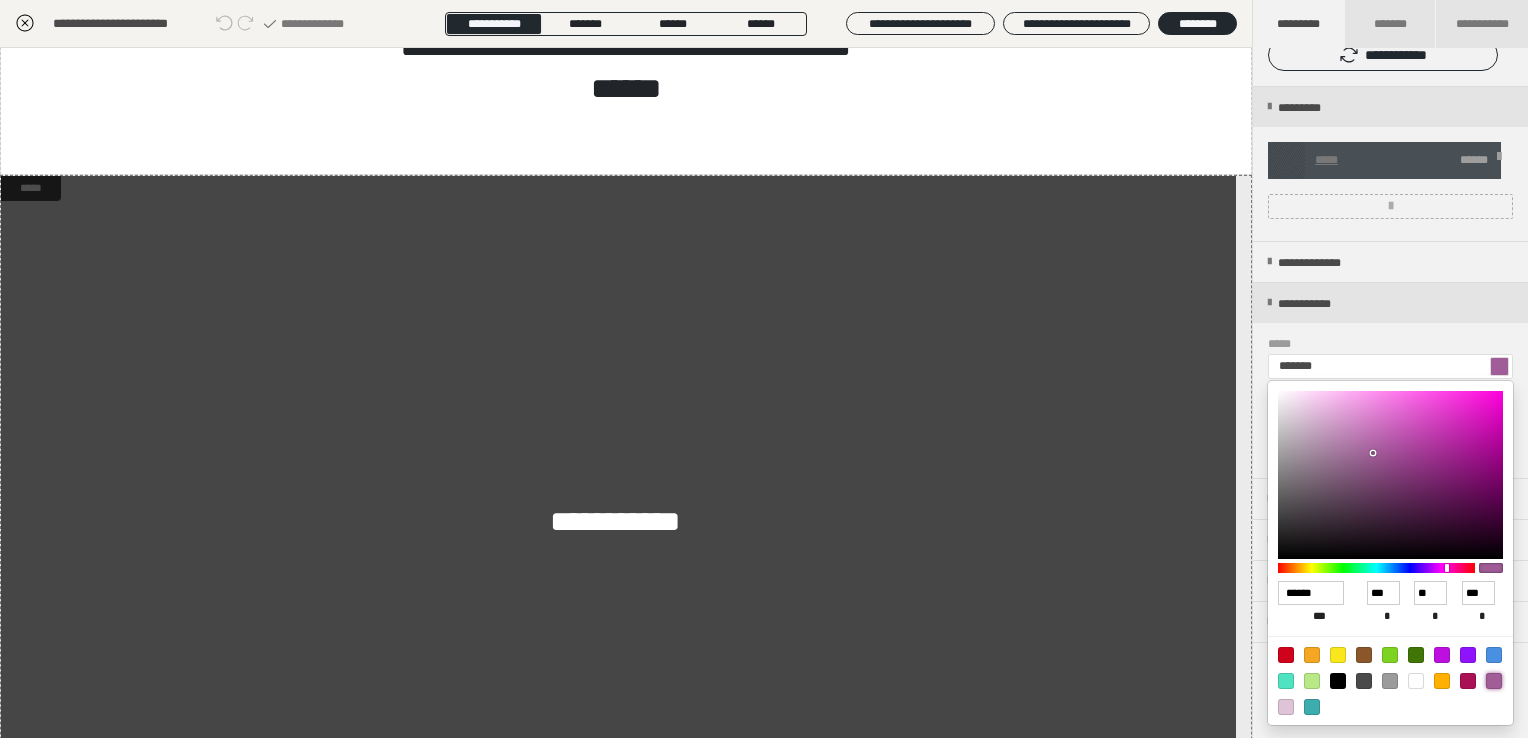 click at bounding box center [764, 369] 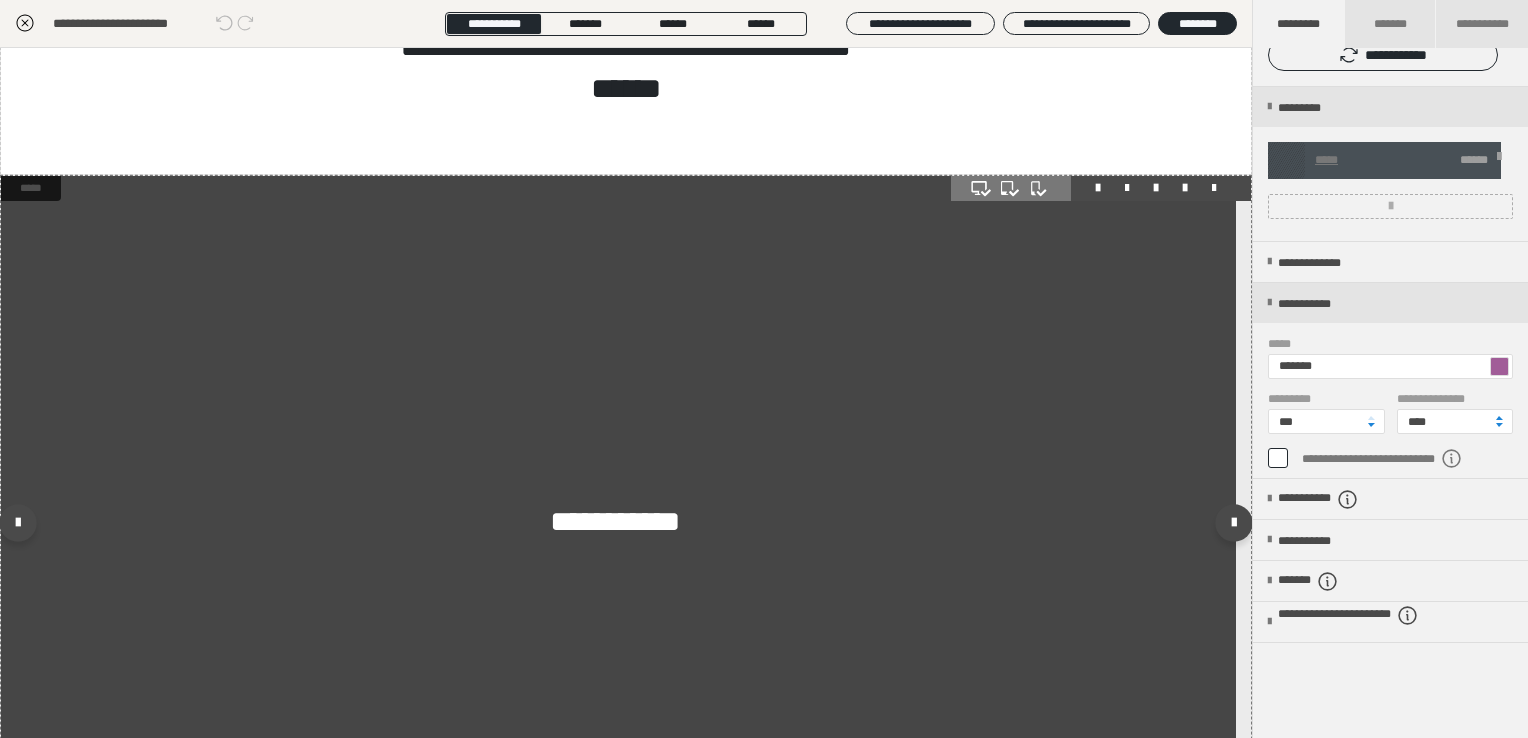 scroll, scrollTop: 1600, scrollLeft: 0, axis: vertical 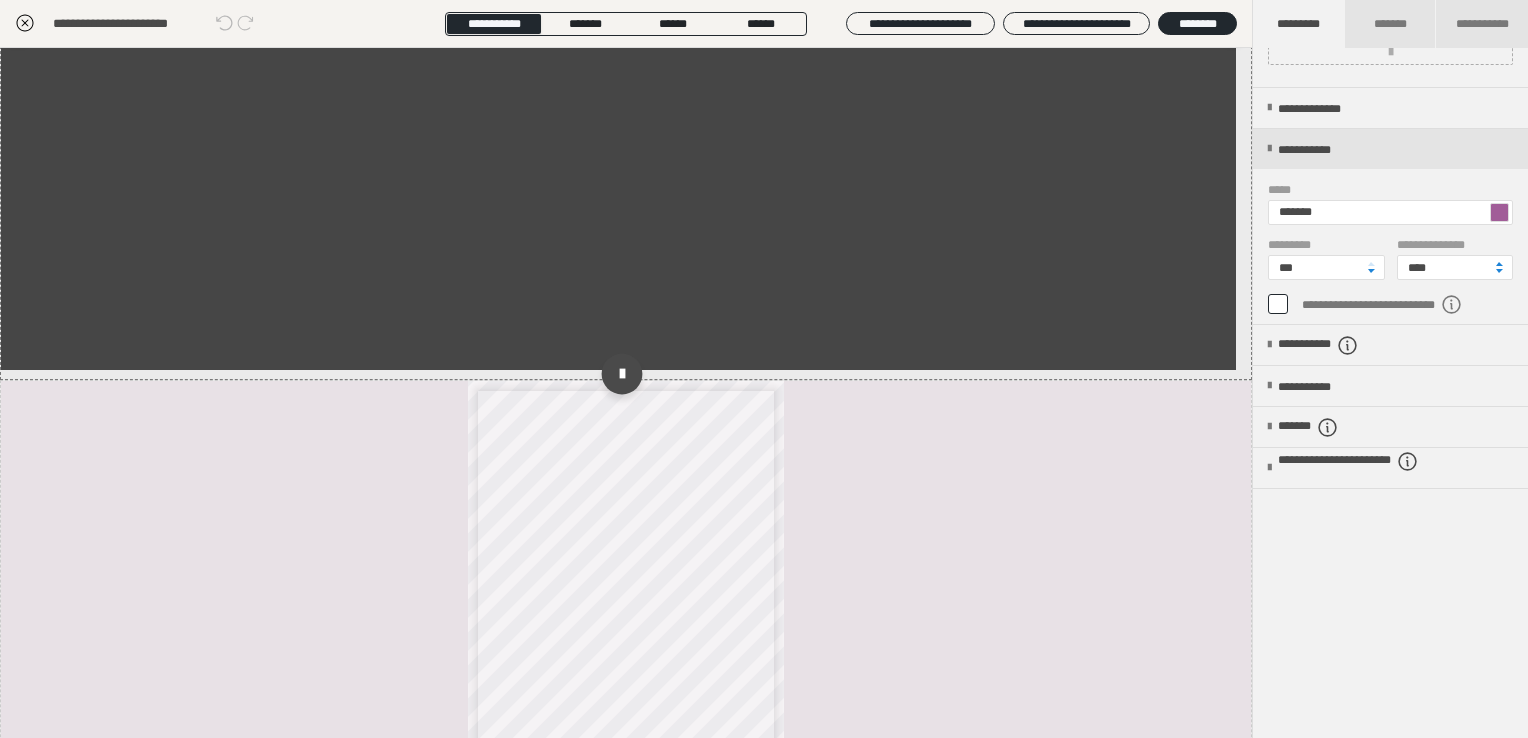 click at bounding box center (621, 374) 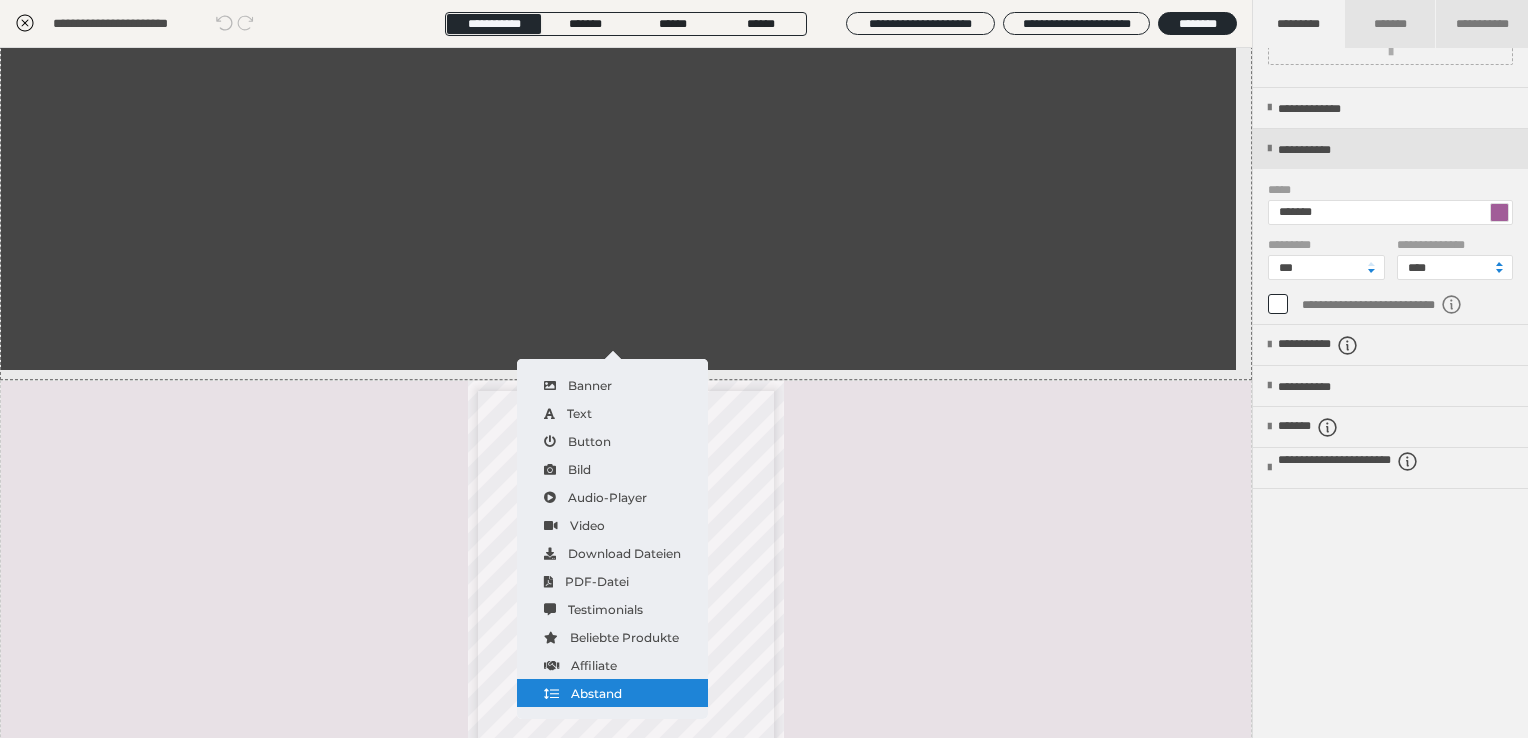 click on "Abstand" at bounding box center (612, 693) 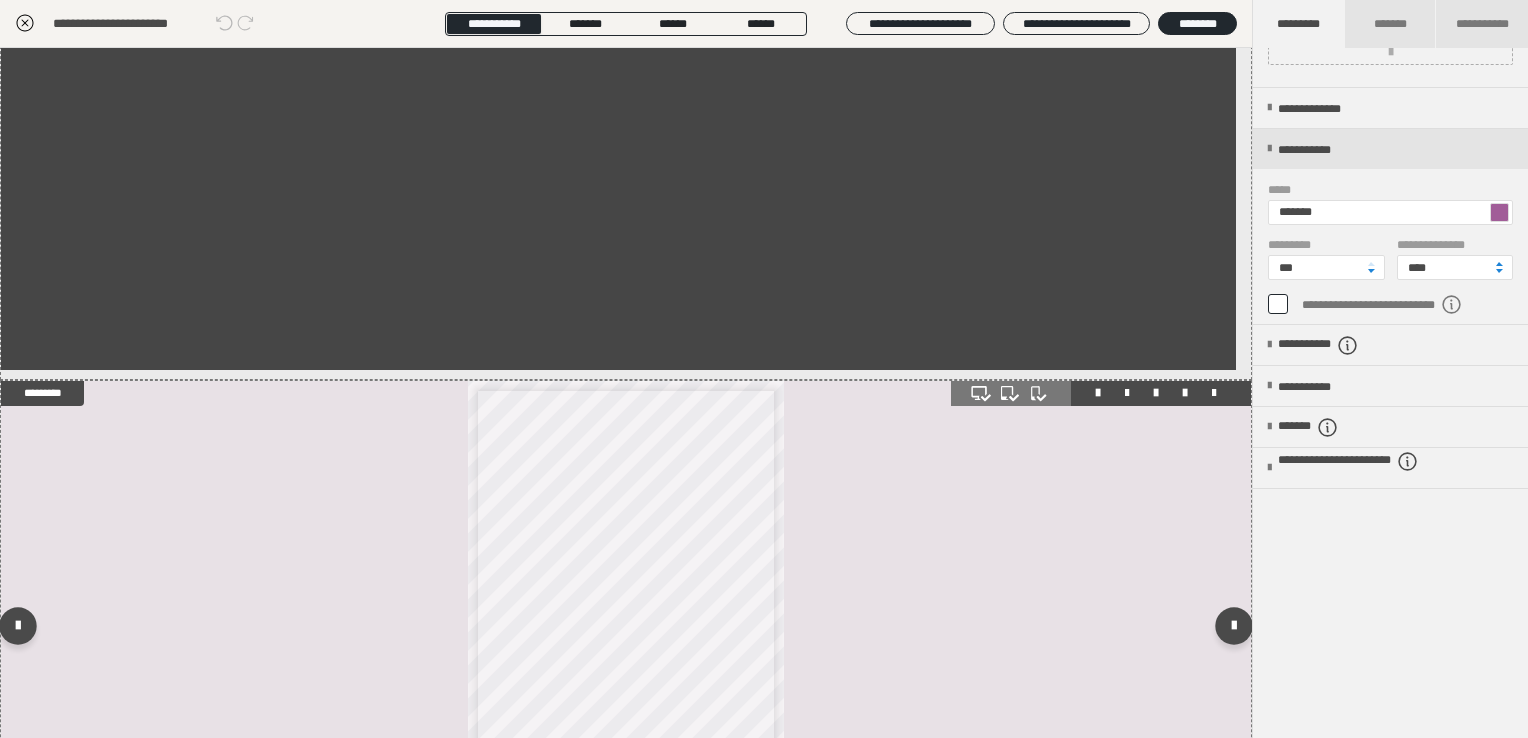 scroll, scrollTop: 0, scrollLeft: 0, axis: both 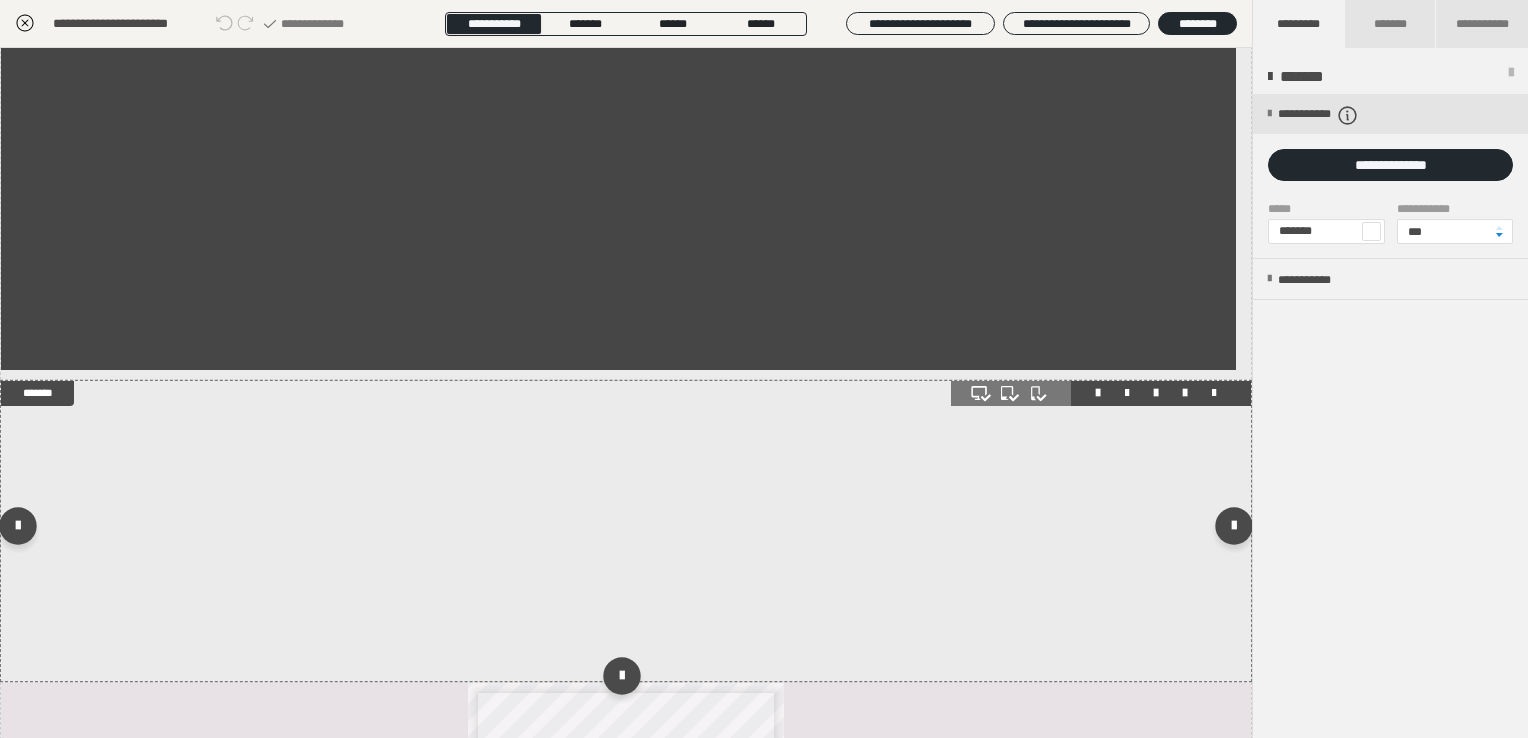click at bounding box center (626, 531) 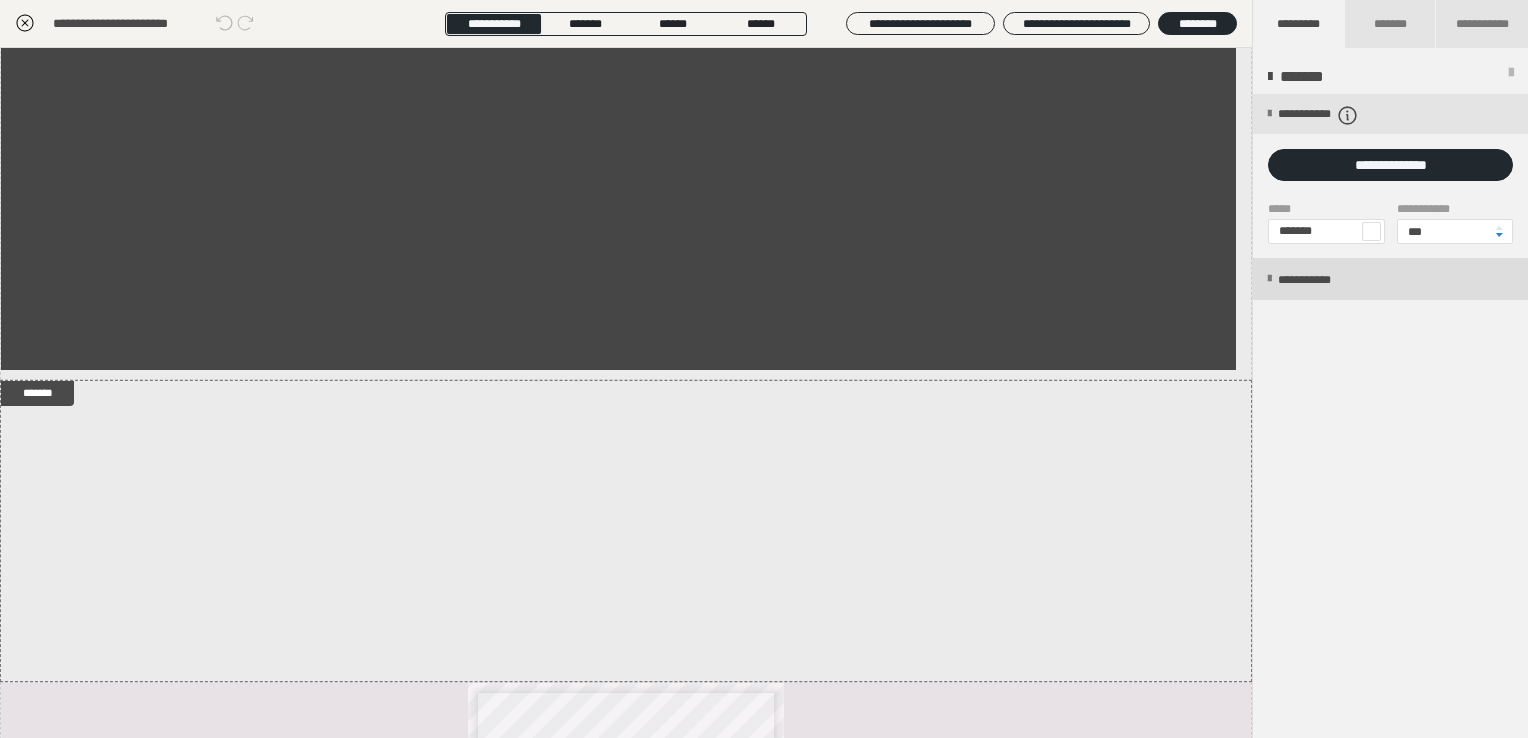 click on "**********" at bounding box center [1325, 280] 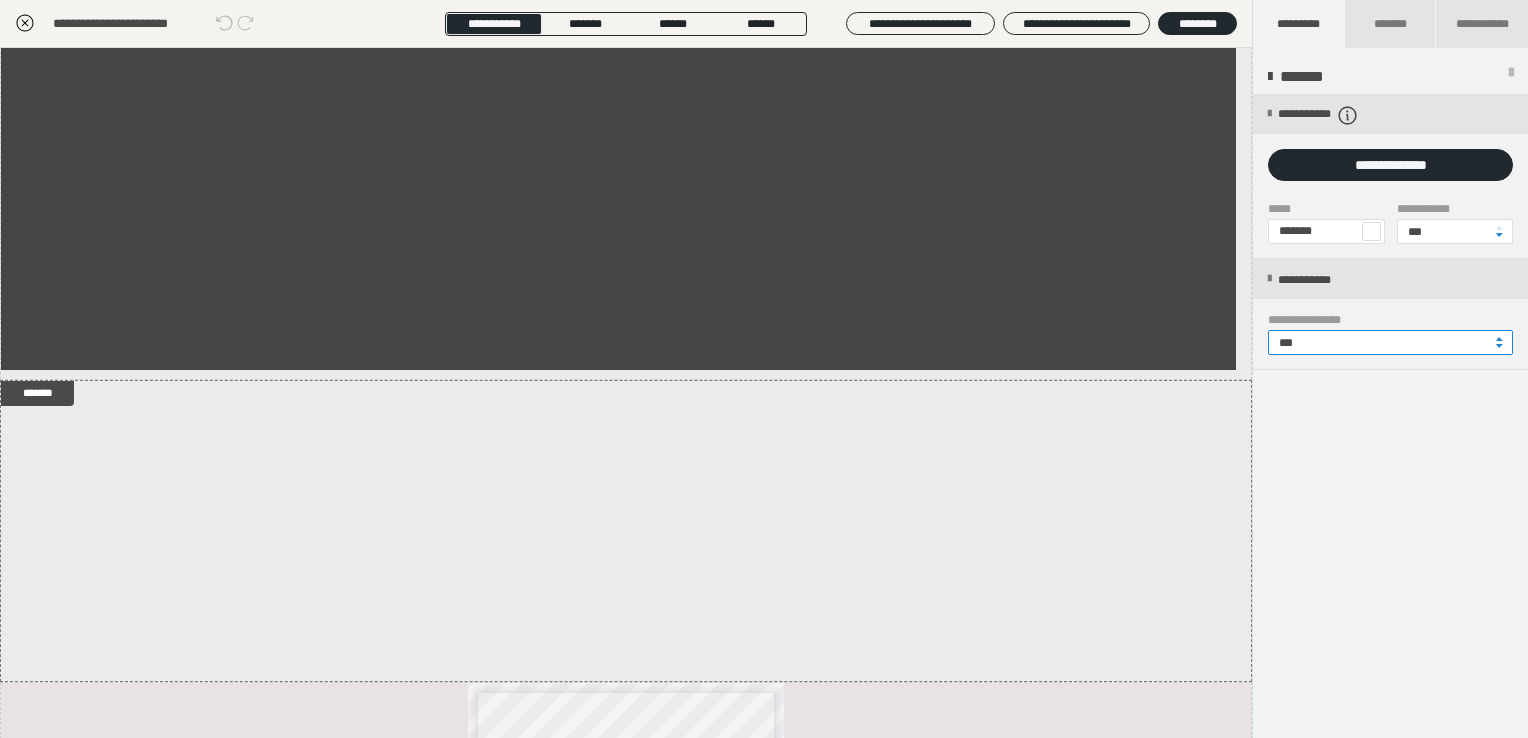 drag, startPoint x: 1320, startPoint y: 346, endPoint x: 1240, endPoint y: 342, distance: 80.09994 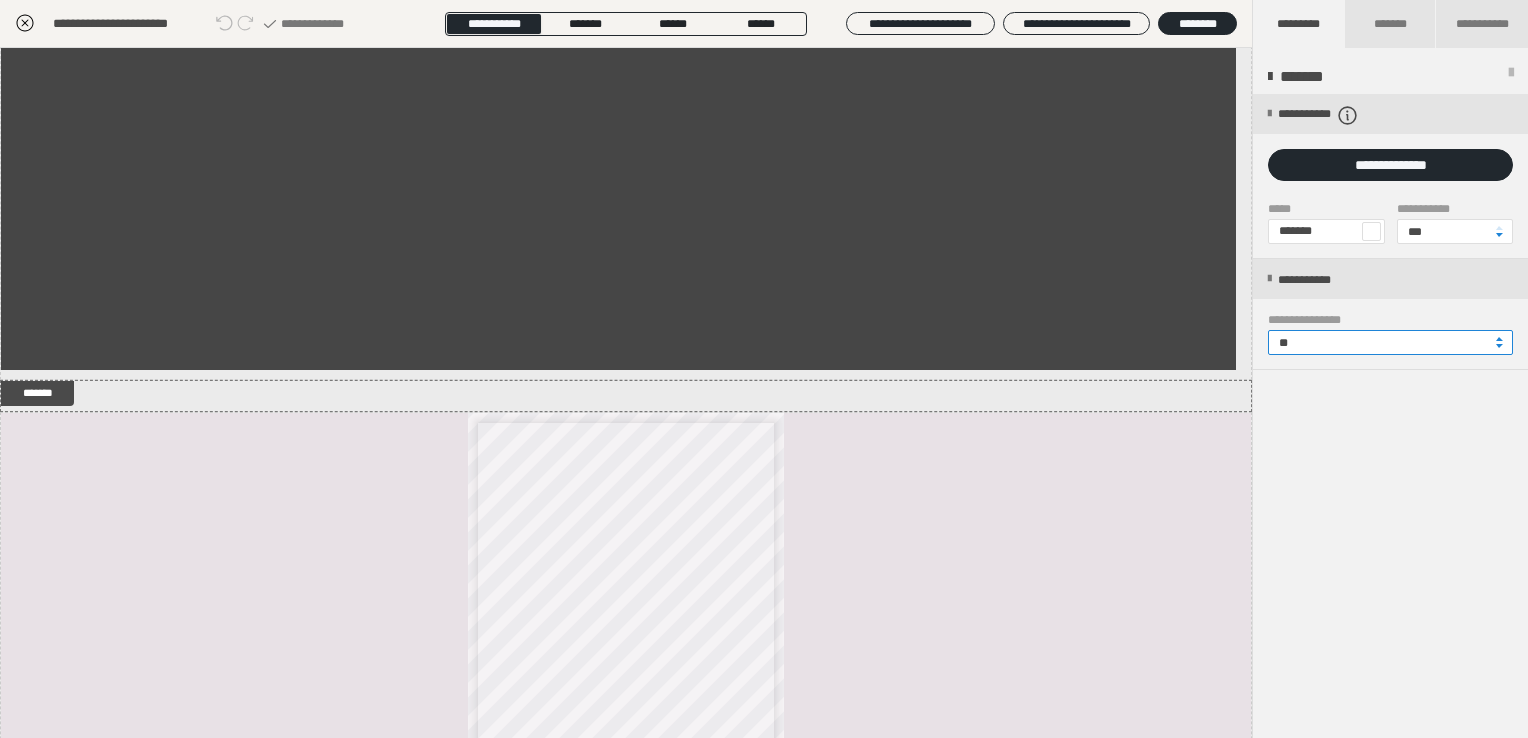 type on "**" 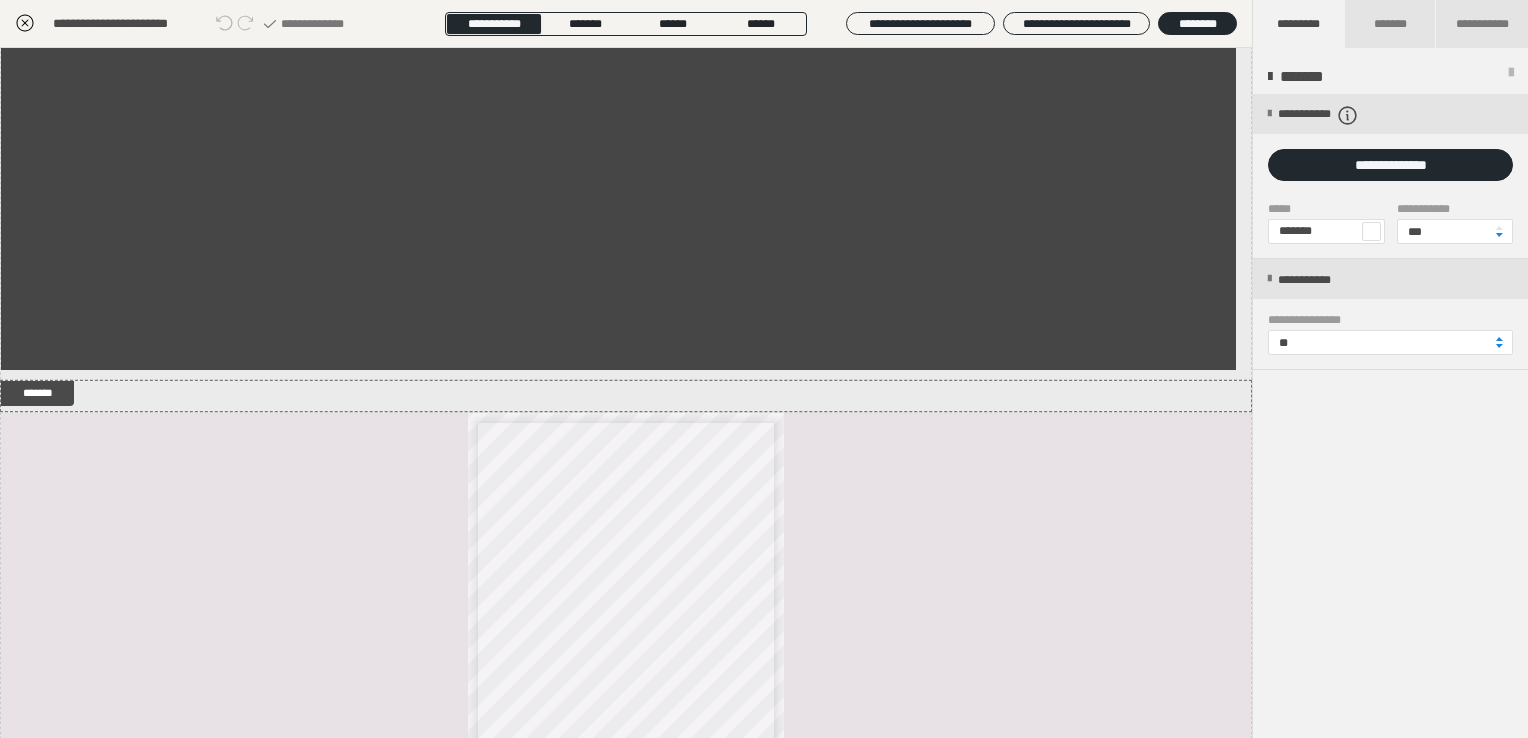 click at bounding box center [1371, 231] 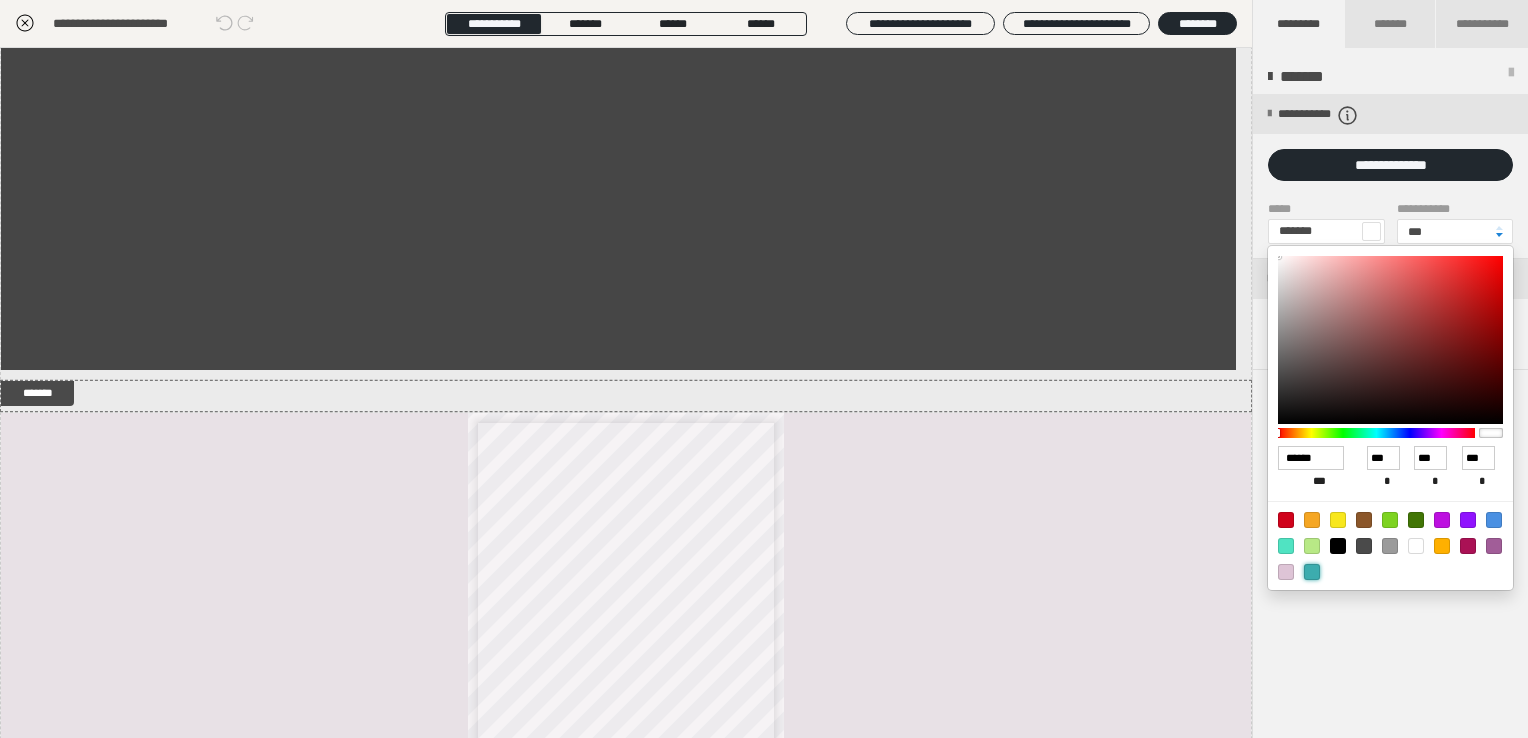 click at bounding box center (1312, 572) 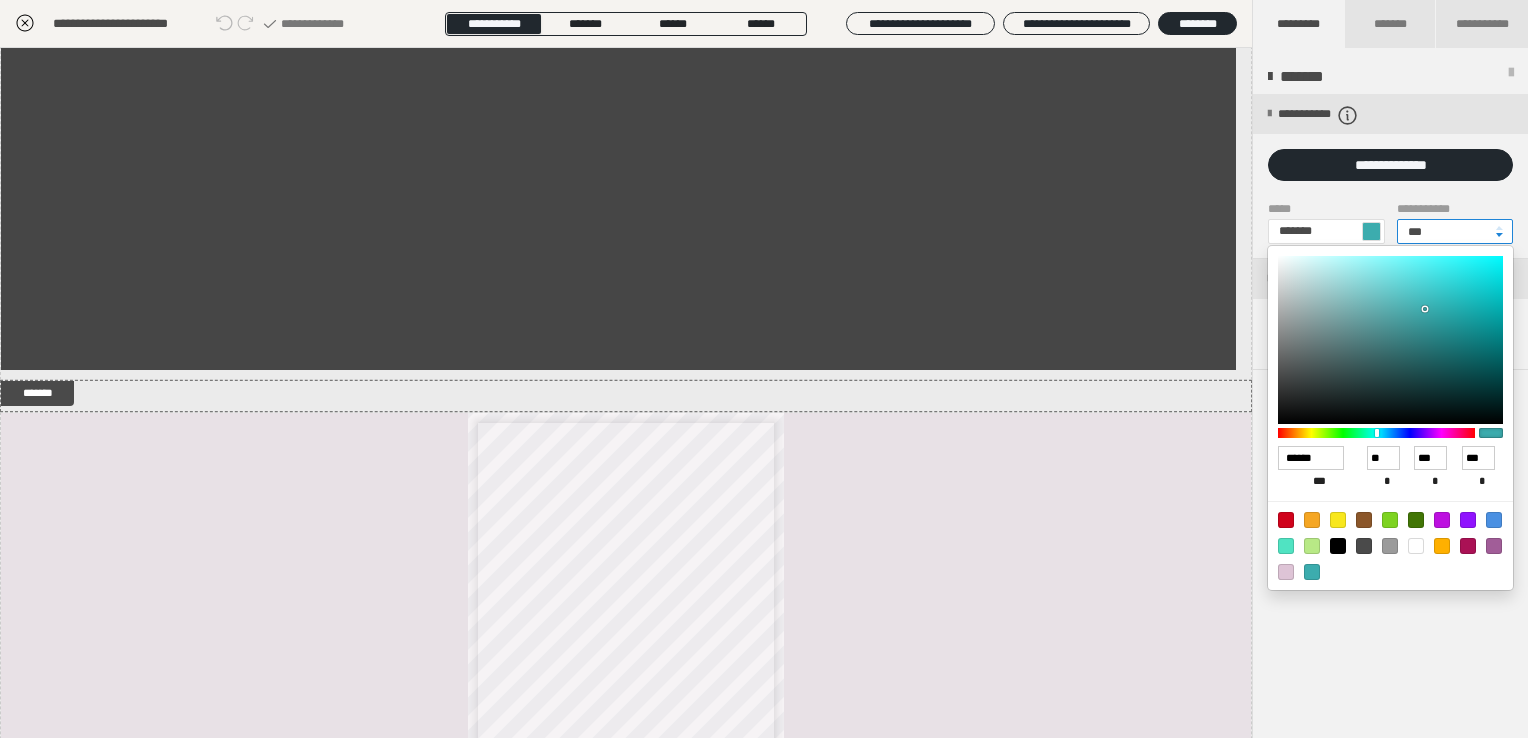 drag, startPoint x: 1437, startPoint y: 228, endPoint x: 1376, endPoint y: 227, distance: 61.008198 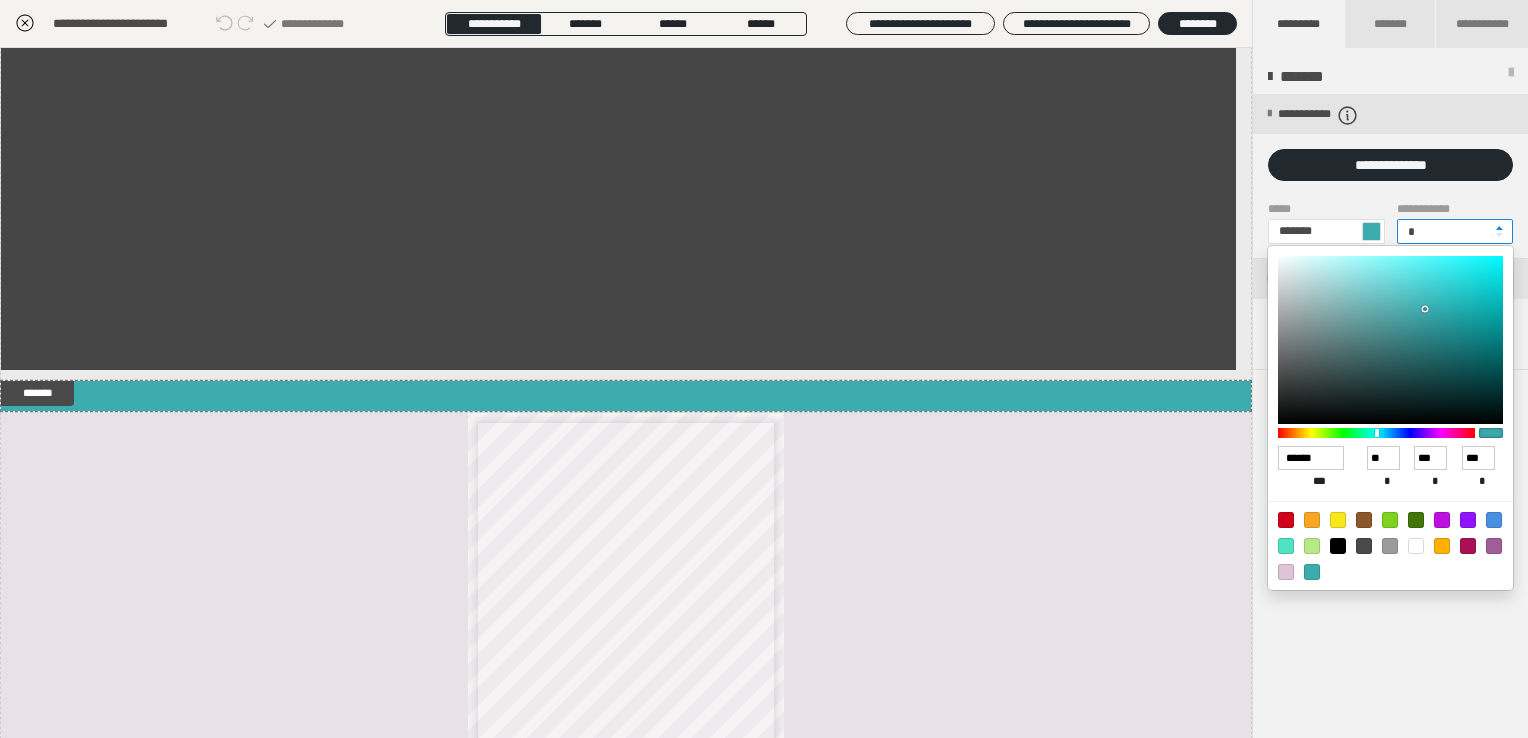 type on "*" 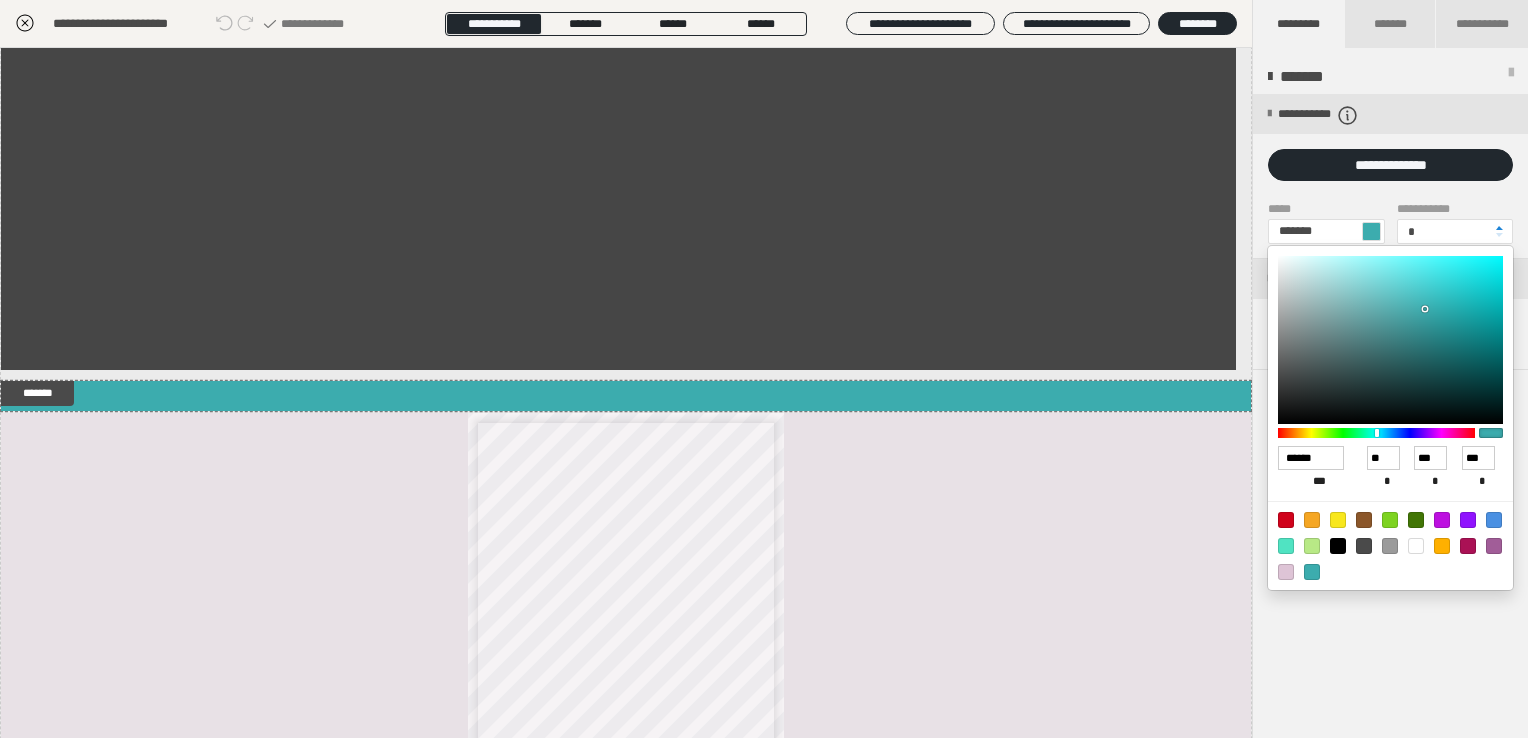 click at bounding box center [764, 369] 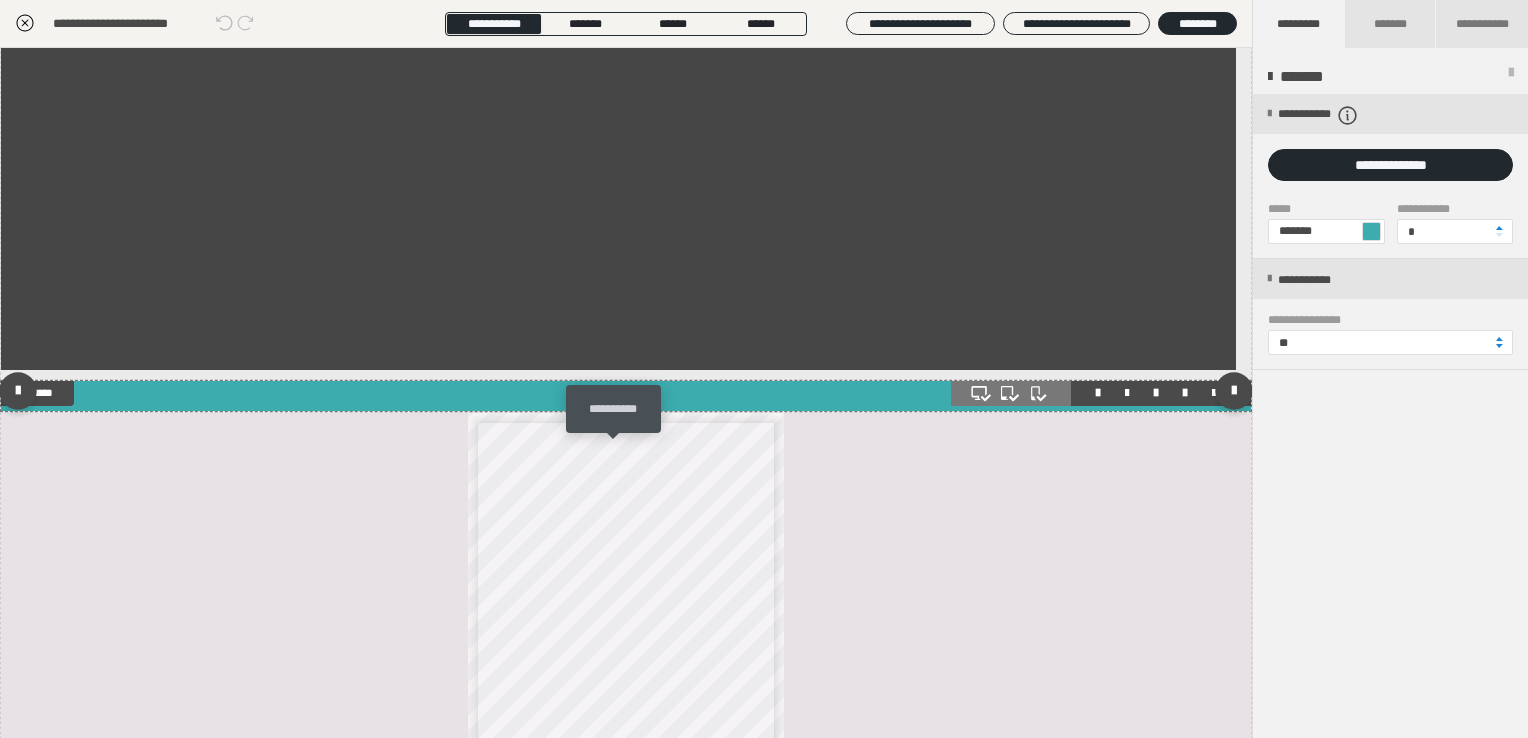 click at bounding box center [621, 406] 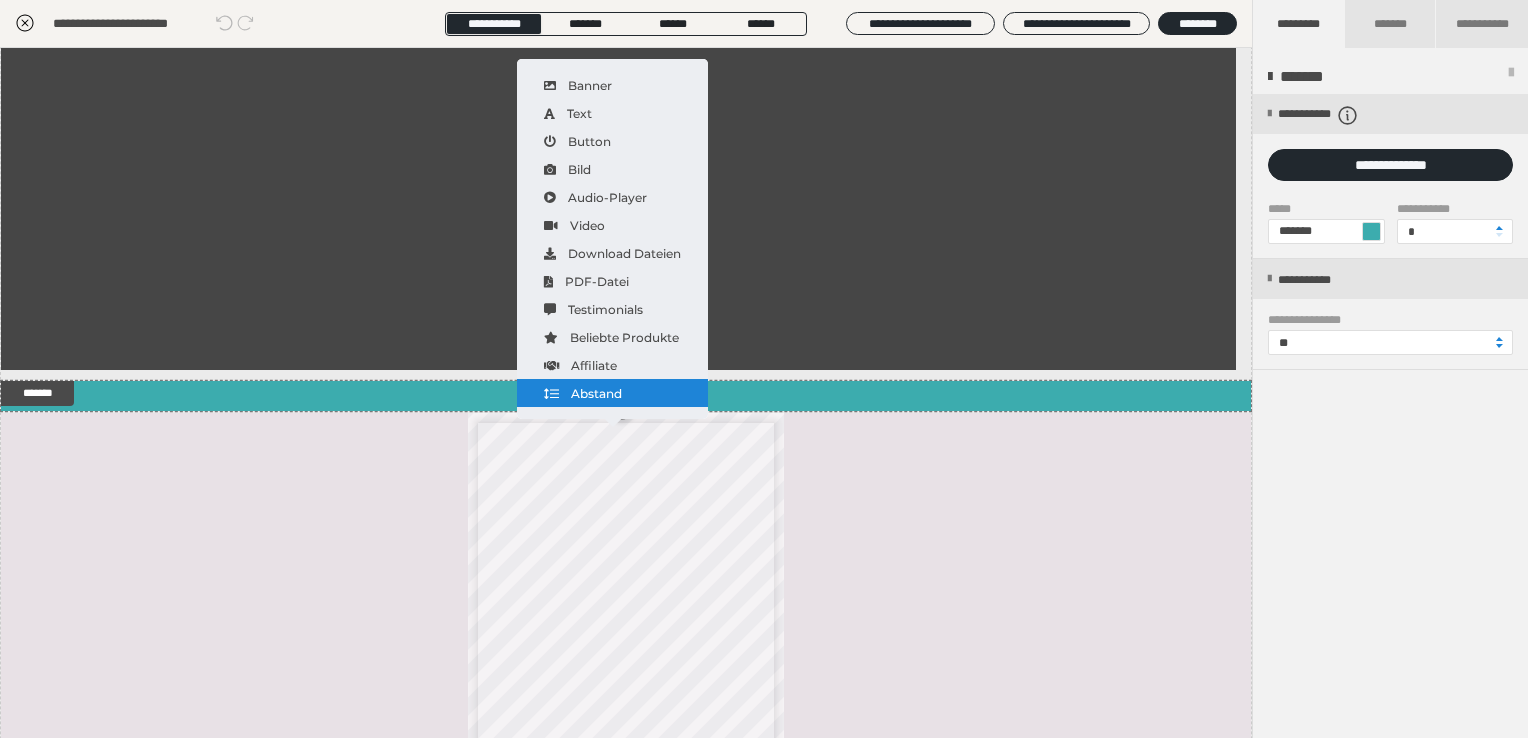 click on "Abstand" at bounding box center (612, 393) 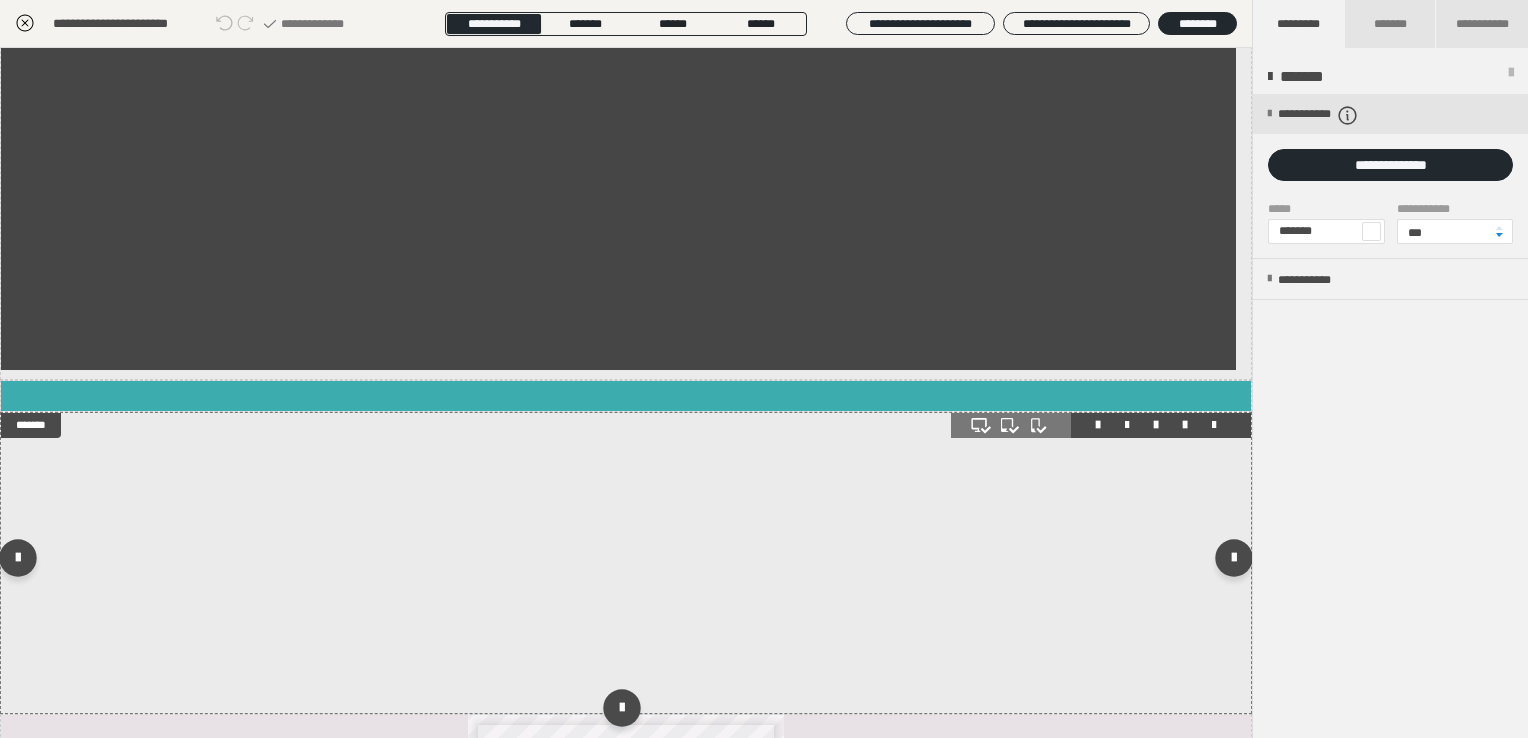 click at bounding box center [626, 563] 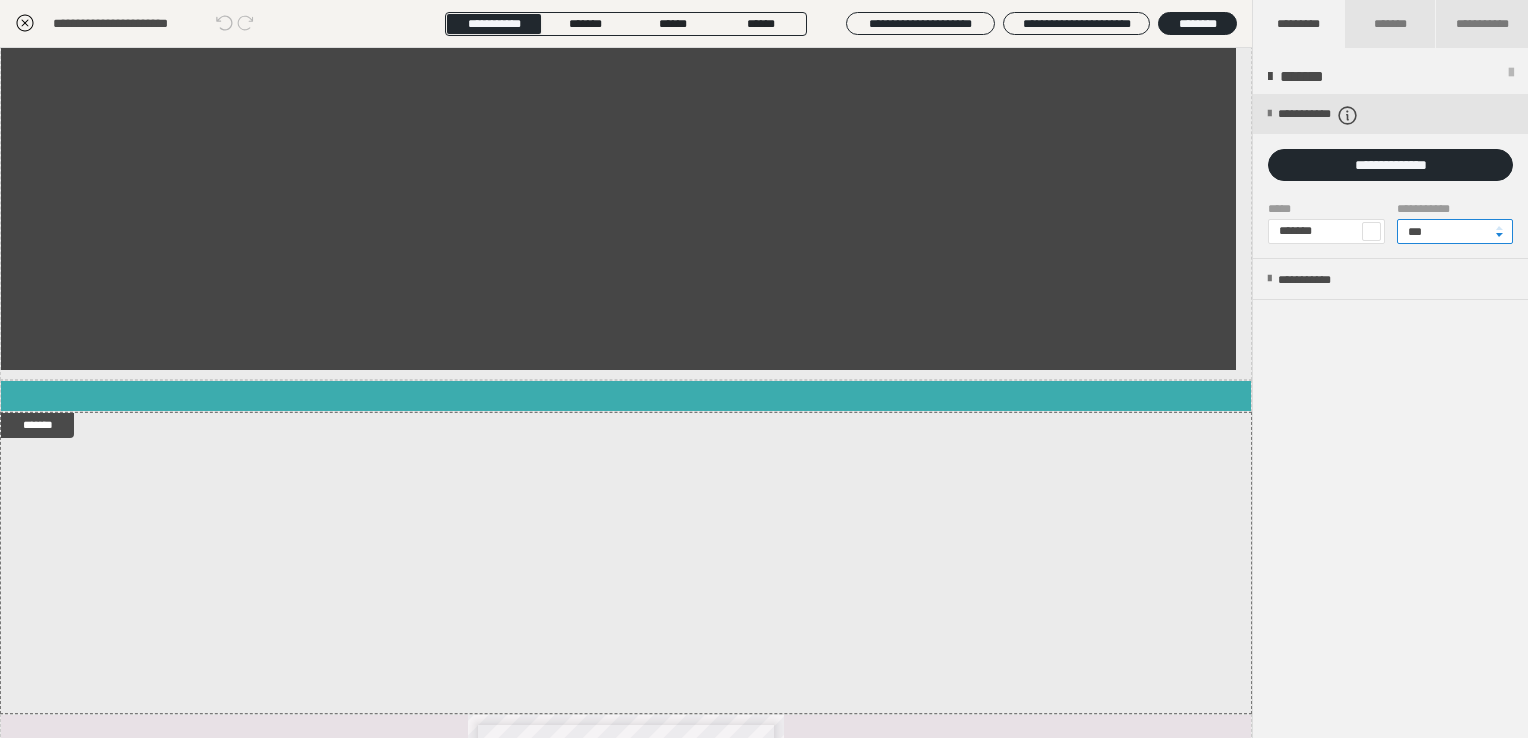 drag, startPoint x: 1435, startPoint y: 228, endPoint x: 1369, endPoint y: 227, distance: 66.007576 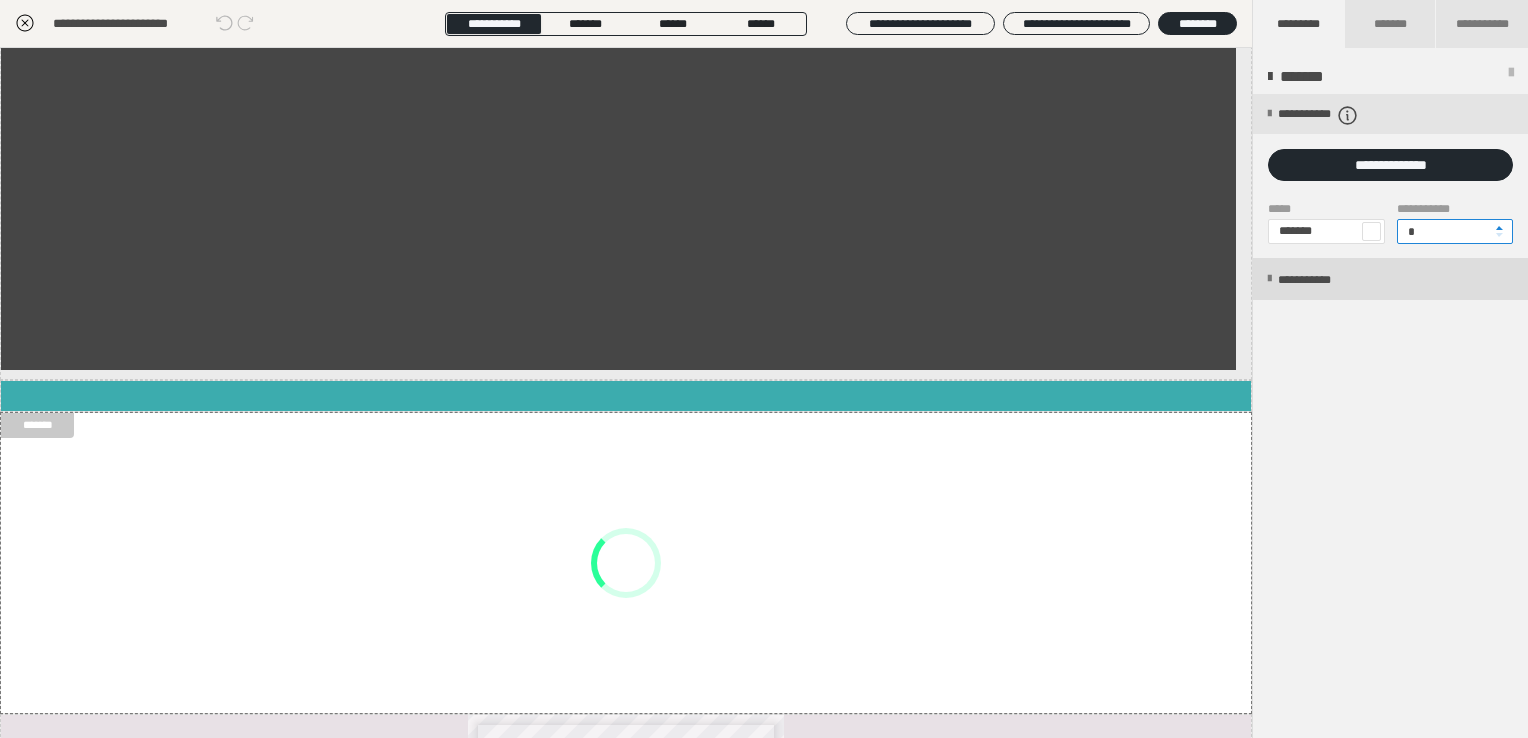 type on "*" 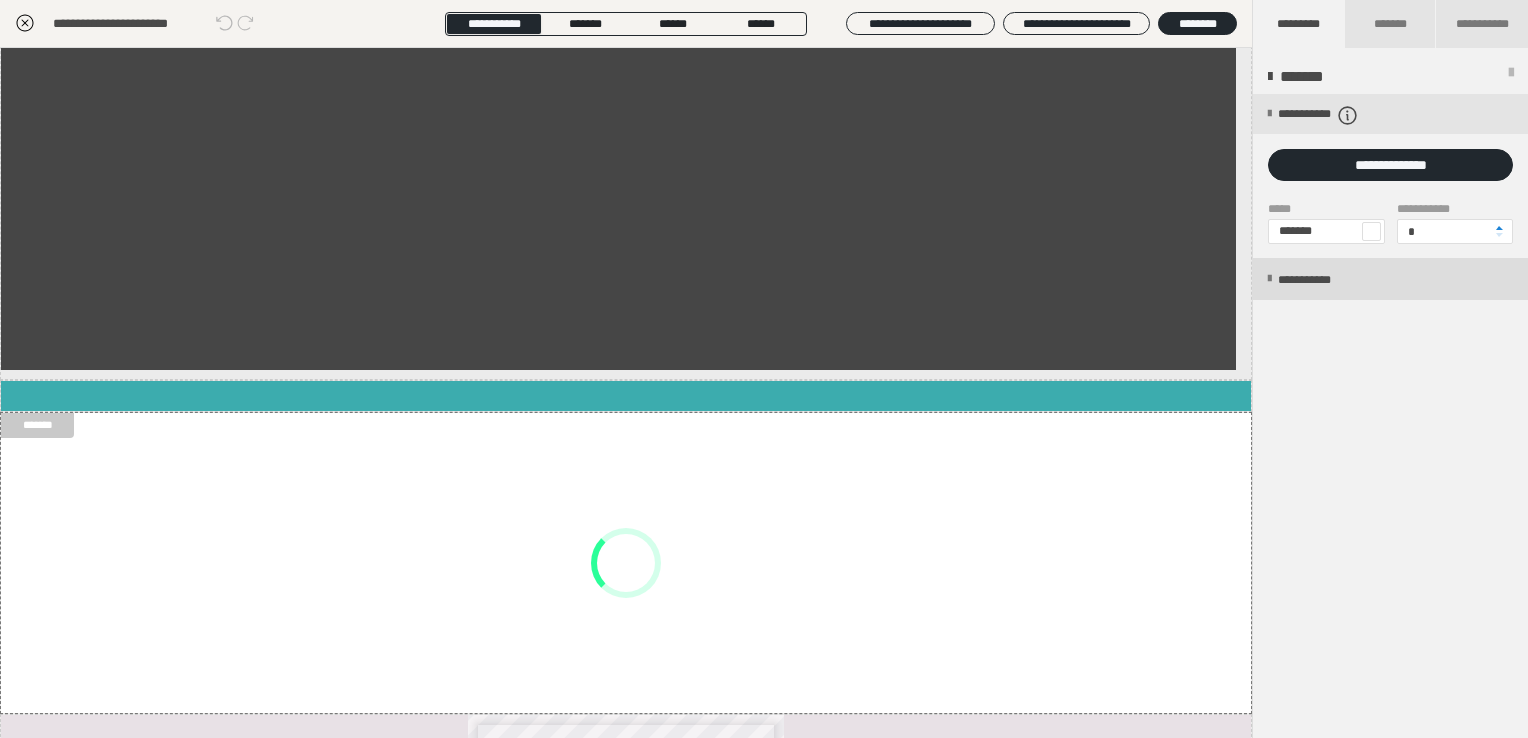 click on "**********" at bounding box center [1325, 280] 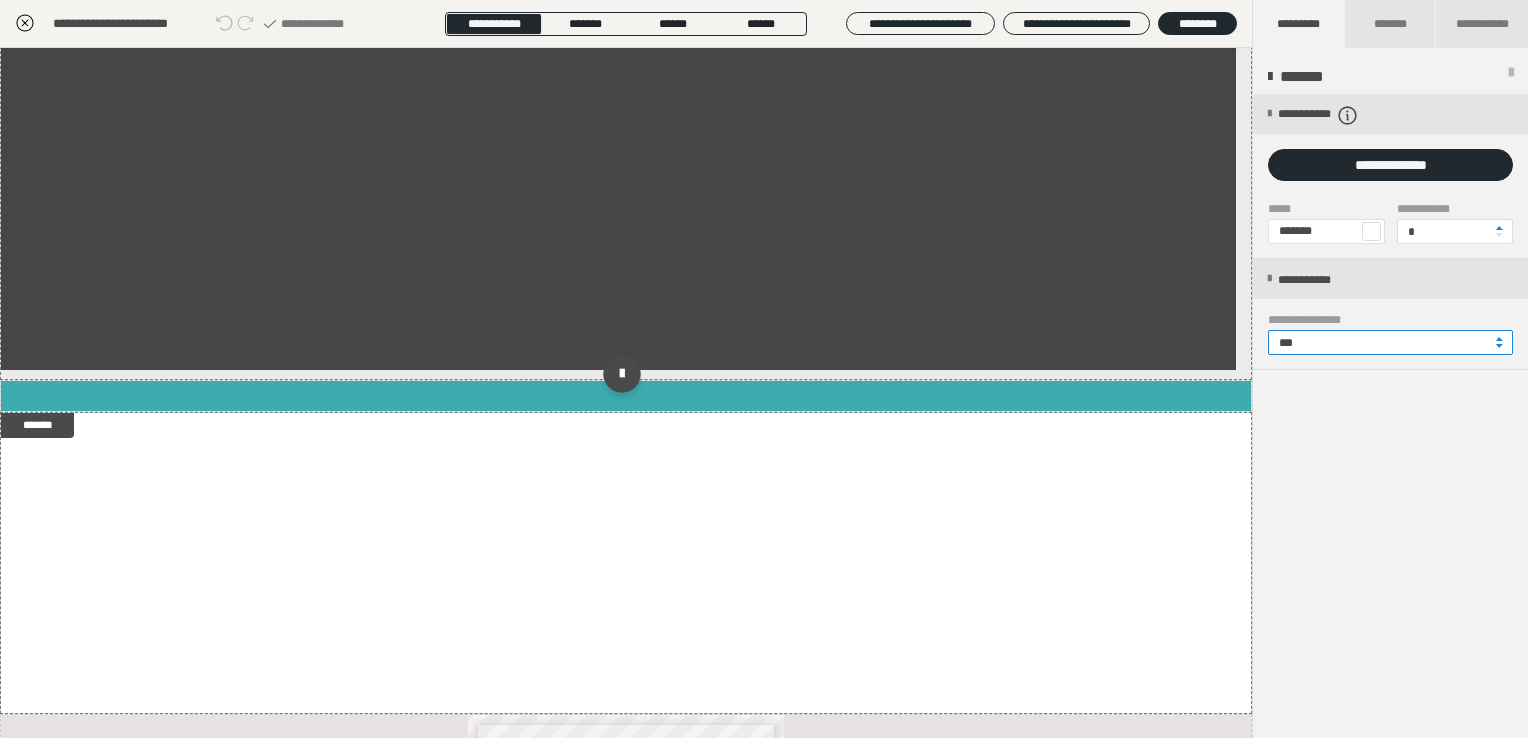 drag, startPoint x: 1299, startPoint y: 340, endPoint x: 1229, endPoint y: 340, distance: 70 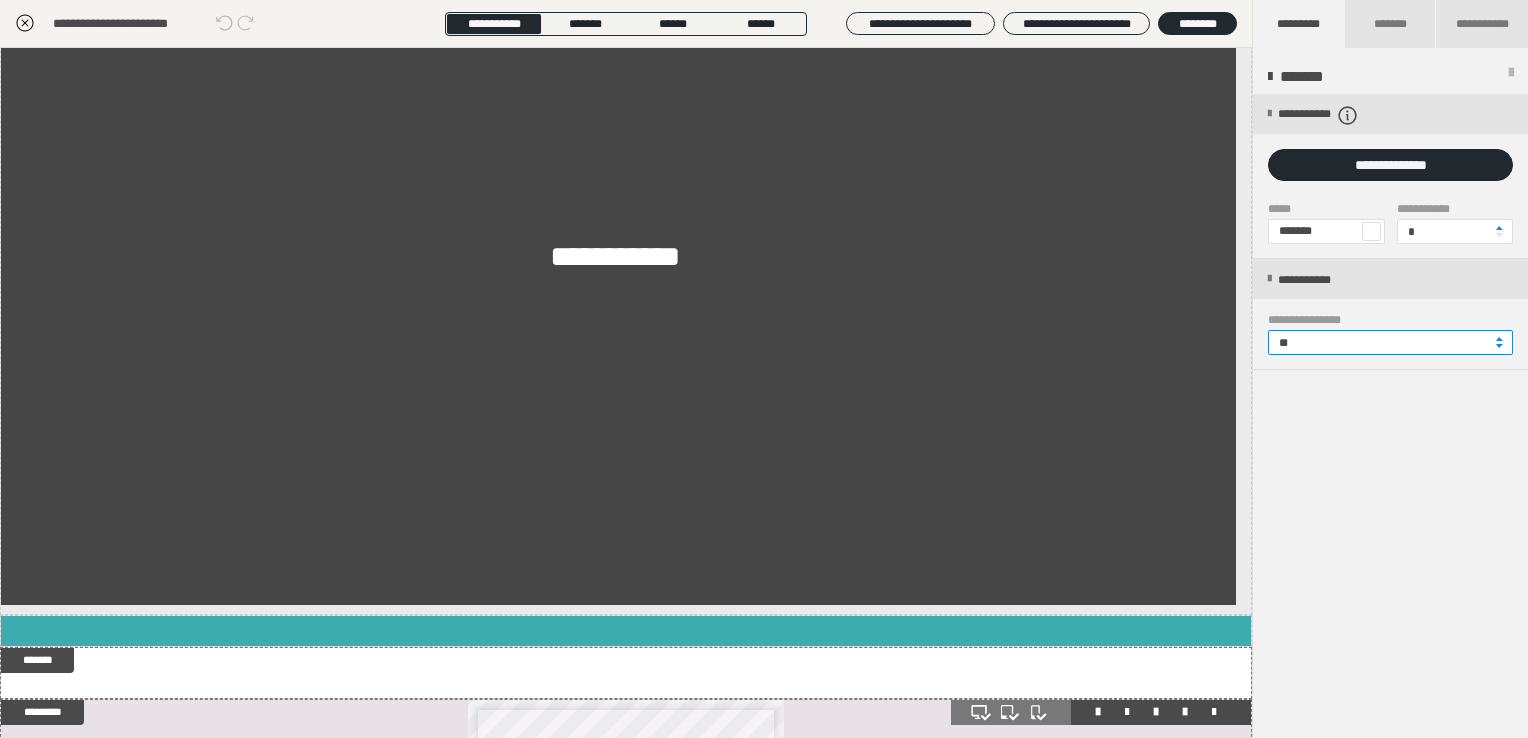 scroll, scrollTop: 1800, scrollLeft: 0, axis: vertical 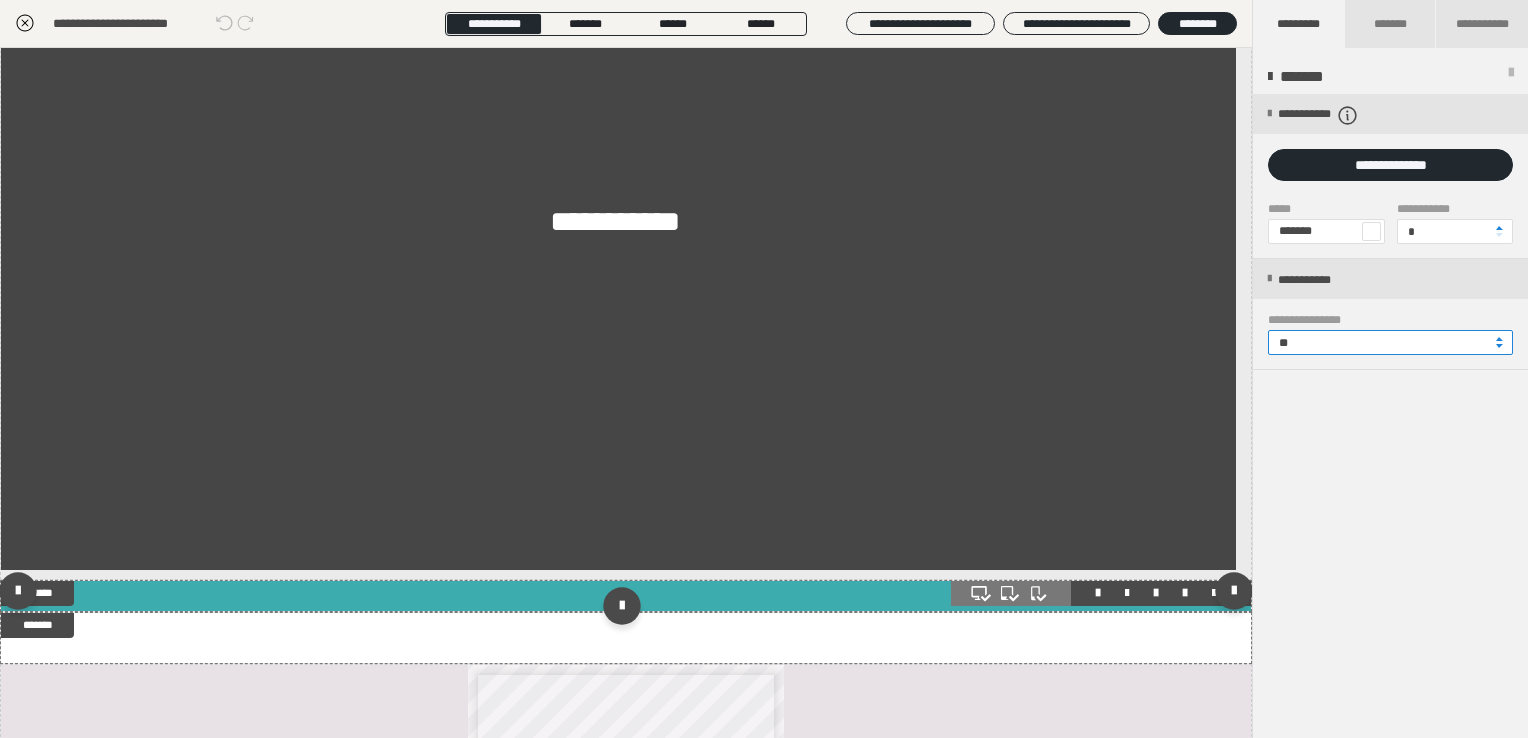 type on "**" 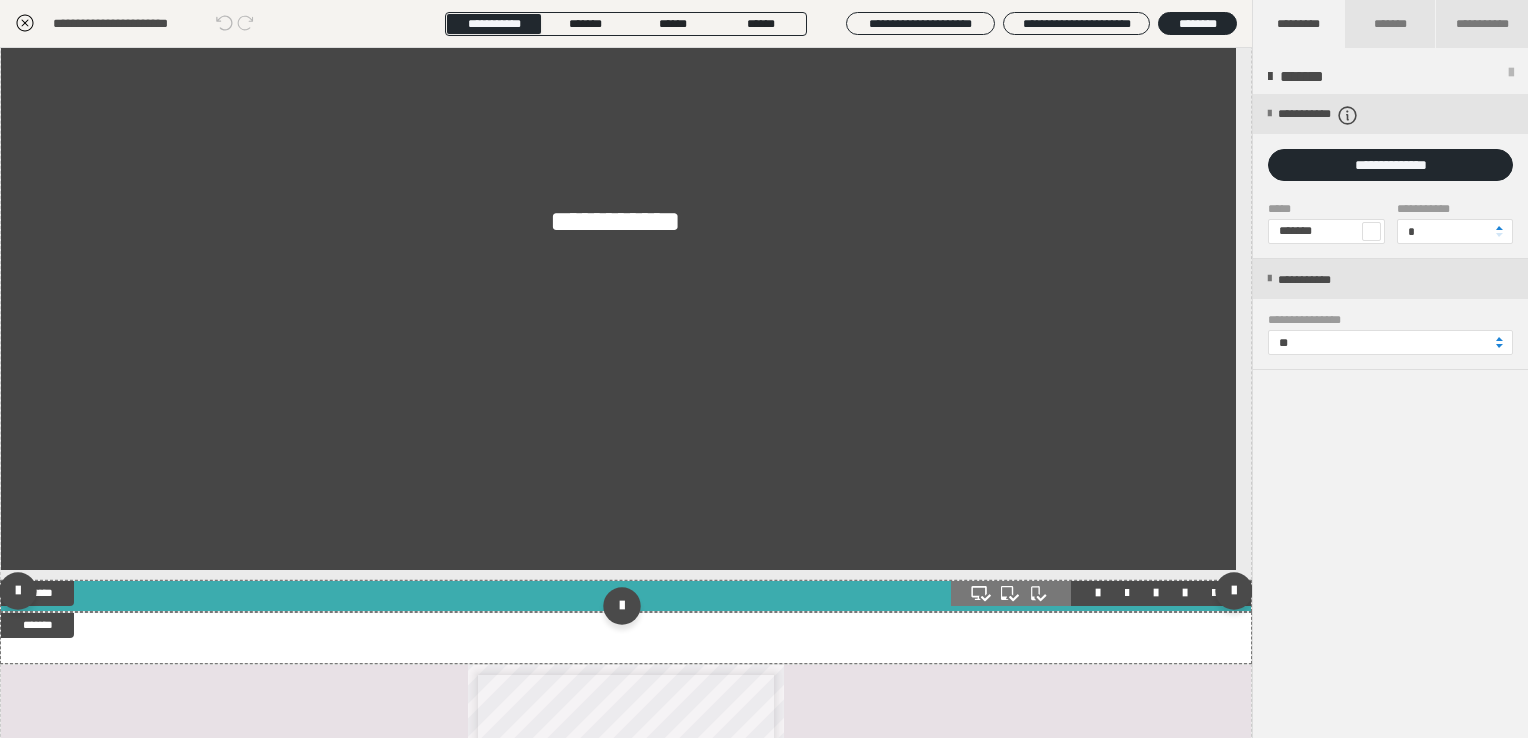 click on "*******" at bounding box center (626, 596) 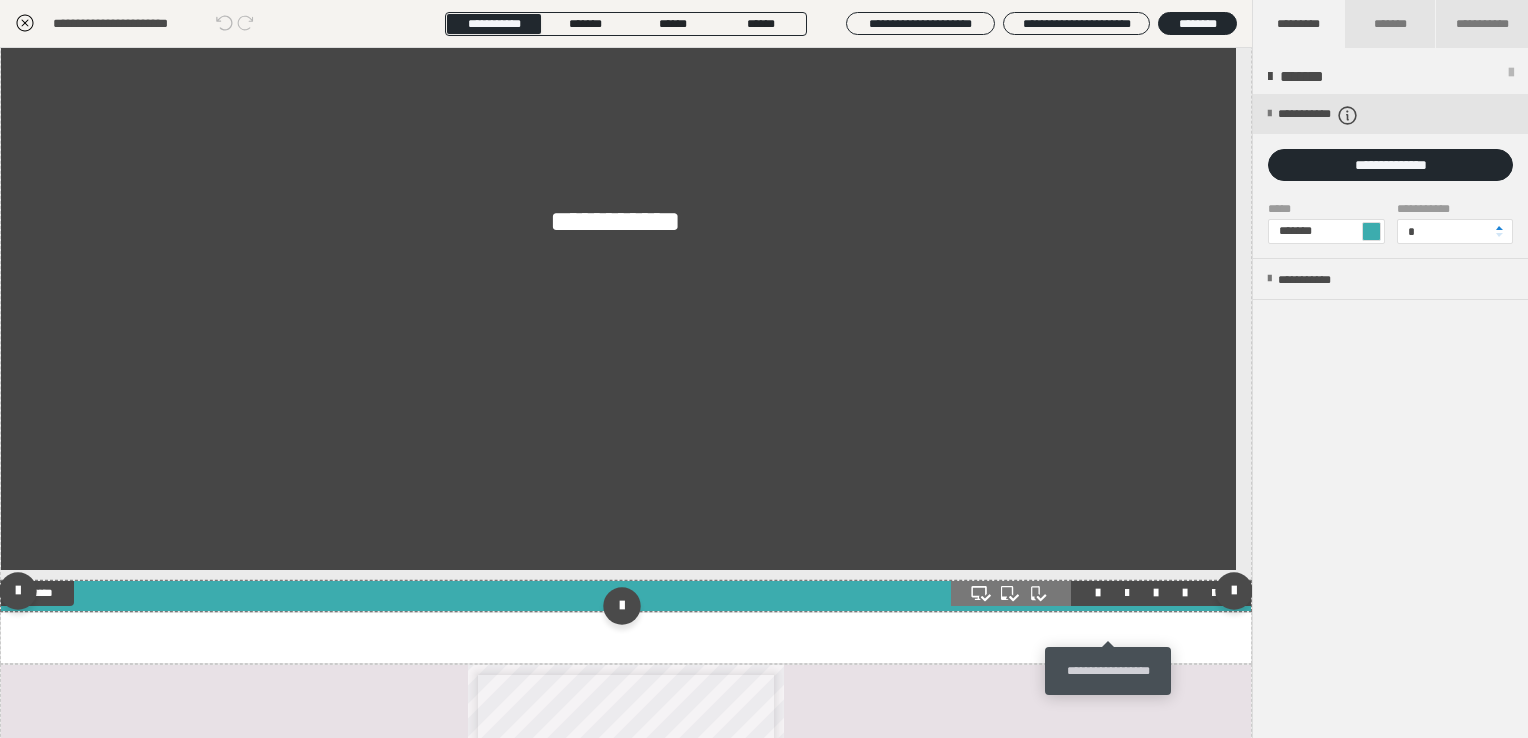 click at bounding box center (1127, 593) 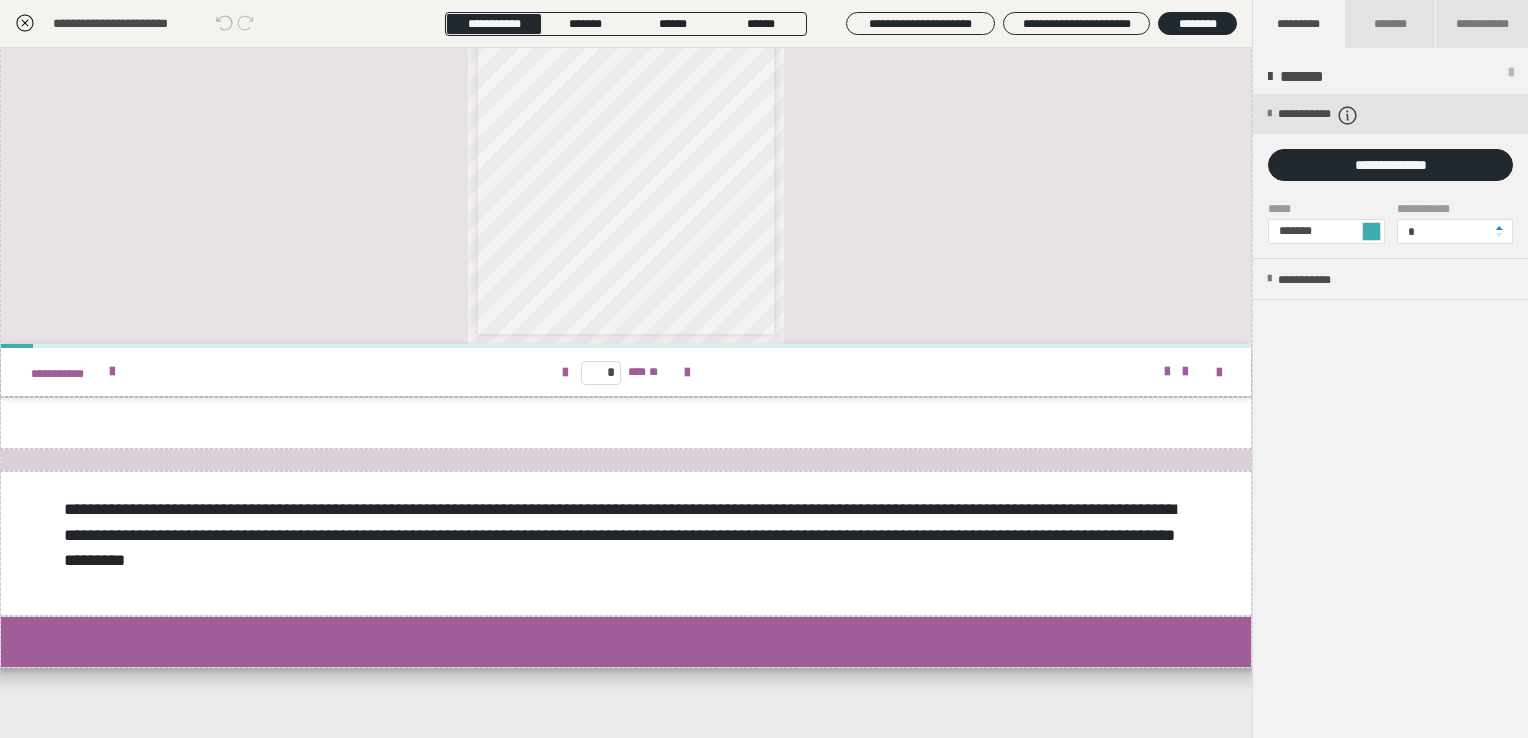 scroll, scrollTop: 3495, scrollLeft: 0, axis: vertical 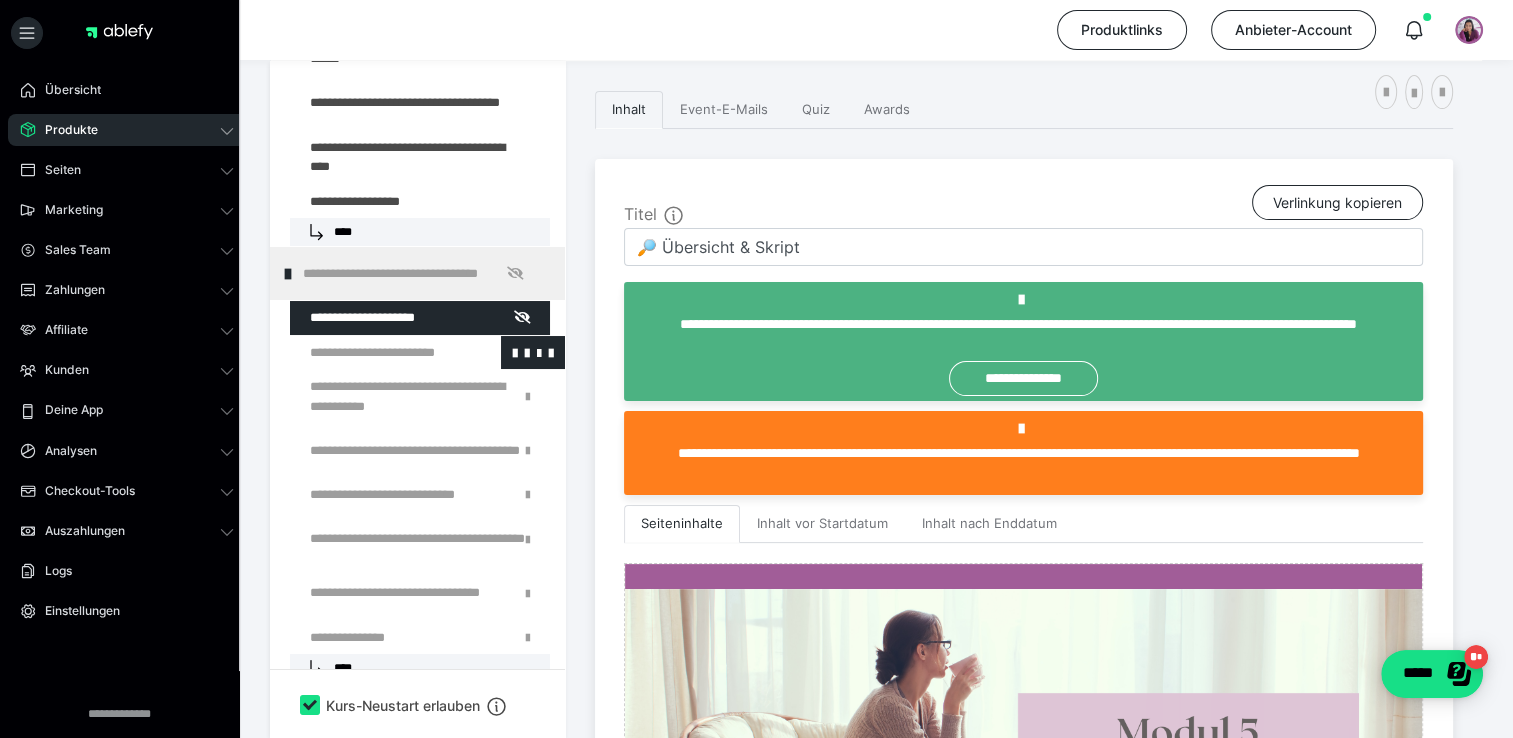 click at bounding box center [375, 353] 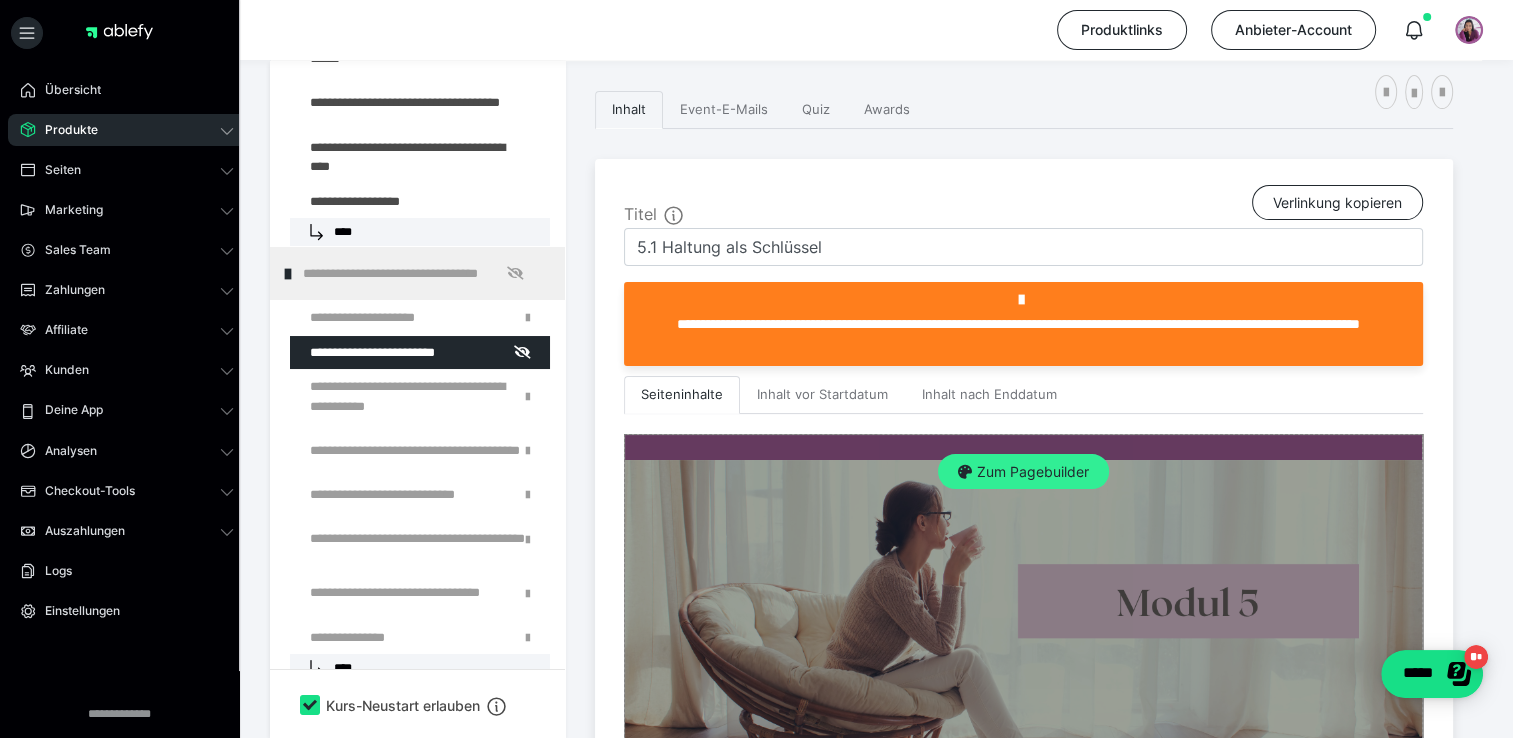 click on "Zum Pagebuilder" at bounding box center (1023, 472) 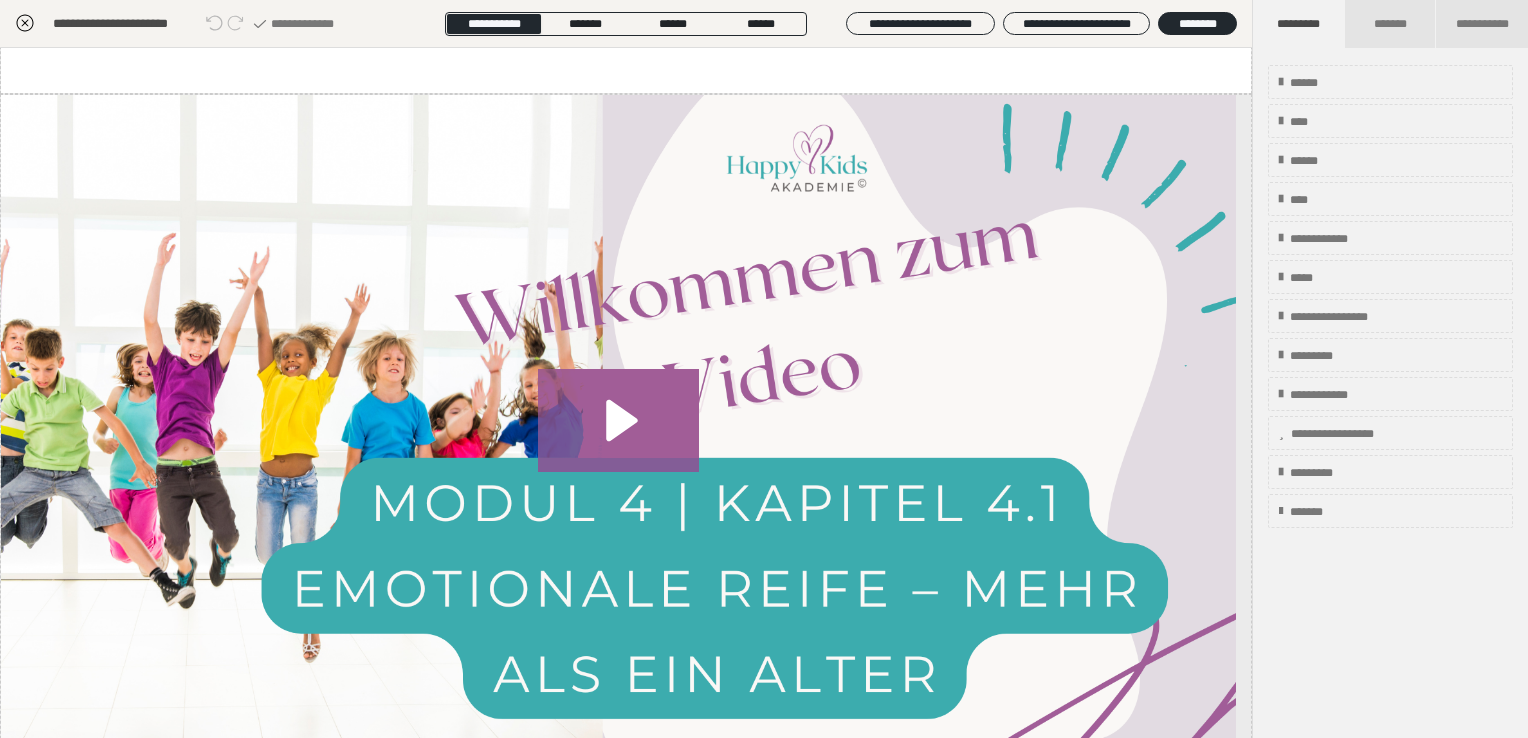 scroll, scrollTop: 900, scrollLeft: 0, axis: vertical 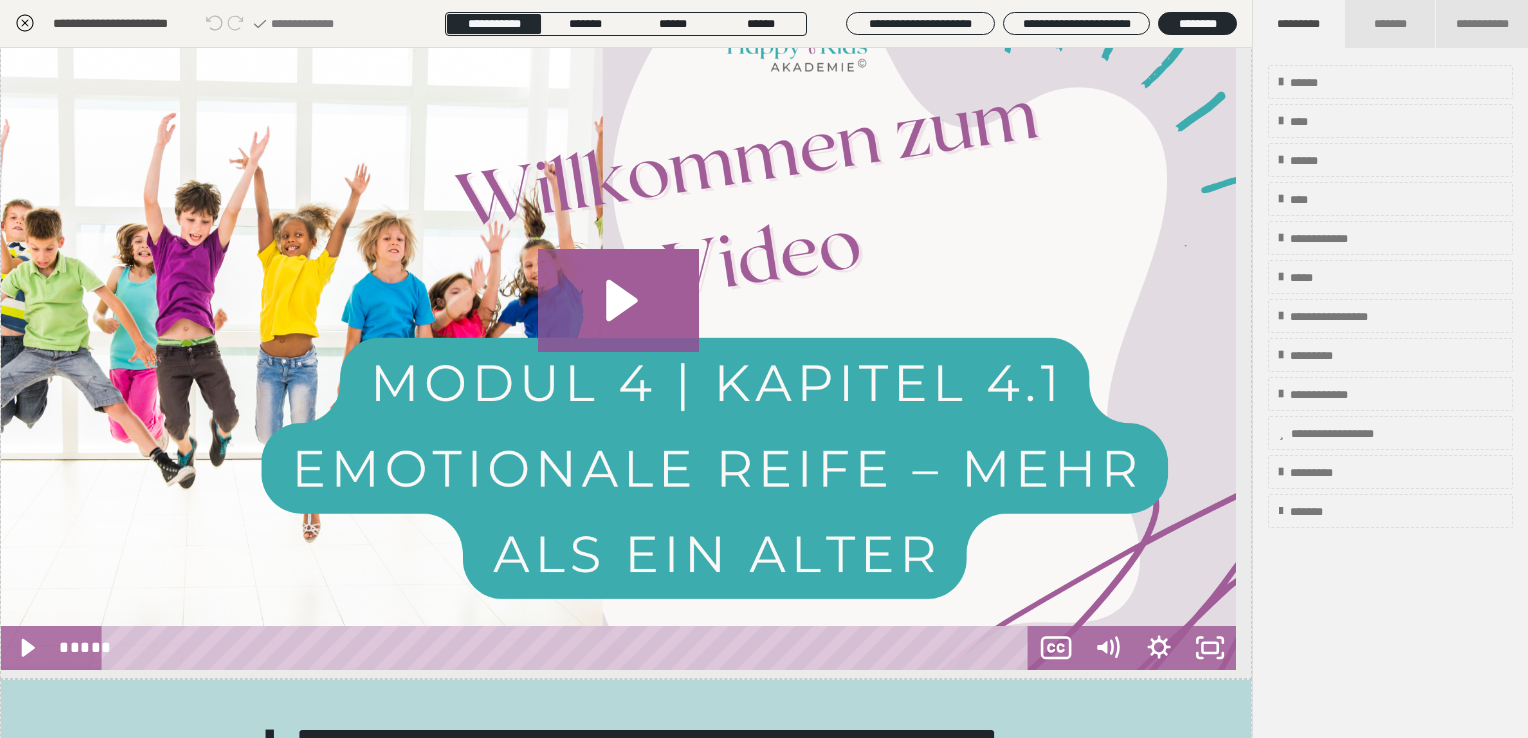 click at bounding box center (618, 322) 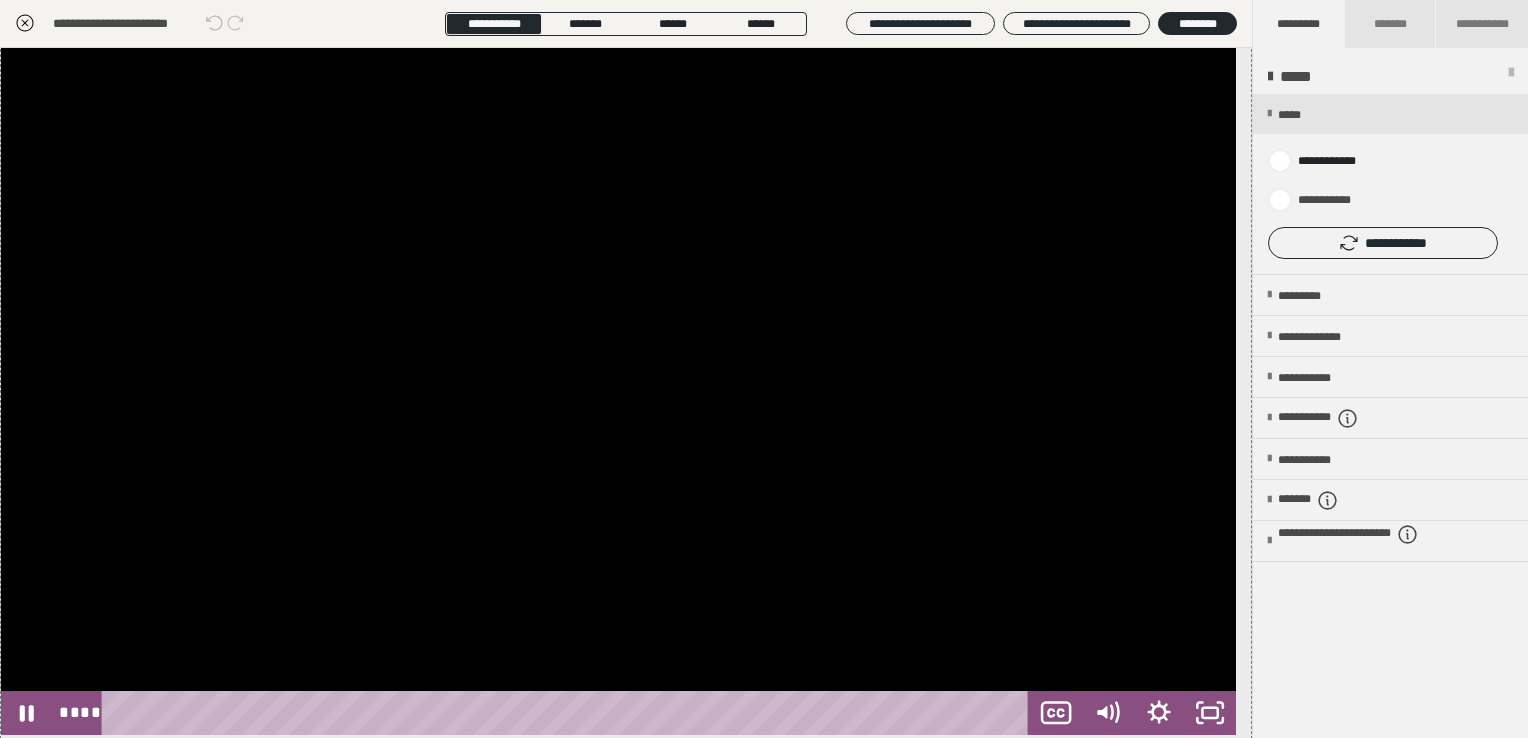 scroll, scrollTop: 800, scrollLeft: 0, axis: vertical 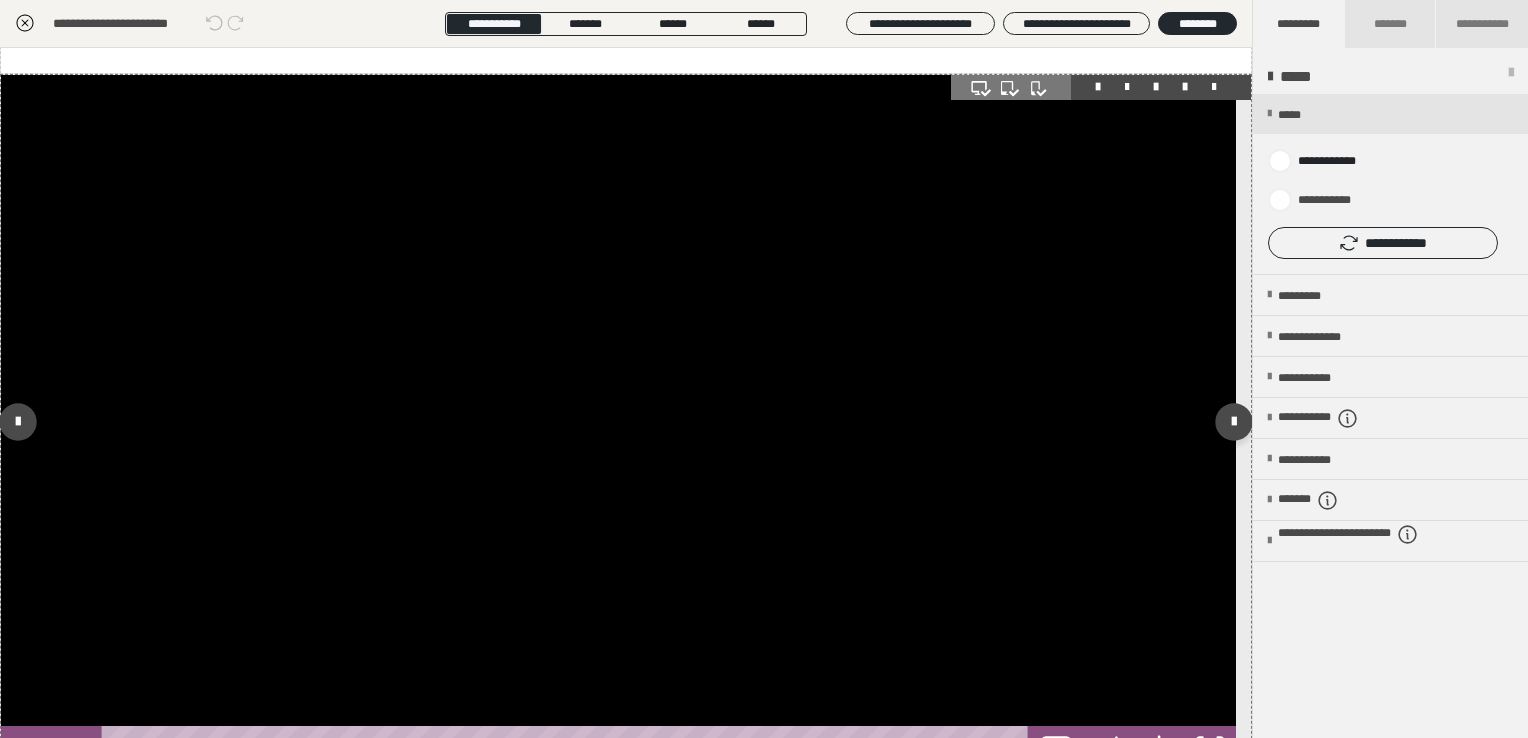 click at bounding box center [618, 422] 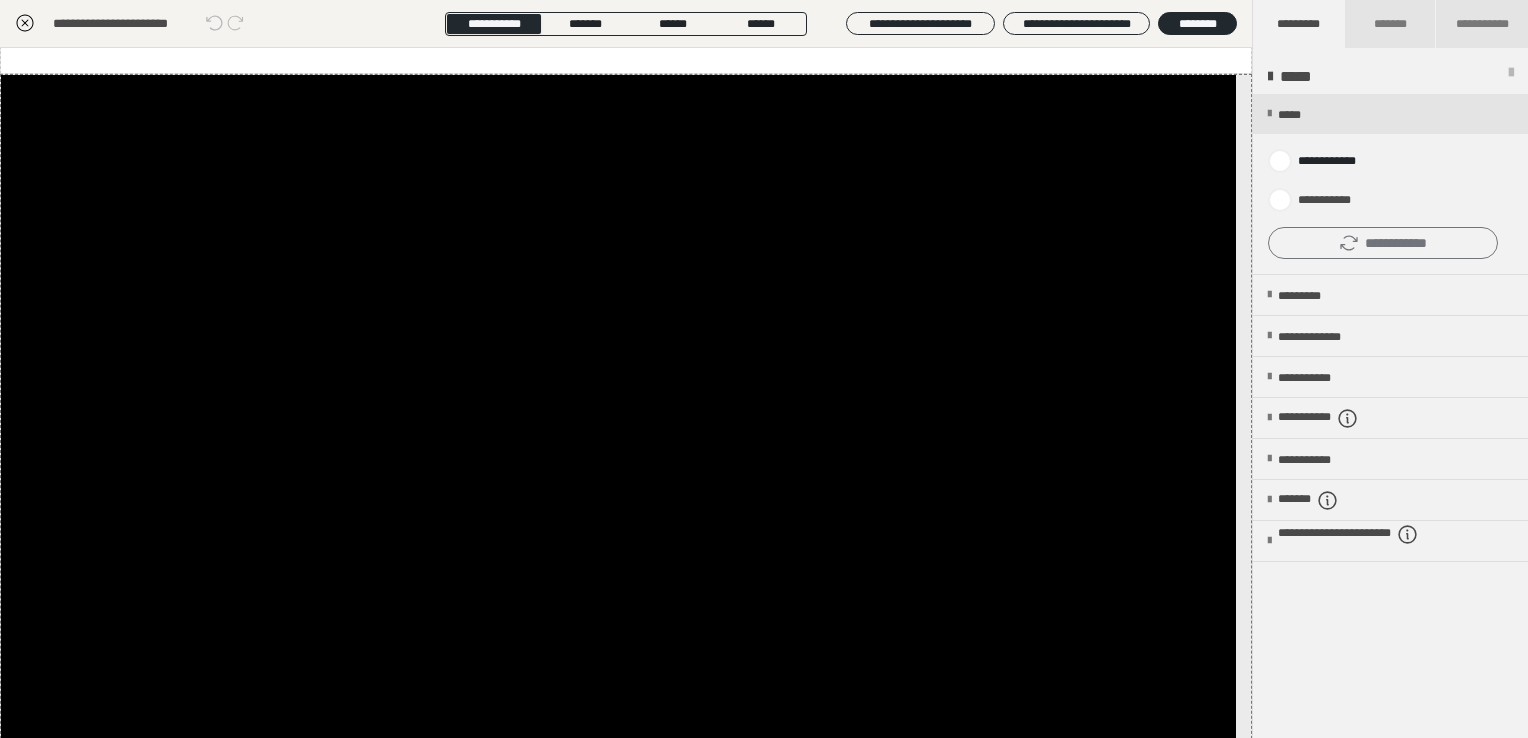 click on "**********" at bounding box center [1383, 243] 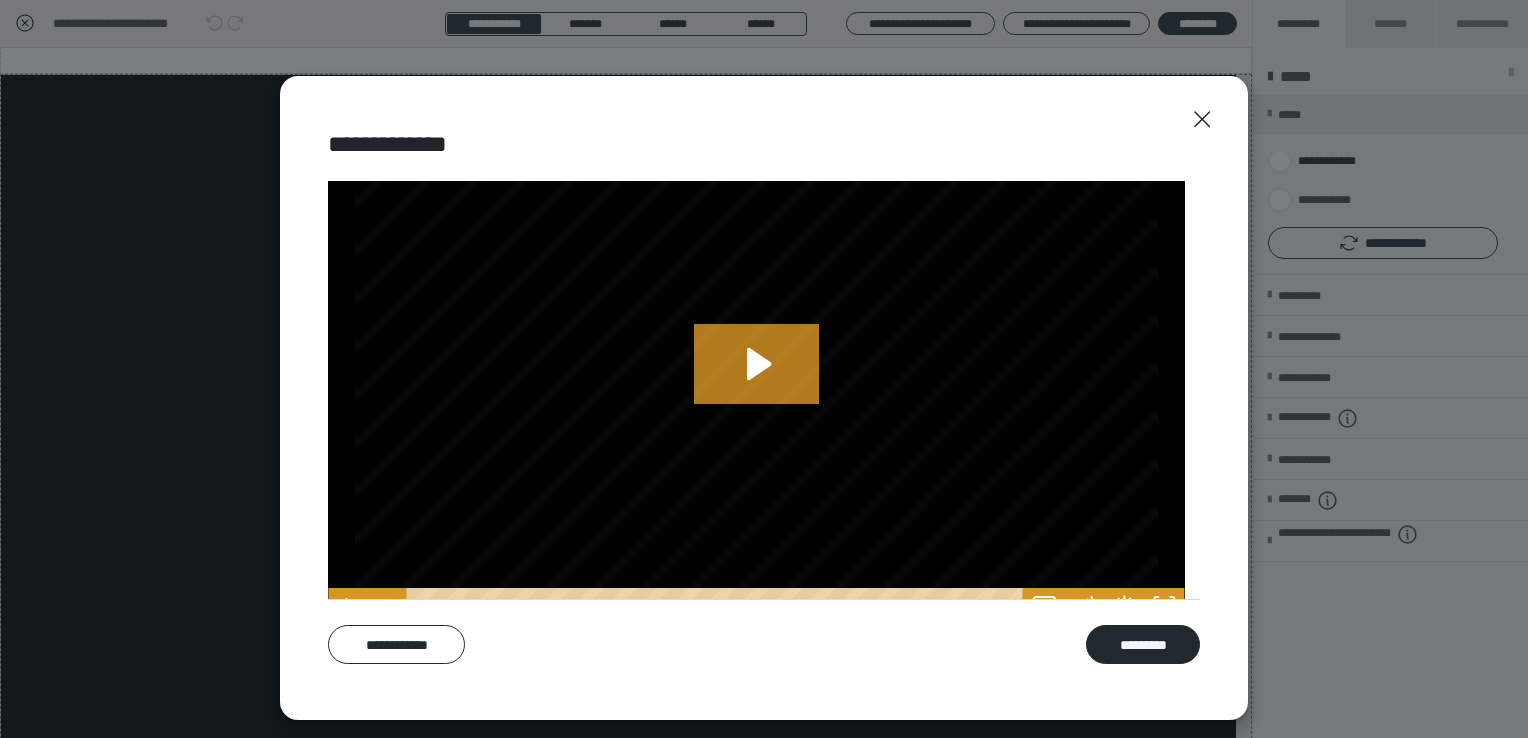 scroll, scrollTop: 64, scrollLeft: 0, axis: vertical 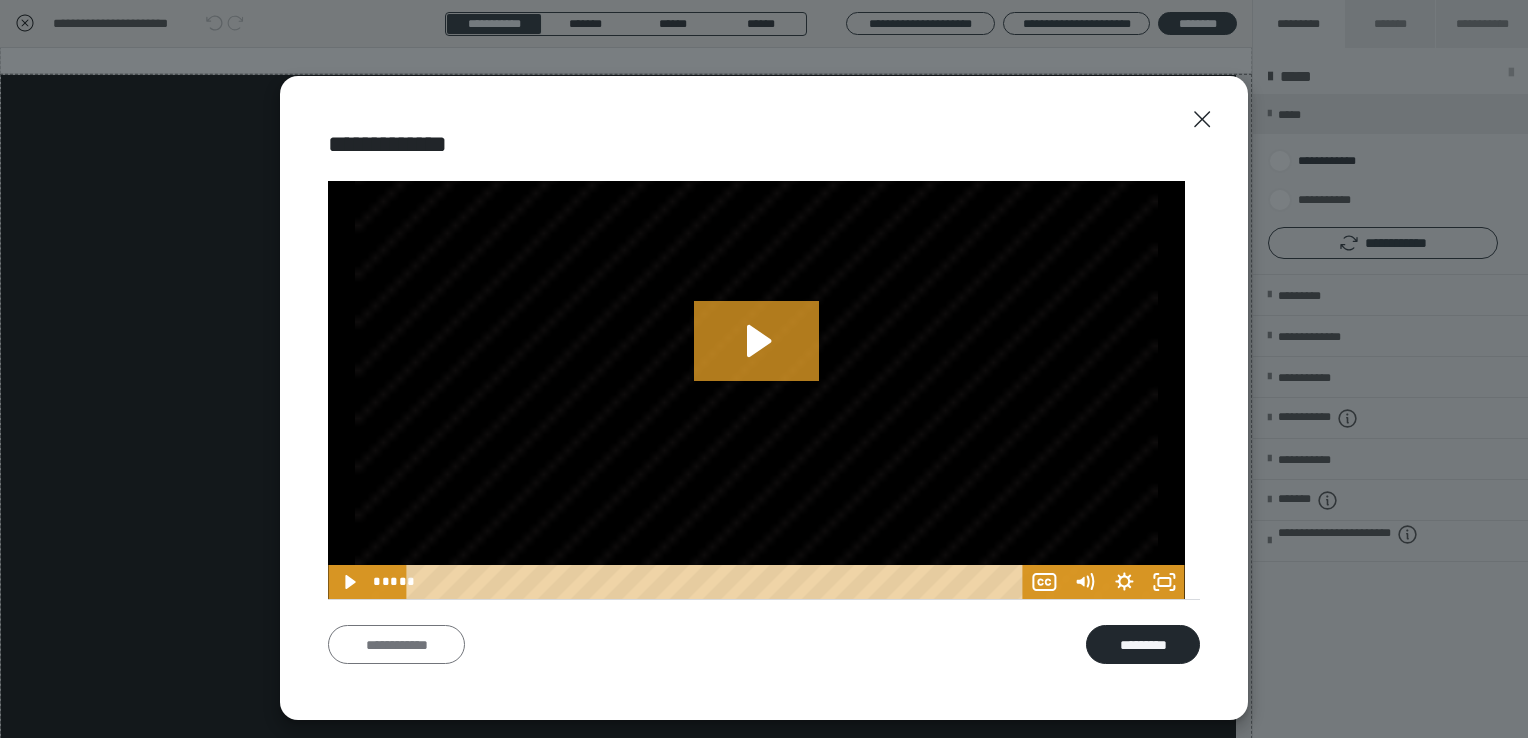 click on "**********" at bounding box center [396, 645] 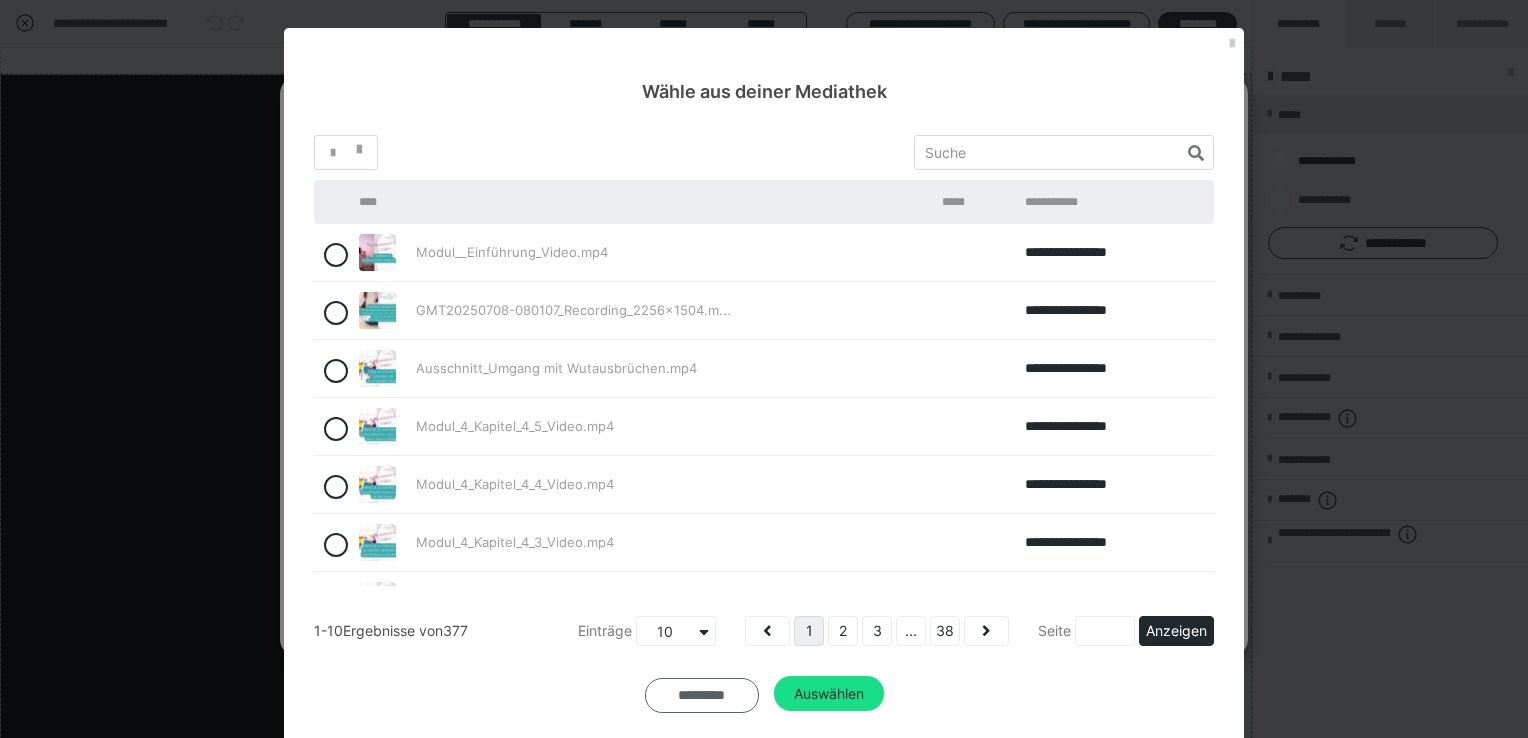 click on "*********" at bounding box center (702, 695) 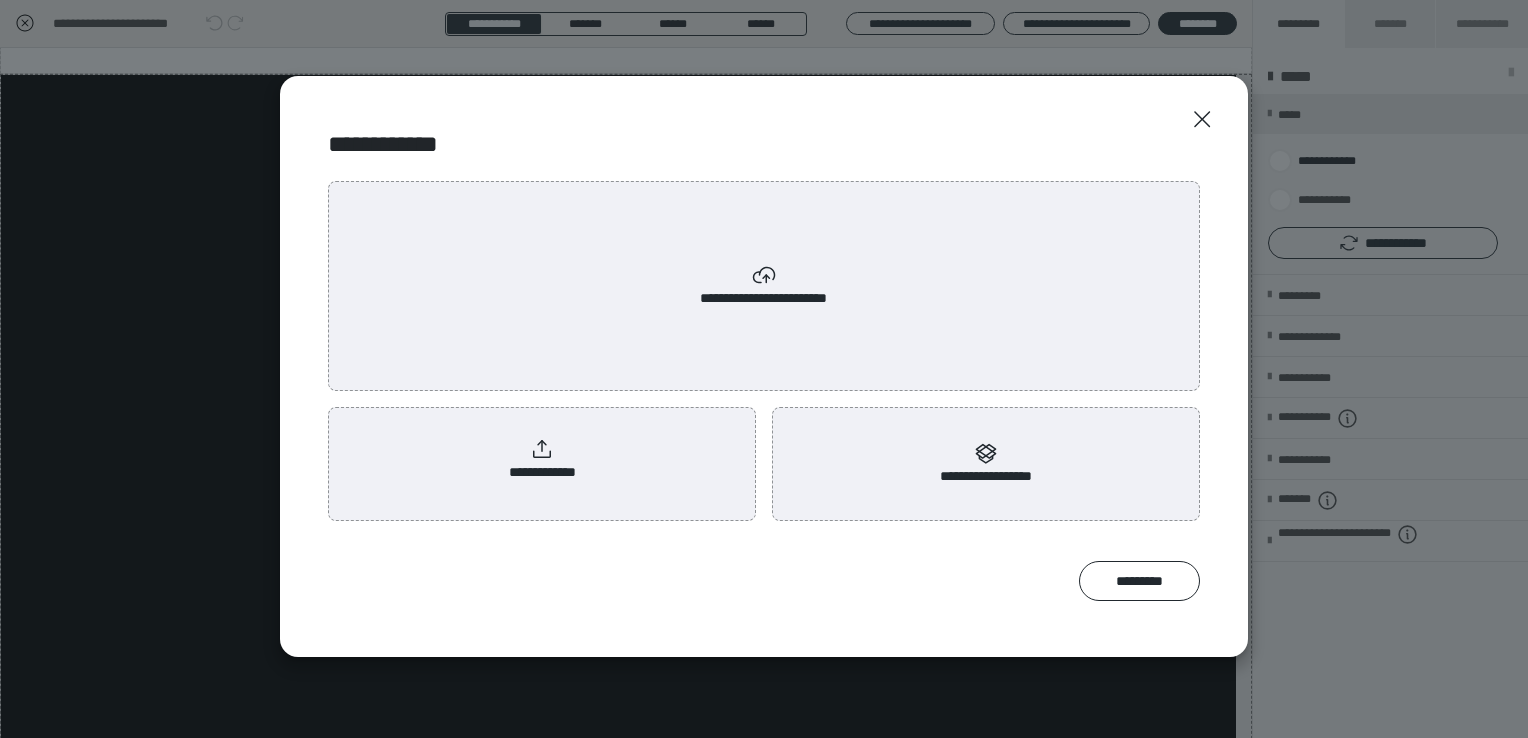 click on "**********" at bounding box center [542, 460] 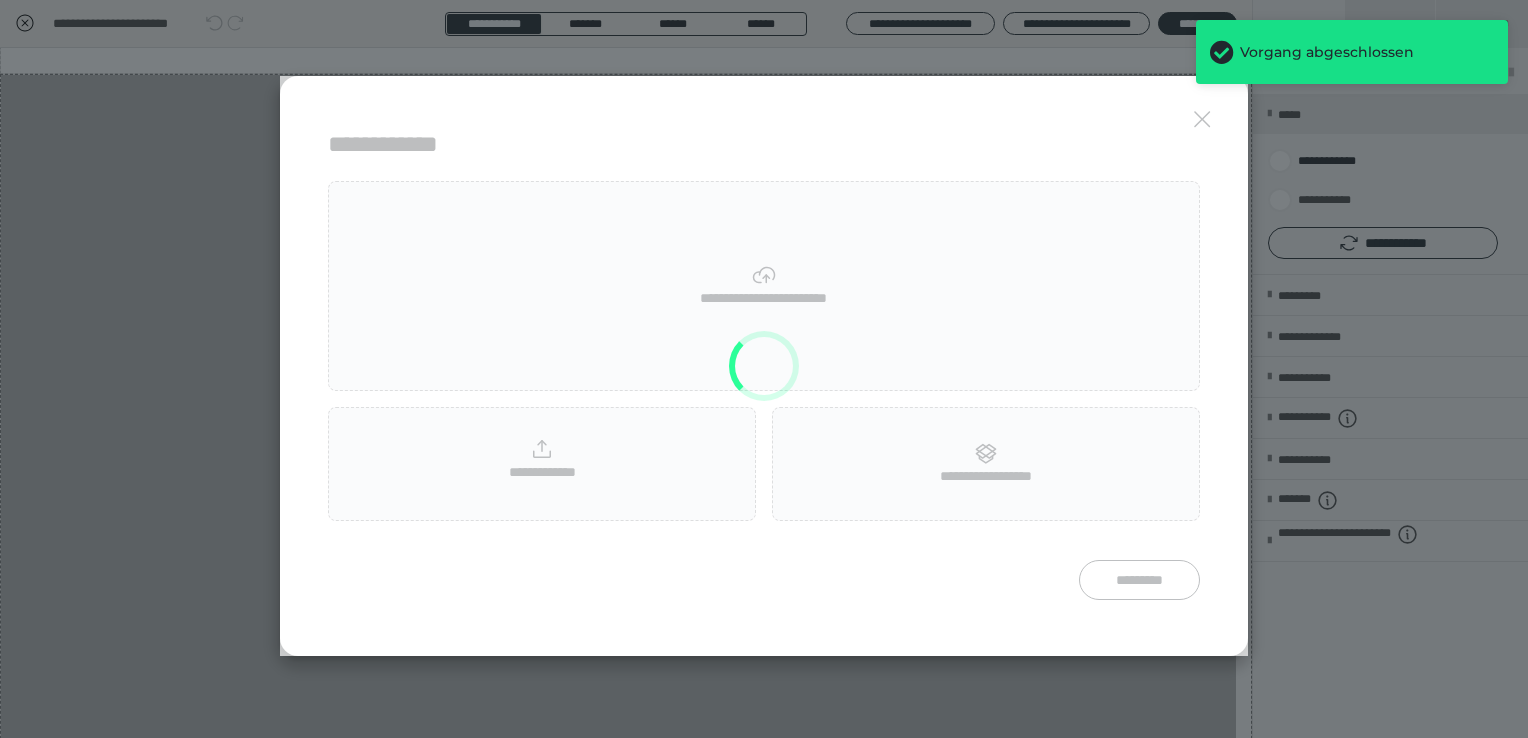 scroll, scrollTop: 736, scrollLeft: 0, axis: vertical 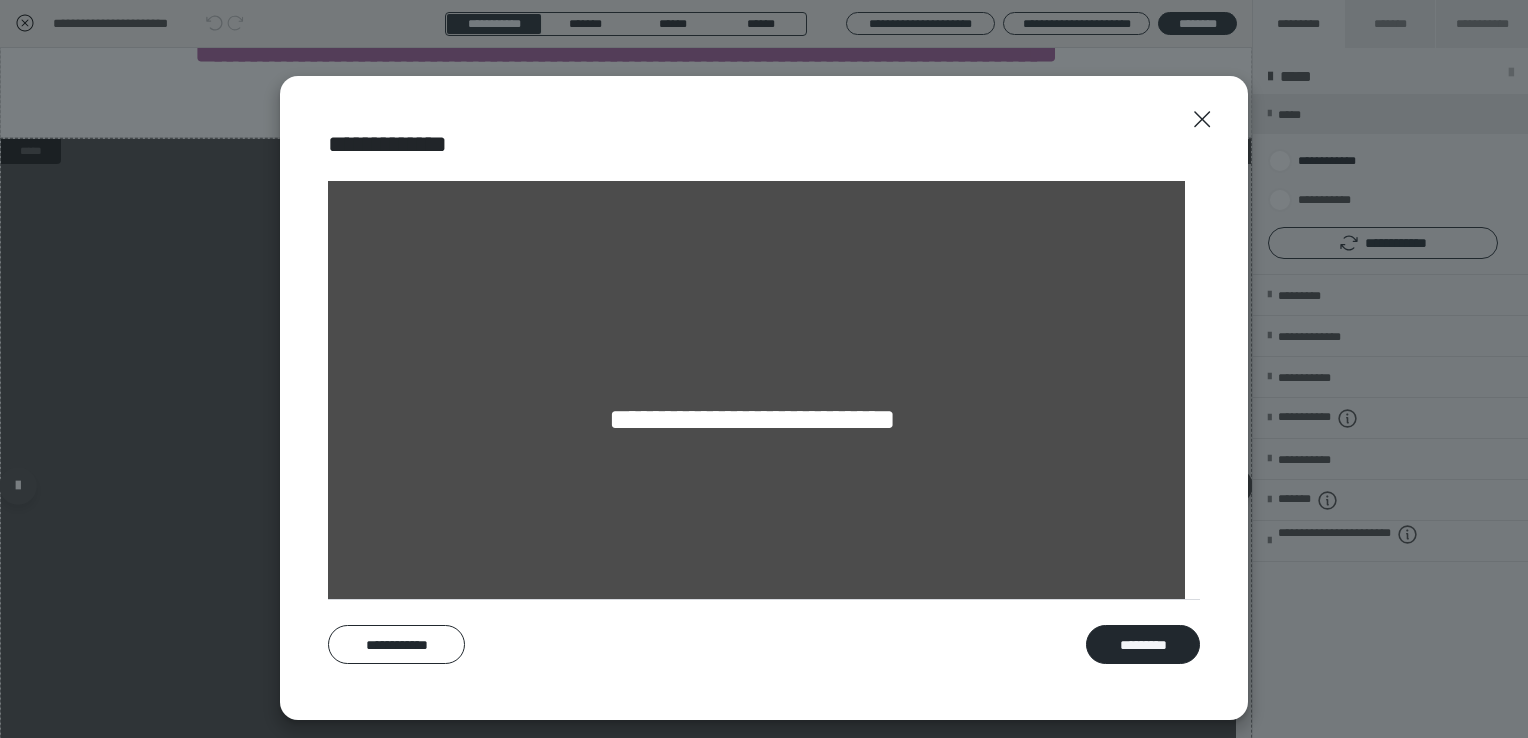 click on "*********" at bounding box center (1143, 645) 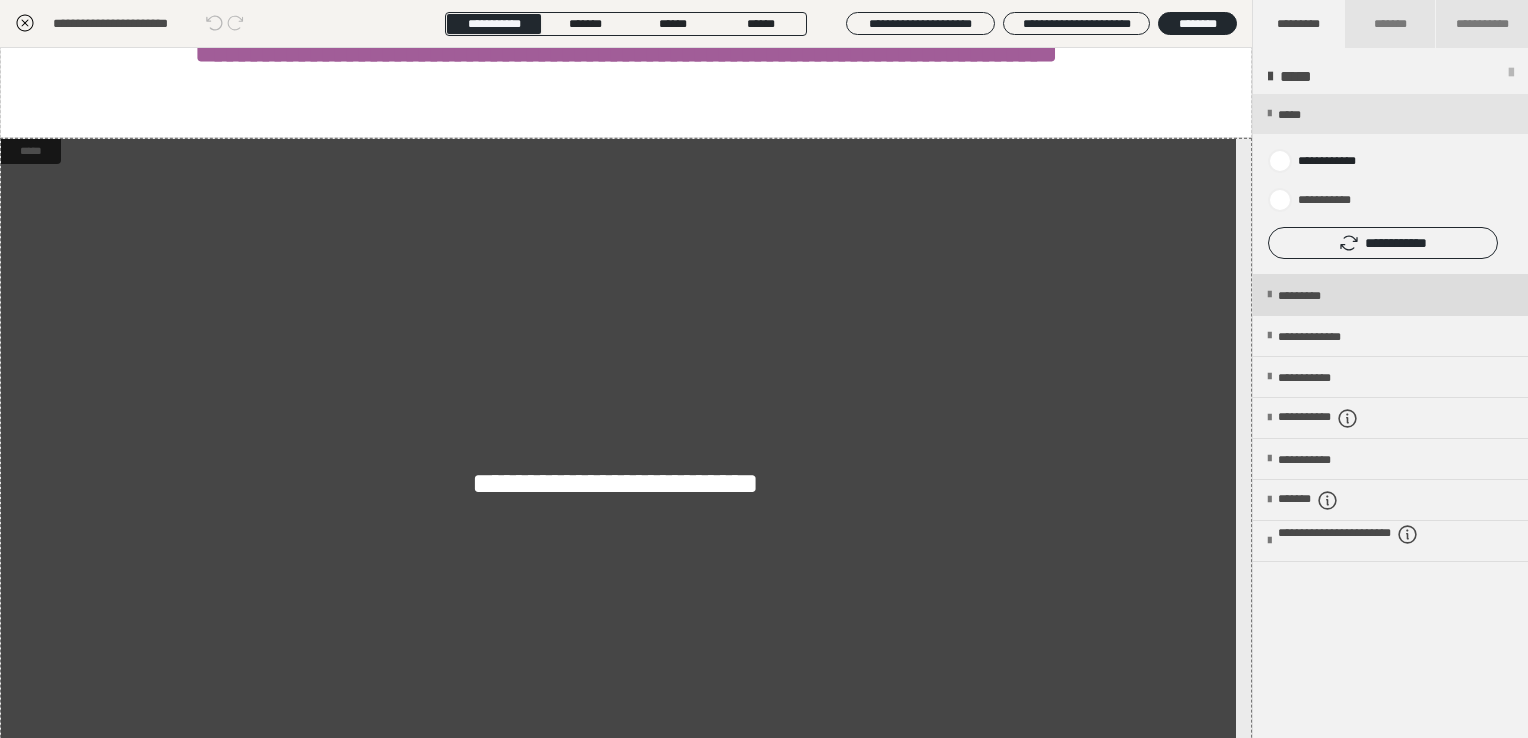 click on "*********" at bounding box center [1316, 296] 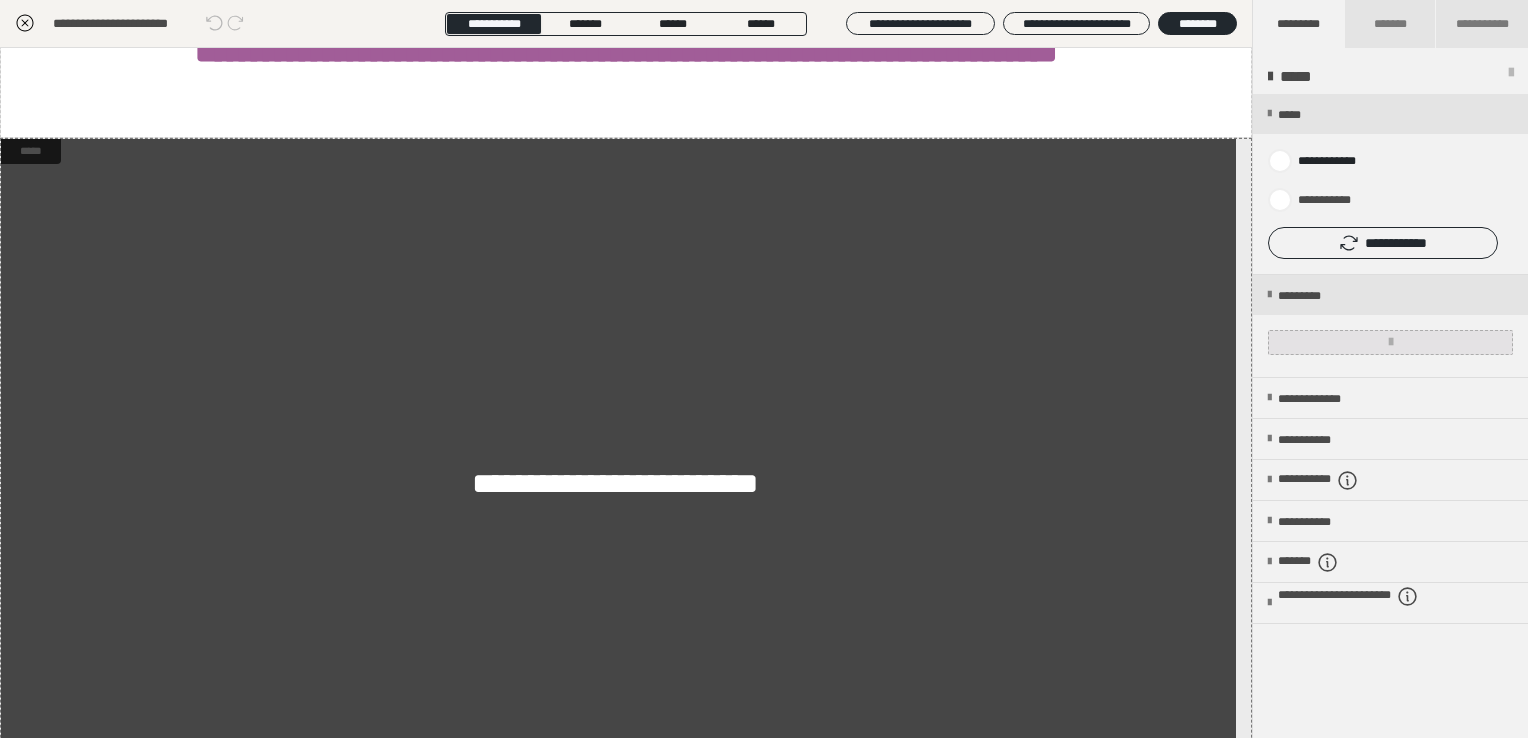 click at bounding box center (1390, 342) 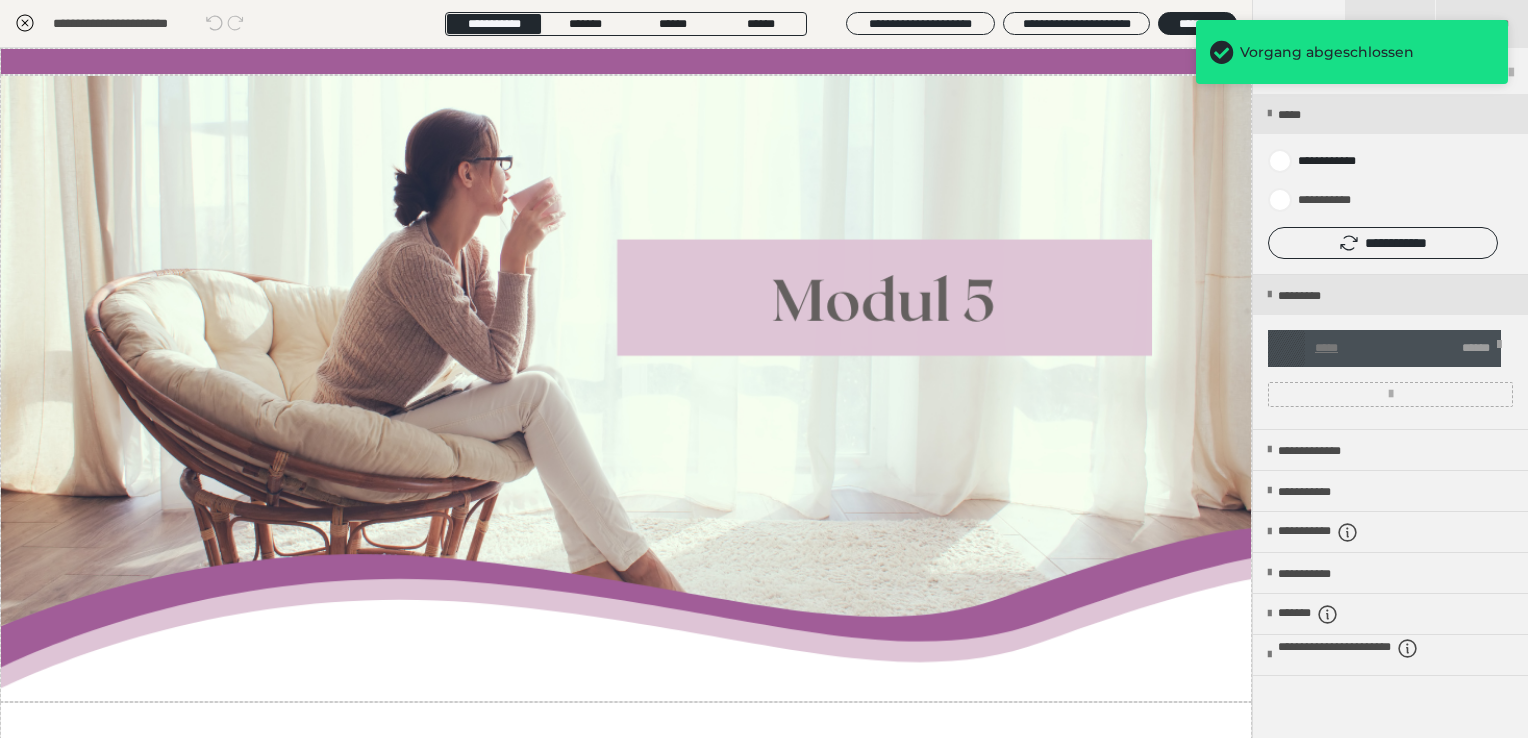 scroll, scrollTop: 0, scrollLeft: 0, axis: both 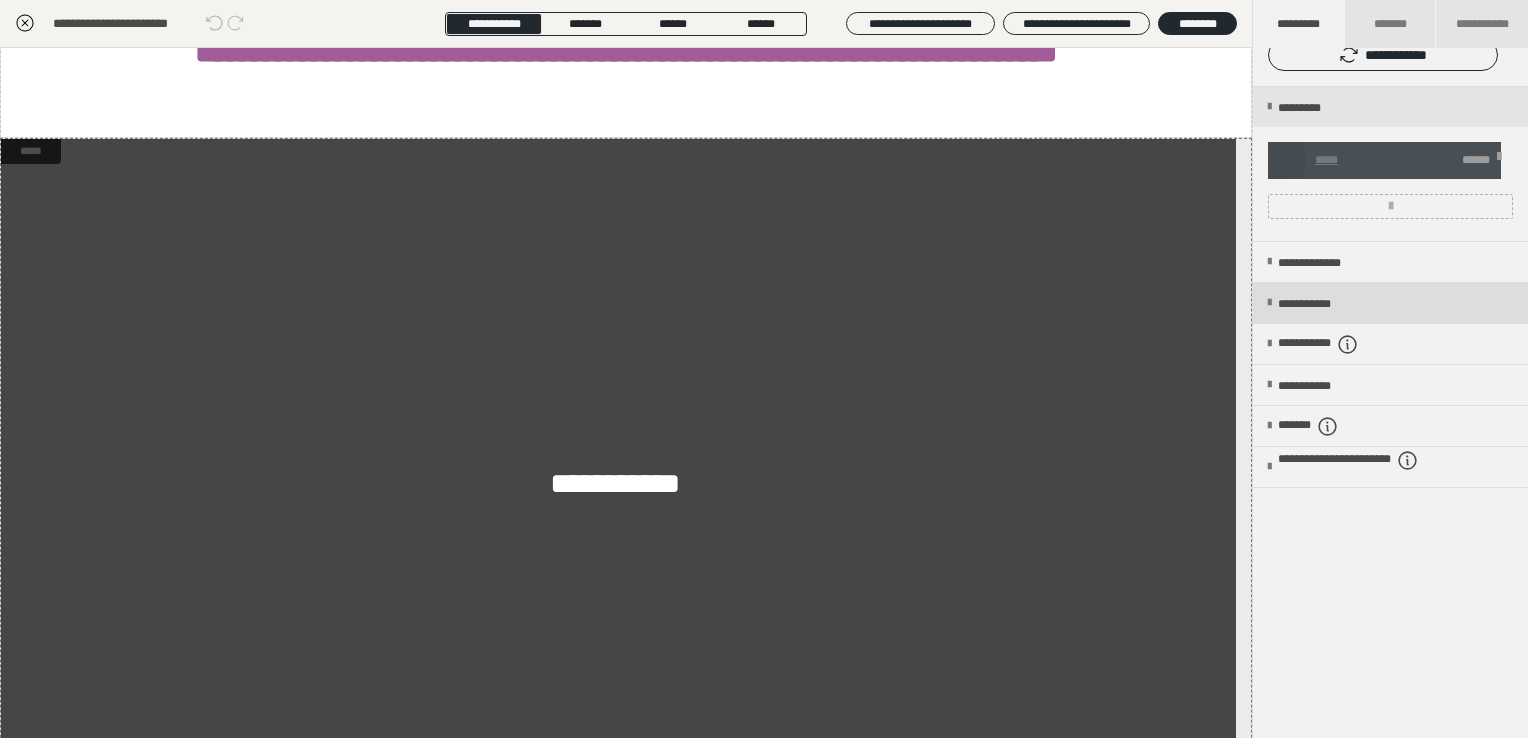 click on "**********" at bounding box center (1322, 304) 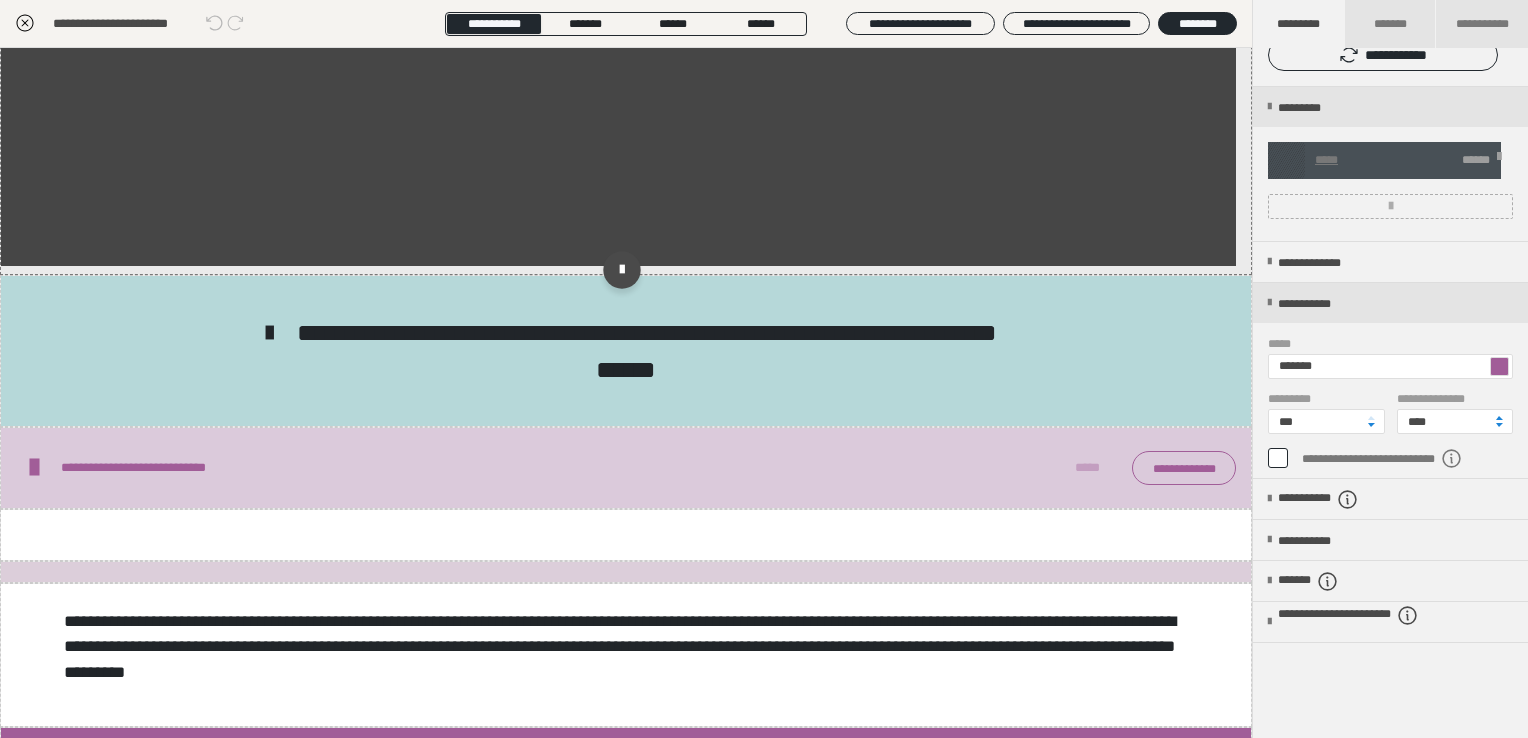 scroll, scrollTop: 1336, scrollLeft: 0, axis: vertical 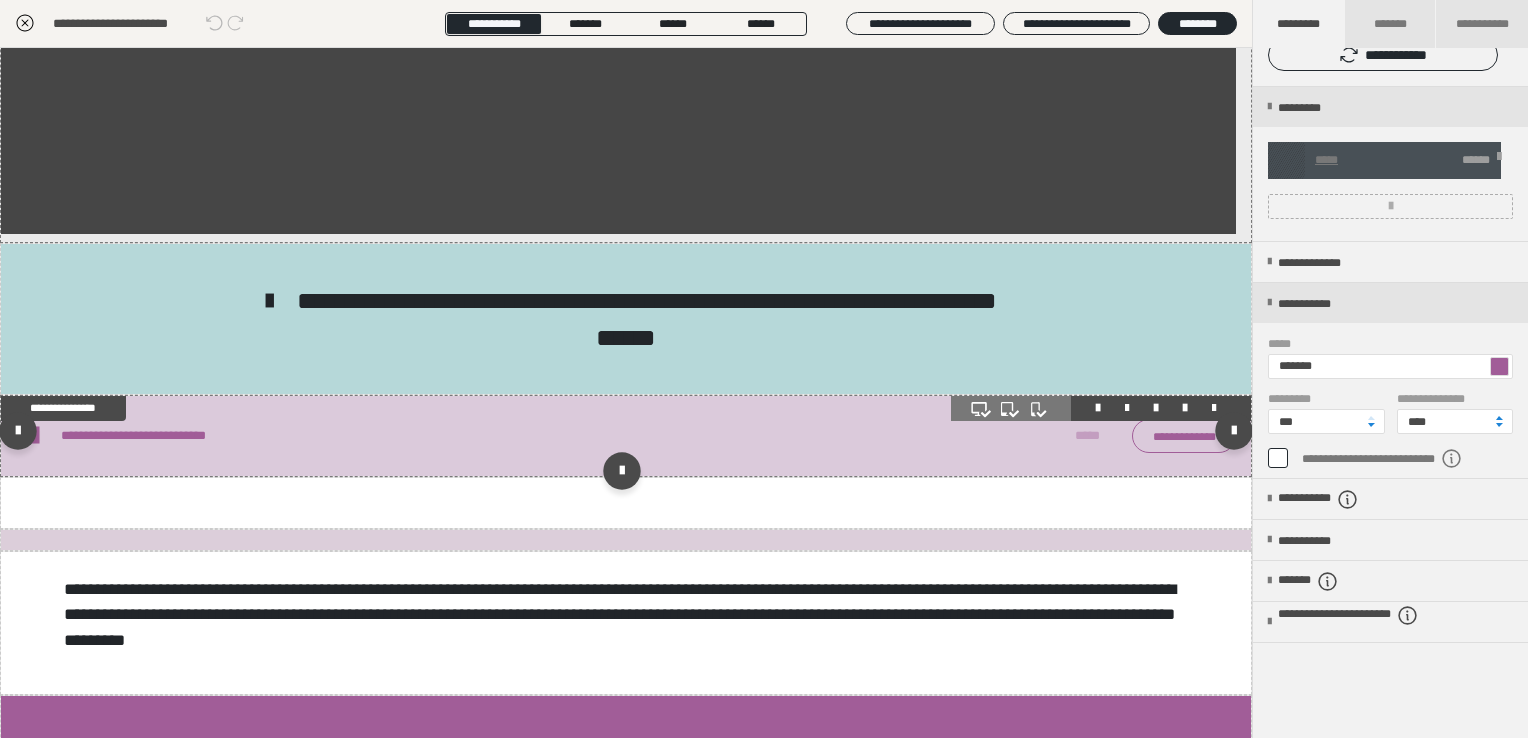 click on "**********" at bounding box center [626, 436] 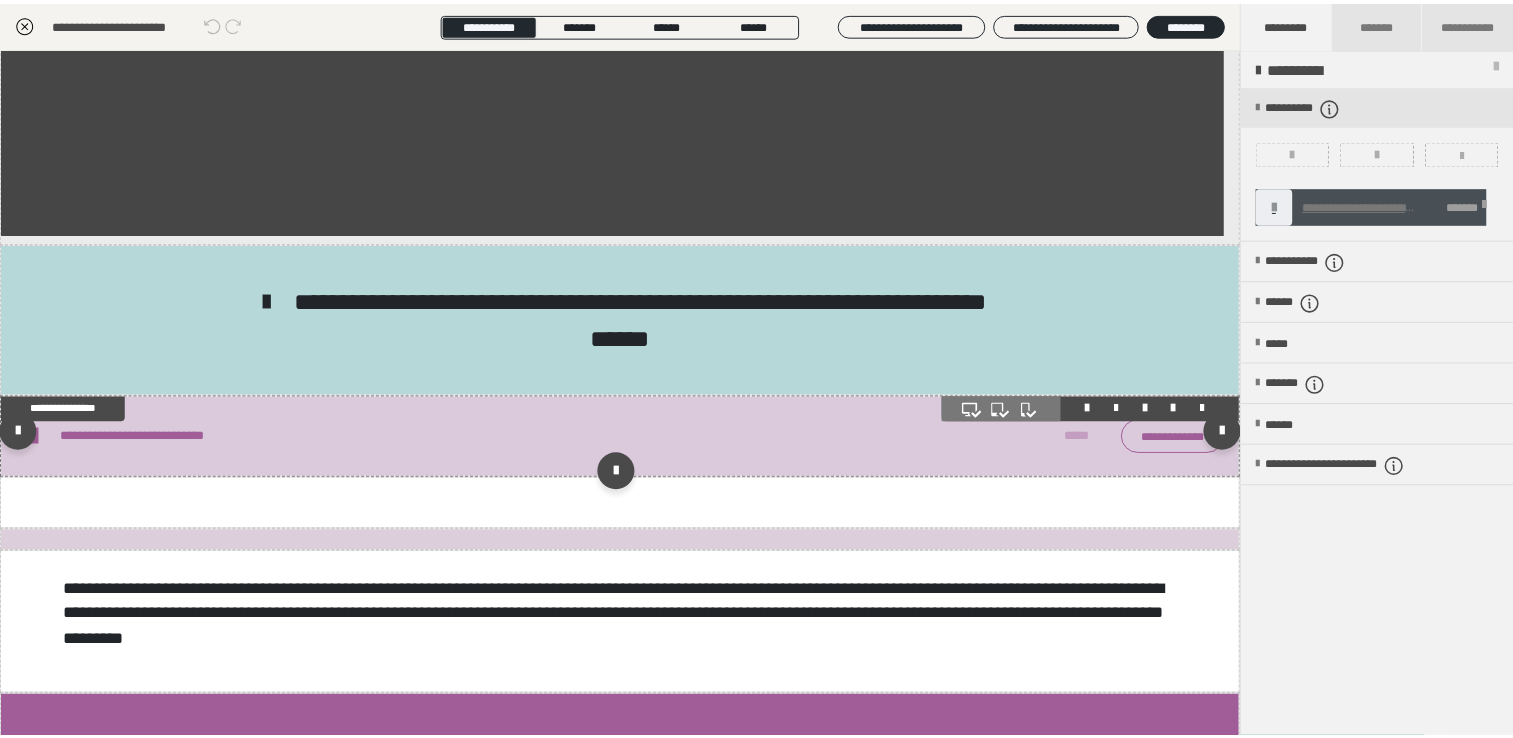 scroll, scrollTop: 0, scrollLeft: 0, axis: both 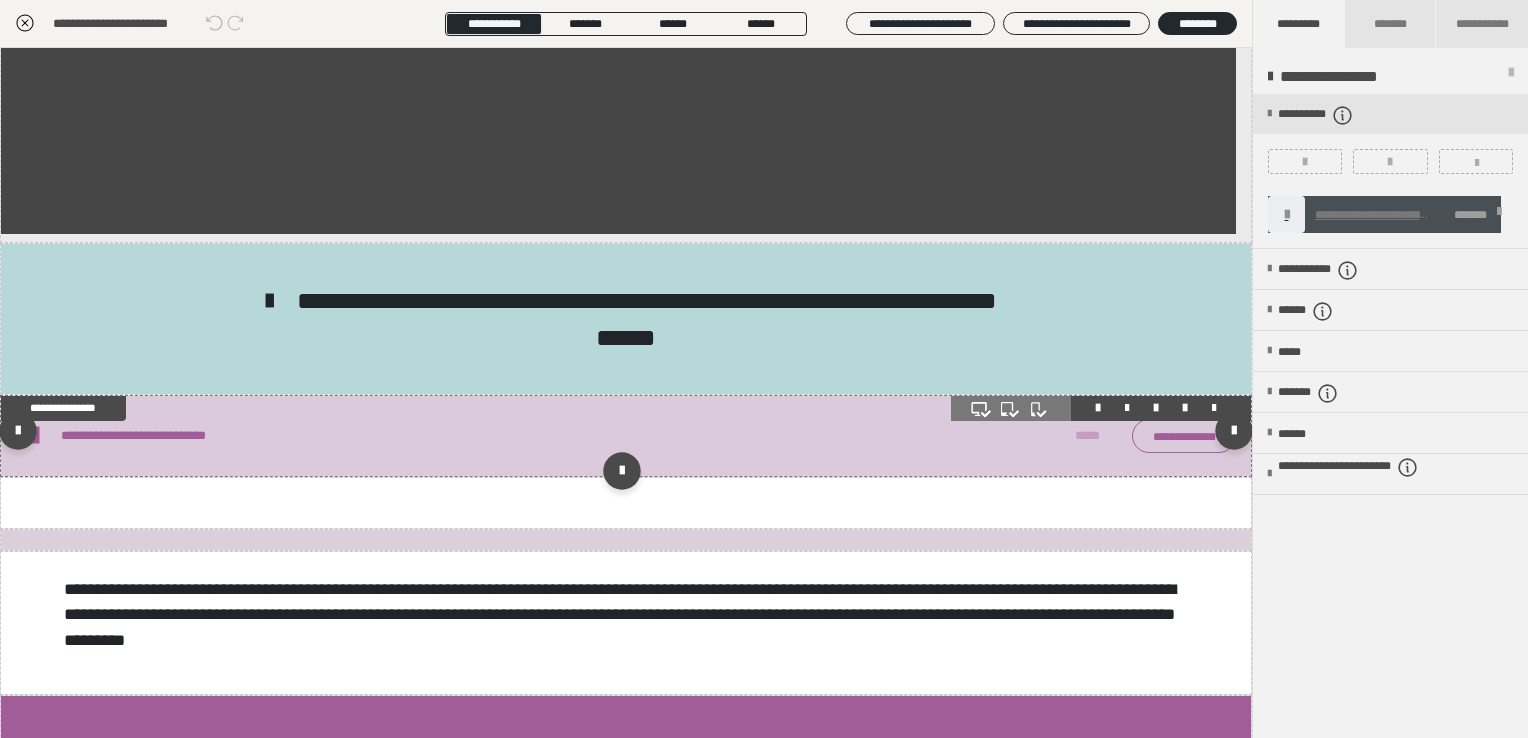 click on "**********" at bounding box center (586, 436) 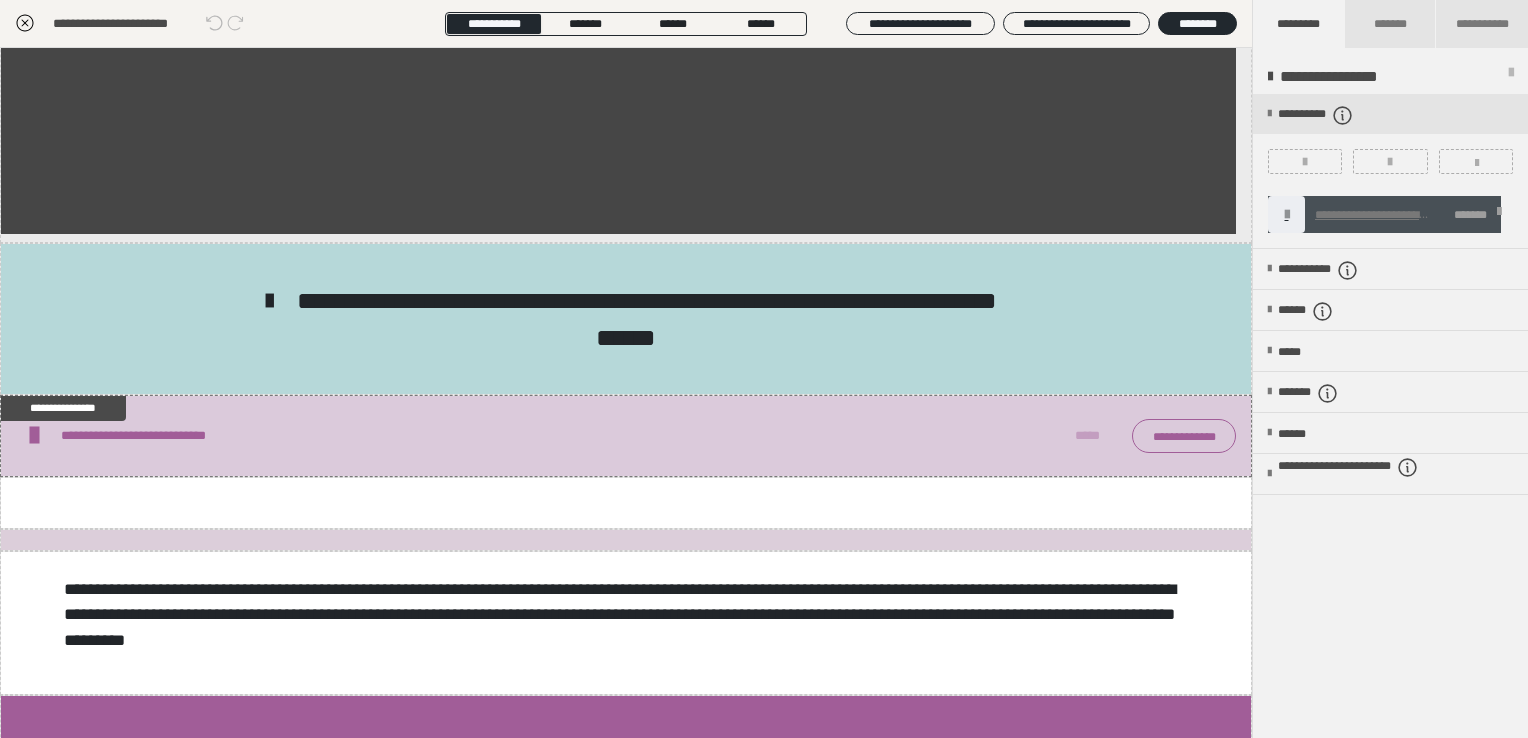 click at bounding box center [1499, 215] 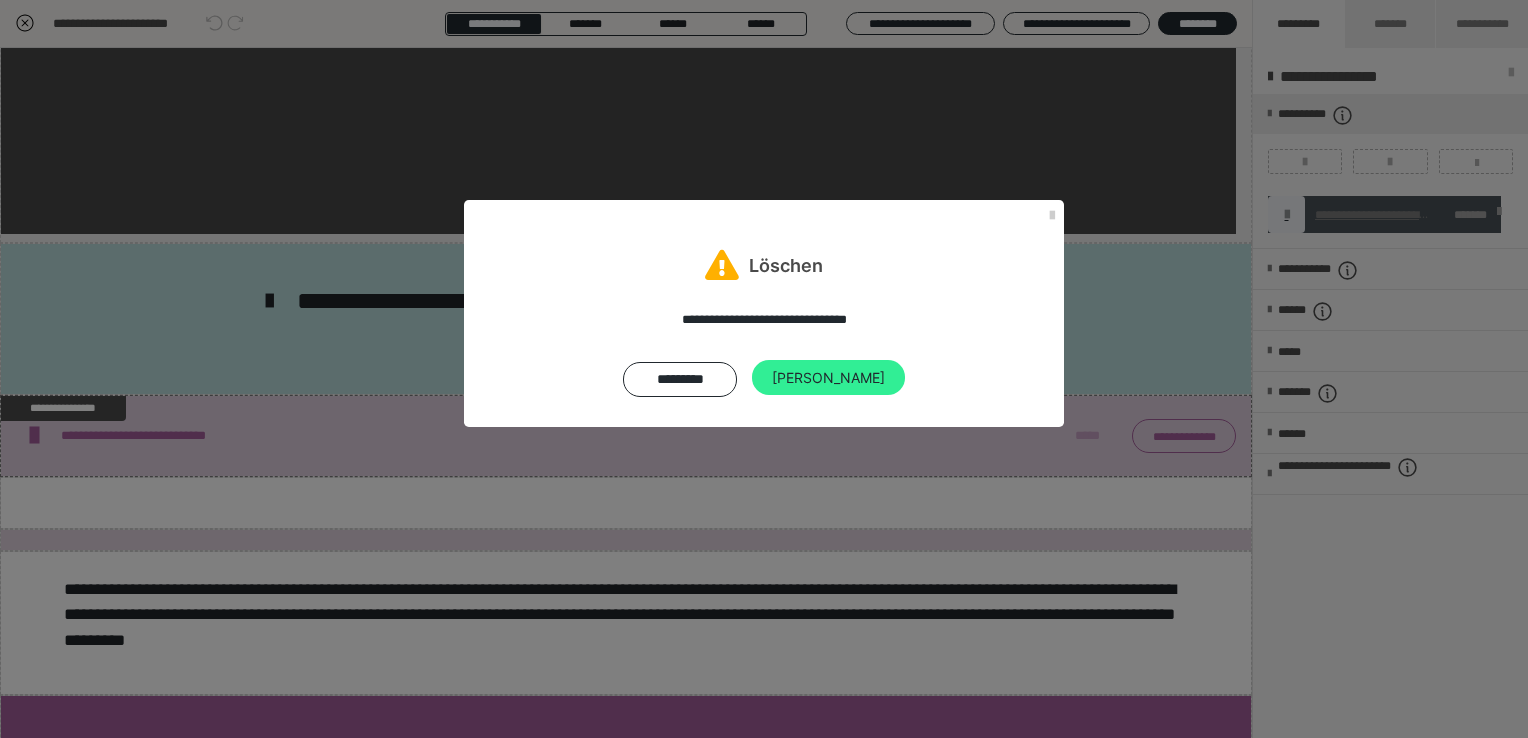 click on "[PERSON_NAME]" at bounding box center (828, 378) 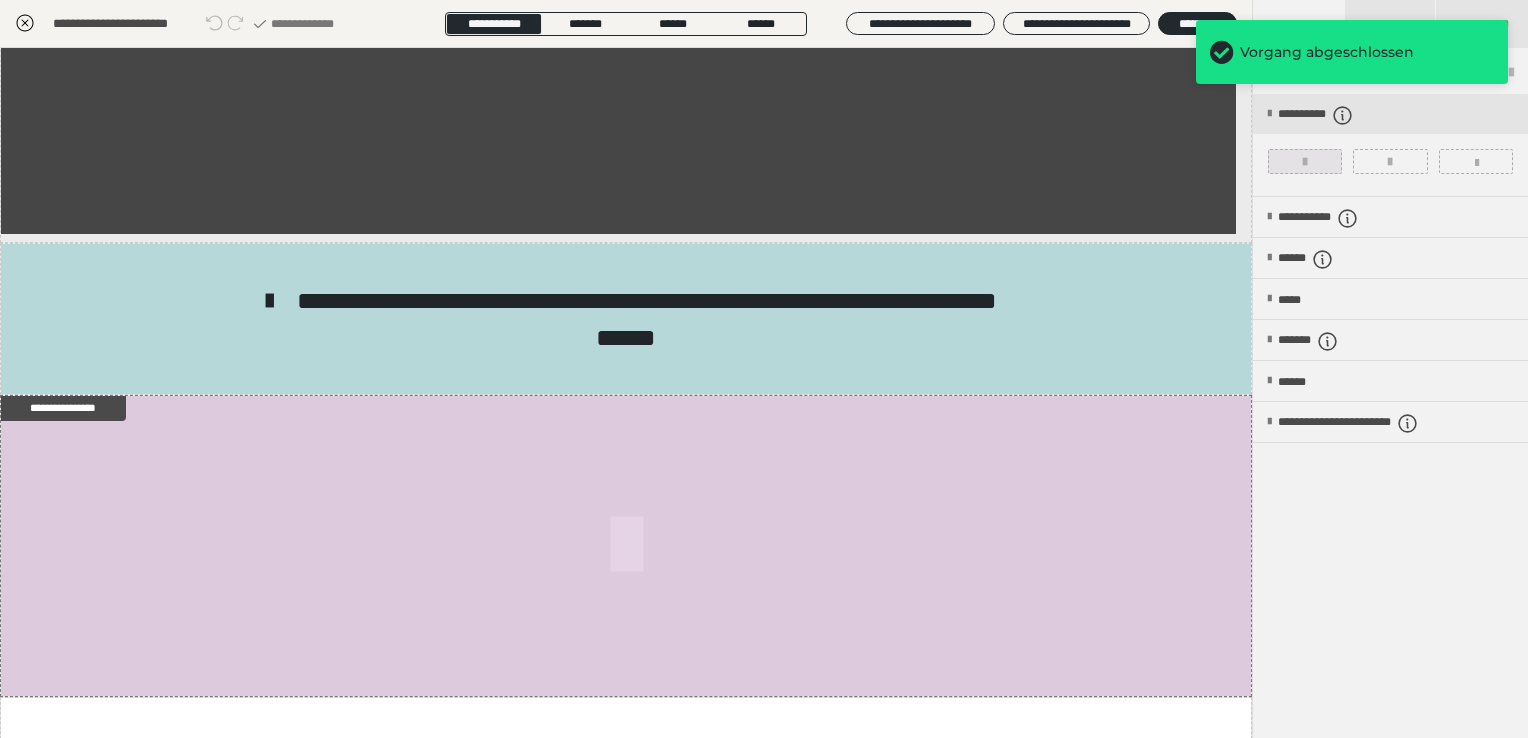 click at bounding box center [1305, 161] 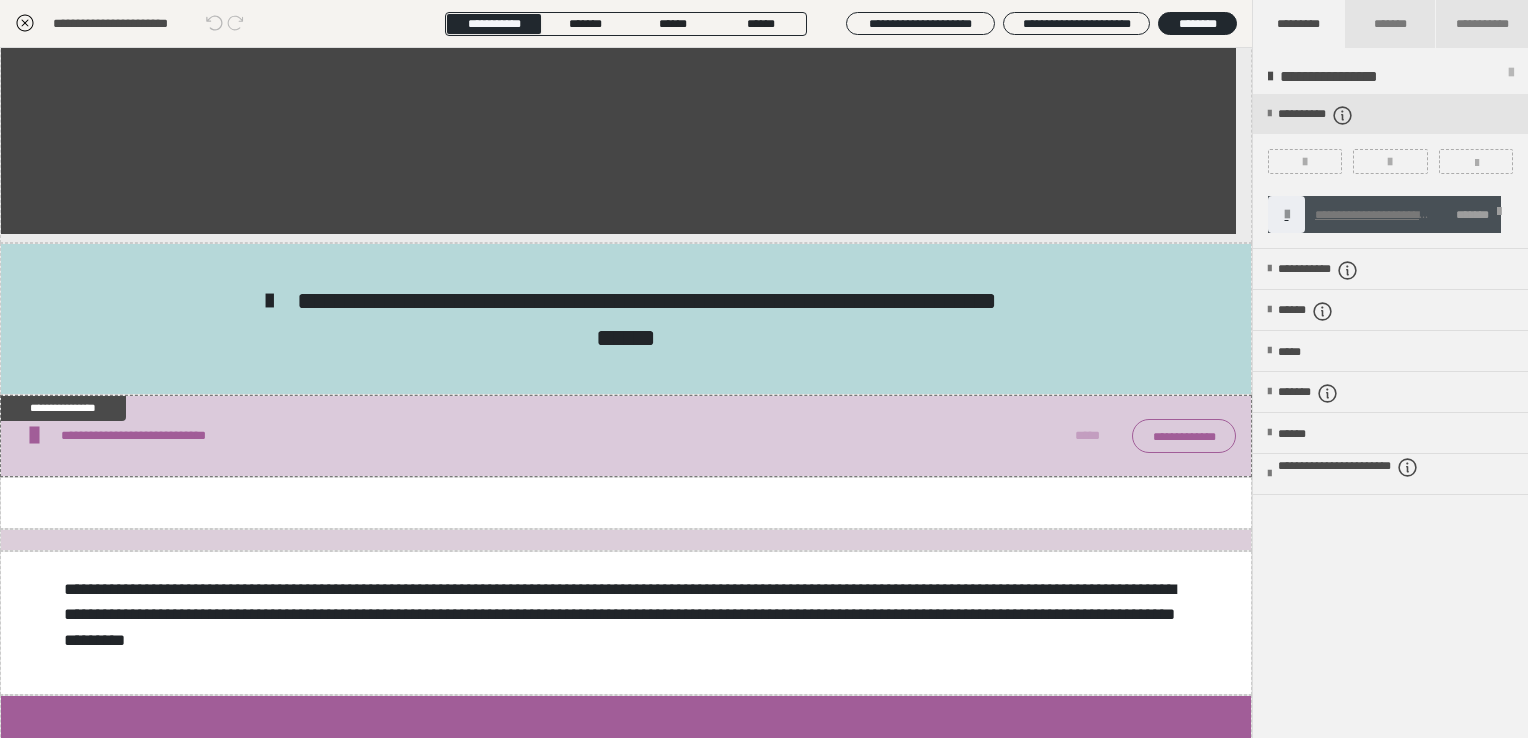 click 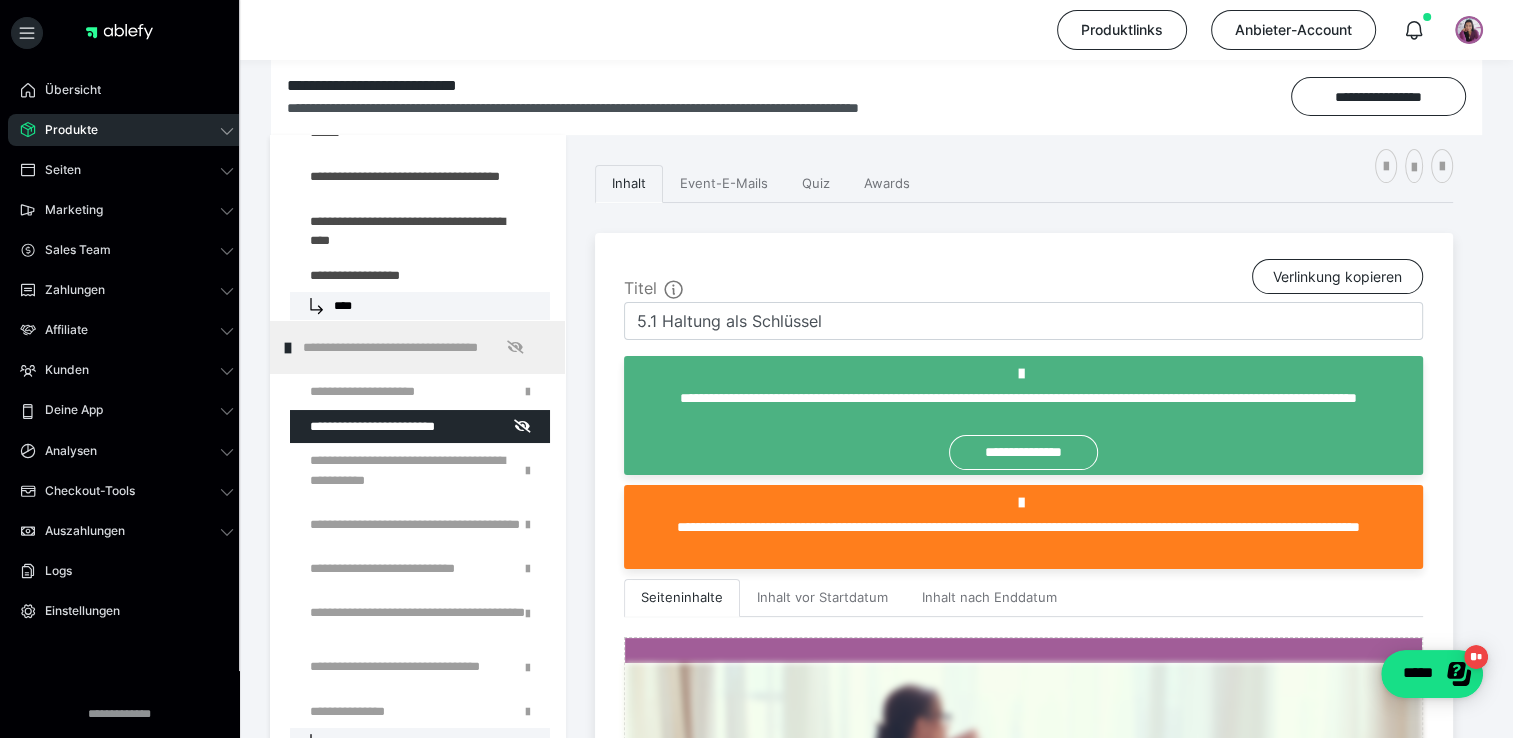 scroll, scrollTop: 300, scrollLeft: 0, axis: vertical 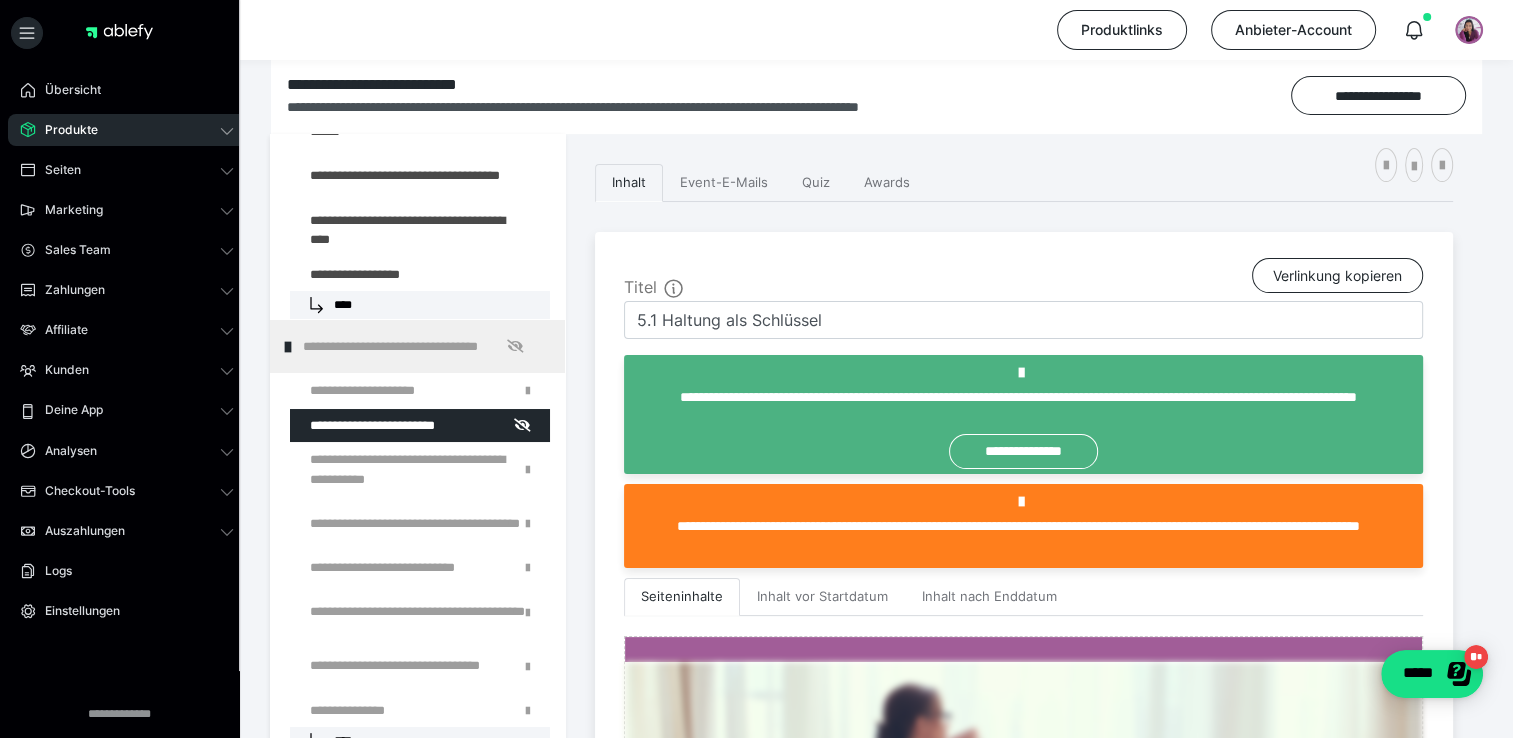 click on "**********" at bounding box center (417, 550) 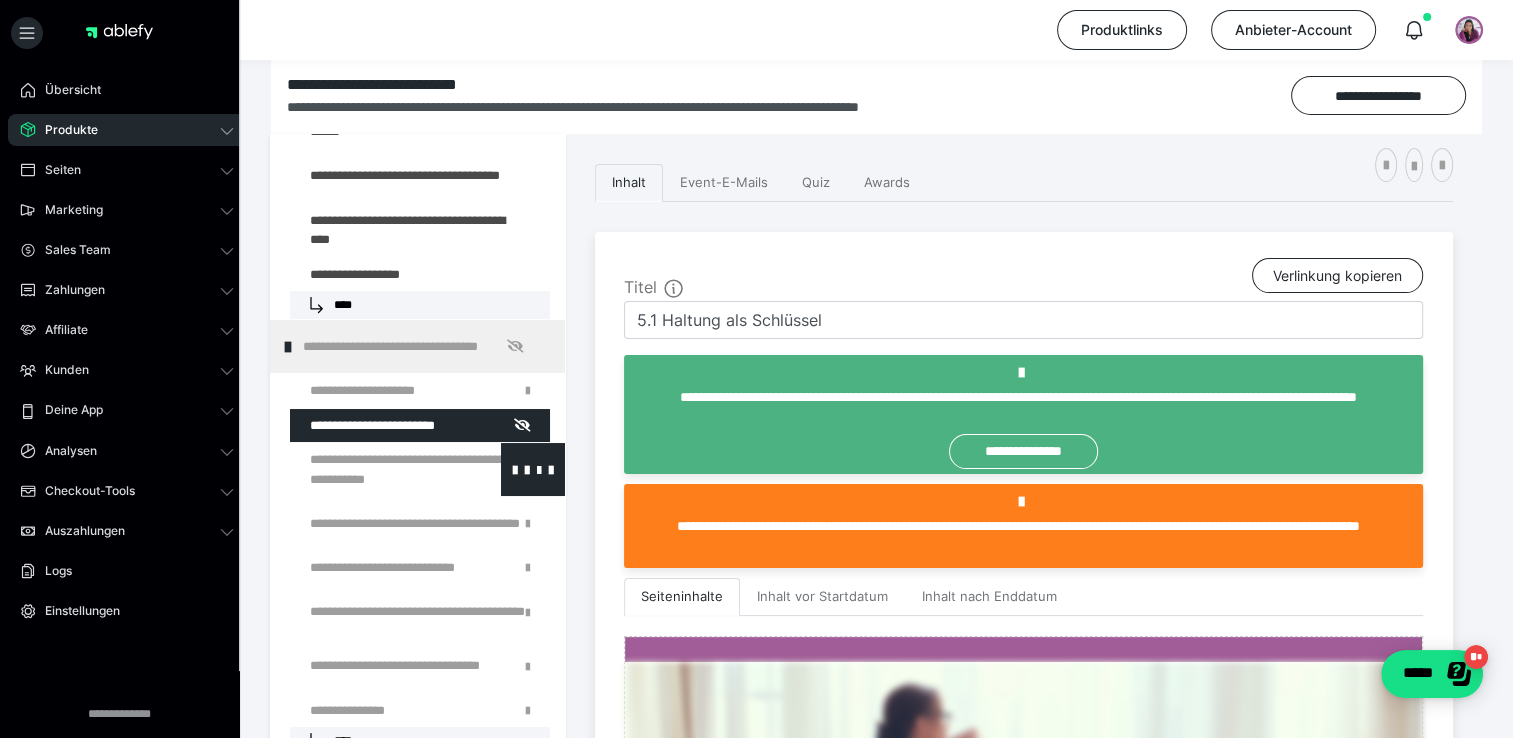 click at bounding box center (375, 469) 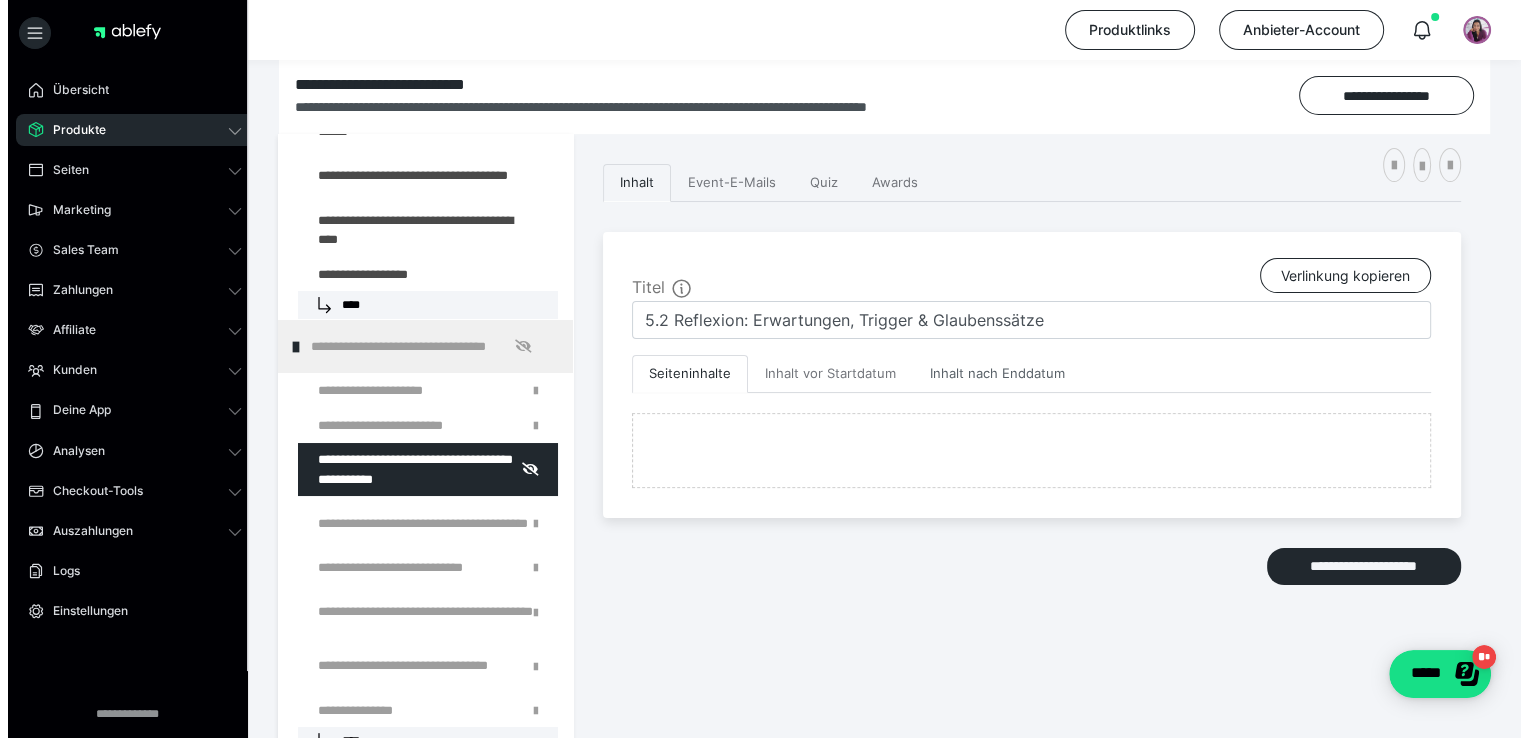 scroll, scrollTop: 373, scrollLeft: 0, axis: vertical 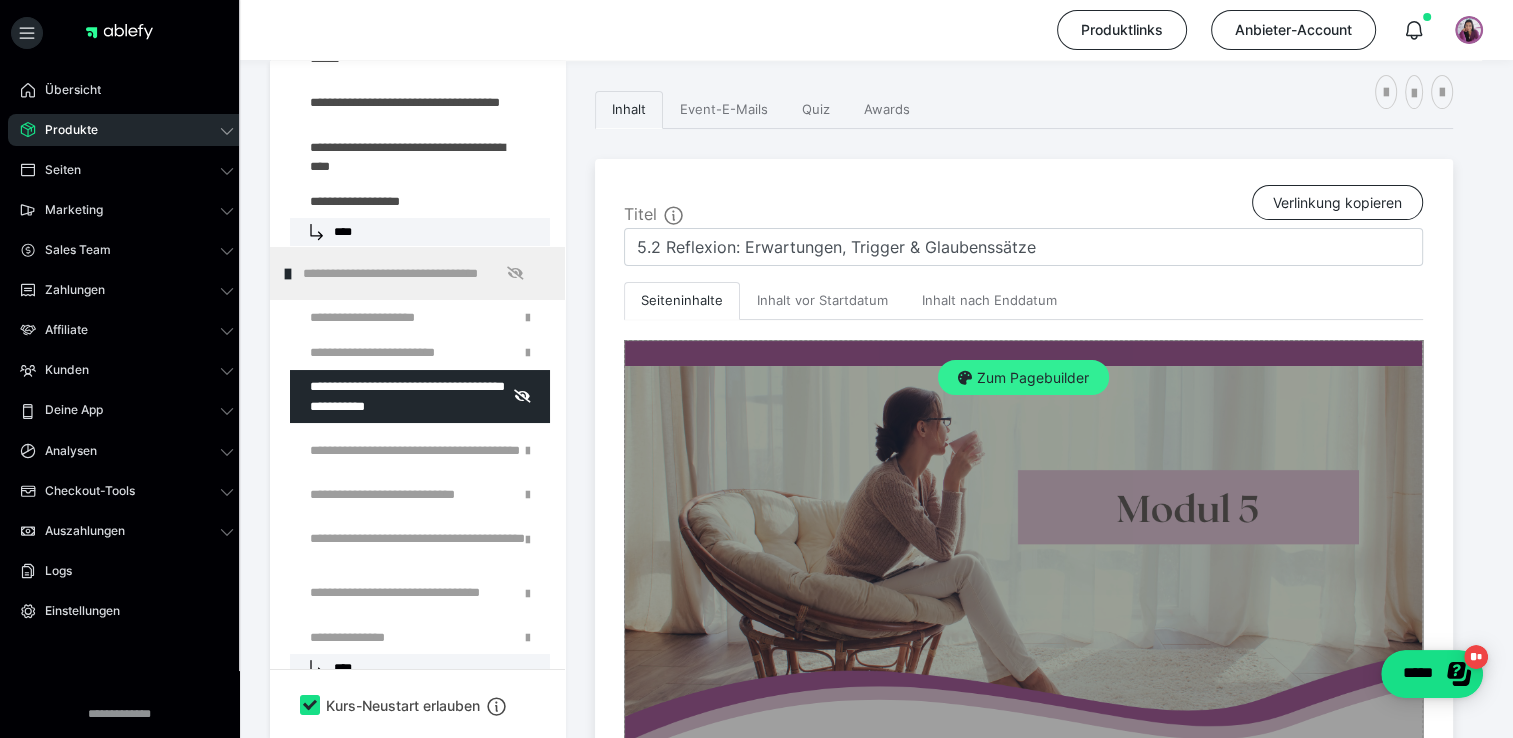 click on "Zum Pagebuilder" at bounding box center [1023, 378] 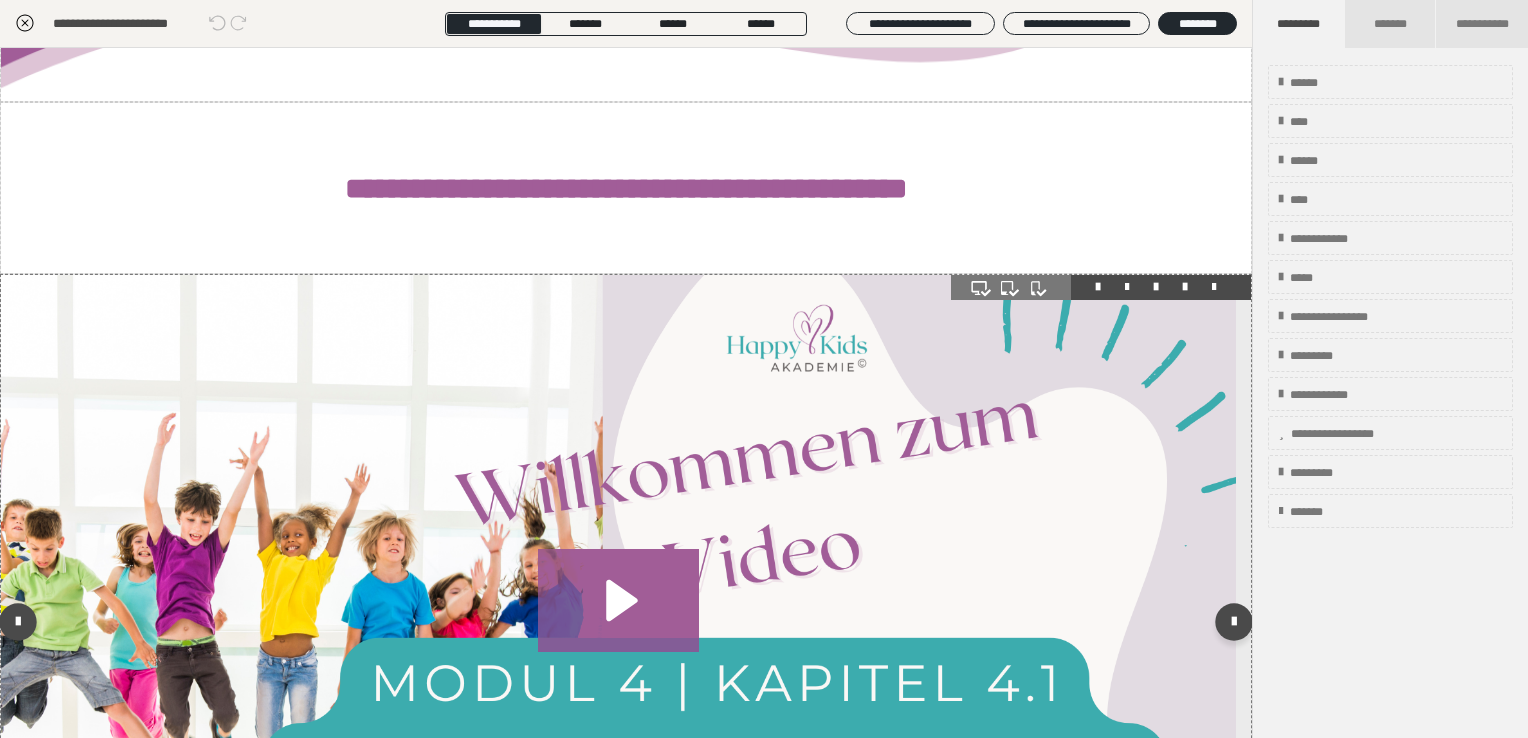 scroll, scrollTop: 700, scrollLeft: 0, axis: vertical 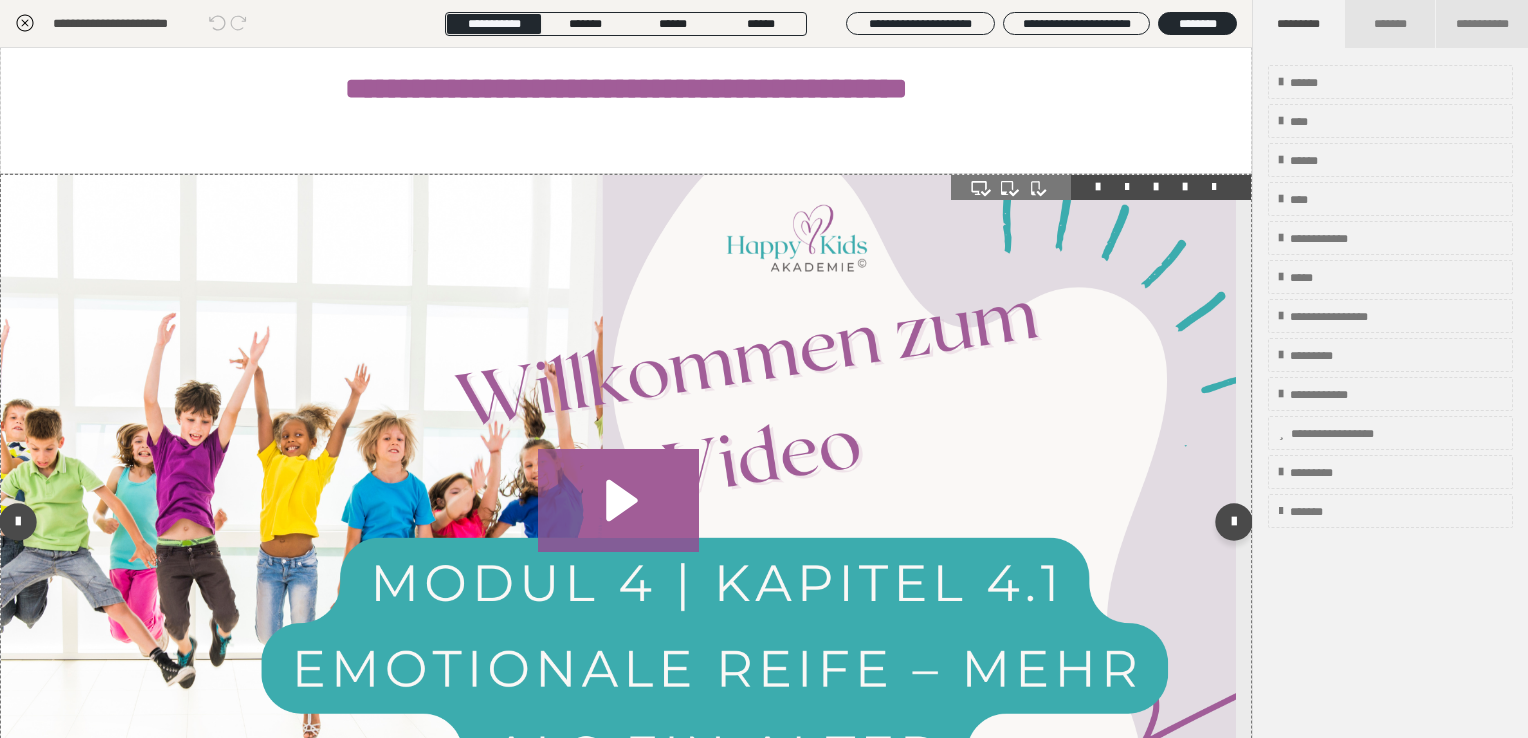 click at bounding box center (618, 522) 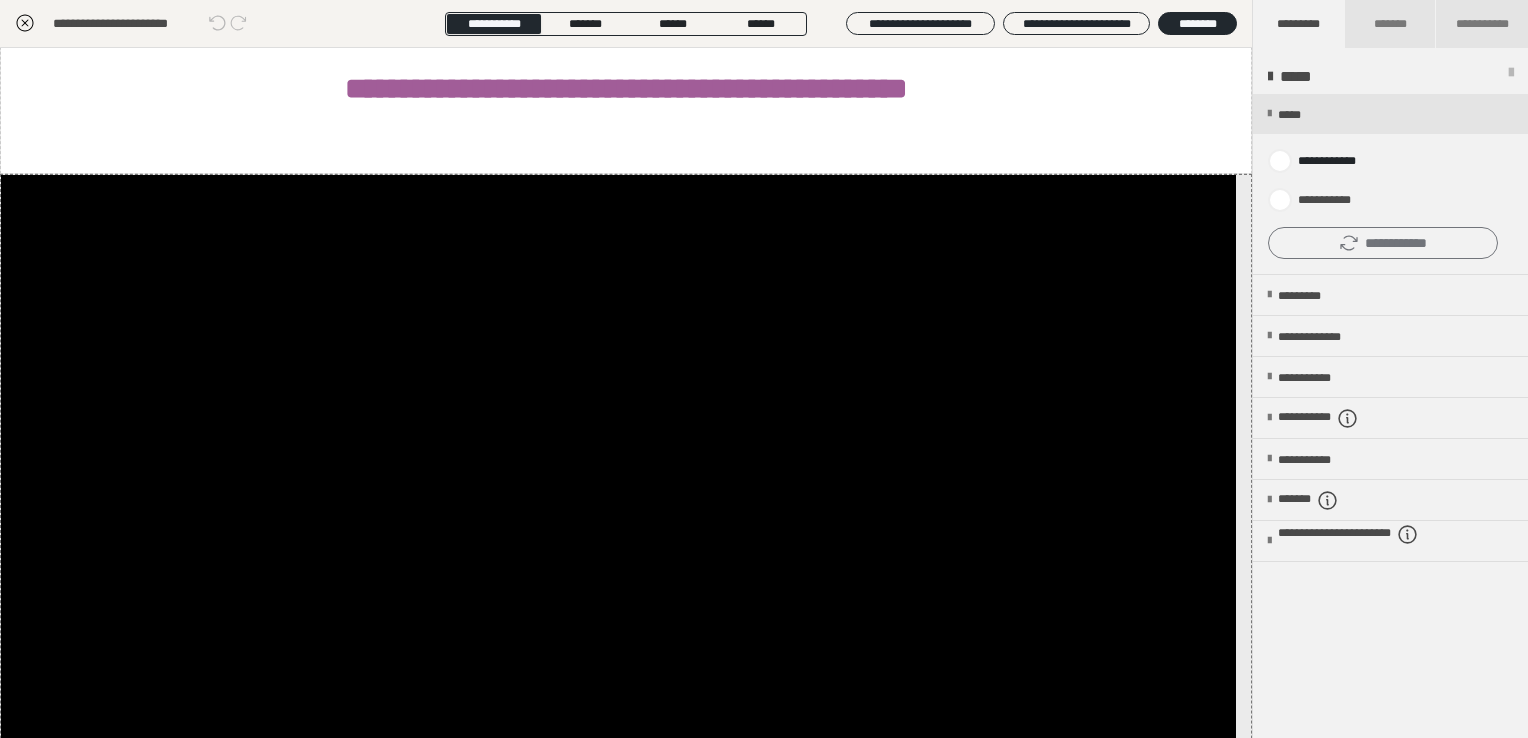 click on "**********" at bounding box center (1383, 243) 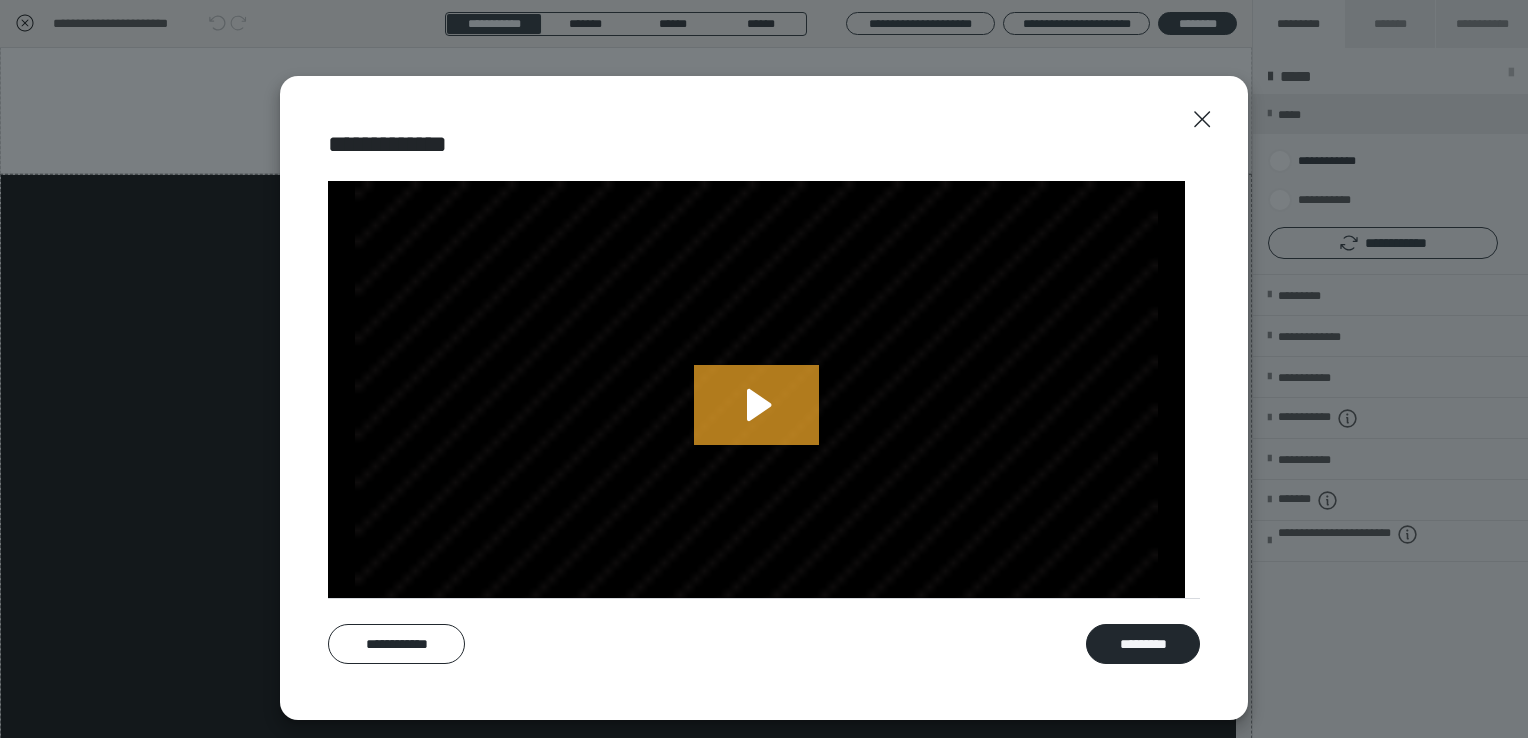 click on "**********" at bounding box center [764, 398] 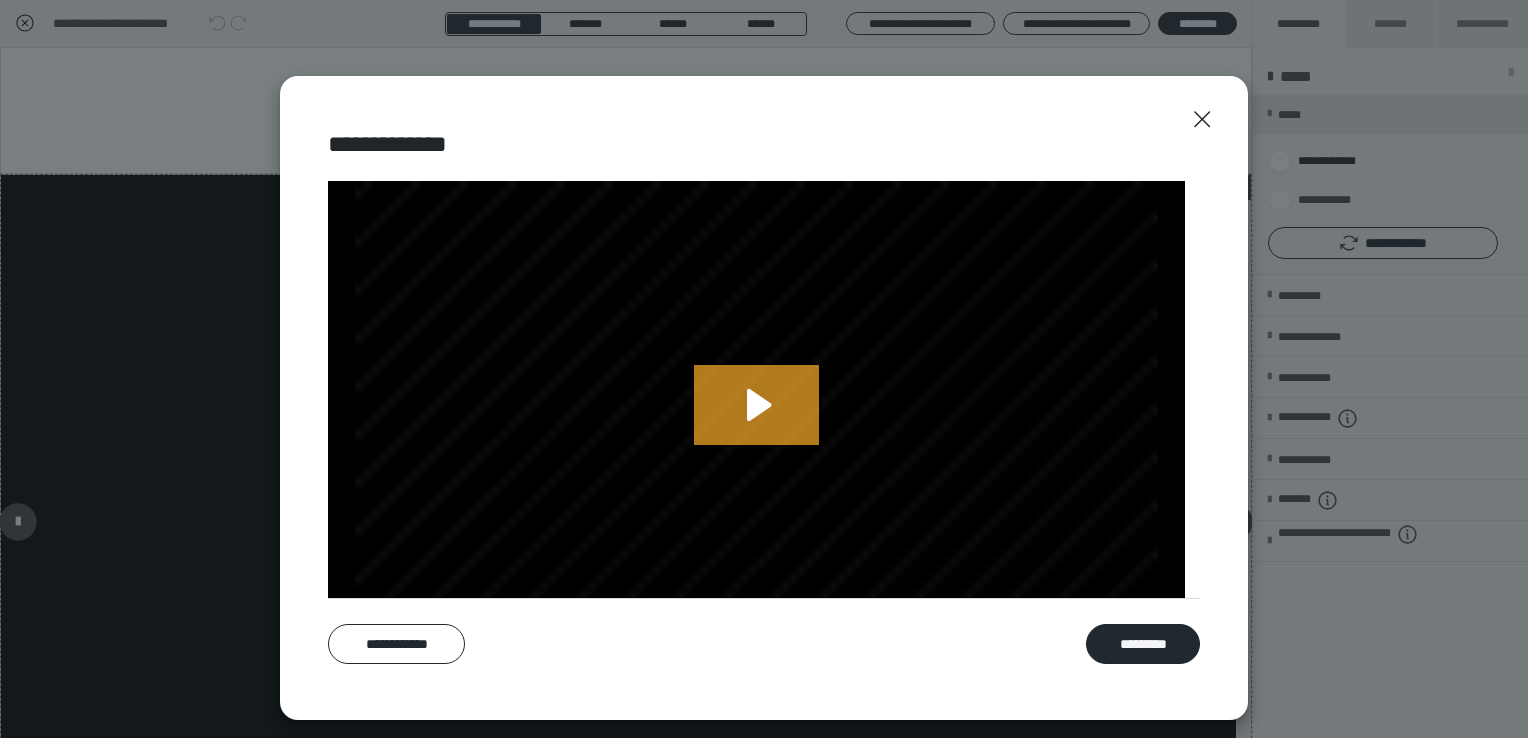 click on "*********" at bounding box center (1143, 644) 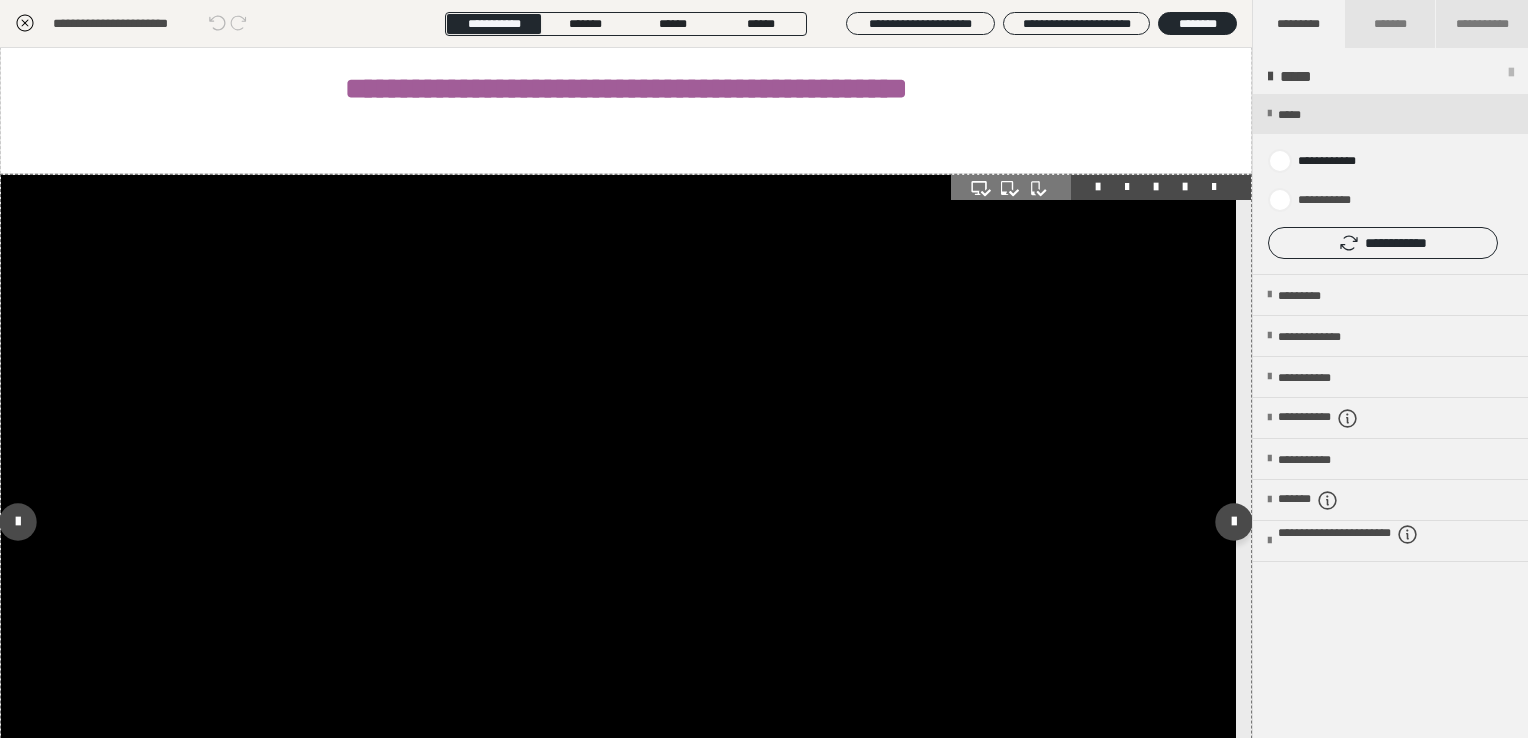 click at bounding box center (618, 522) 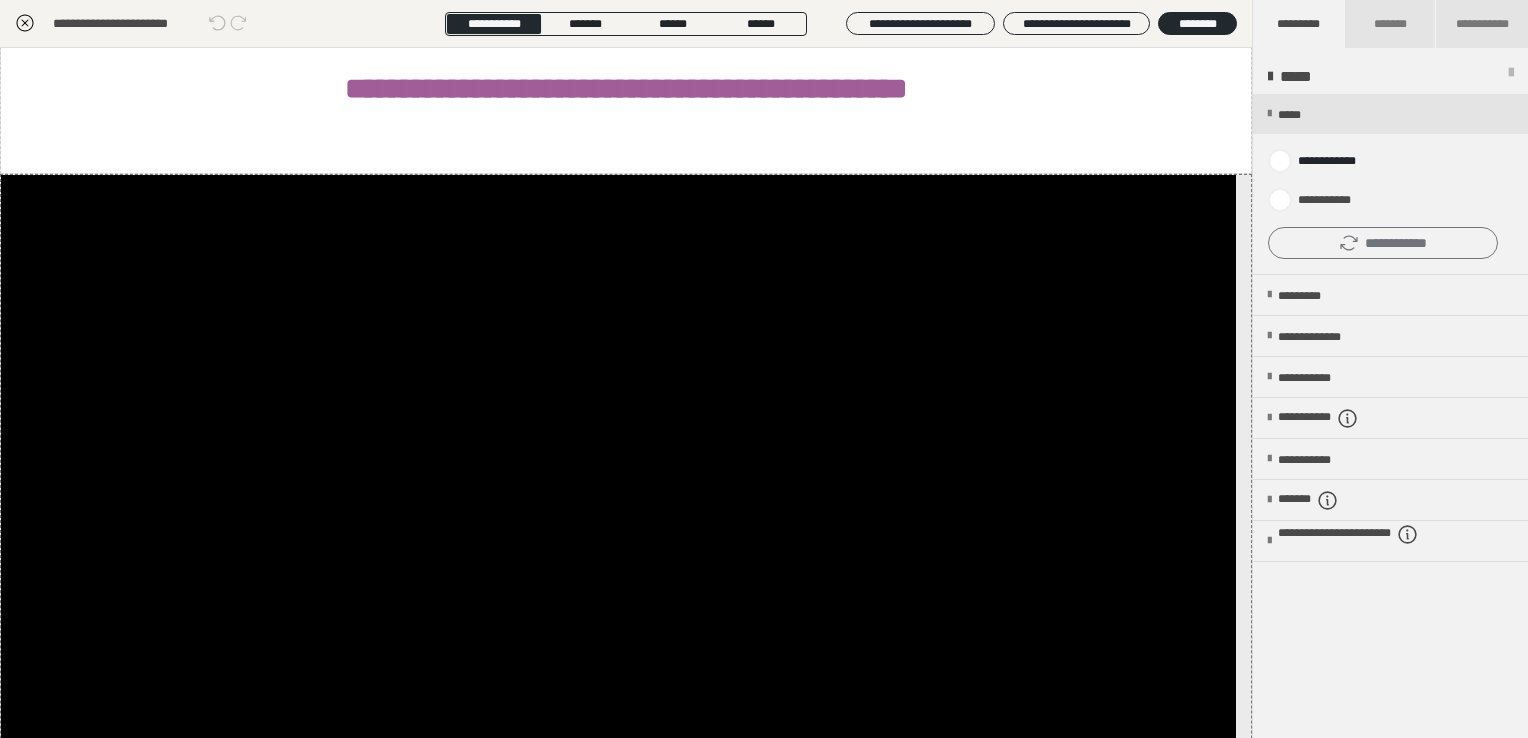 click on "**********" at bounding box center [1383, 243] 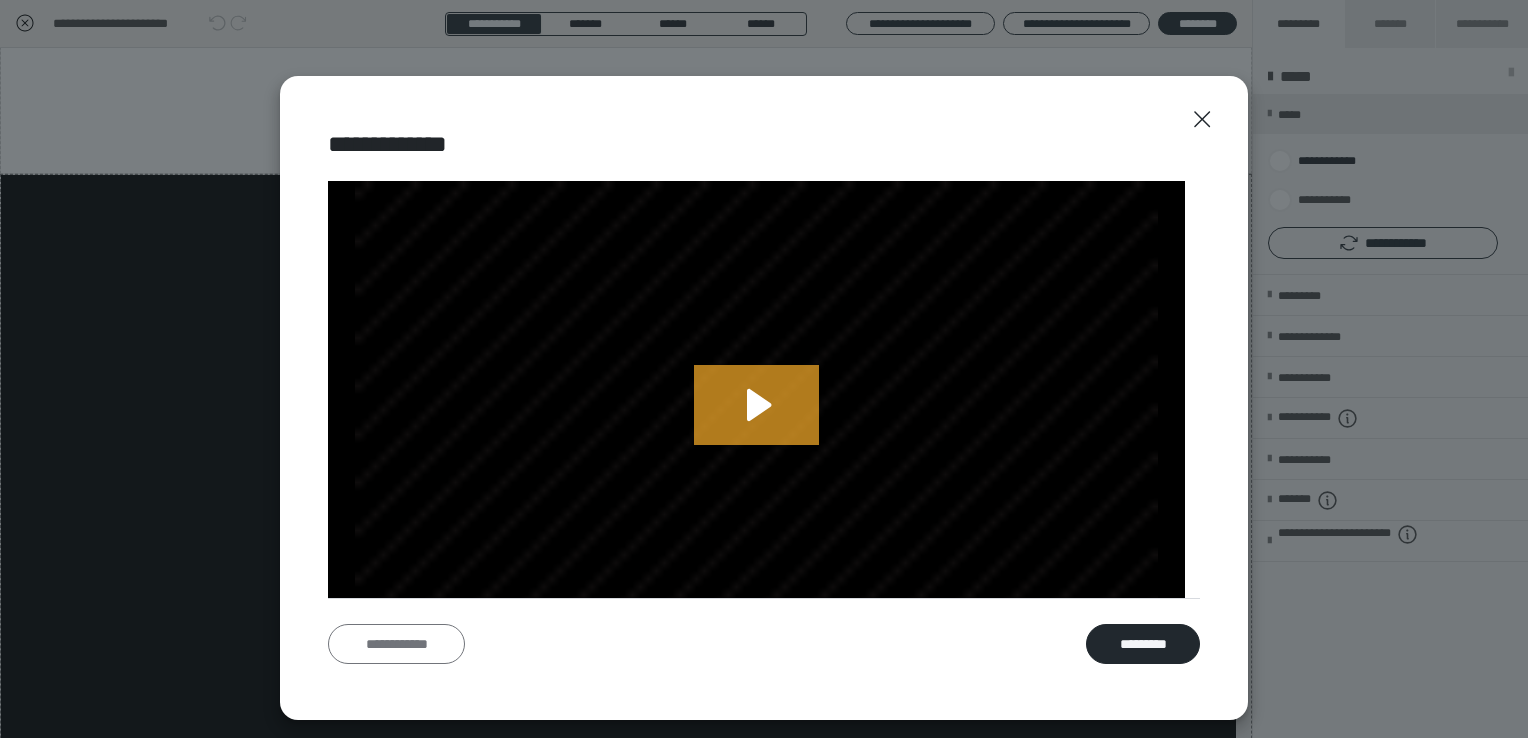 click on "**********" at bounding box center [396, 644] 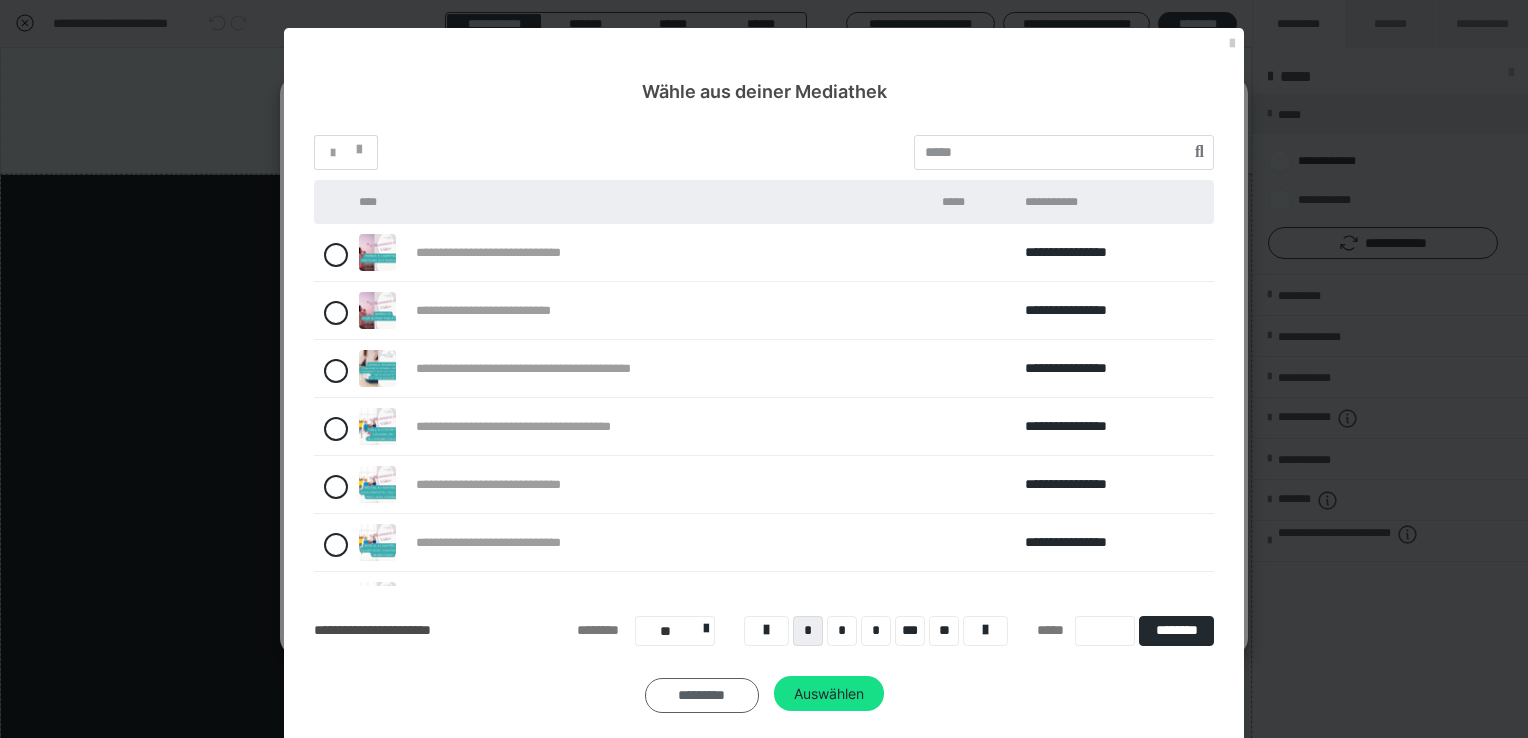 click on "*********" at bounding box center [702, 695] 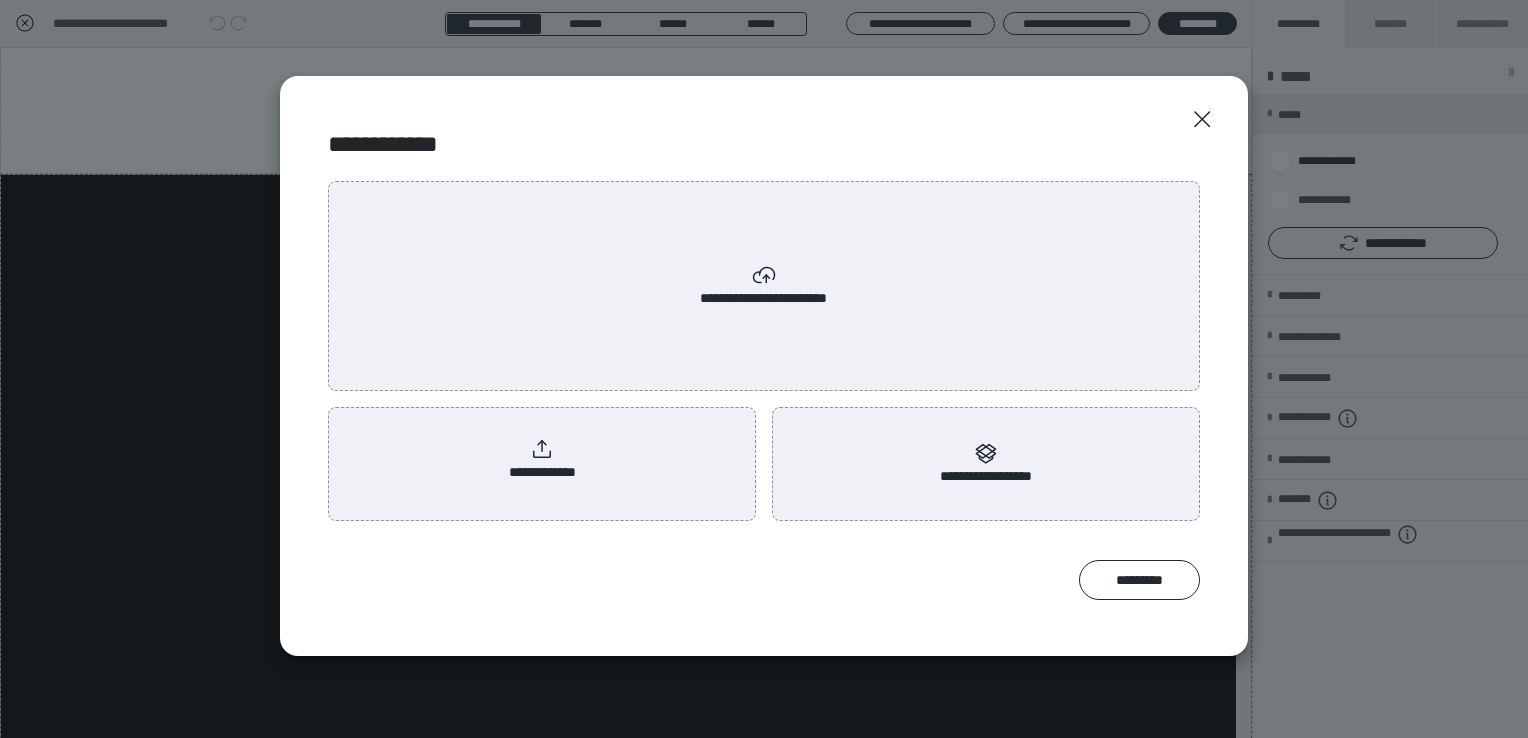 click on "**********" at bounding box center (542, 460) 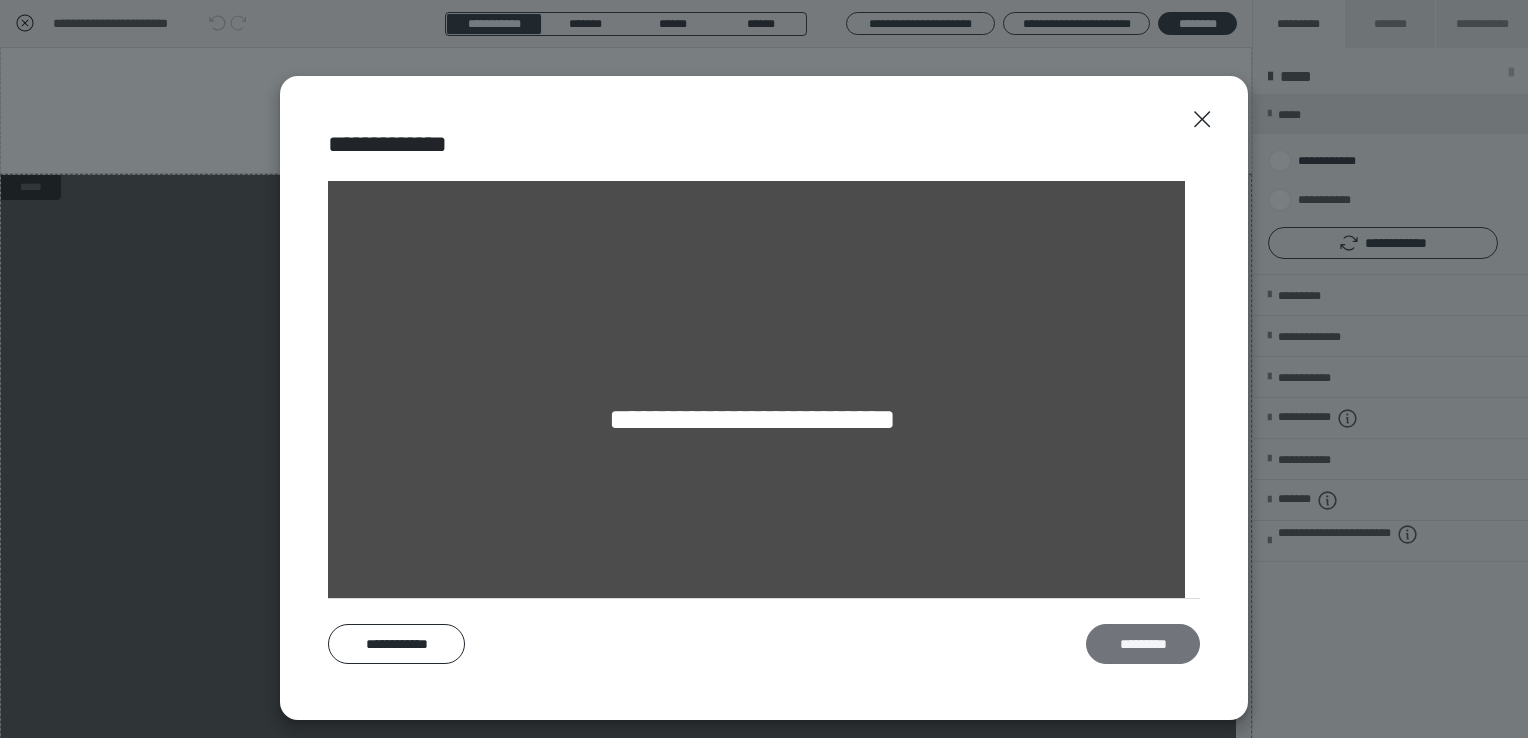 click on "*********" at bounding box center [1143, 644] 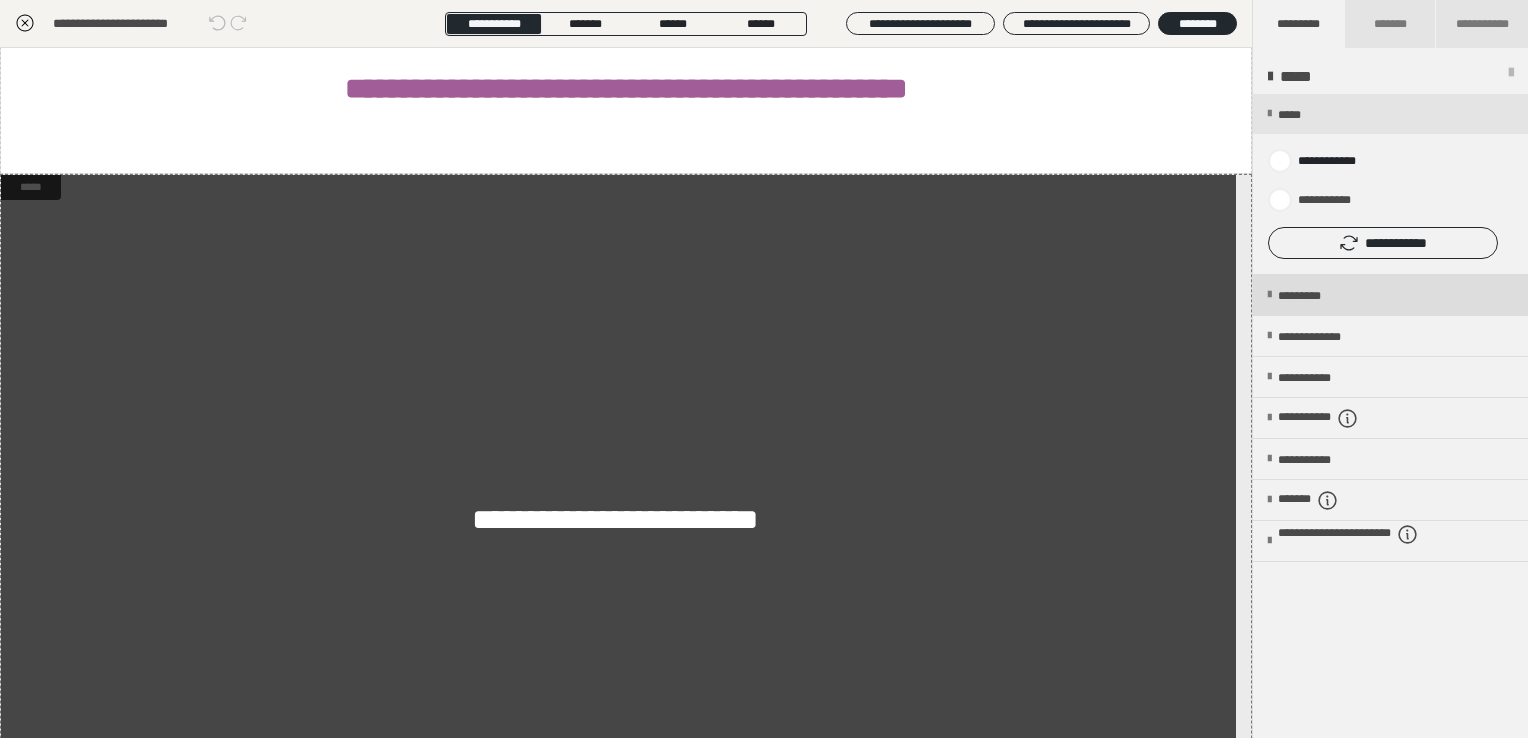 click on "*********" at bounding box center [1316, 296] 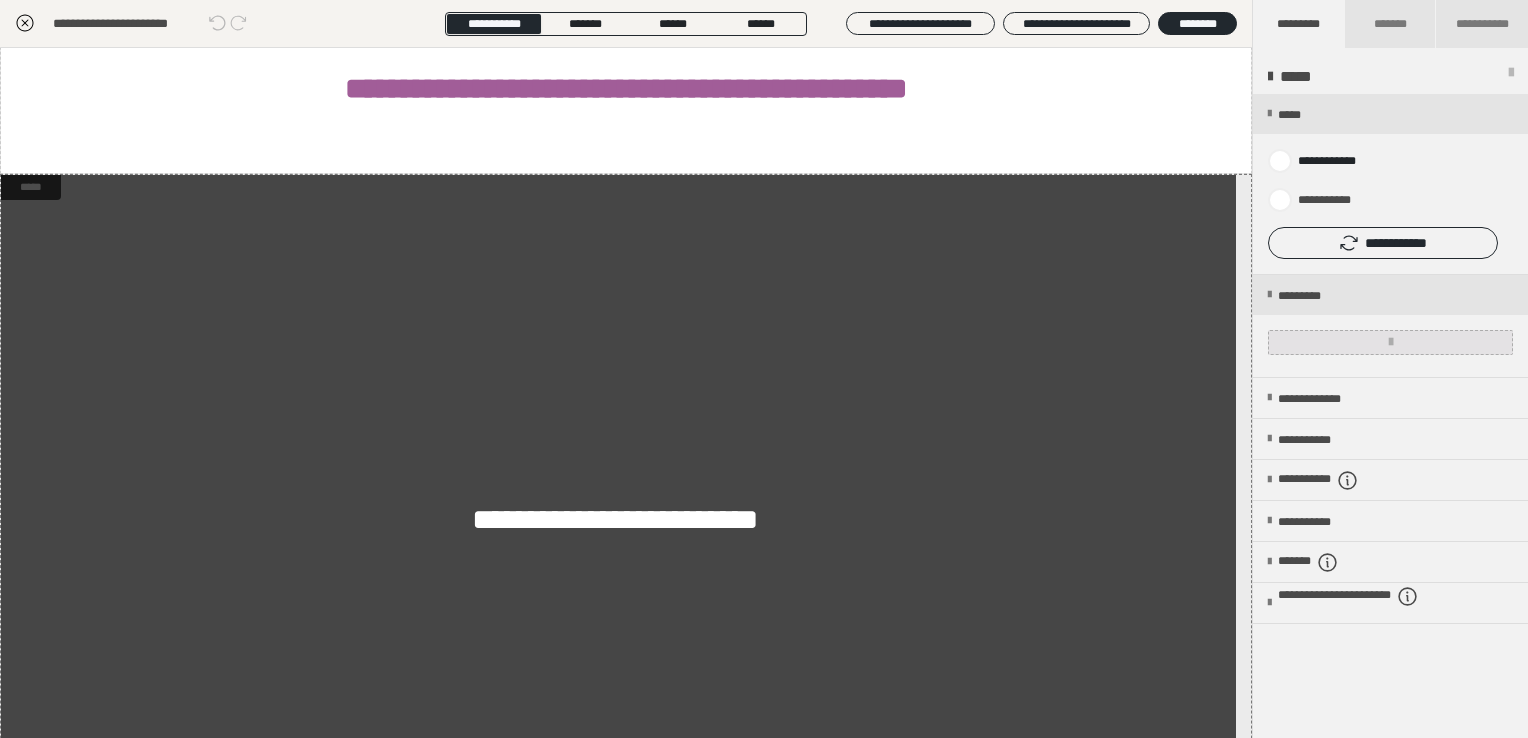 click at bounding box center (1390, 342) 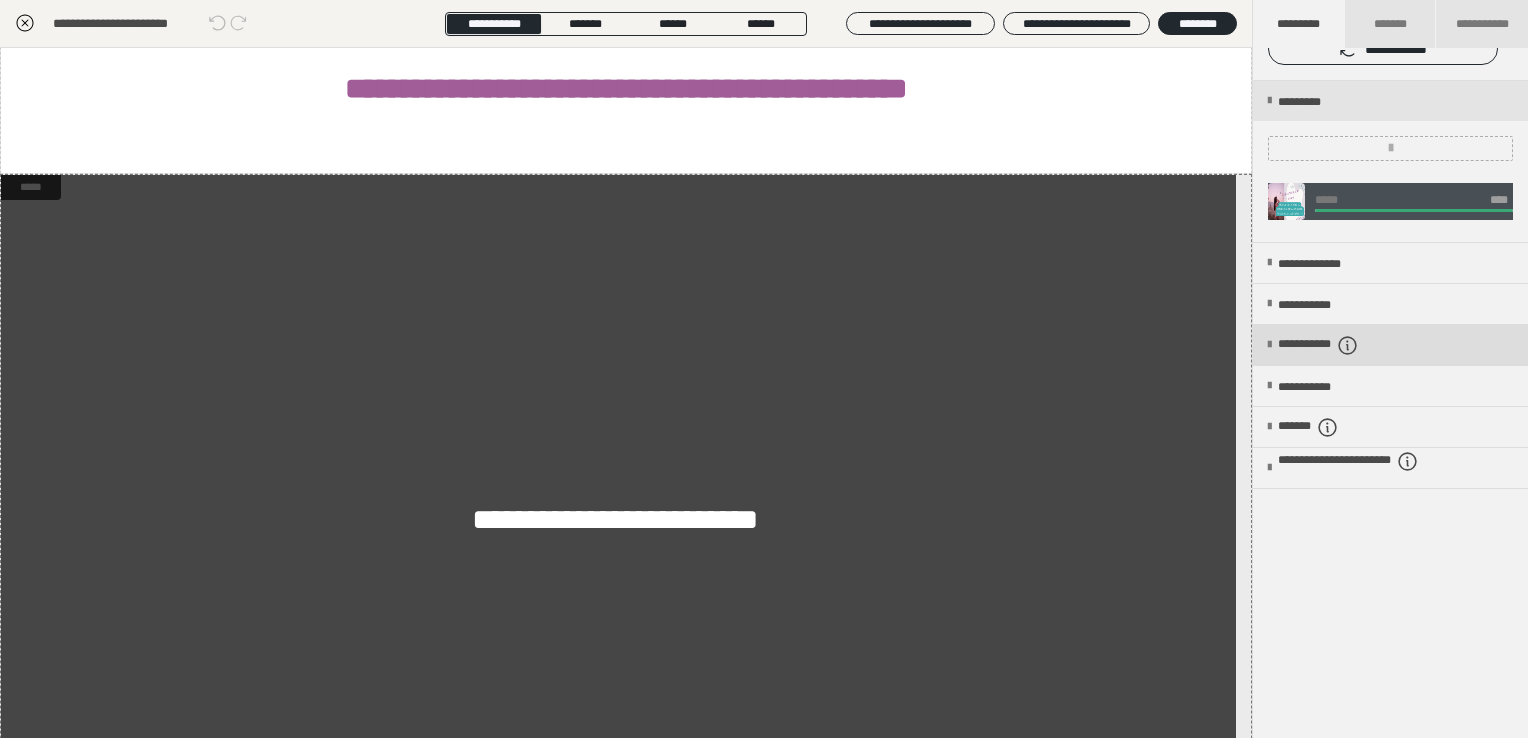 scroll, scrollTop: 188, scrollLeft: 0, axis: vertical 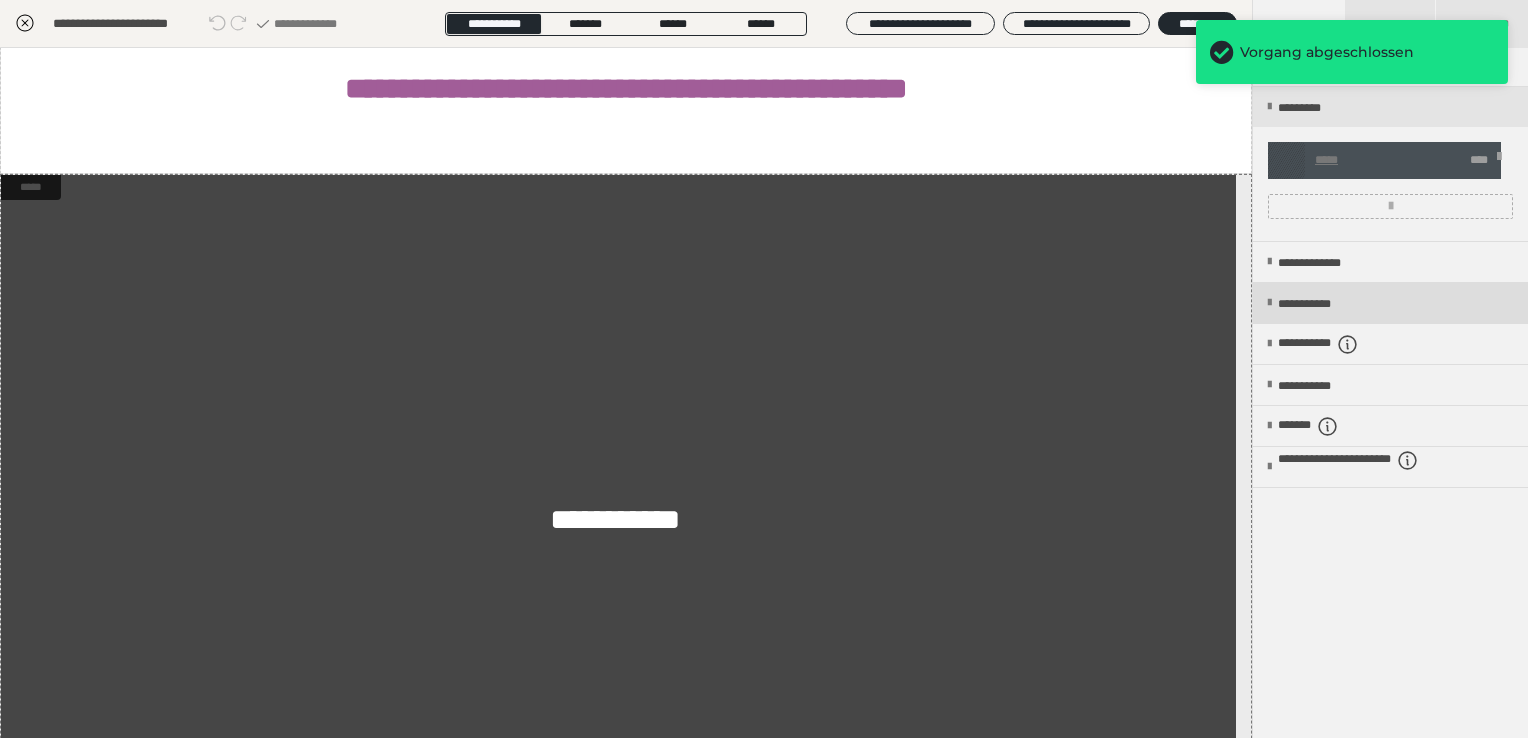 click on "**********" at bounding box center [1322, 304] 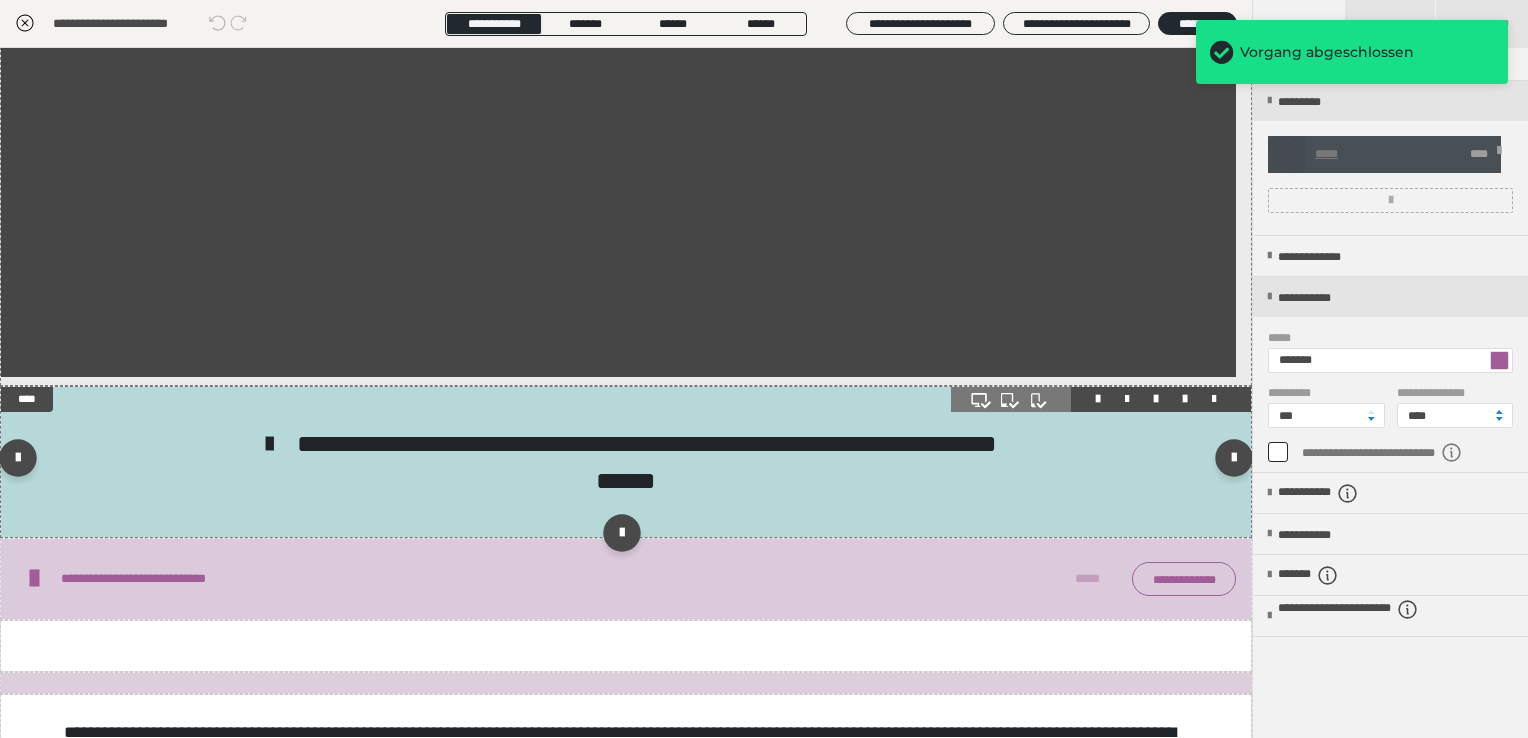 scroll, scrollTop: 1200, scrollLeft: 0, axis: vertical 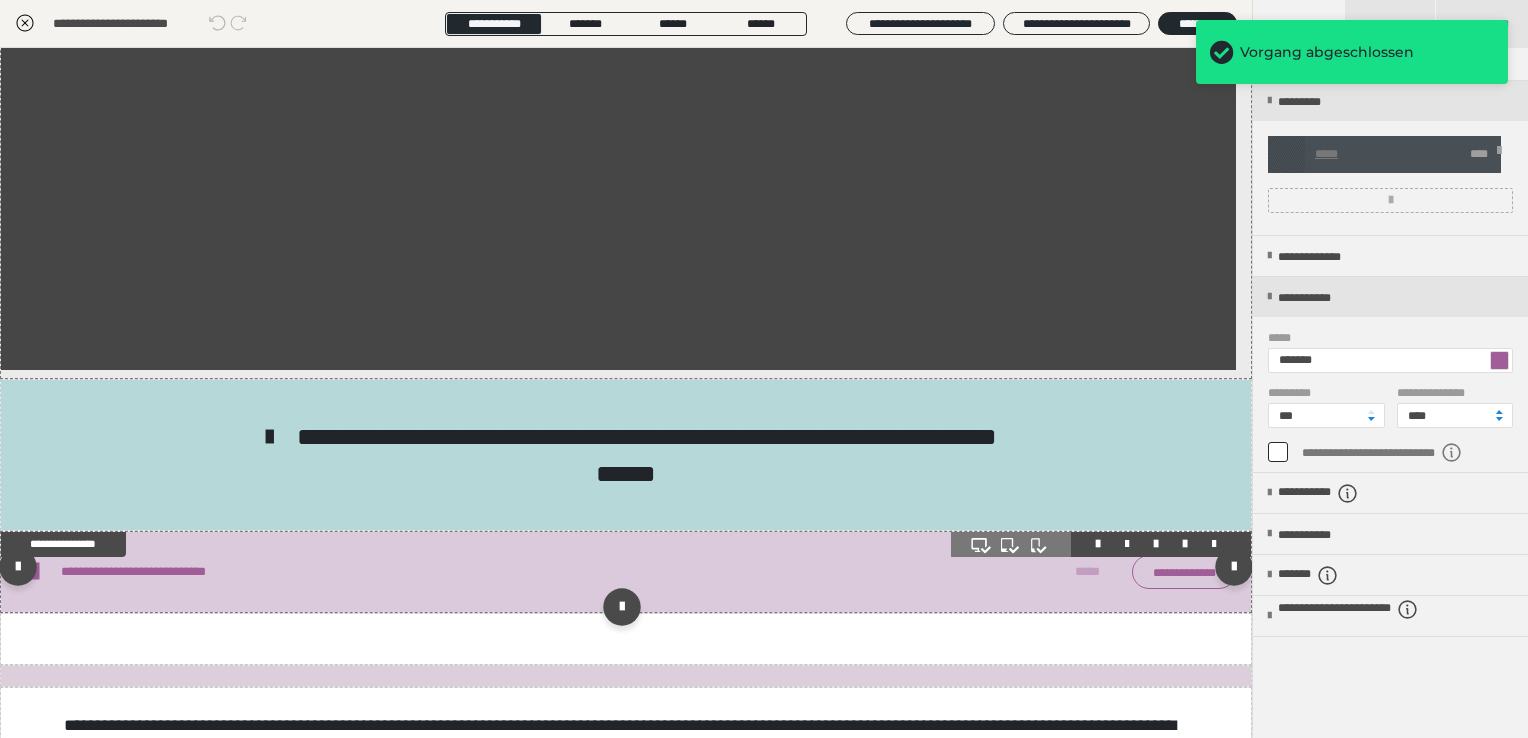 click on "**********" at bounding box center (586, 572) 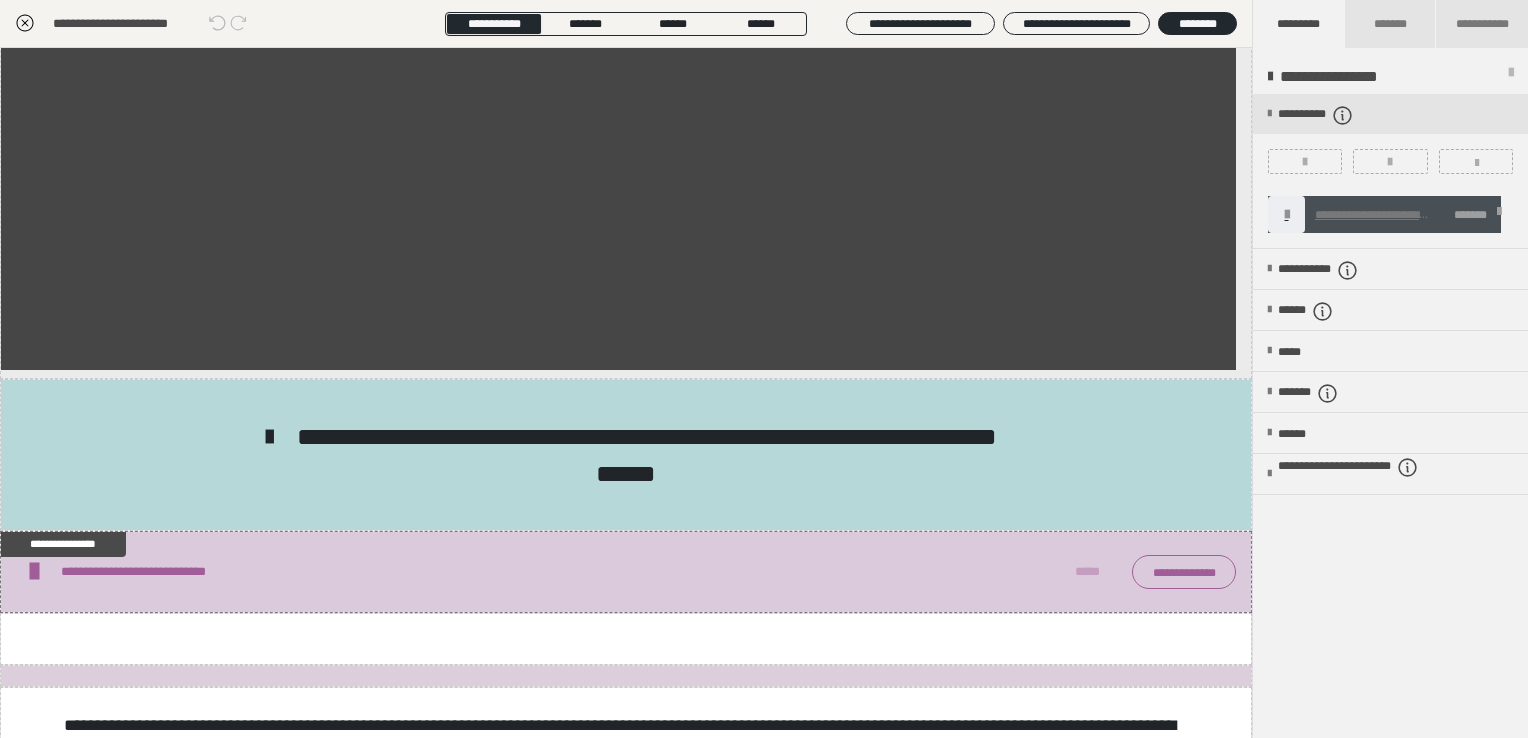 click at bounding box center [1499, 215] 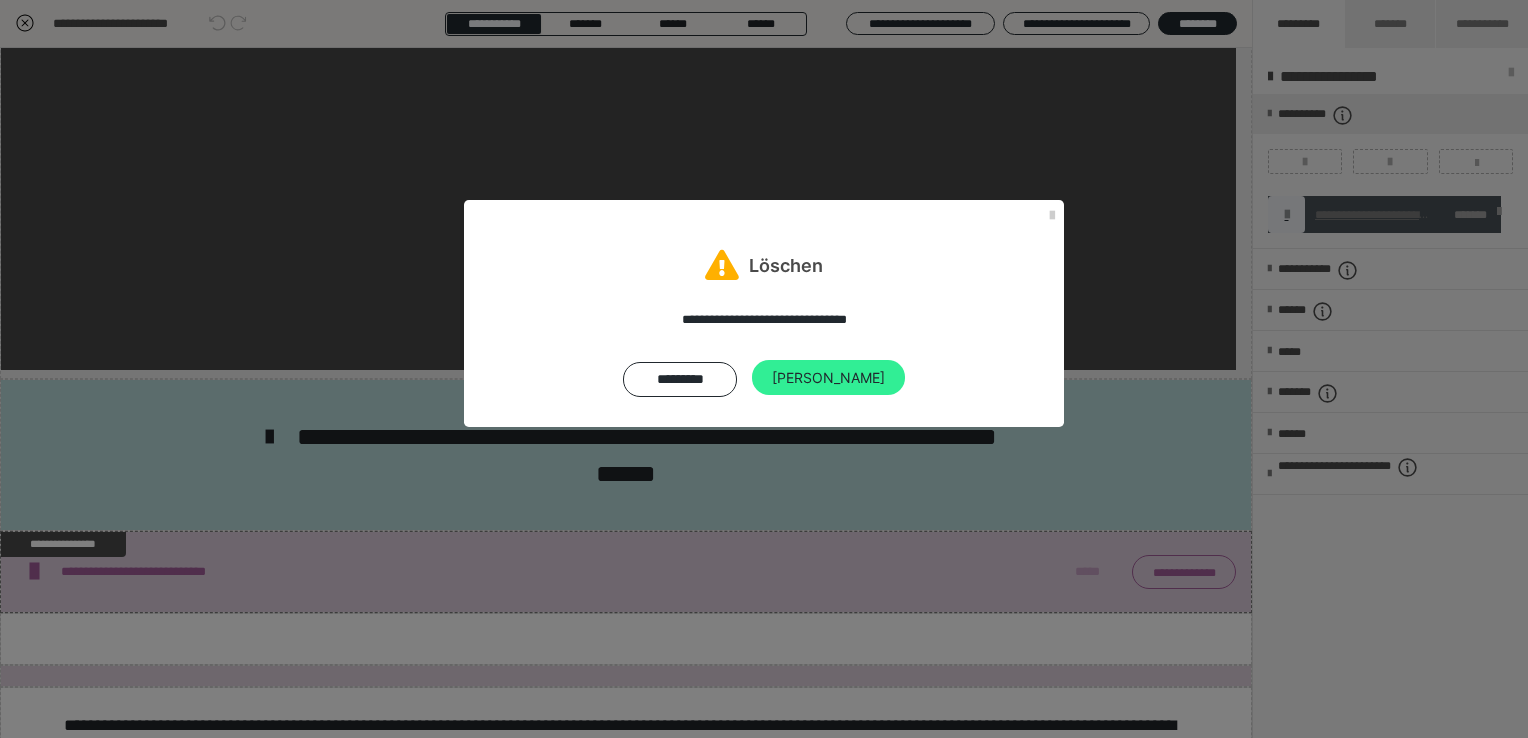 click on "[PERSON_NAME]" at bounding box center (828, 378) 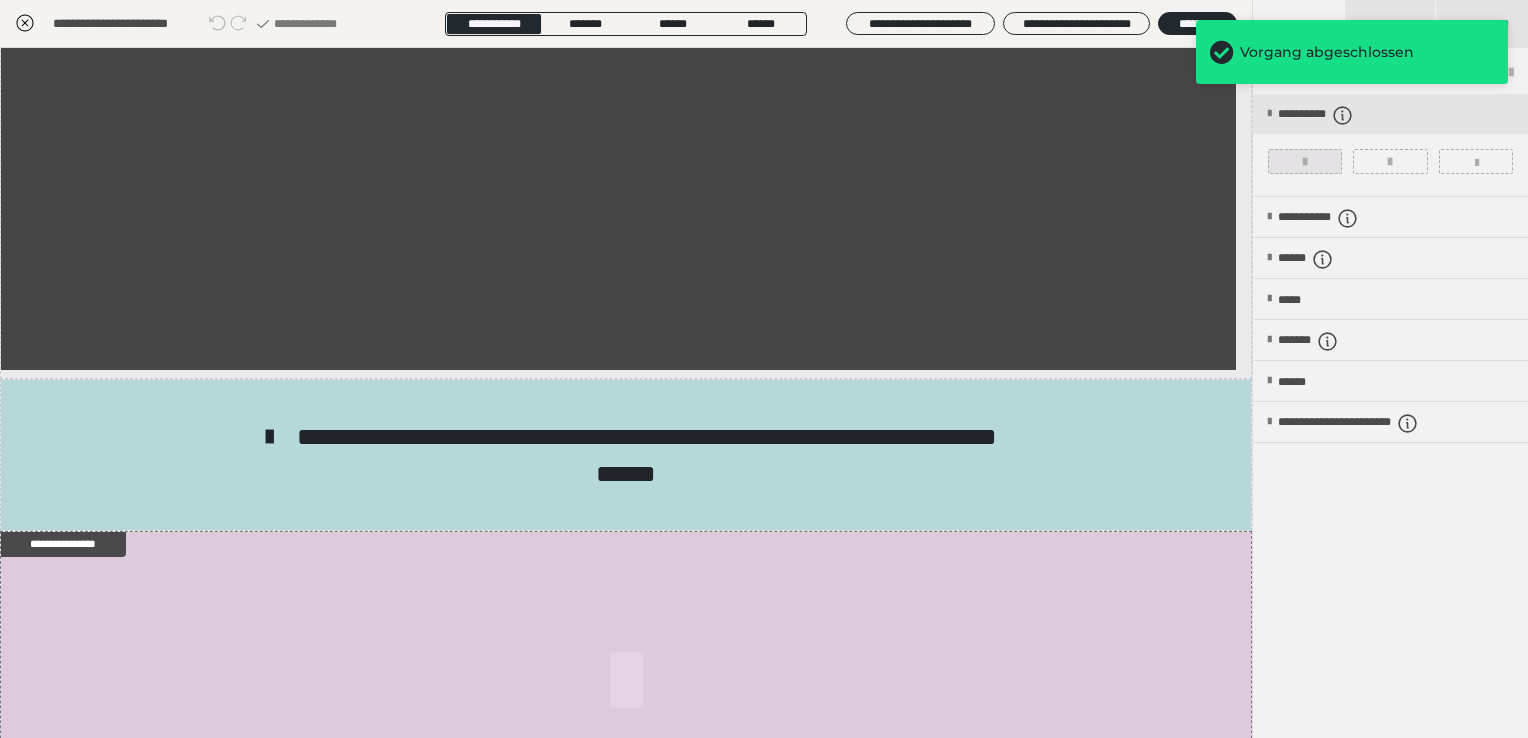 click at bounding box center [1305, 161] 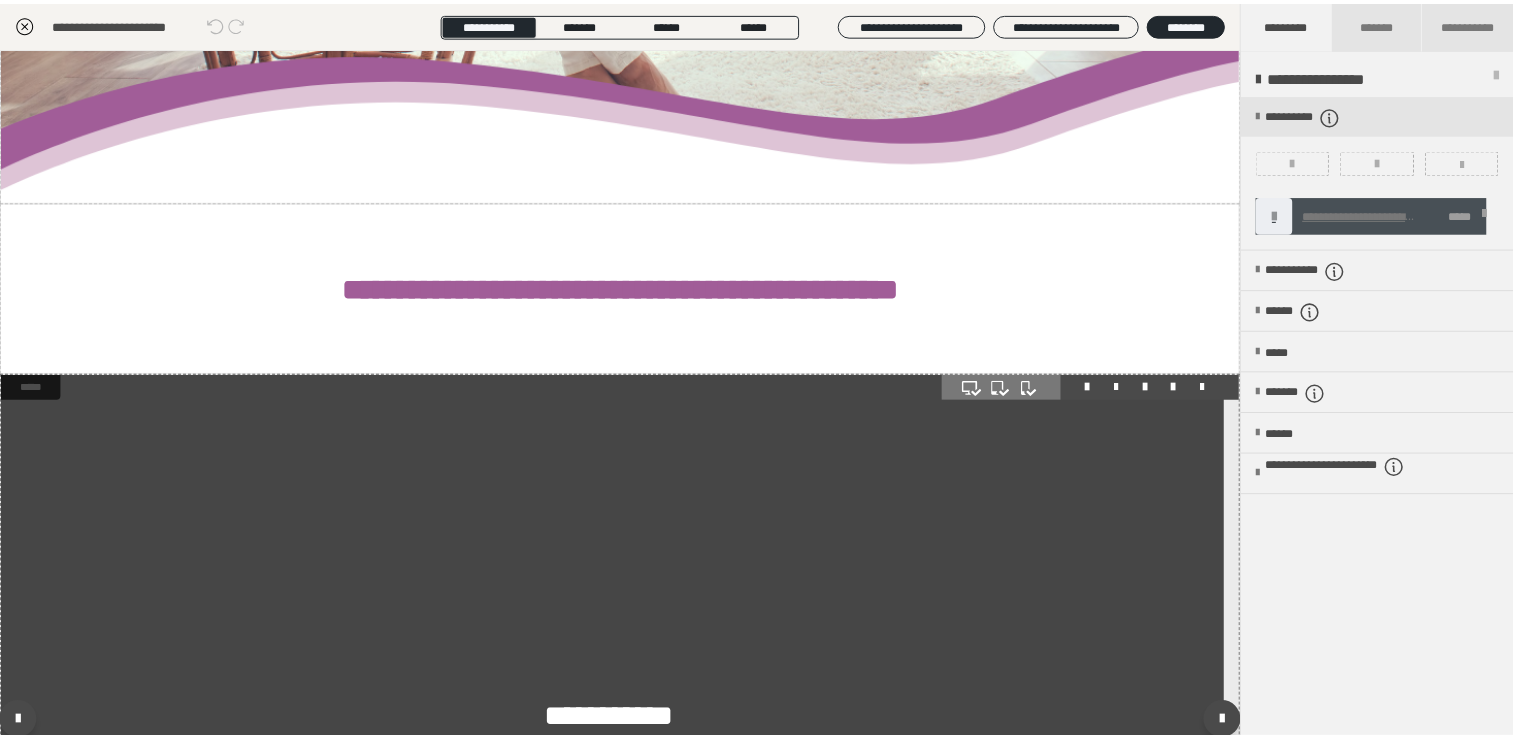 scroll, scrollTop: 400, scrollLeft: 0, axis: vertical 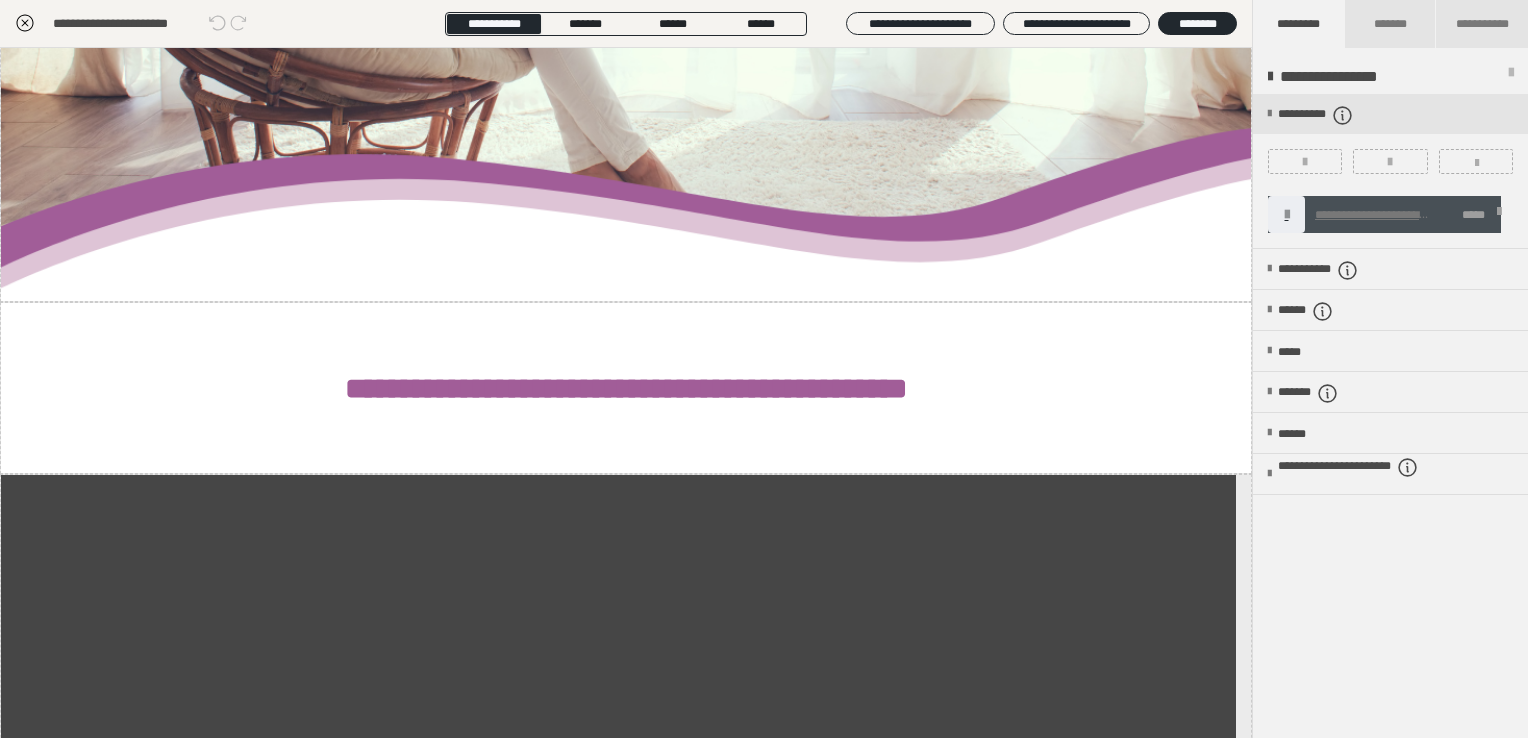 click 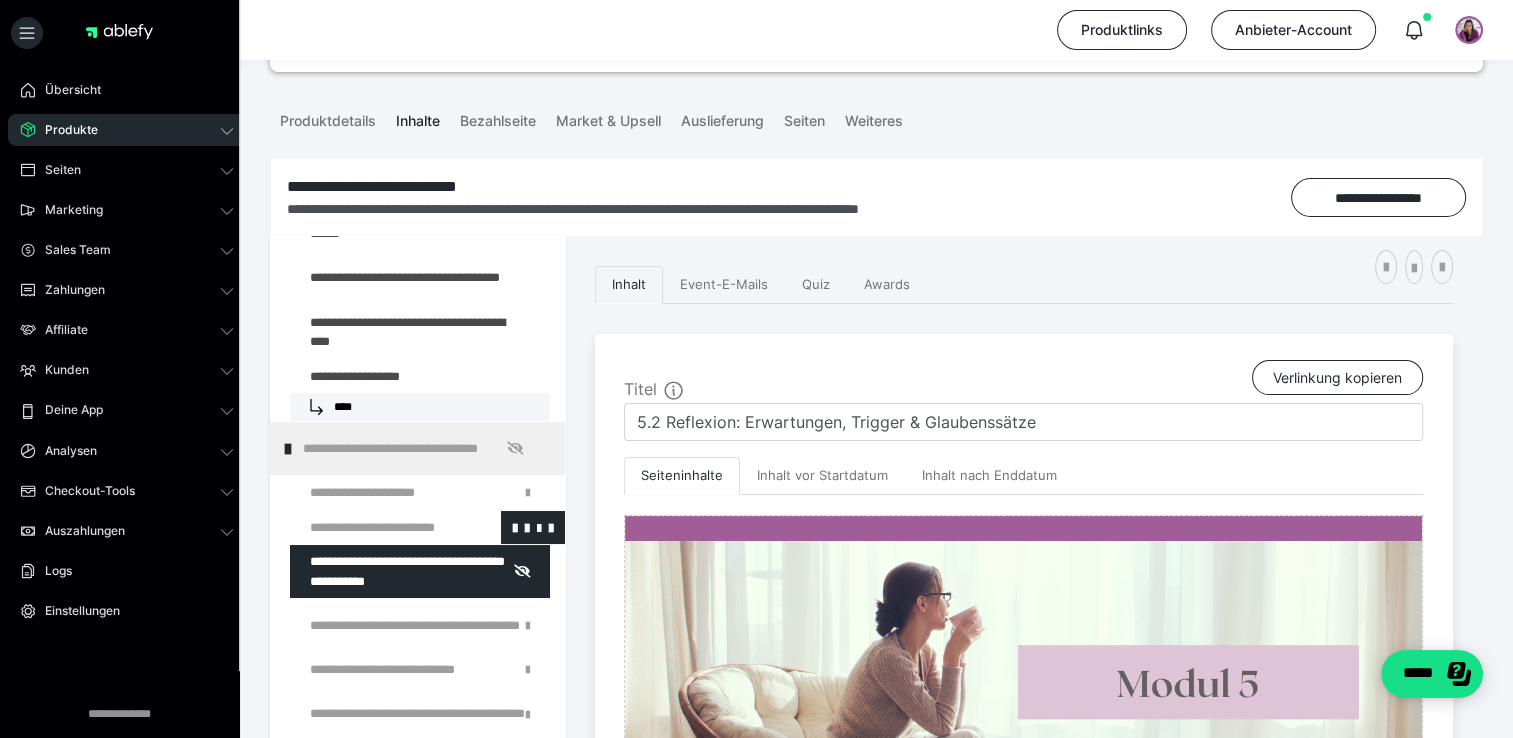 scroll, scrollTop: 200, scrollLeft: 0, axis: vertical 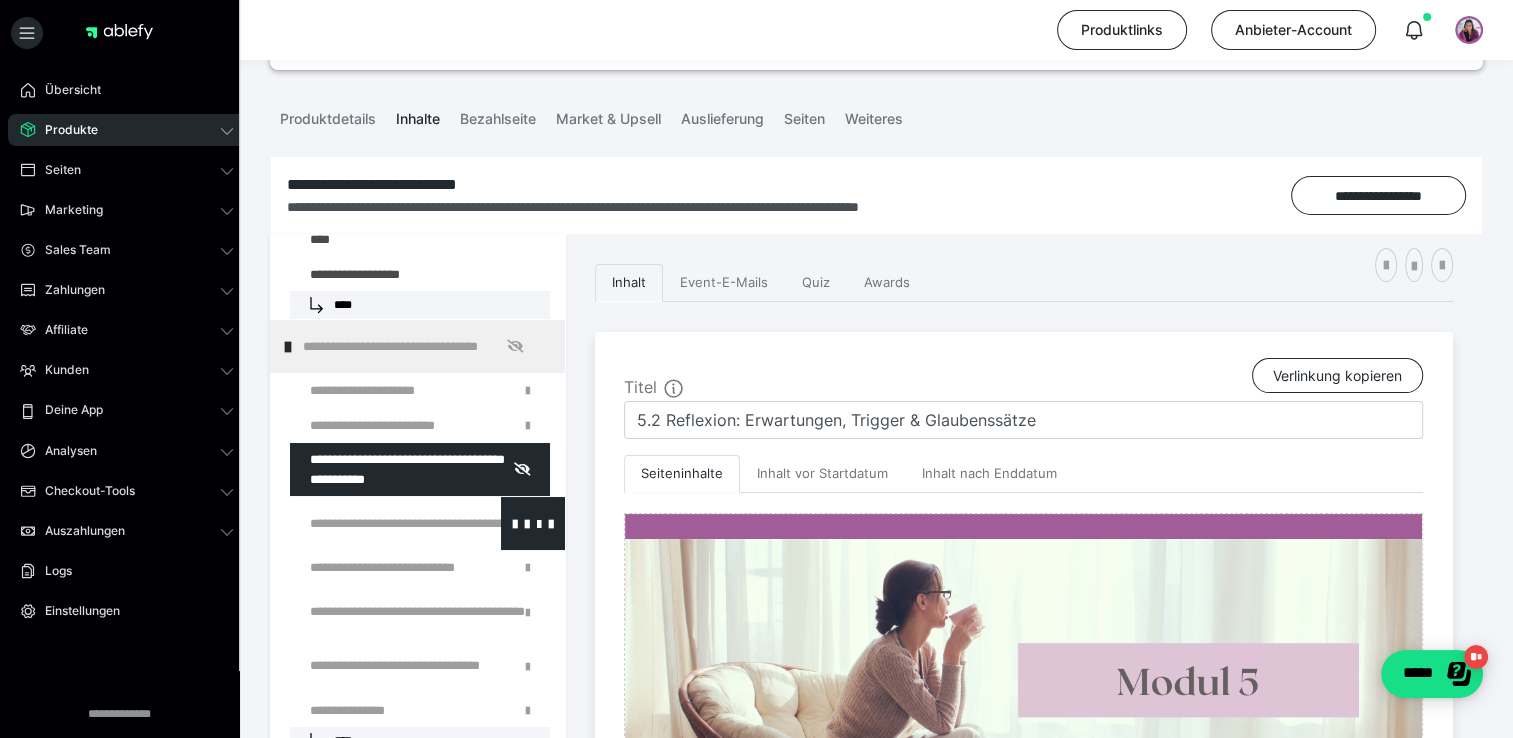 click at bounding box center [375, 523] 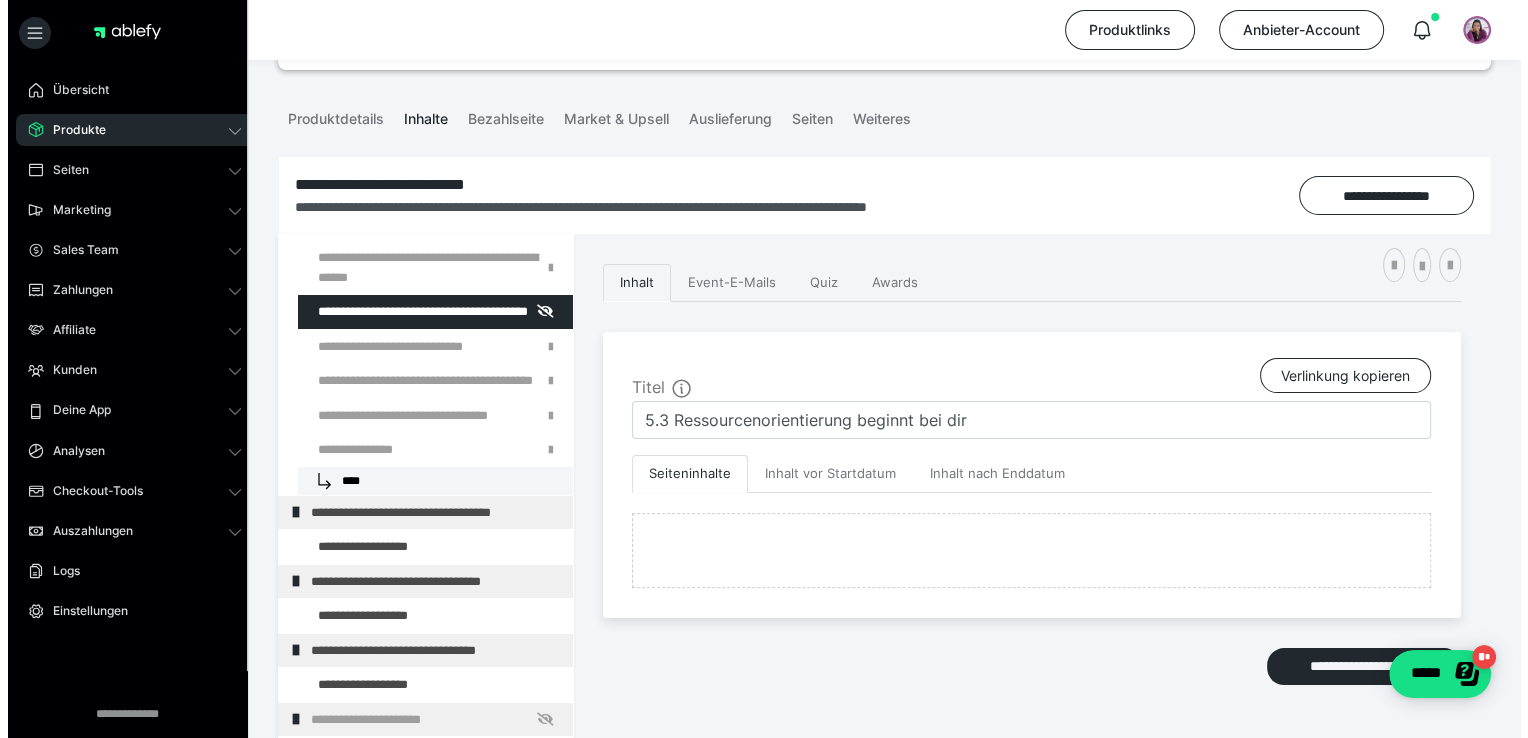 scroll, scrollTop: 300, scrollLeft: 0, axis: vertical 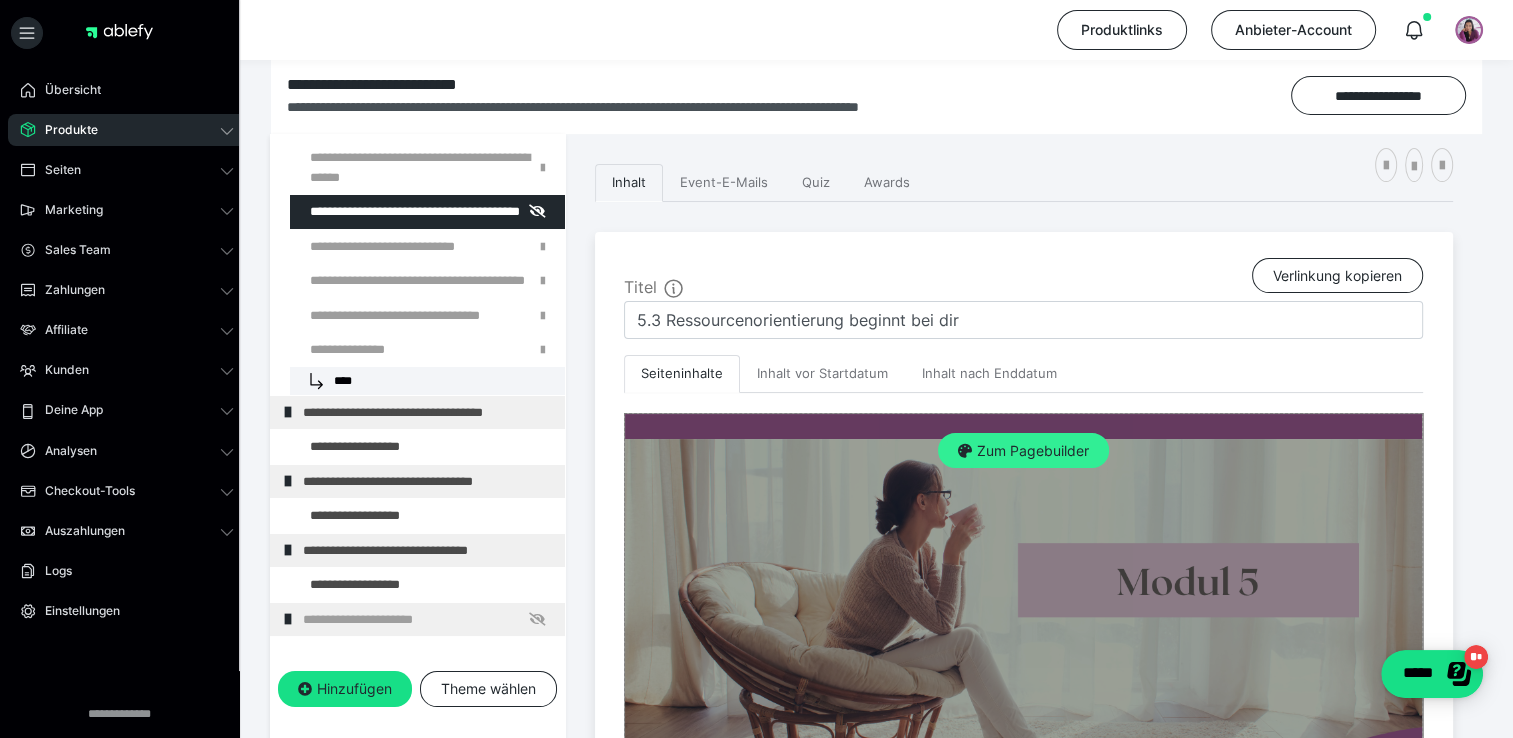 click on "Zum Pagebuilder" at bounding box center (1023, 451) 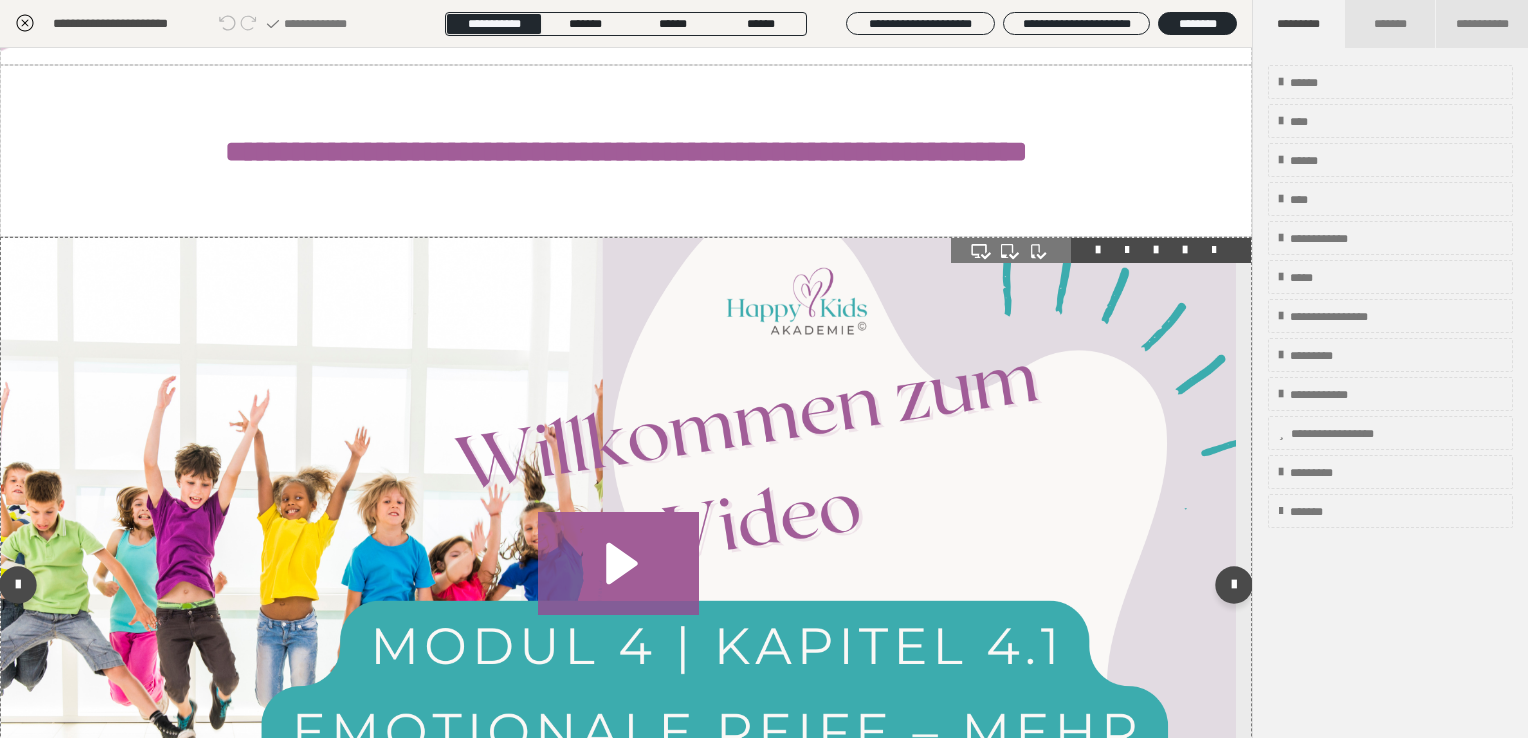 scroll, scrollTop: 500, scrollLeft: 0, axis: vertical 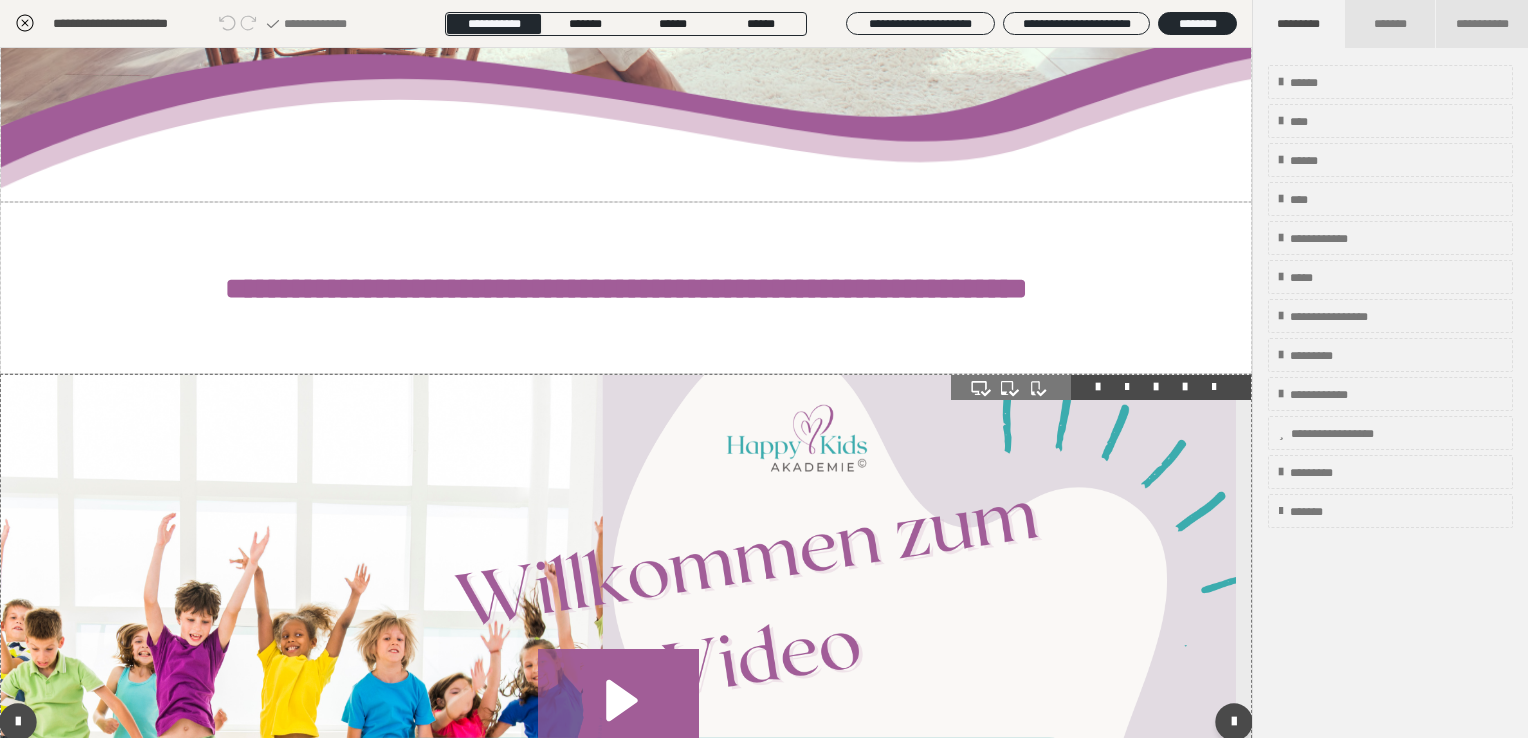 click at bounding box center (618, 722) 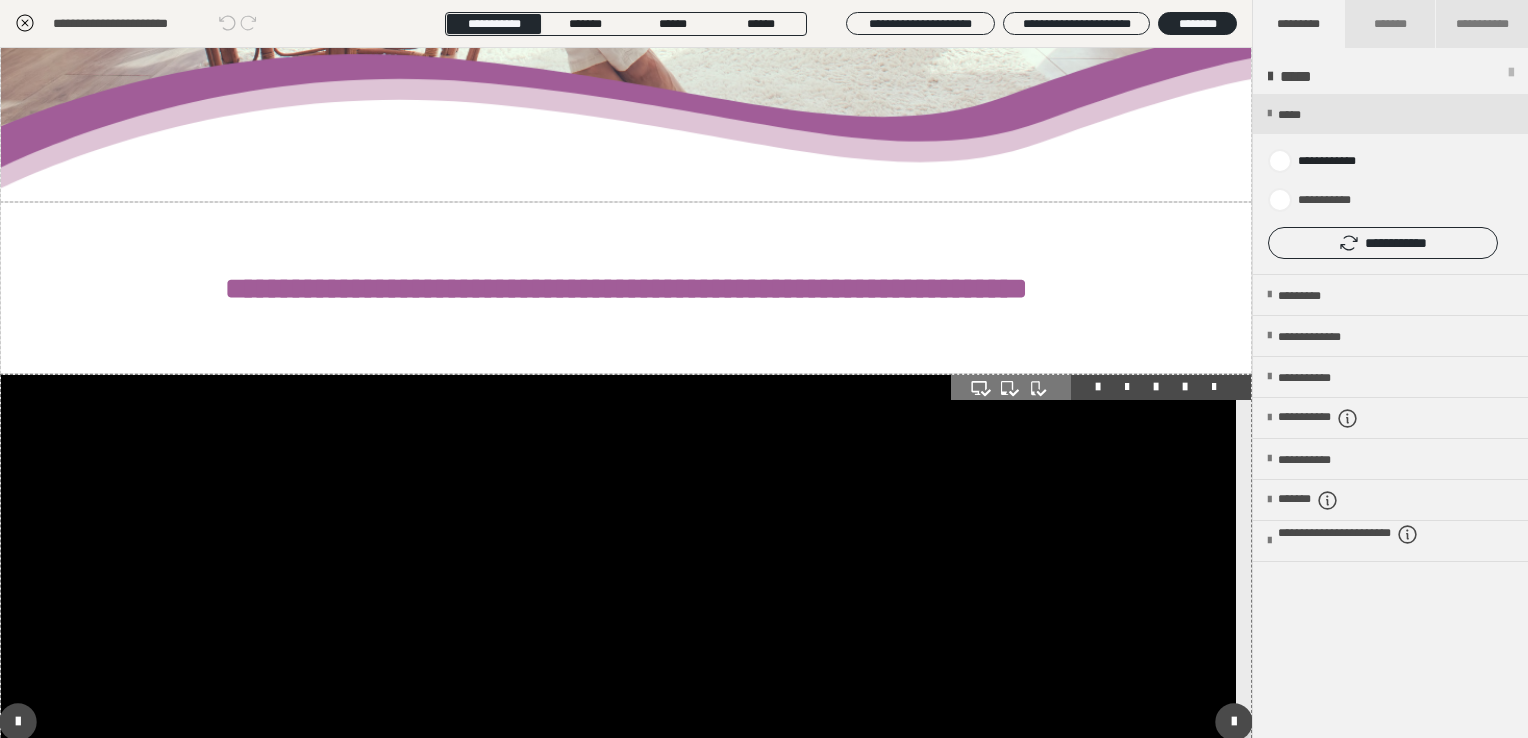click at bounding box center (618, 722) 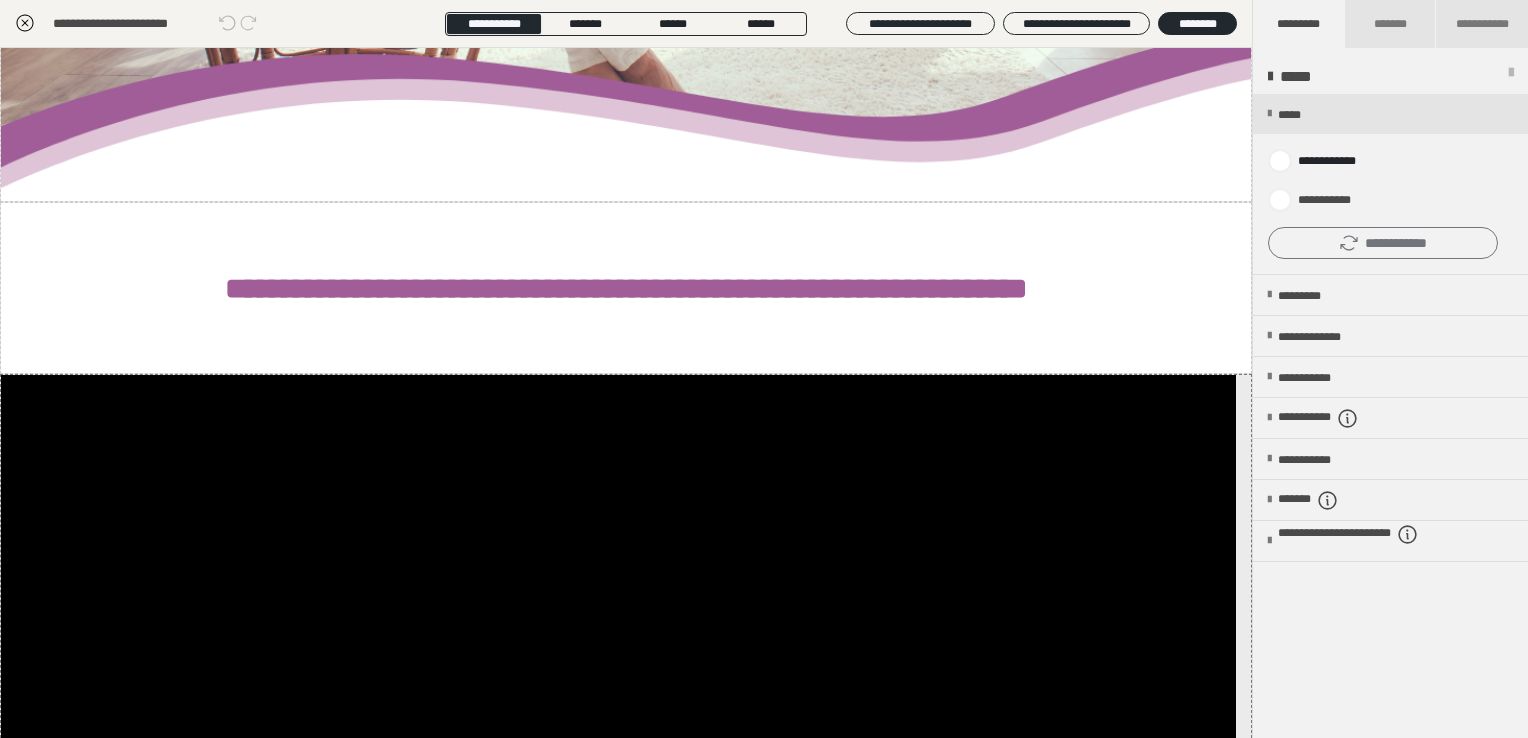 click on "**********" at bounding box center (1383, 243) 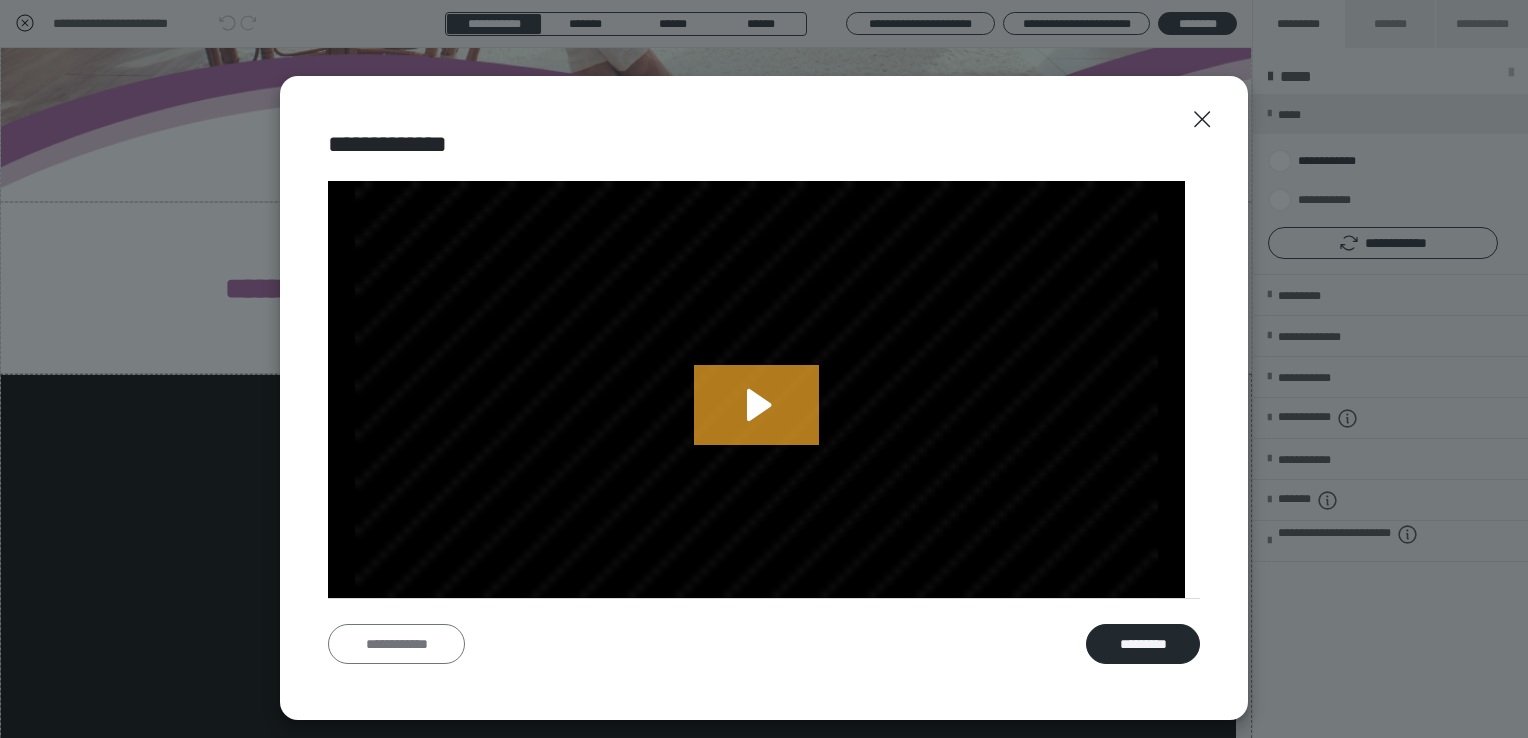 click on "**********" at bounding box center (396, 644) 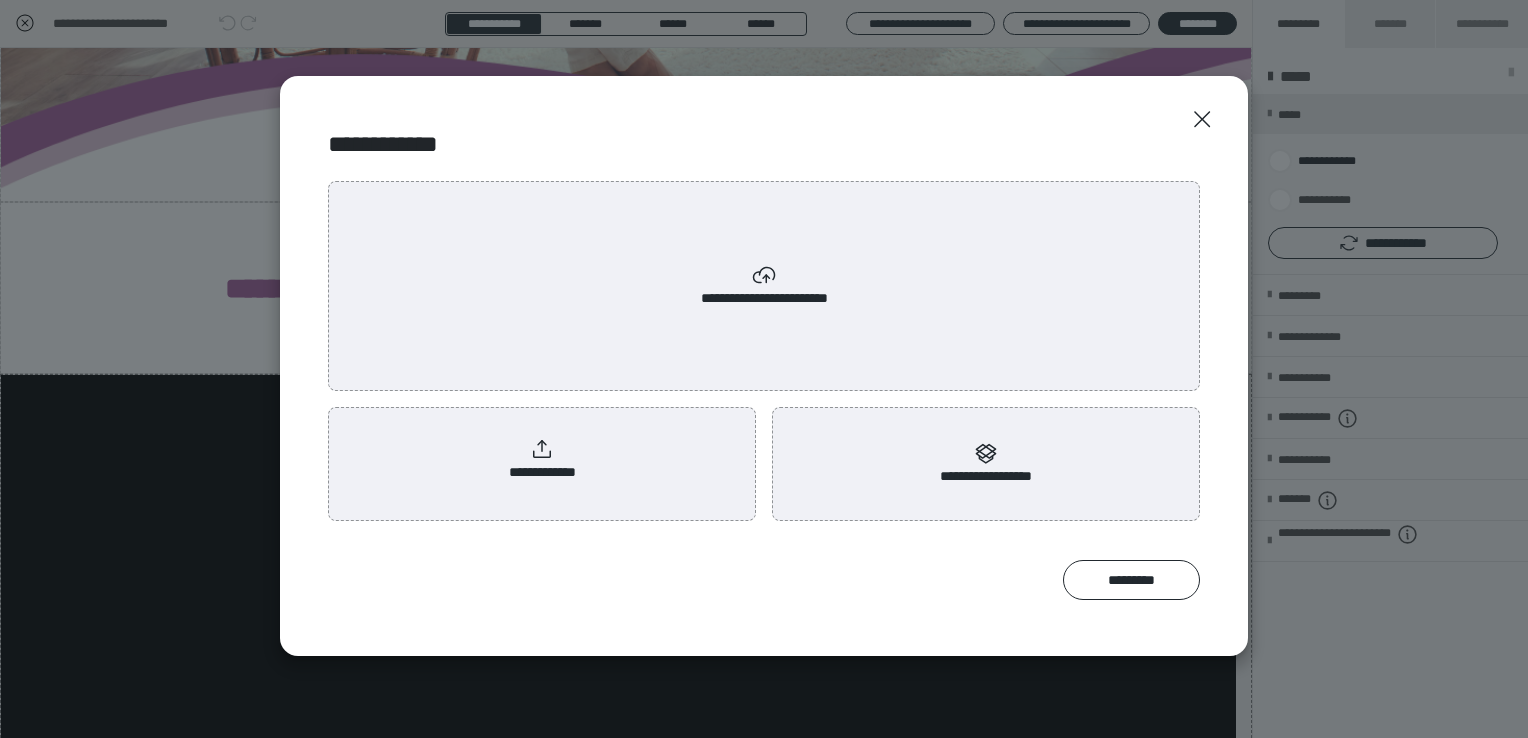 scroll, scrollTop: 0, scrollLeft: 0, axis: both 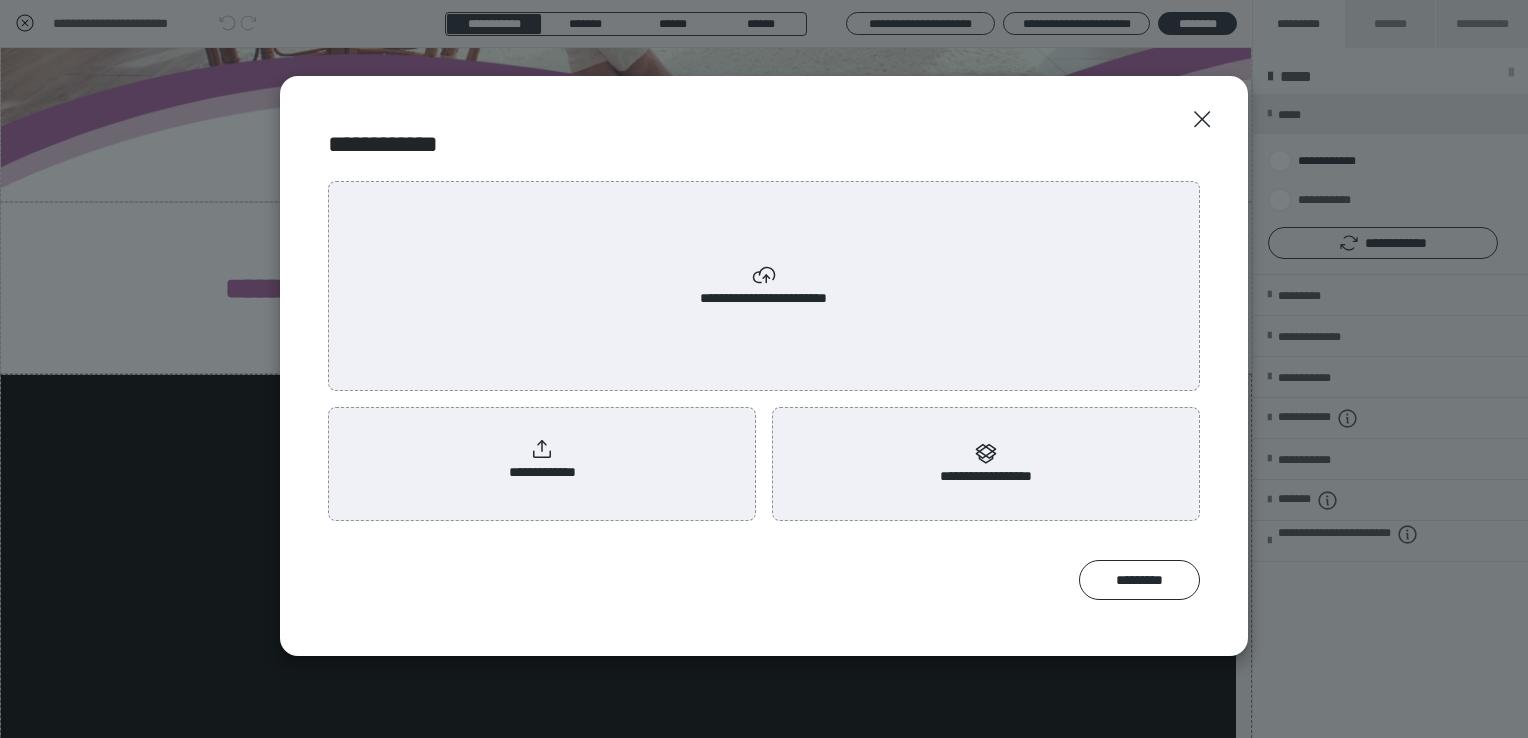 radio on "****" 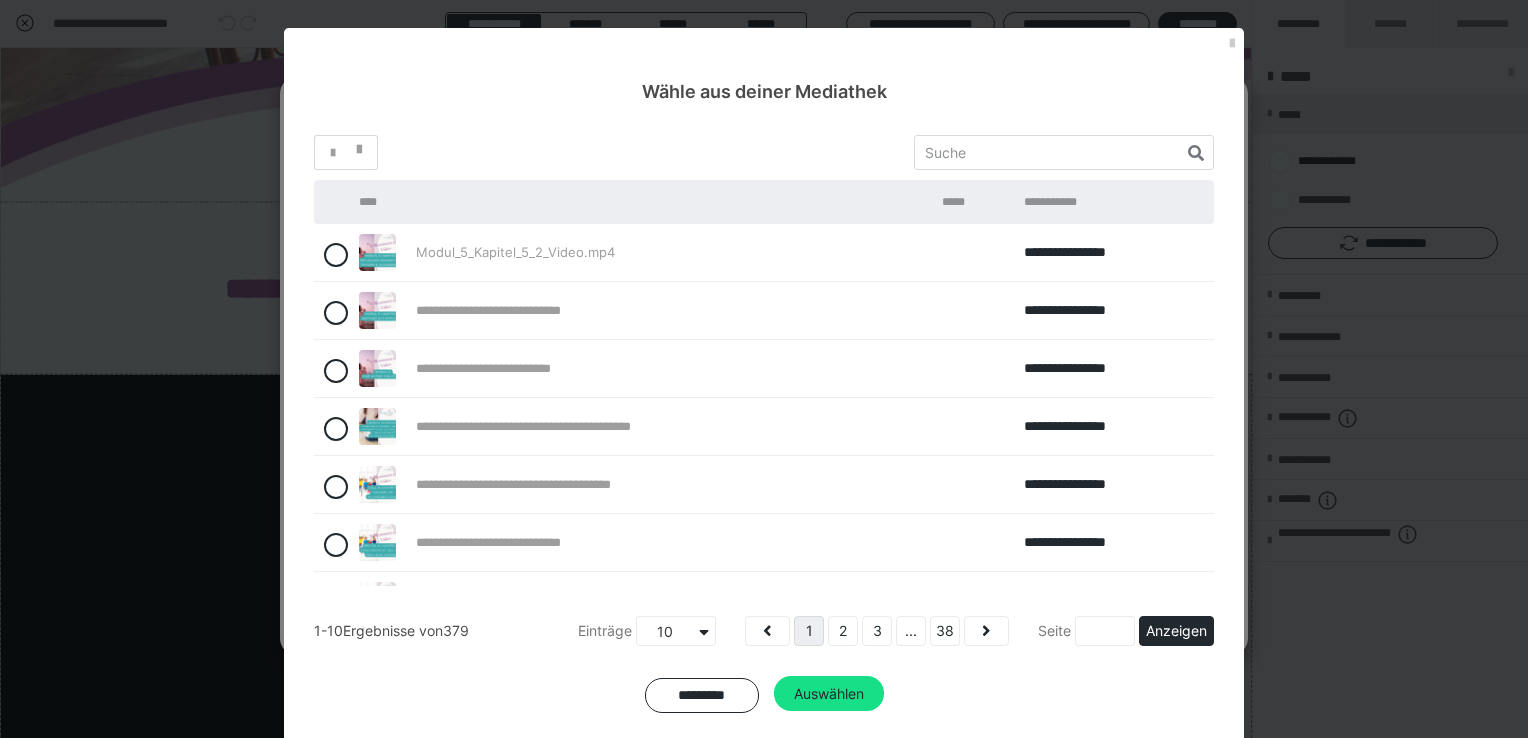 click on "**********" at bounding box center (764, 514) 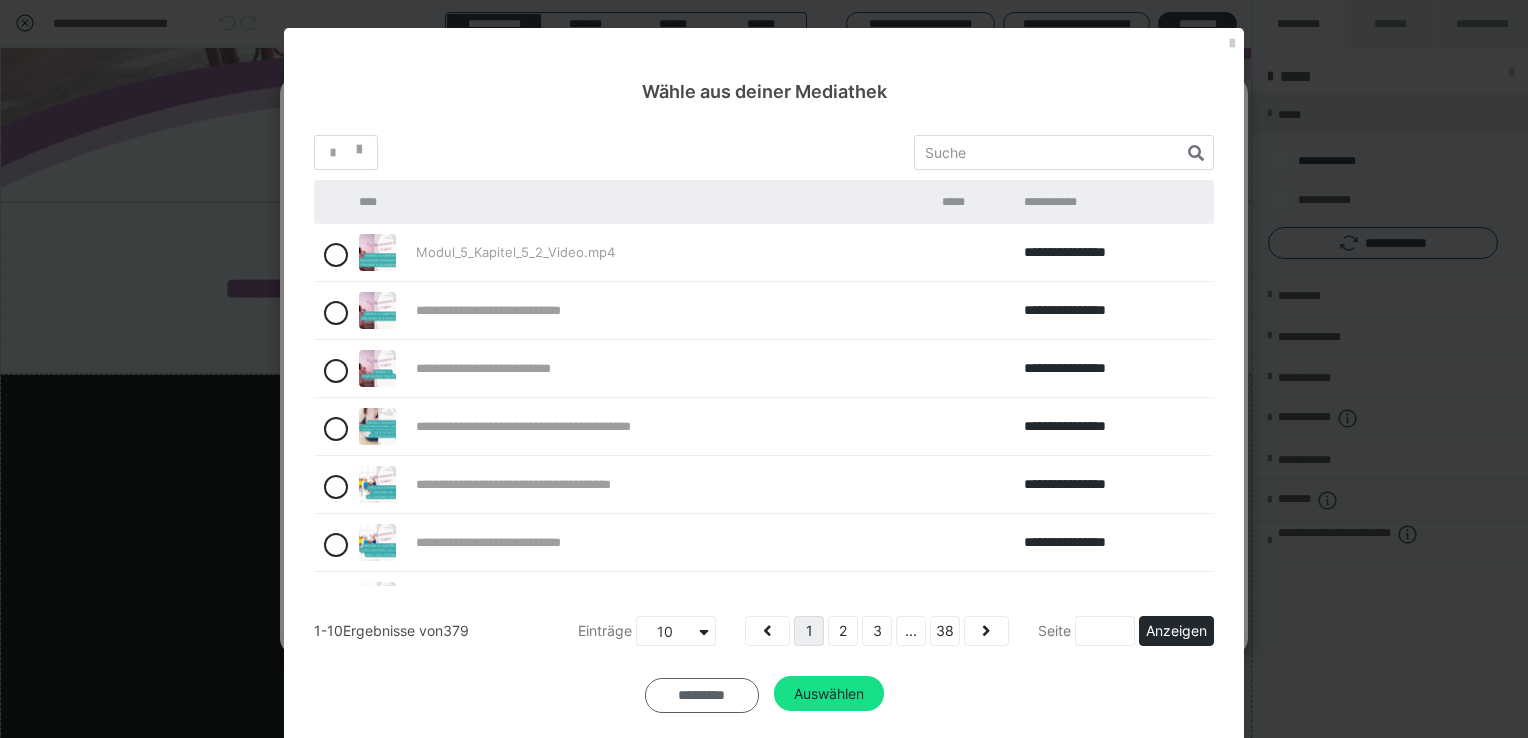 click on "*********" at bounding box center (702, 695) 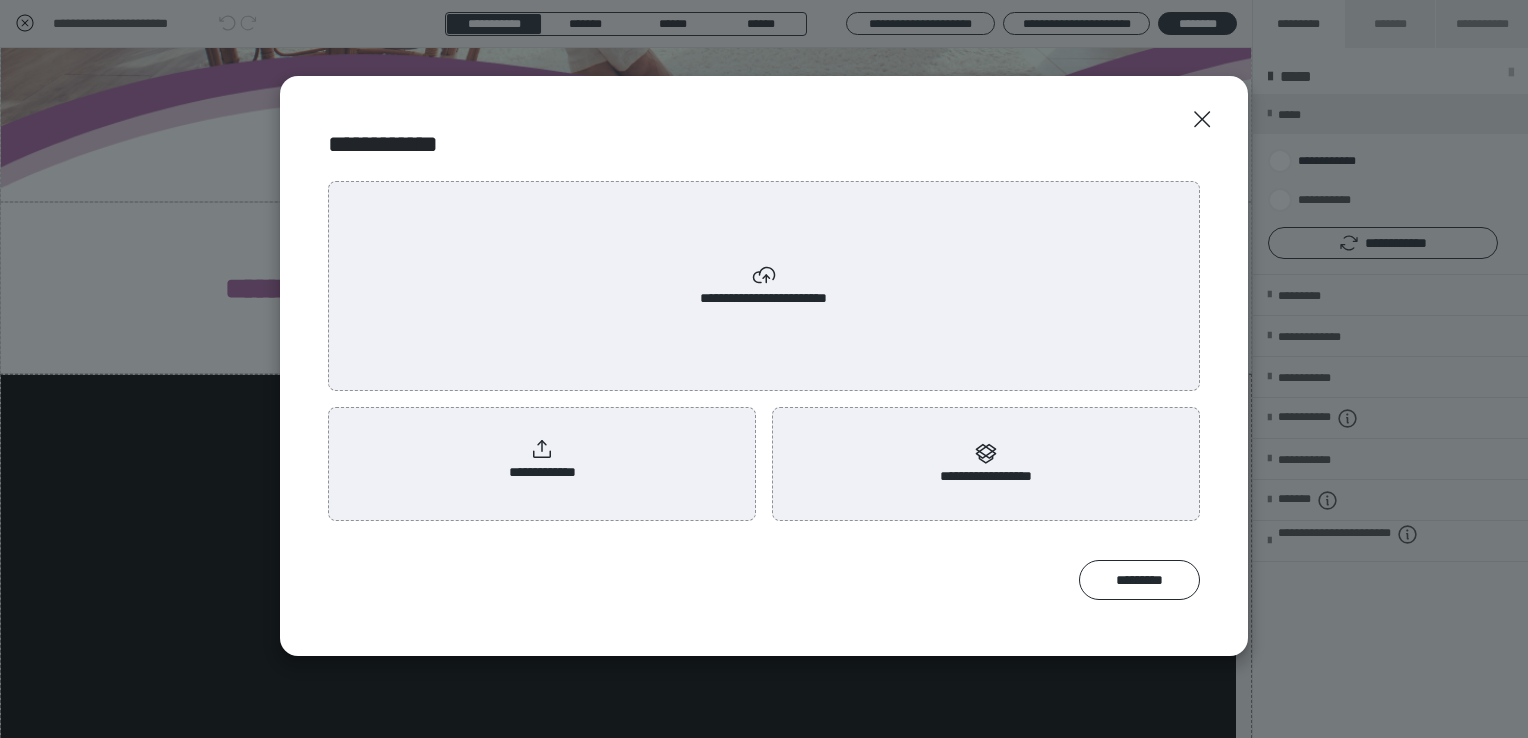 click on "**********" at bounding box center [542, 460] 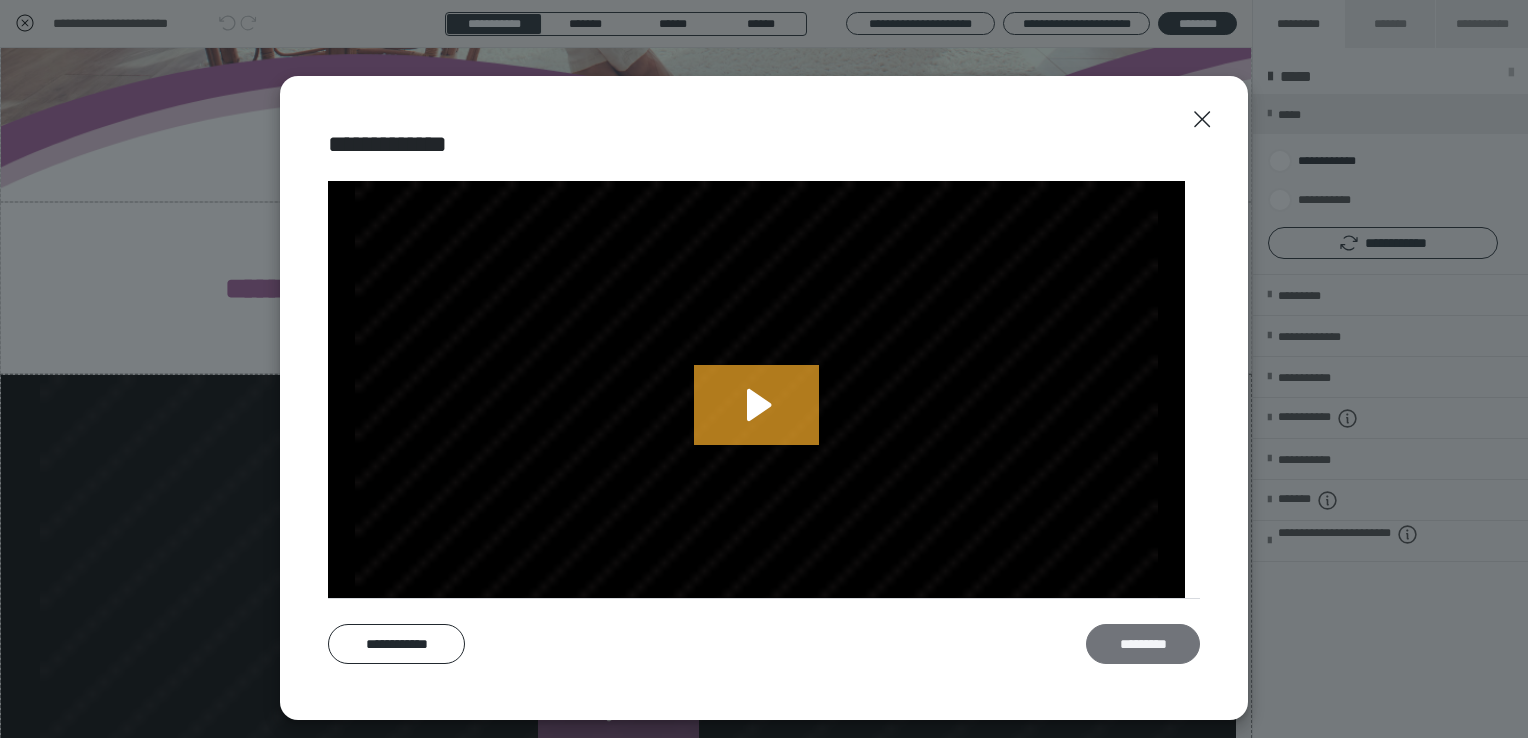 click on "*********" at bounding box center [1143, 644] 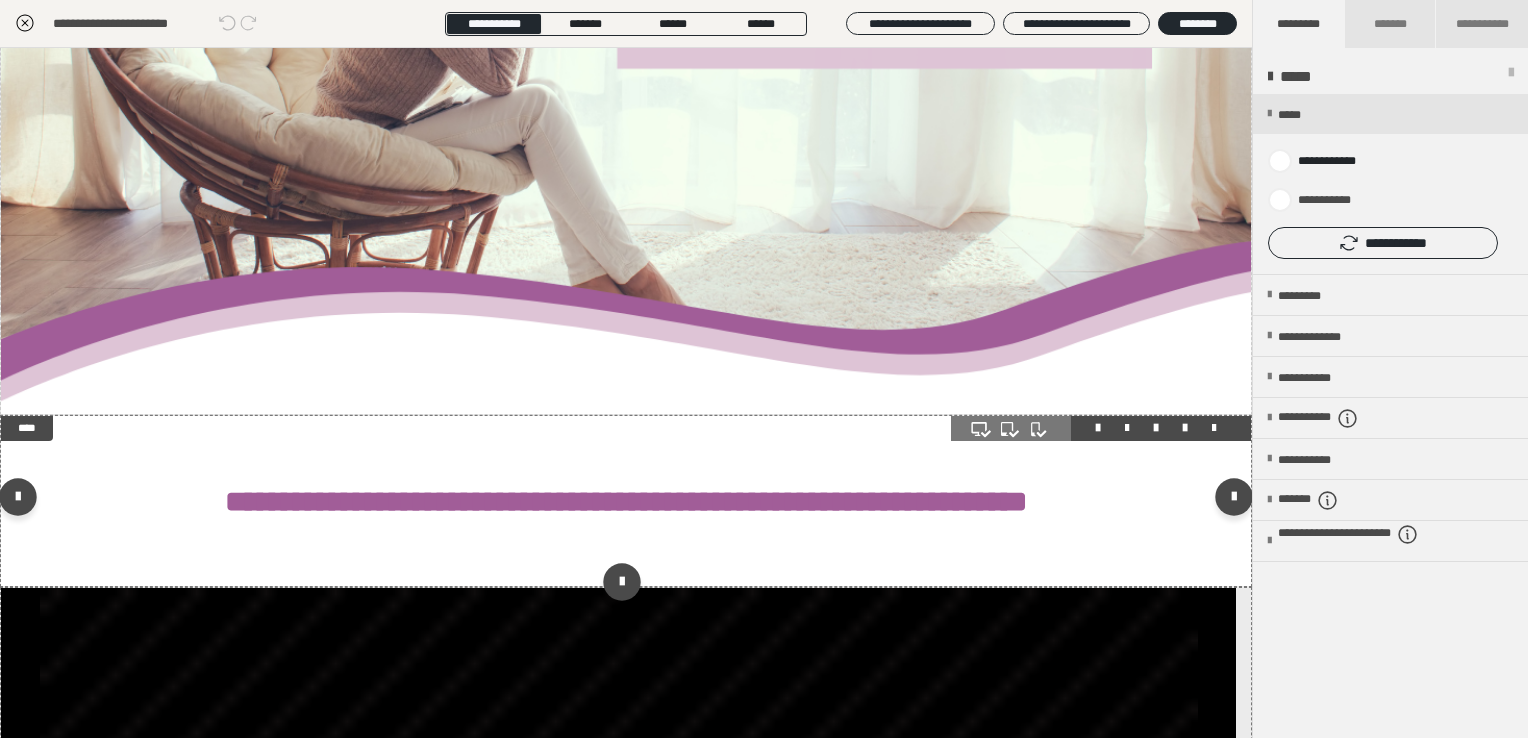 scroll, scrollTop: 300, scrollLeft: 0, axis: vertical 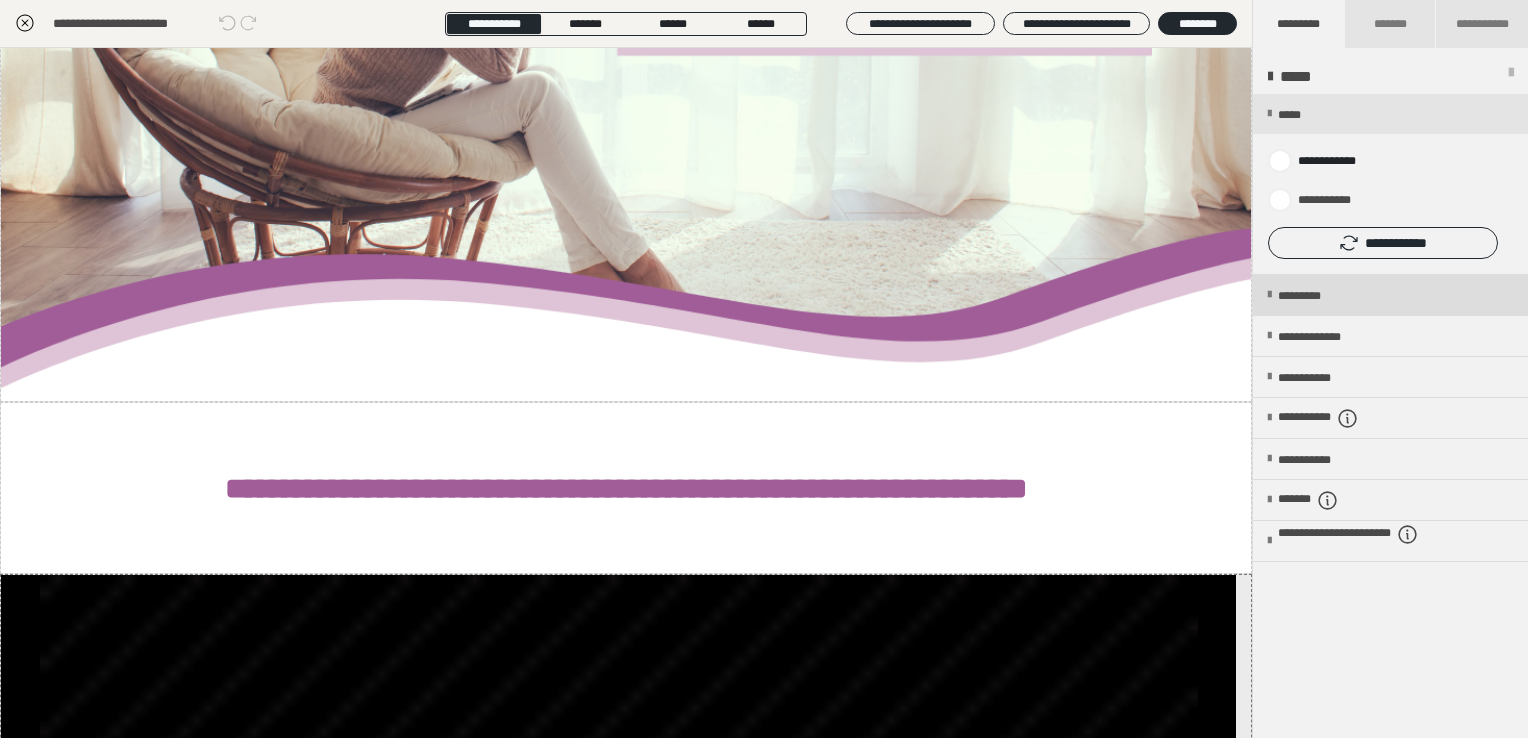click on "*********" at bounding box center (1316, 296) 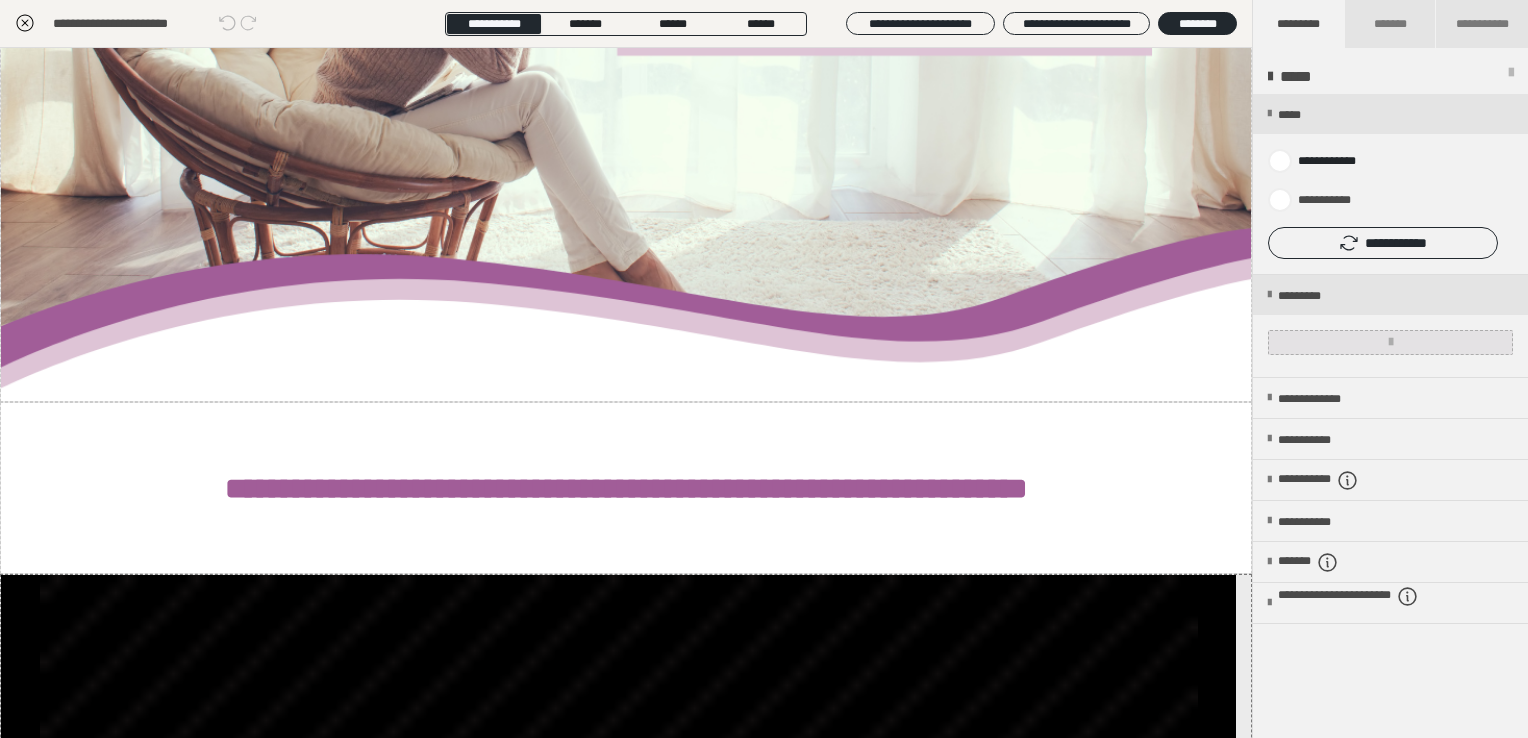 click at bounding box center [1390, 342] 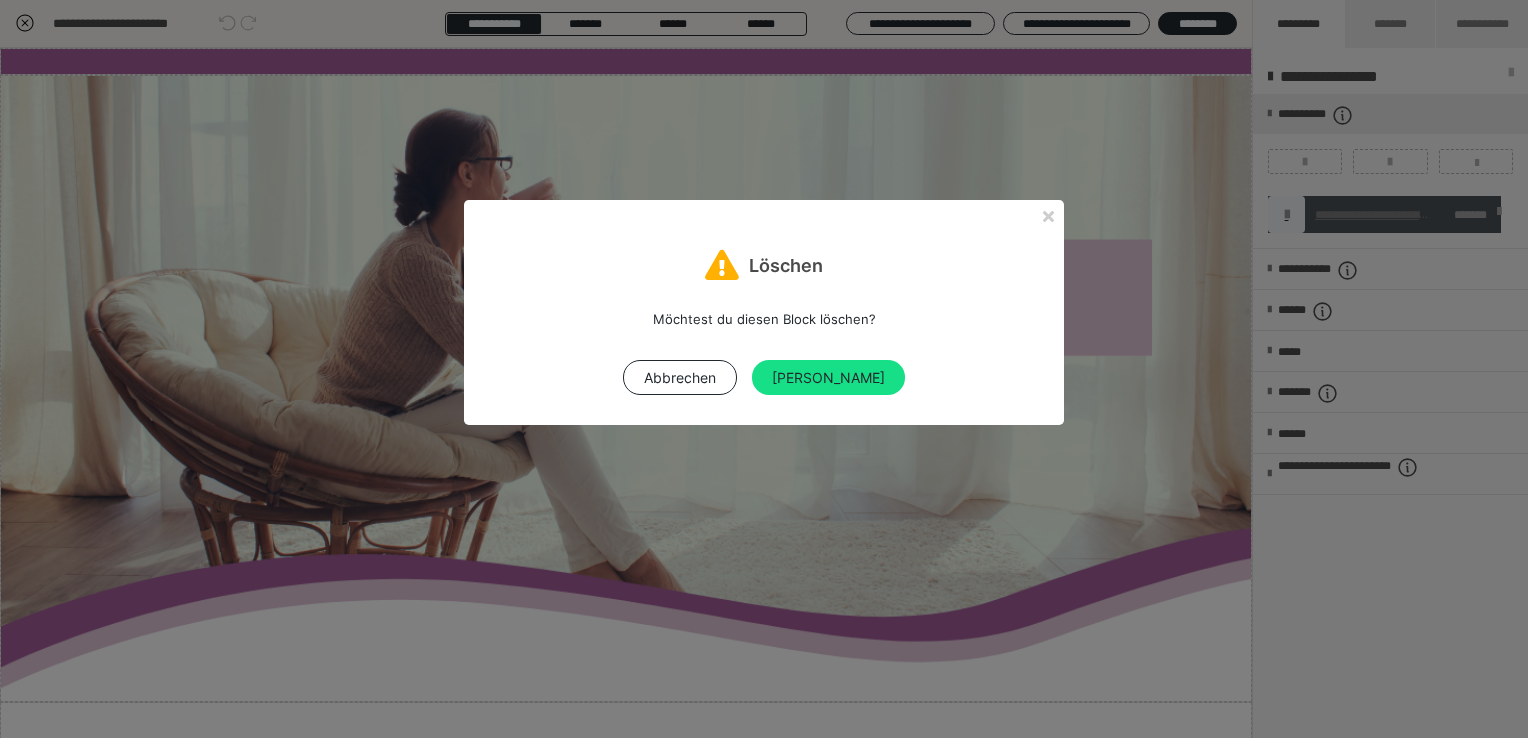 scroll, scrollTop: 0, scrollLeft: 0, axis: both 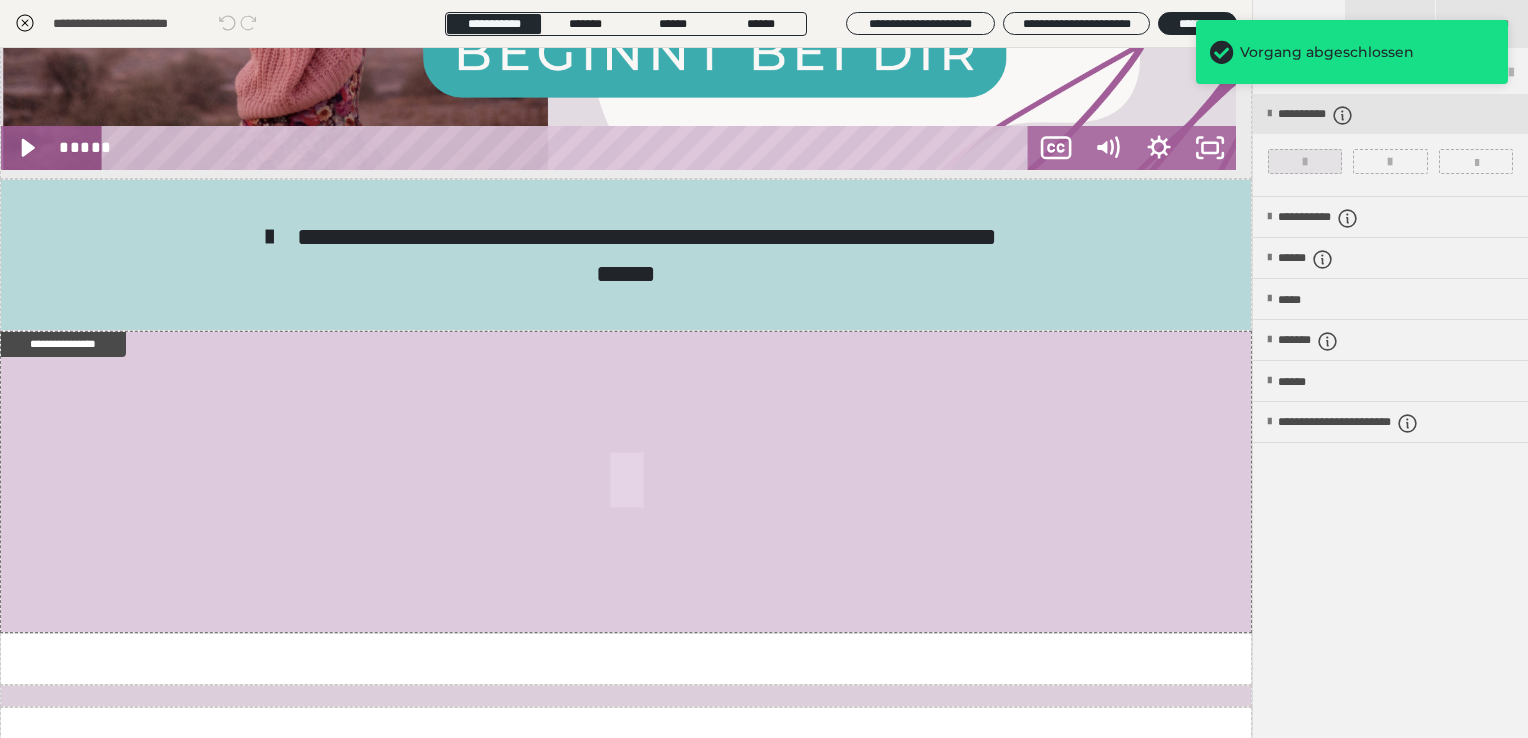 click at bounding box center [1305, 161] 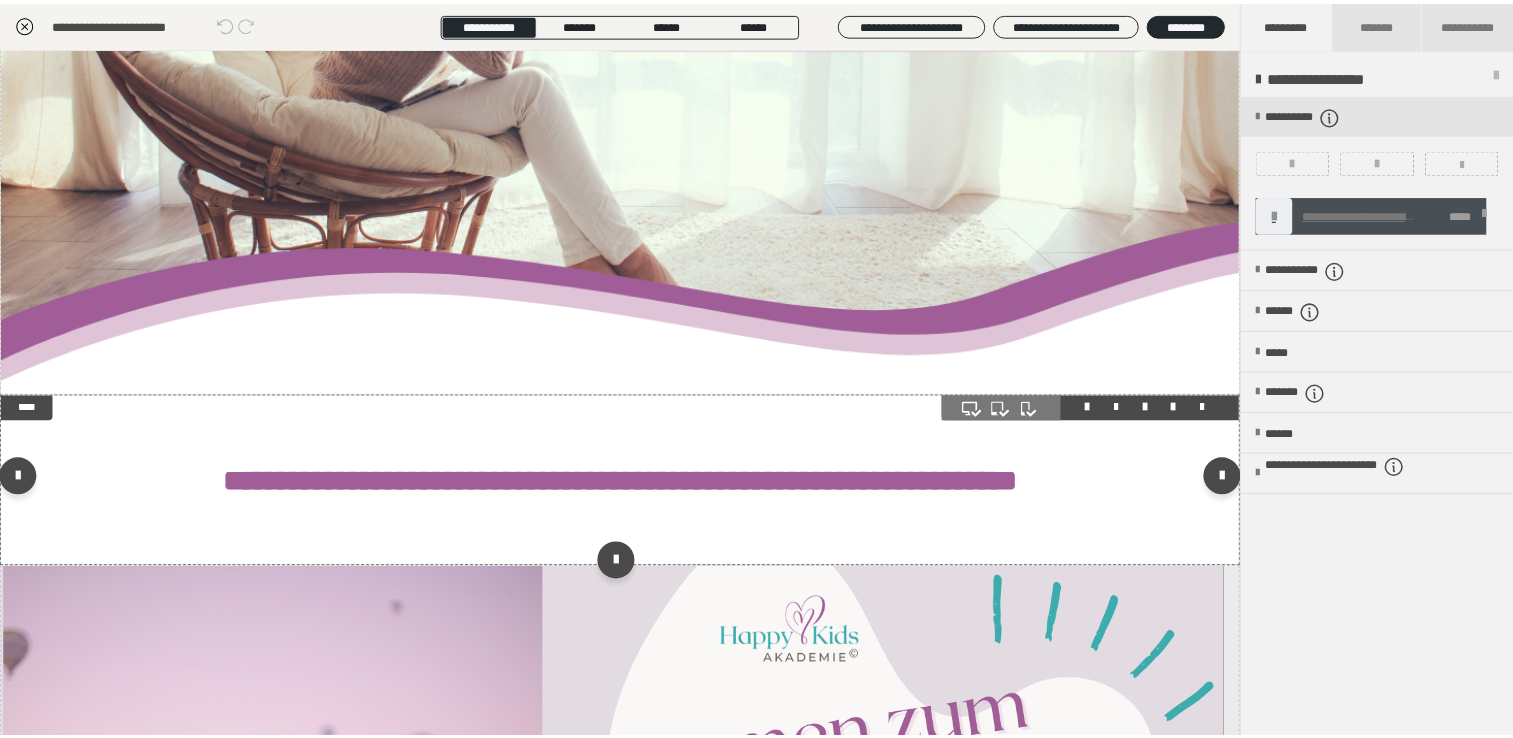 scroll, scrollTop: 300, scrollLeft: 0, axis: vertical 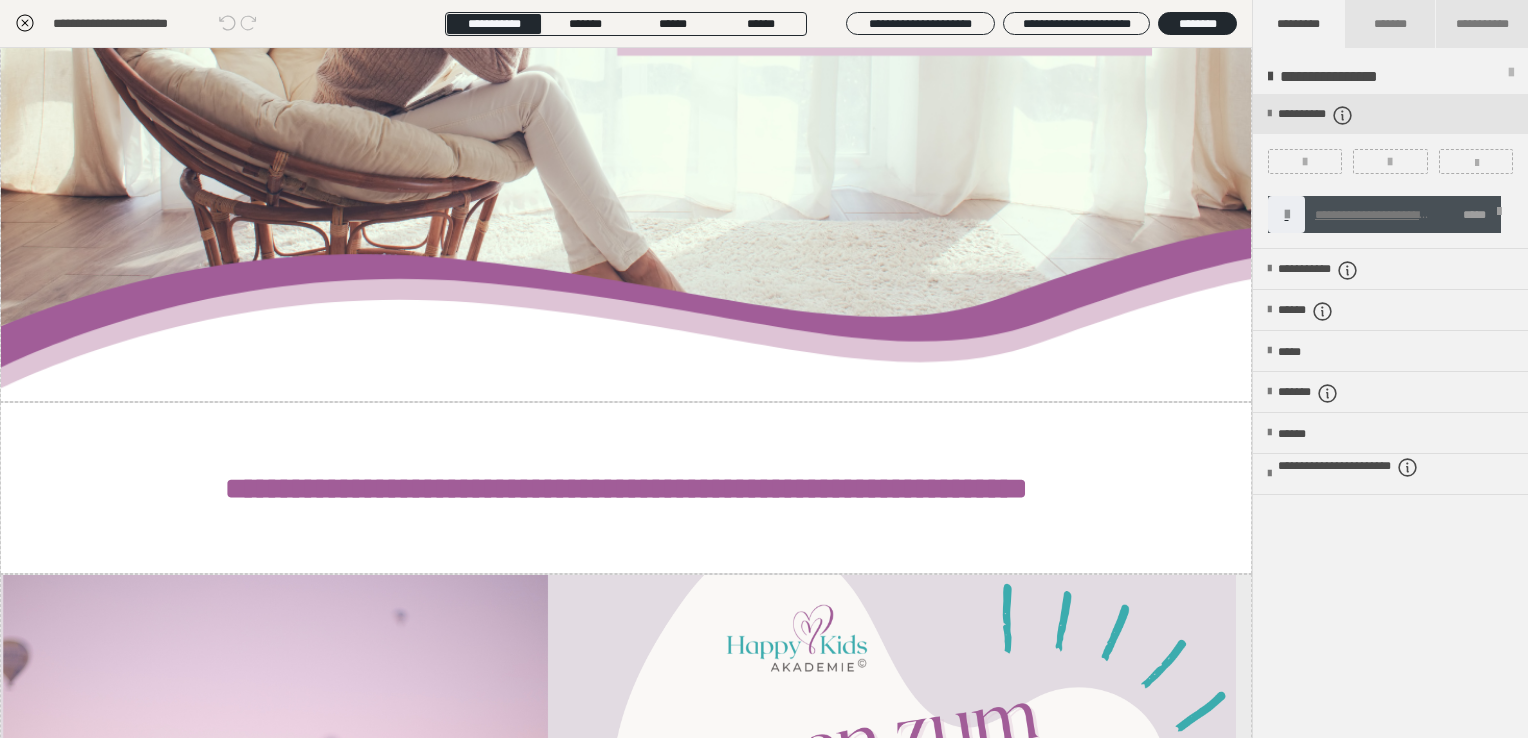 click 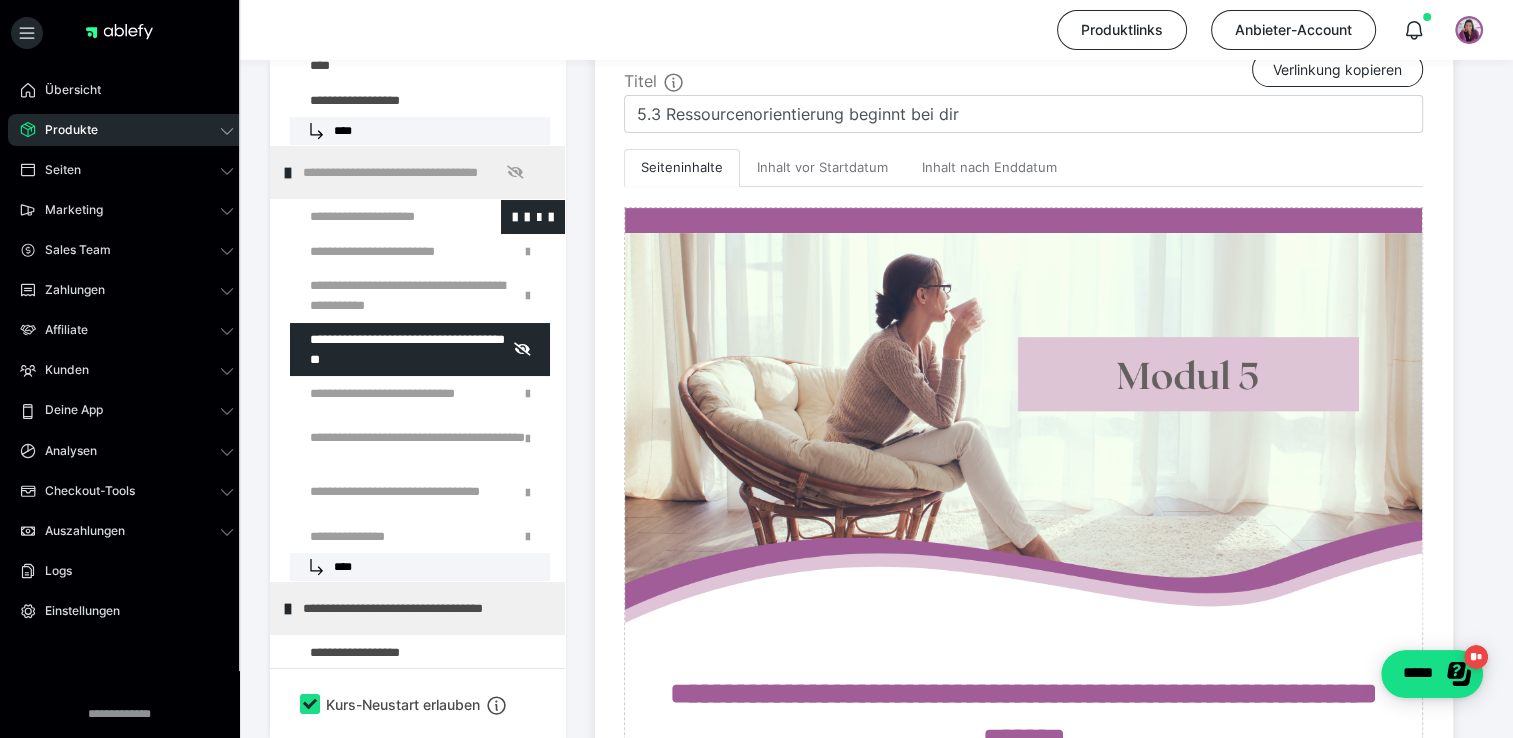 scroll, scrollTop: 900, scrollLeft: 0, axis: vertical 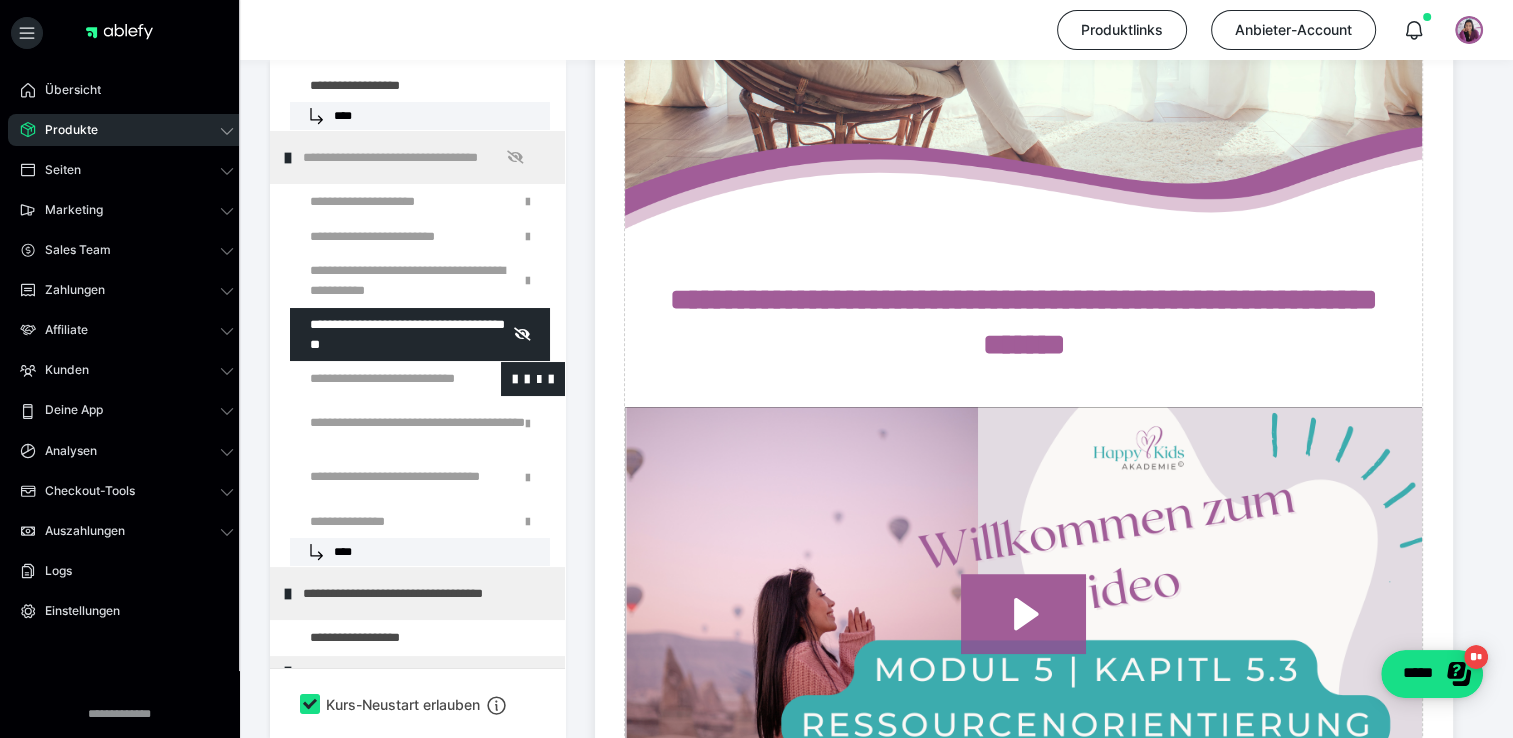 click at bounding box center [375, 379] 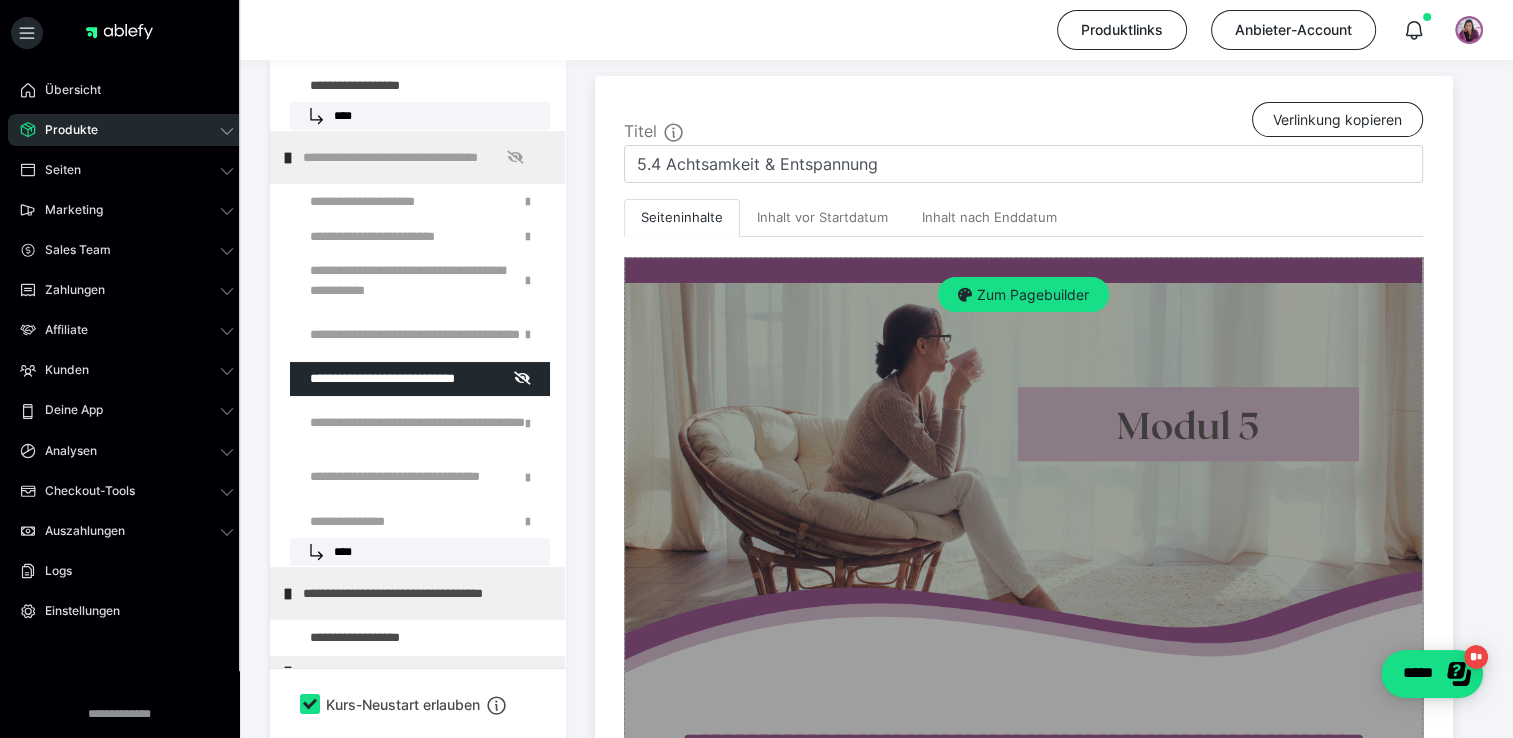 scroll, scrollTop: 400, scrollLeft: 0, axis: vertical 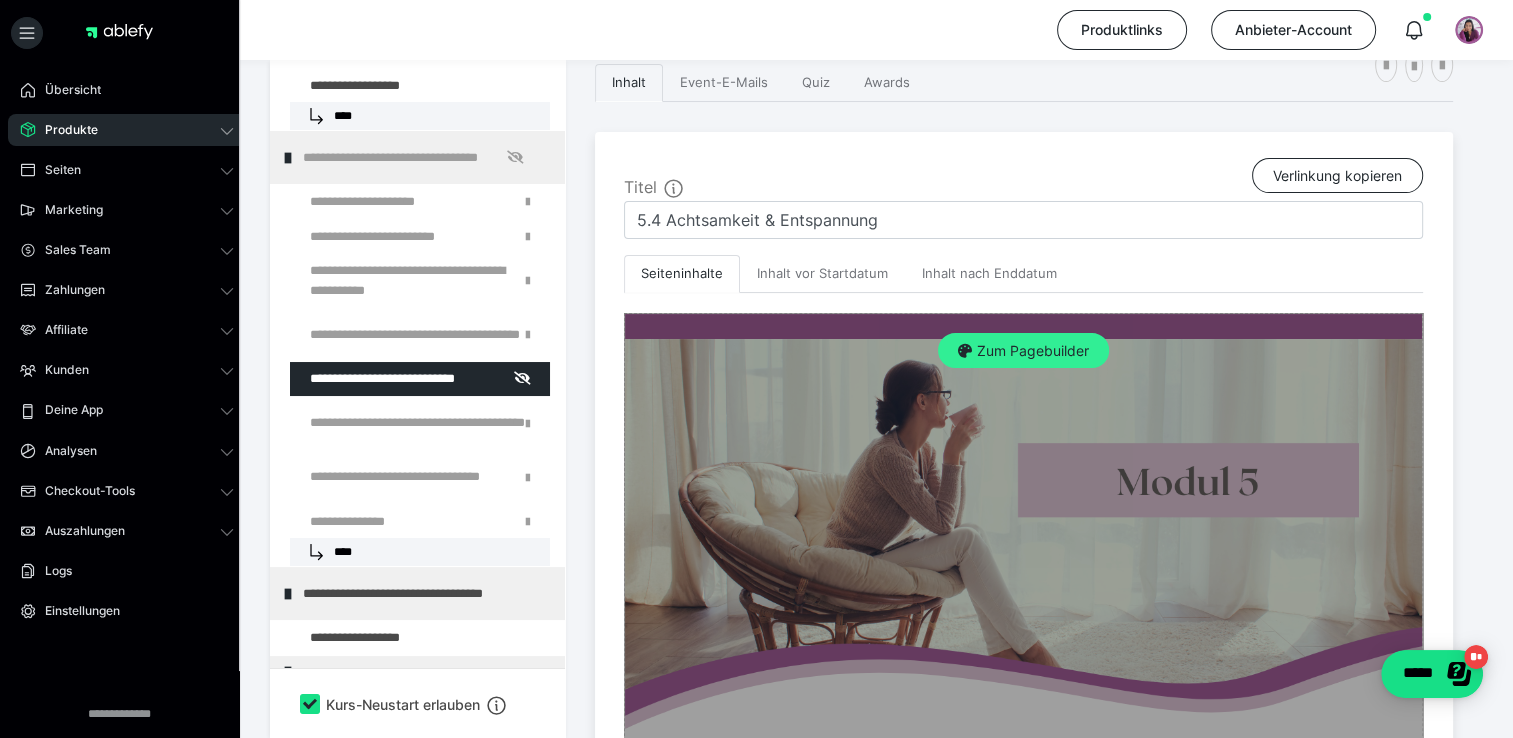 click on "Zum Pagebuilder" at bounding box center [1023, 351] 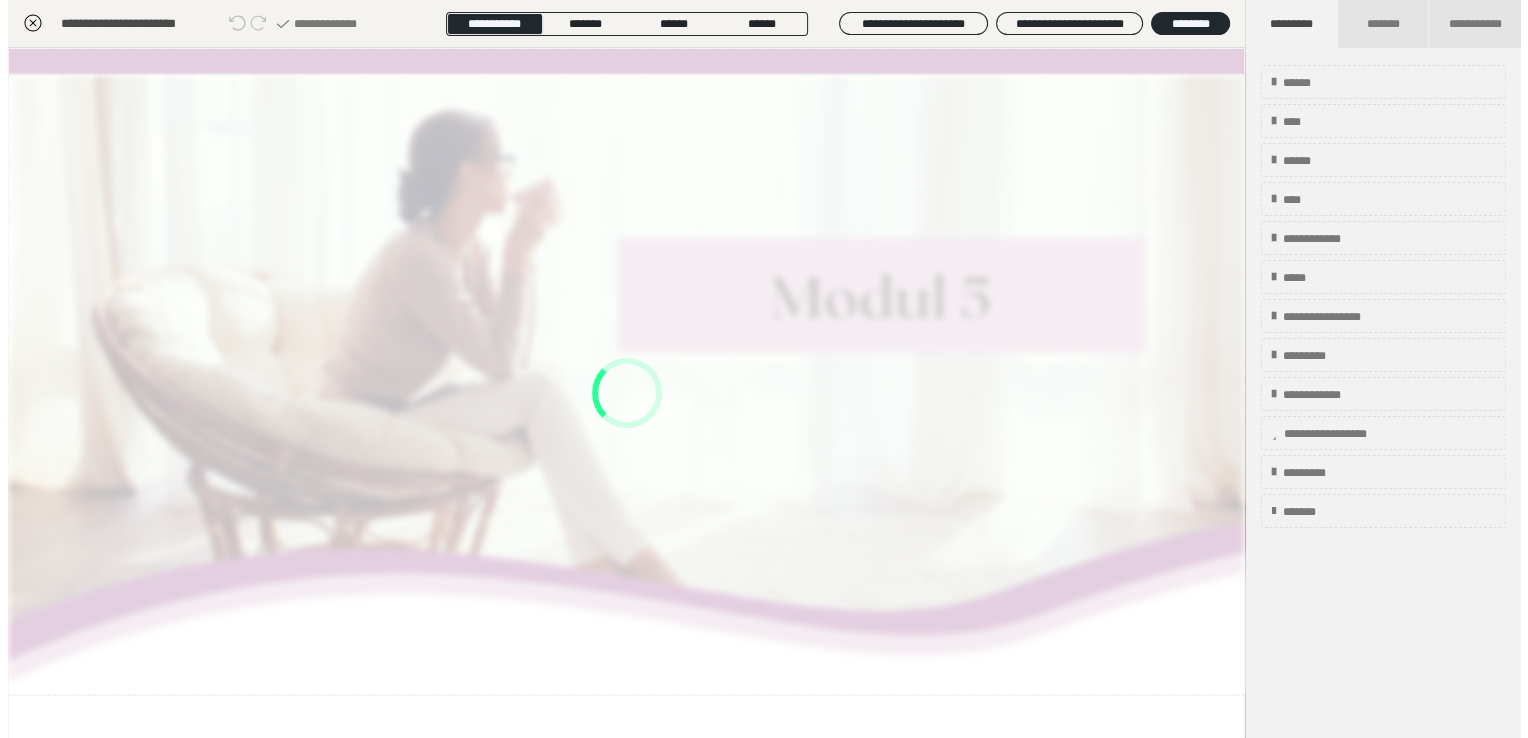 scroll, scrollTop: 373, scrollLeft: 0, axis: vertical 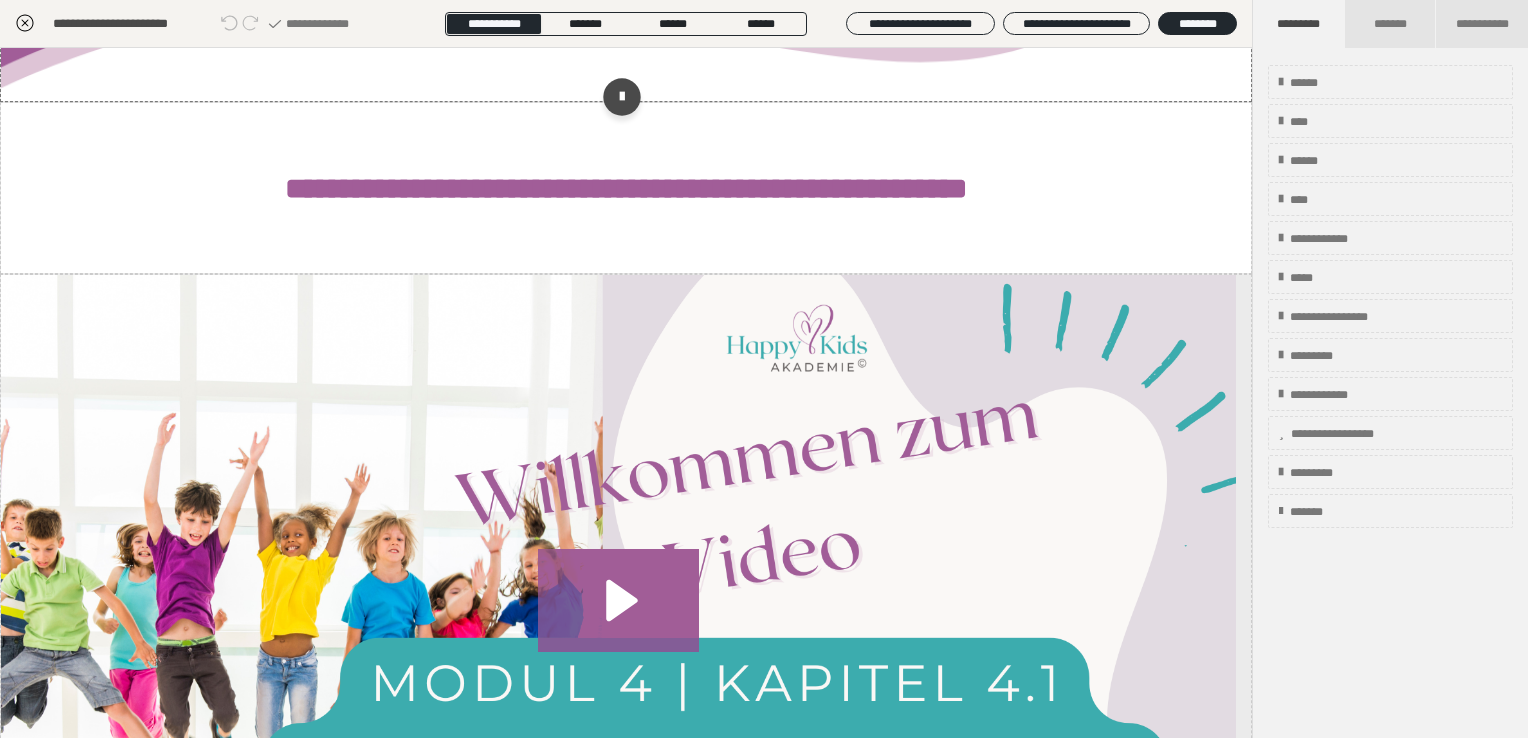 click at bounding box center [618, 622] 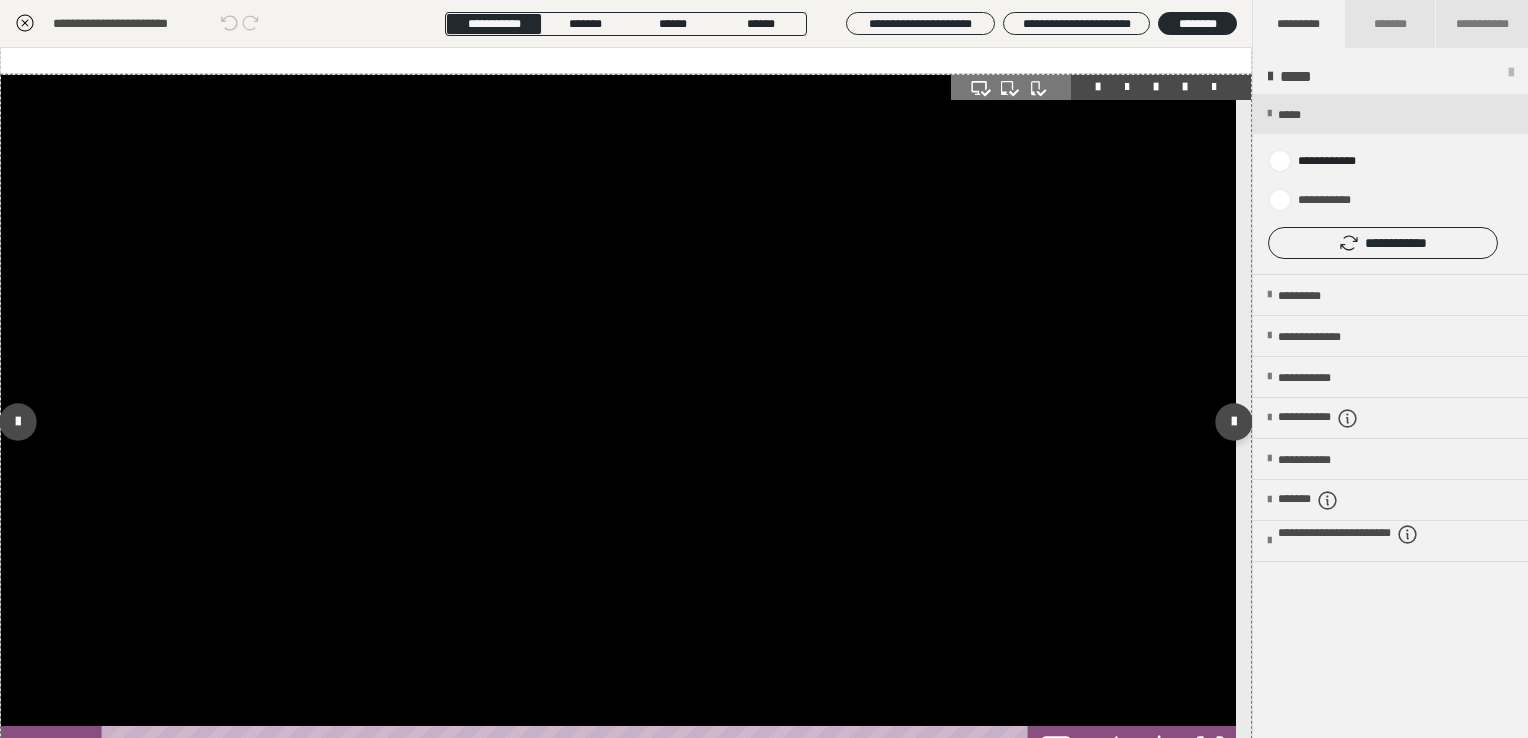 scroll, scrollTop: 600, scrollLeft: 0, axis: vertical 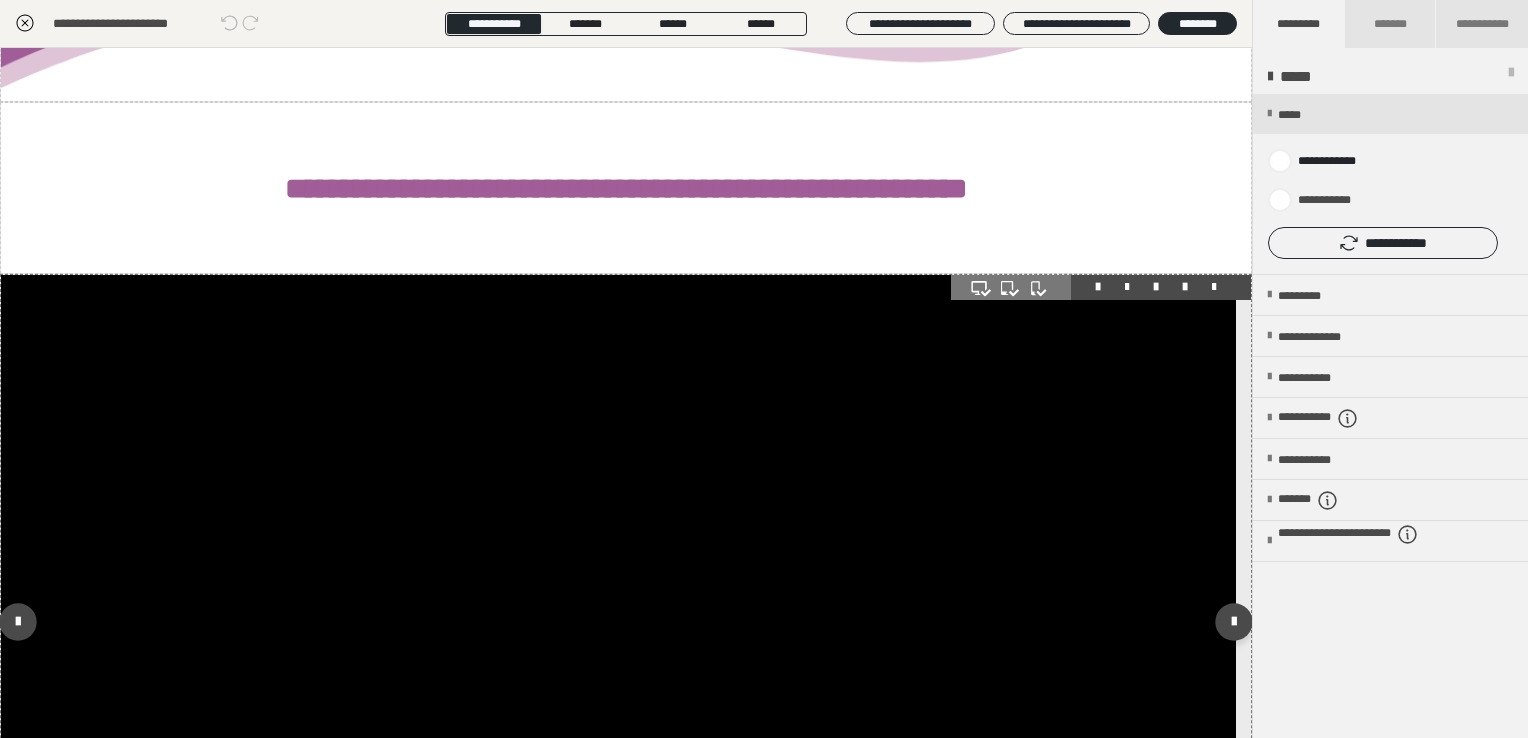 click at bounding box center (618, 622) 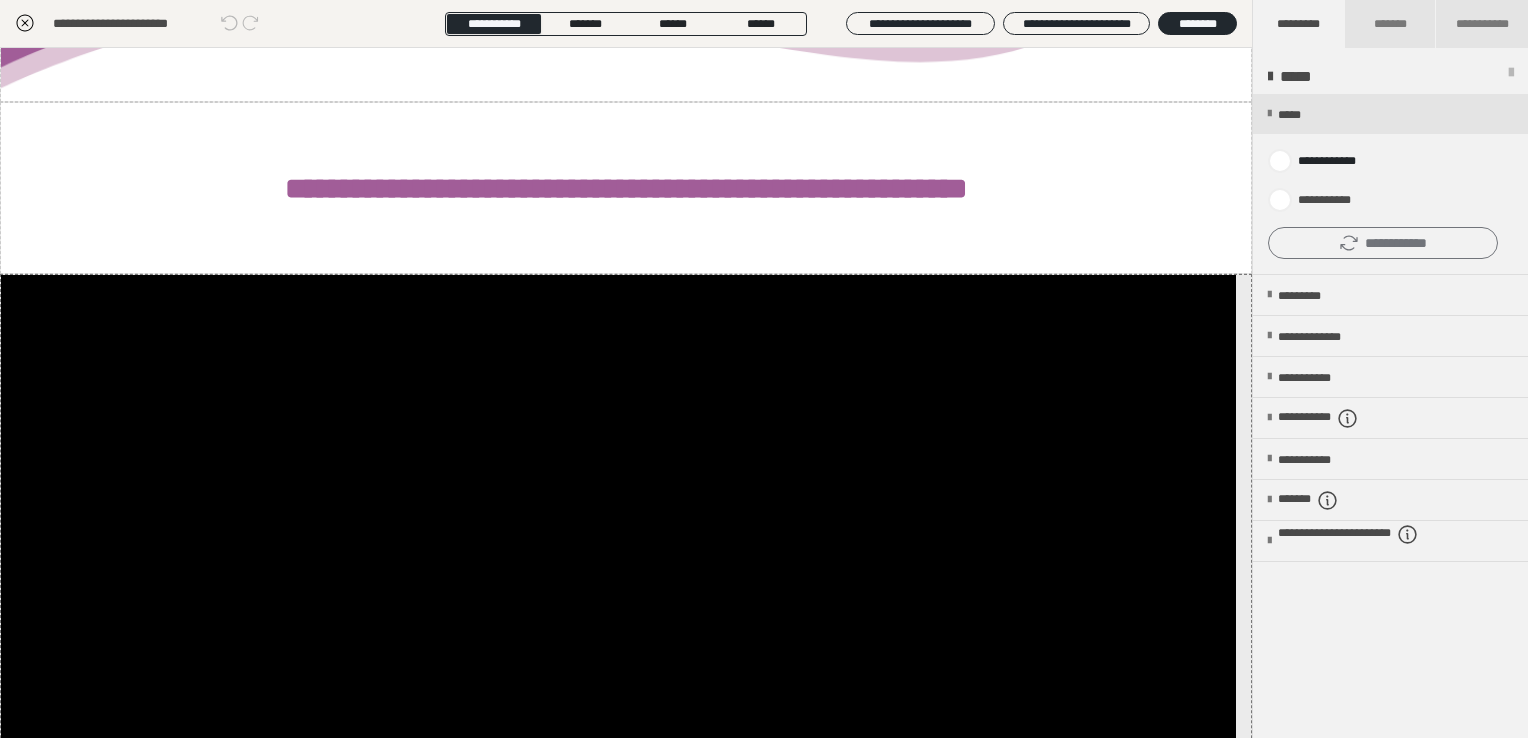 click 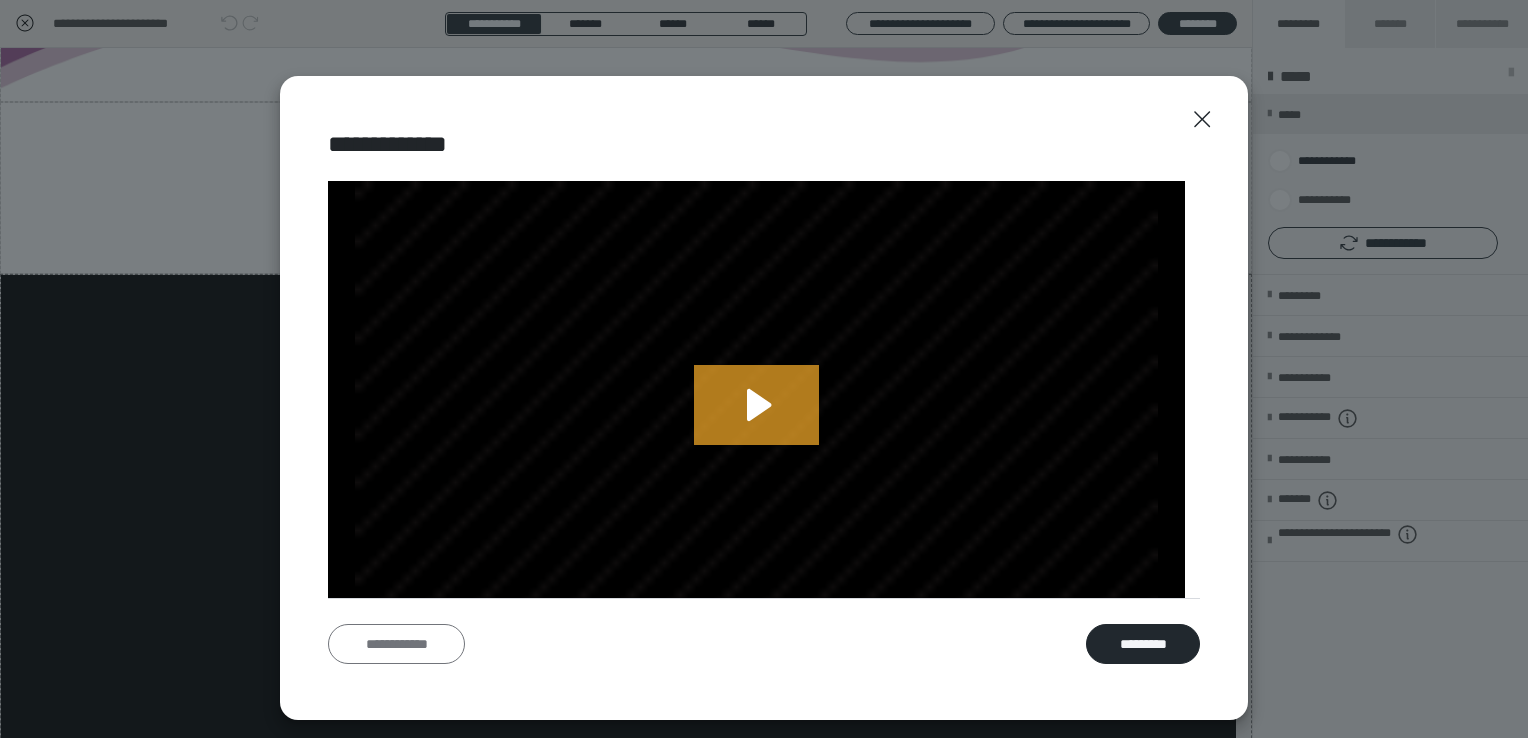 click on "**********" at bounding box center [396, 644] 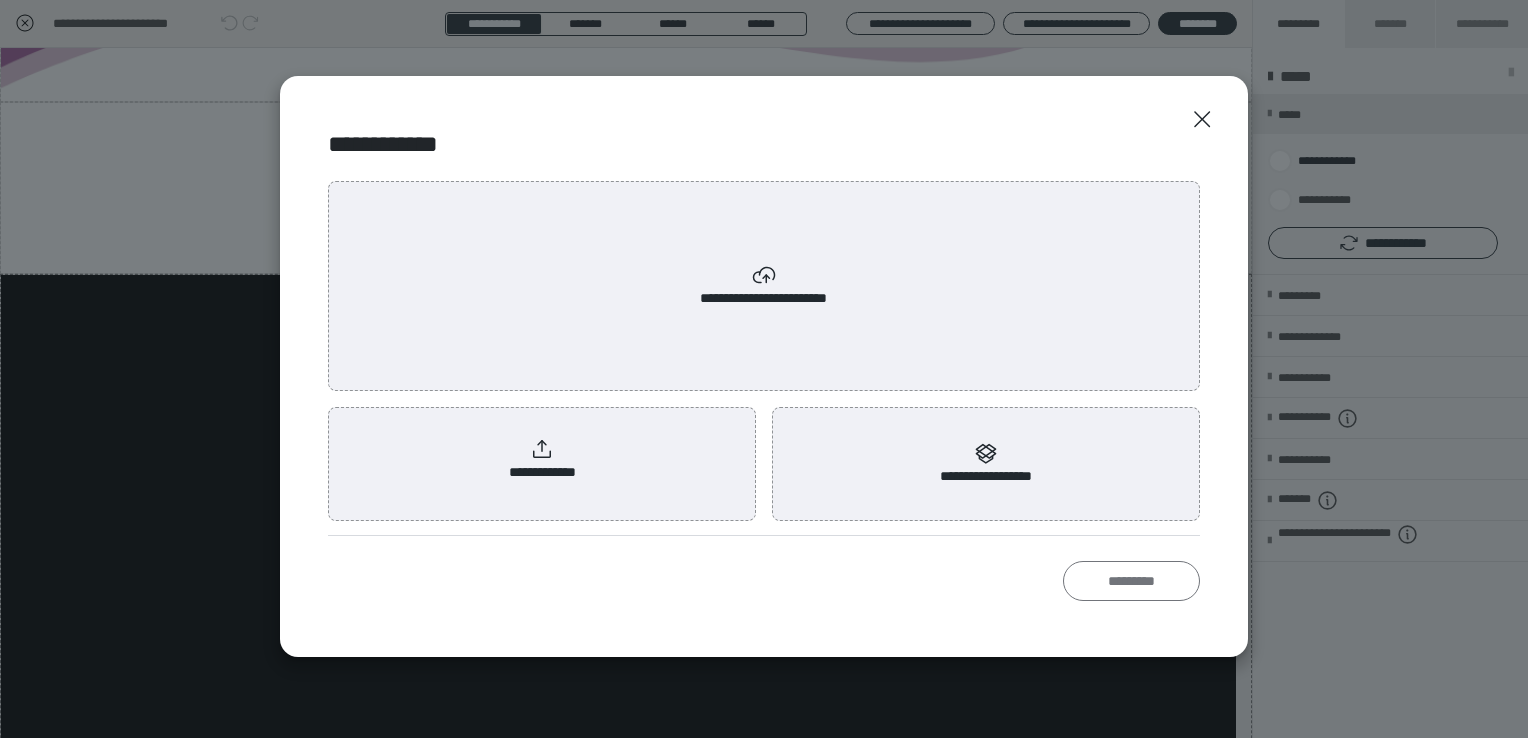 scroll, scrollTop: 0, scrollLeft: 0, axis: both 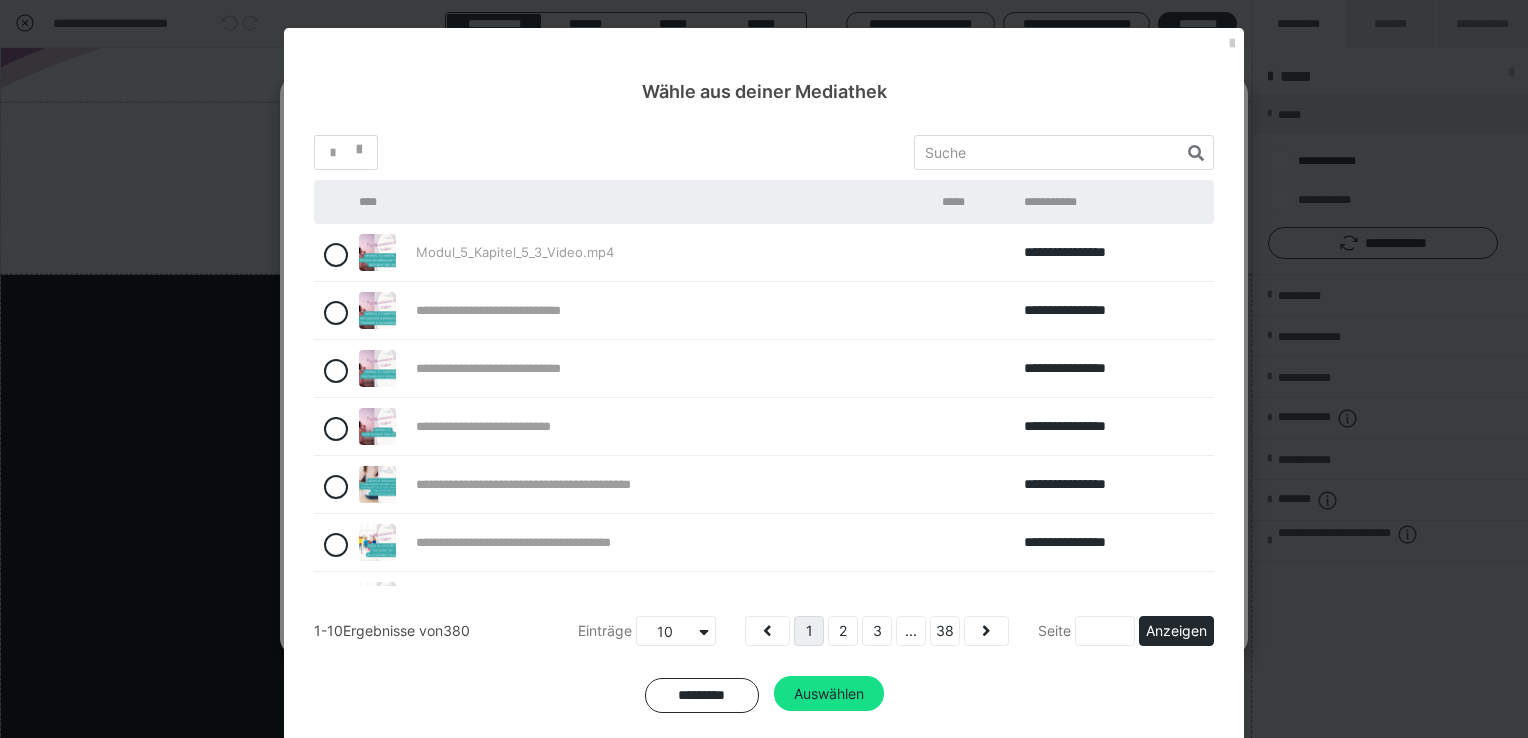 click on "**********" at bounding box center (640, 427) 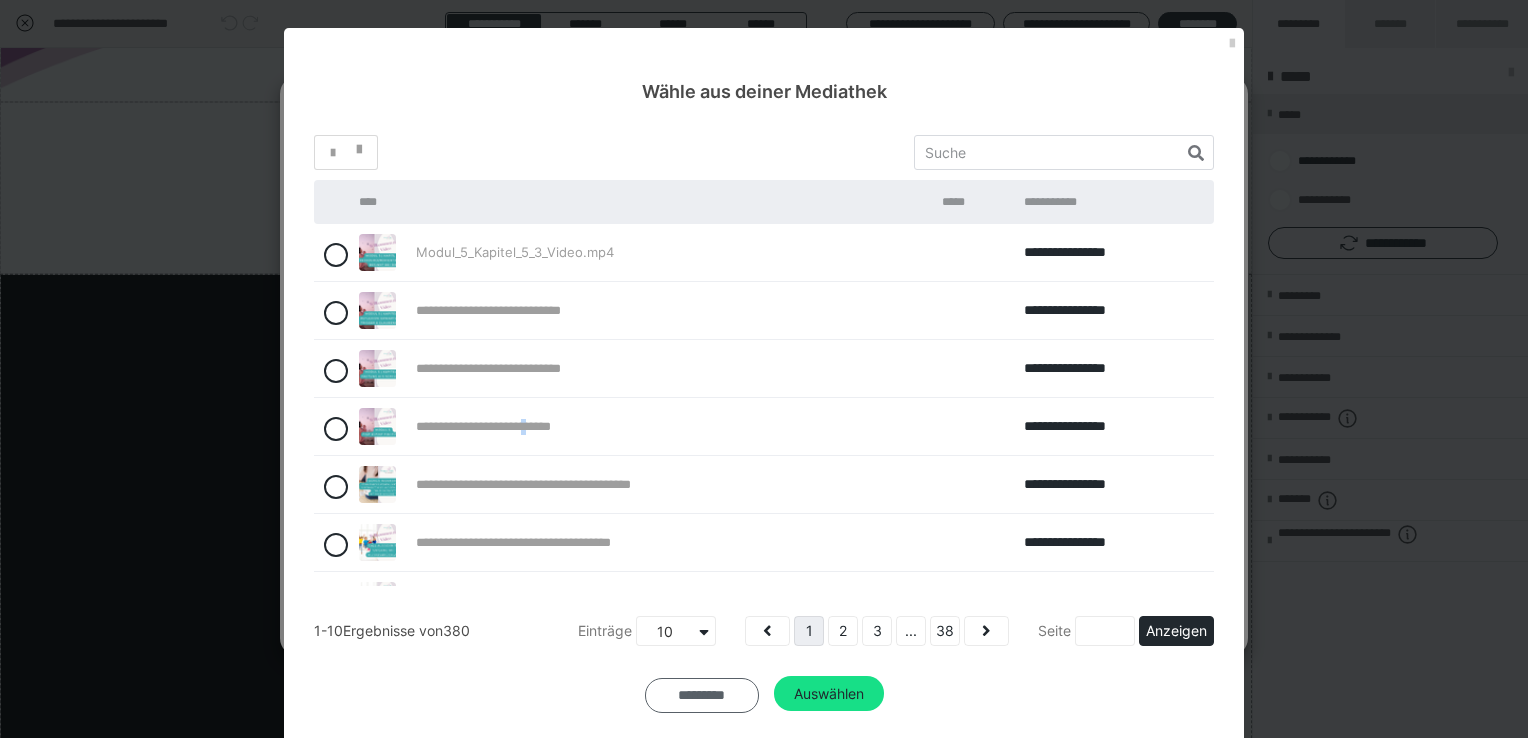 click on "*********" at bounding box center (702, 695) 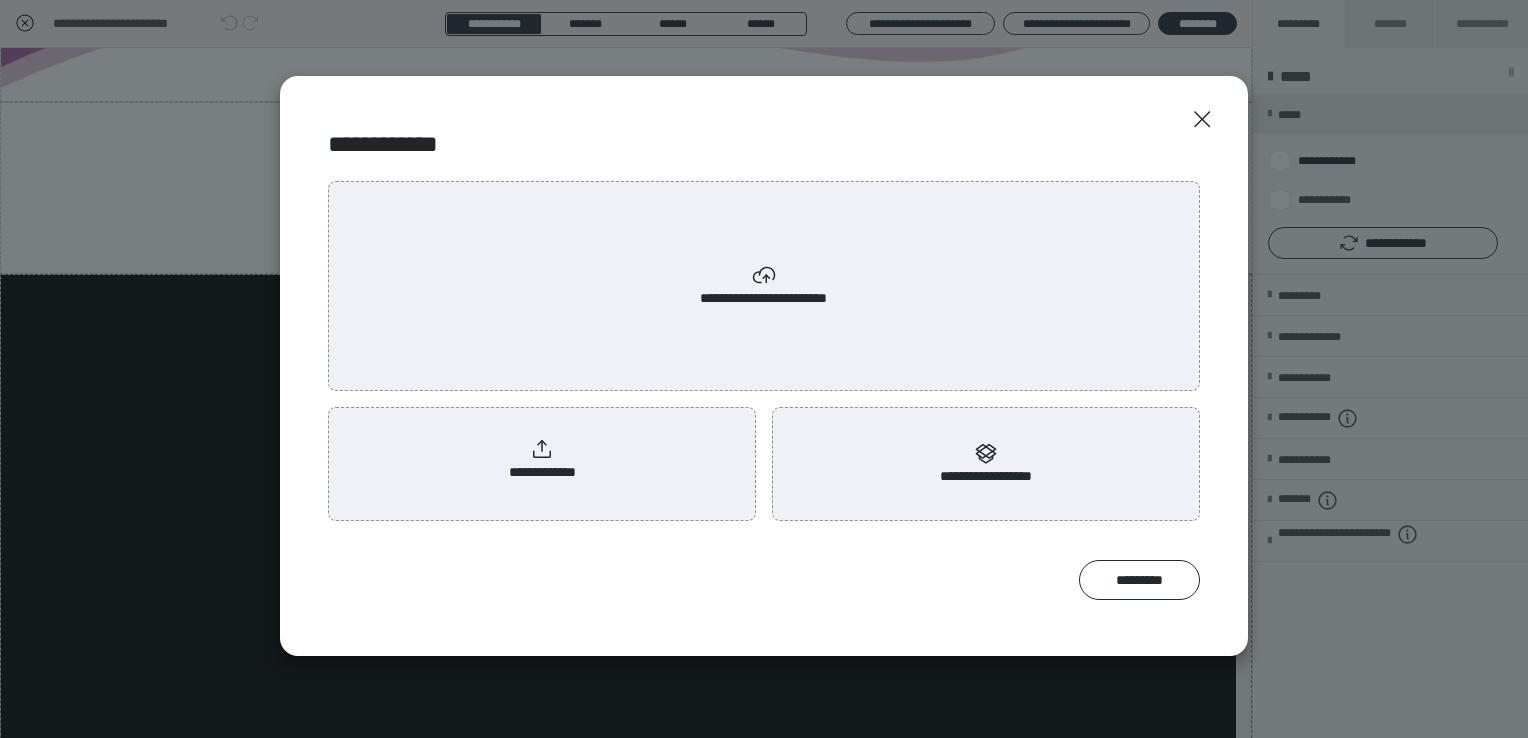click on "**********" at bounding box center [542, 460] 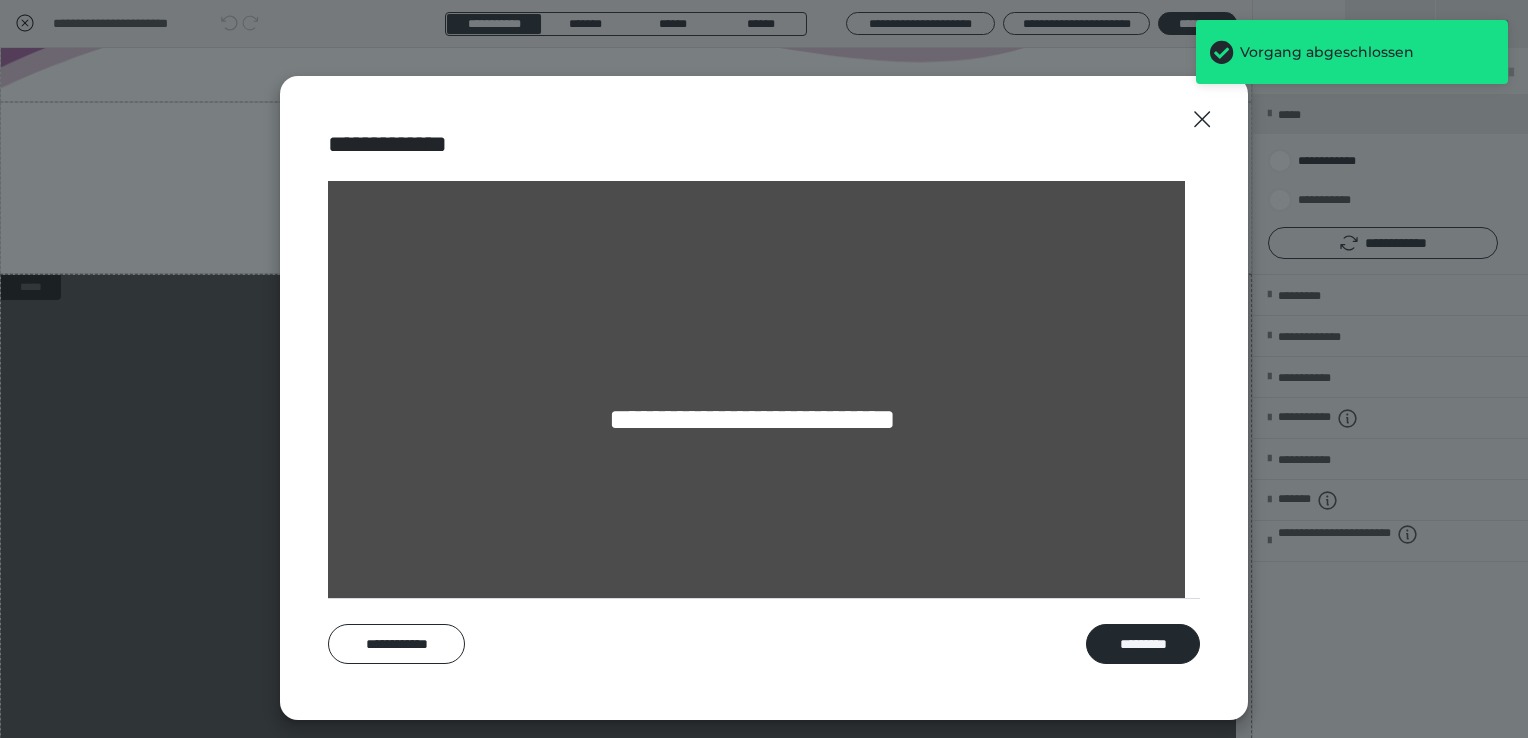 click on "**********" at bounding box center (756, 422) 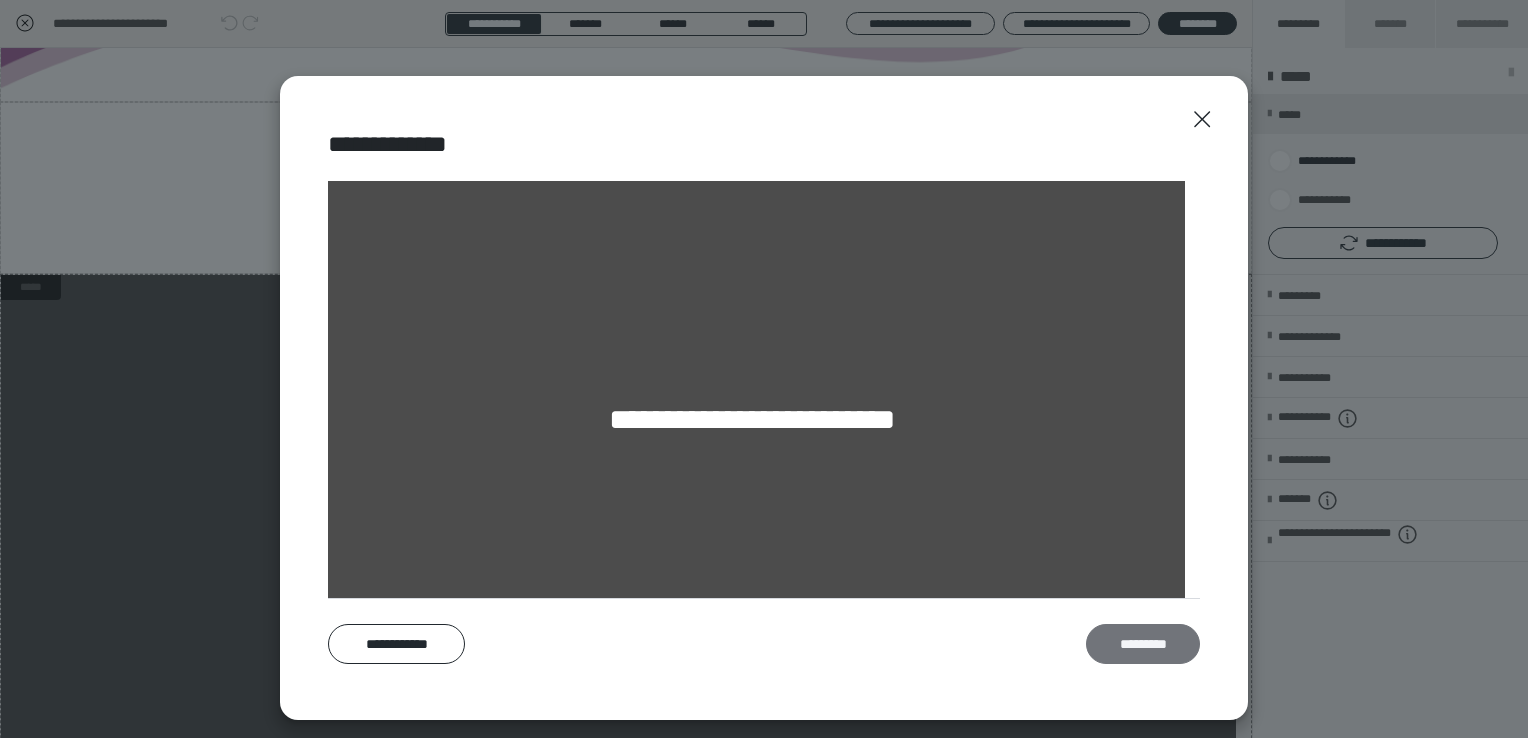 click on "*********" at bounding box center (1143, 644) 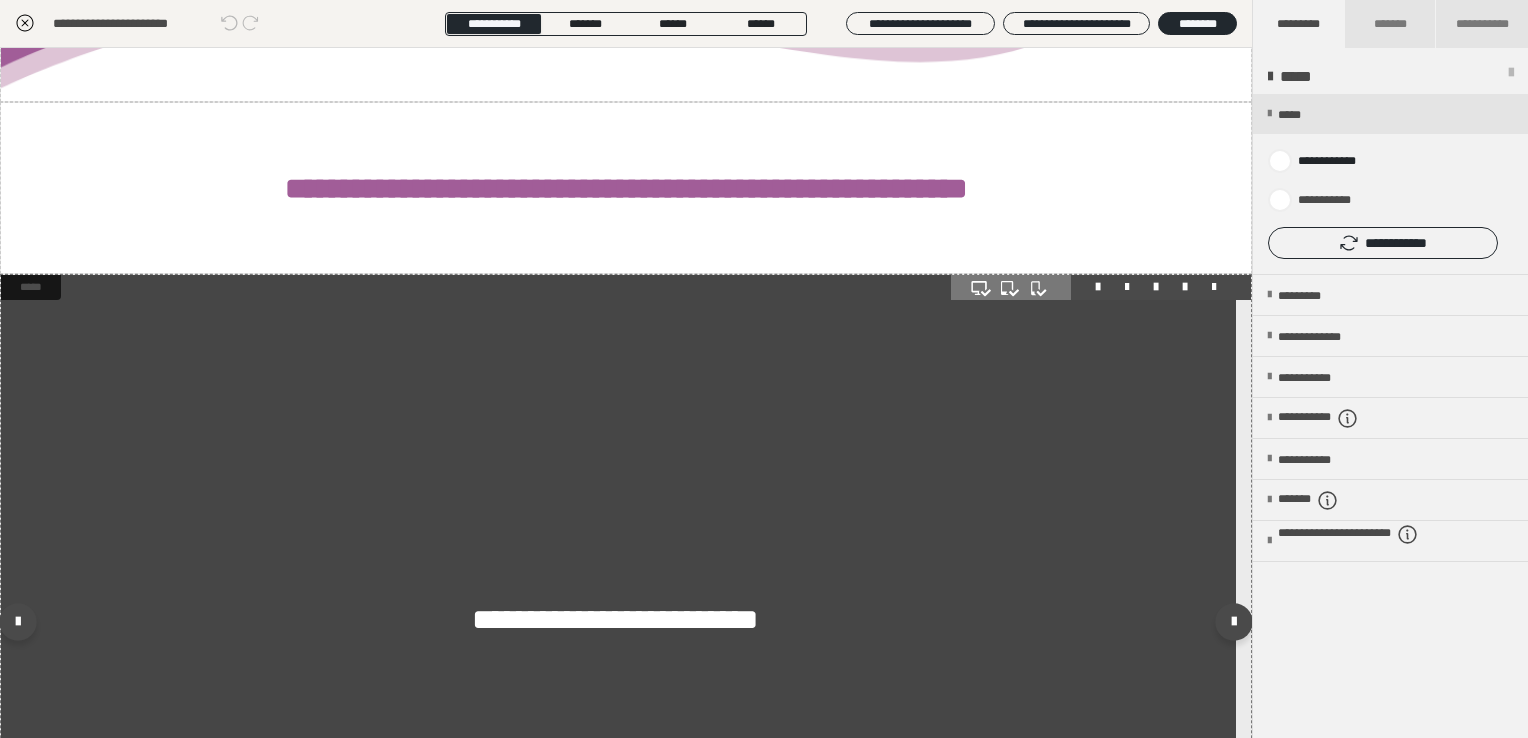click on "**********" at bounding box center (618, 622) 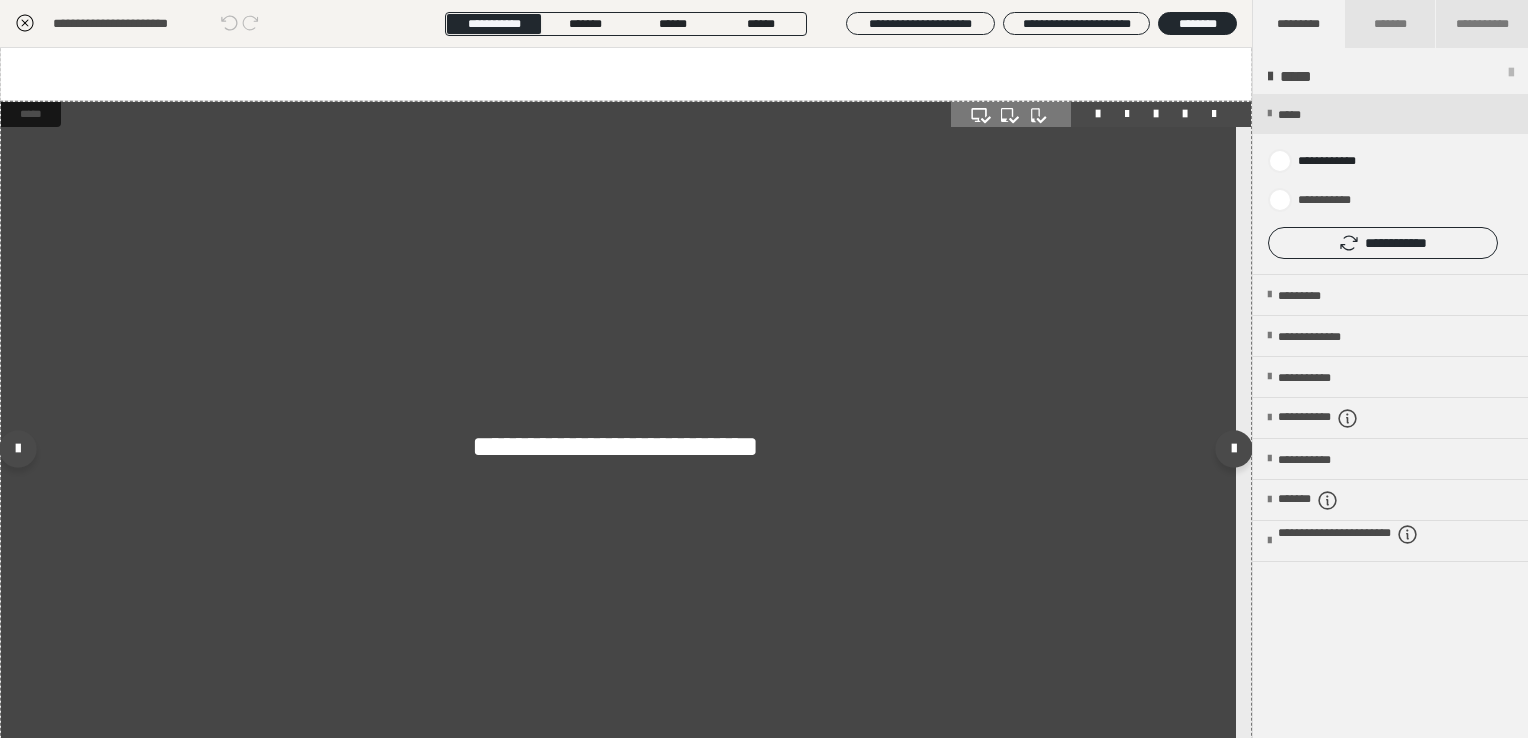 scroll, scrollTop: 800, scrollLeft: 0, axis: vertical 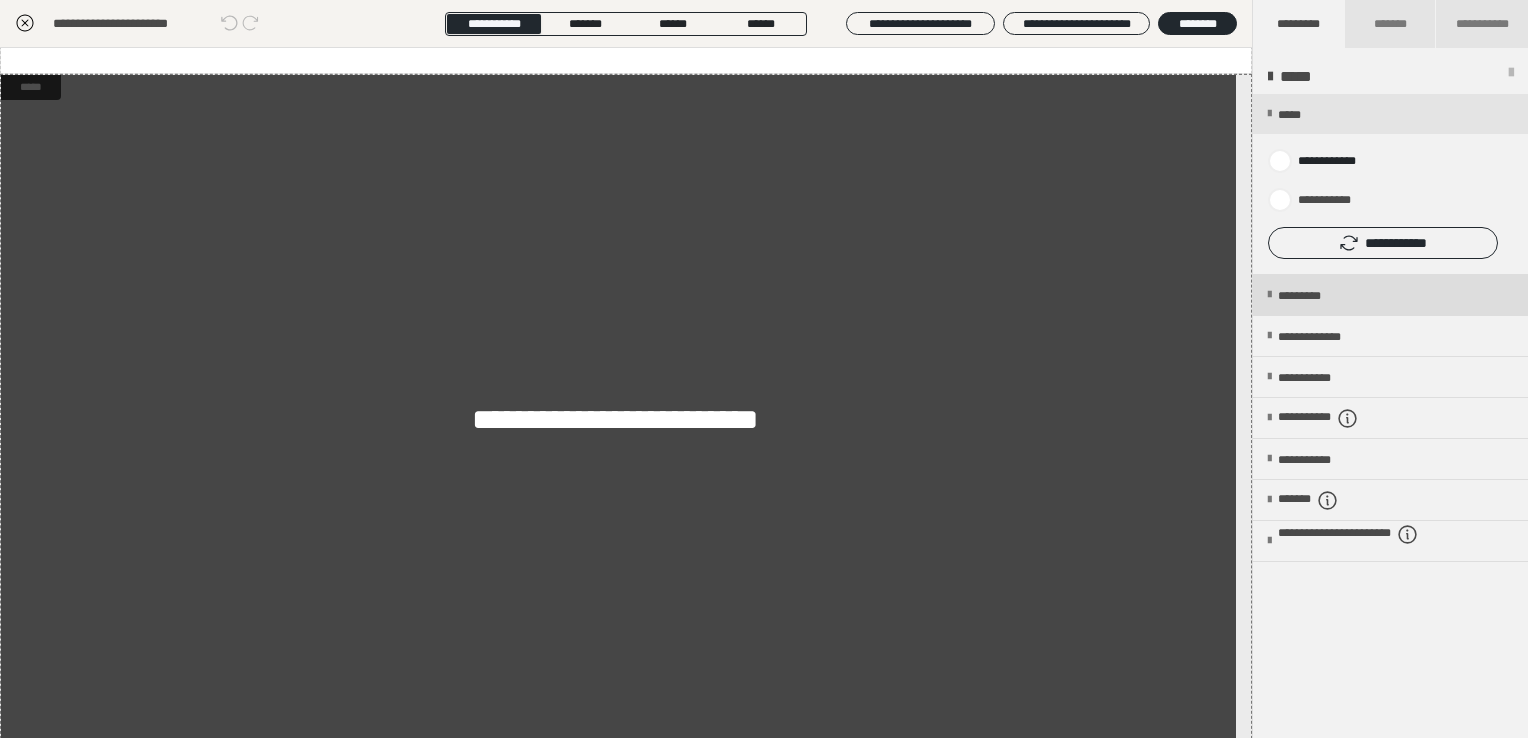 click on "*********" at bounding box center [1316, 296] 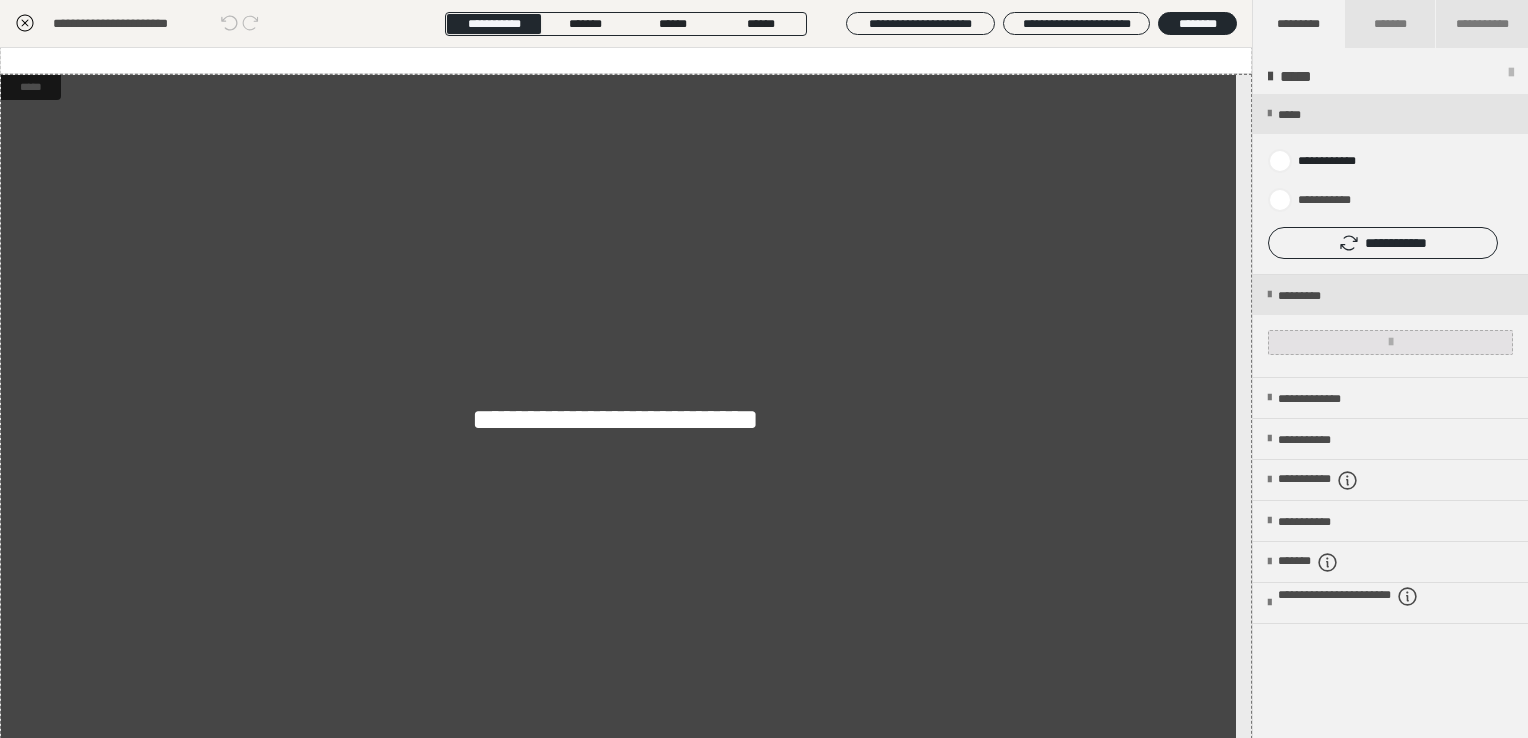 click at bounding box center (1390, 342) 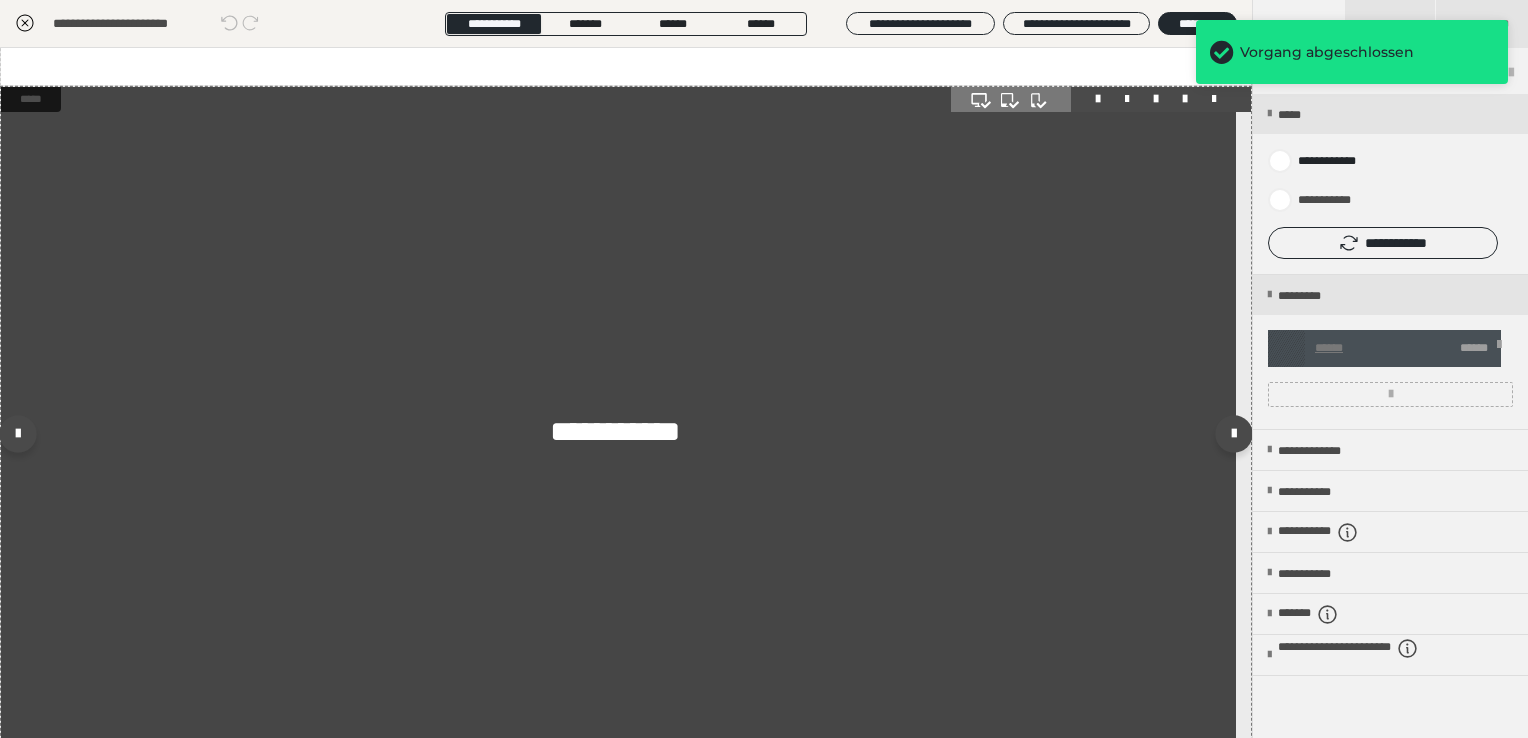 scroll, scrollTop: 836, scrollLeft: 0, axis: vertical 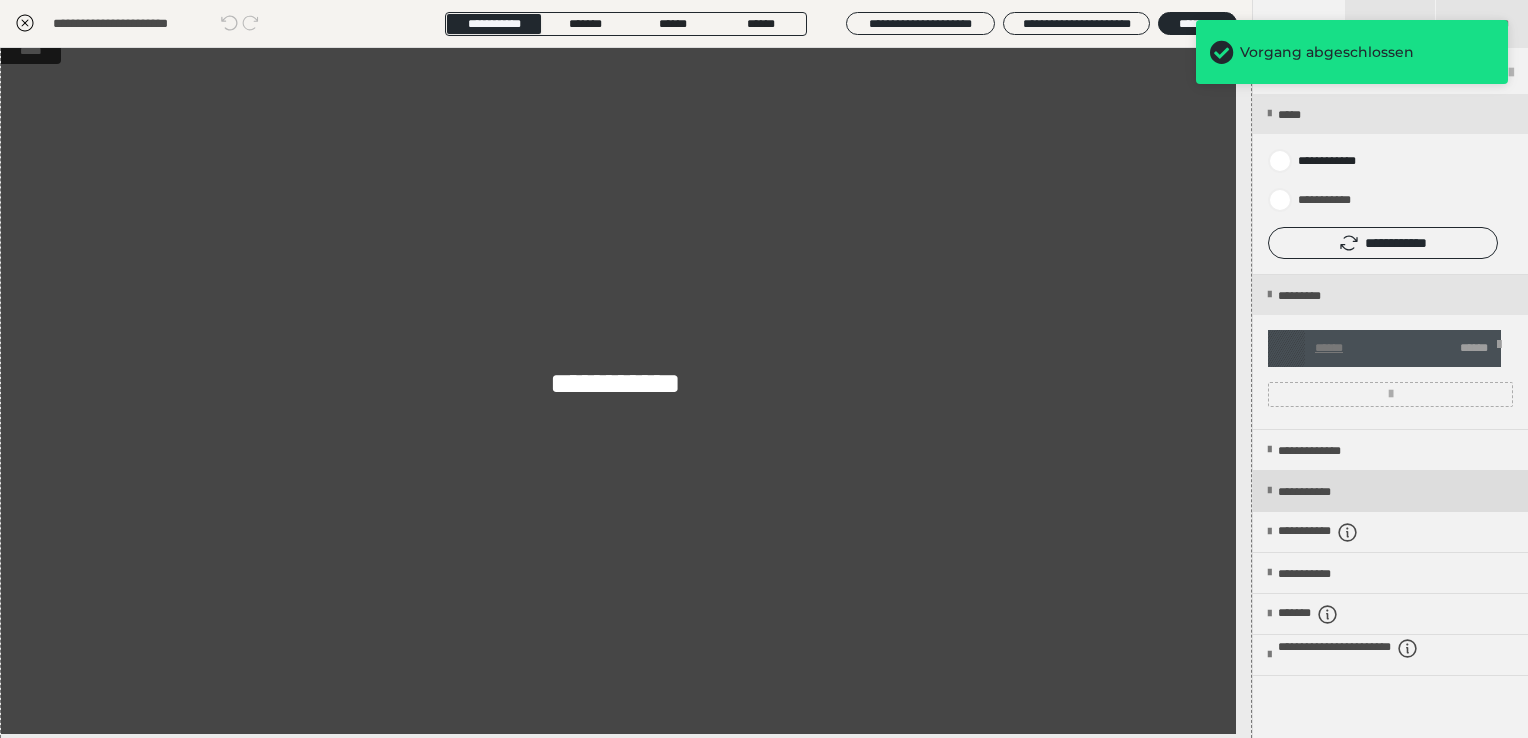 click on "**********" at bounding box center [1322, 492] 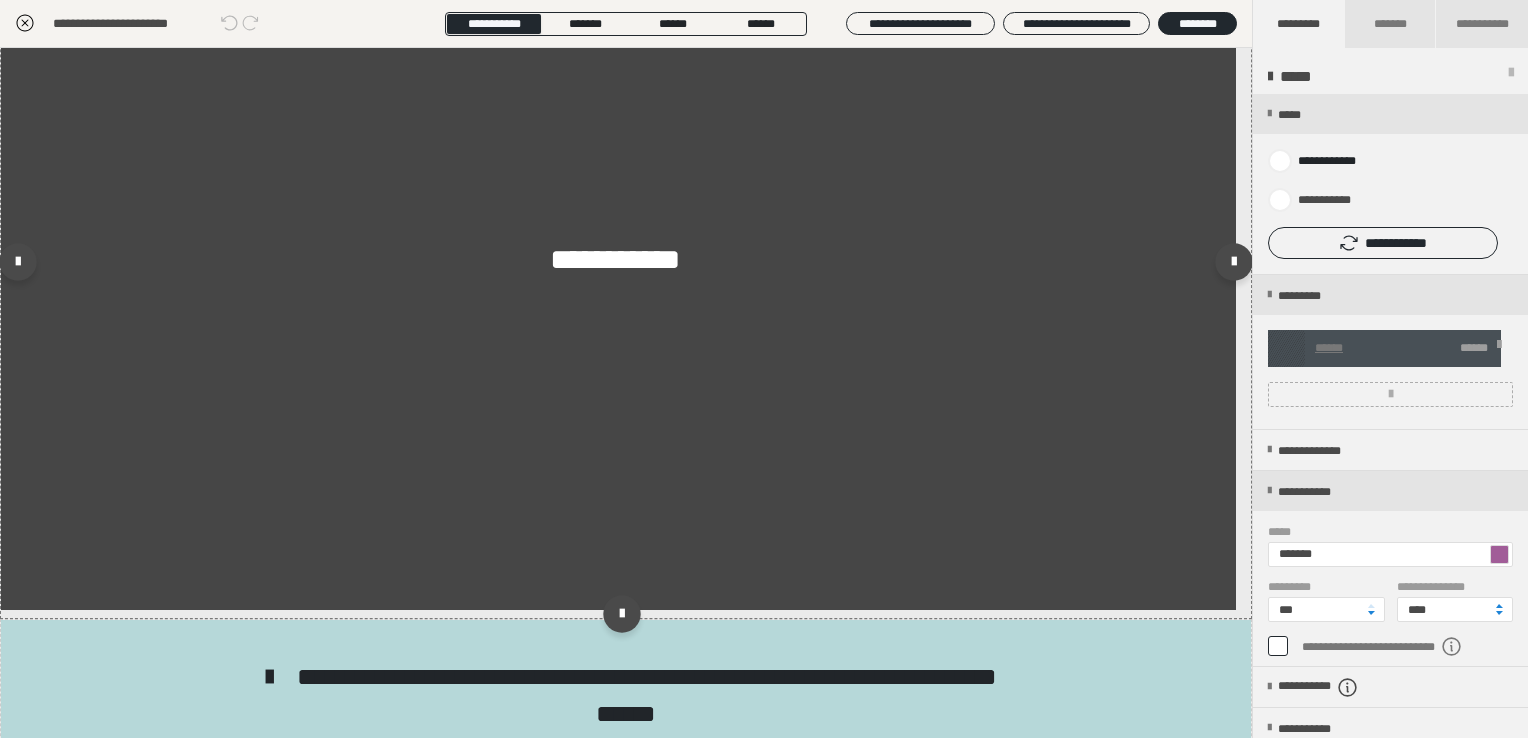 scroll, scrollTop: 836, scrollLeft: 0, axis: vertical 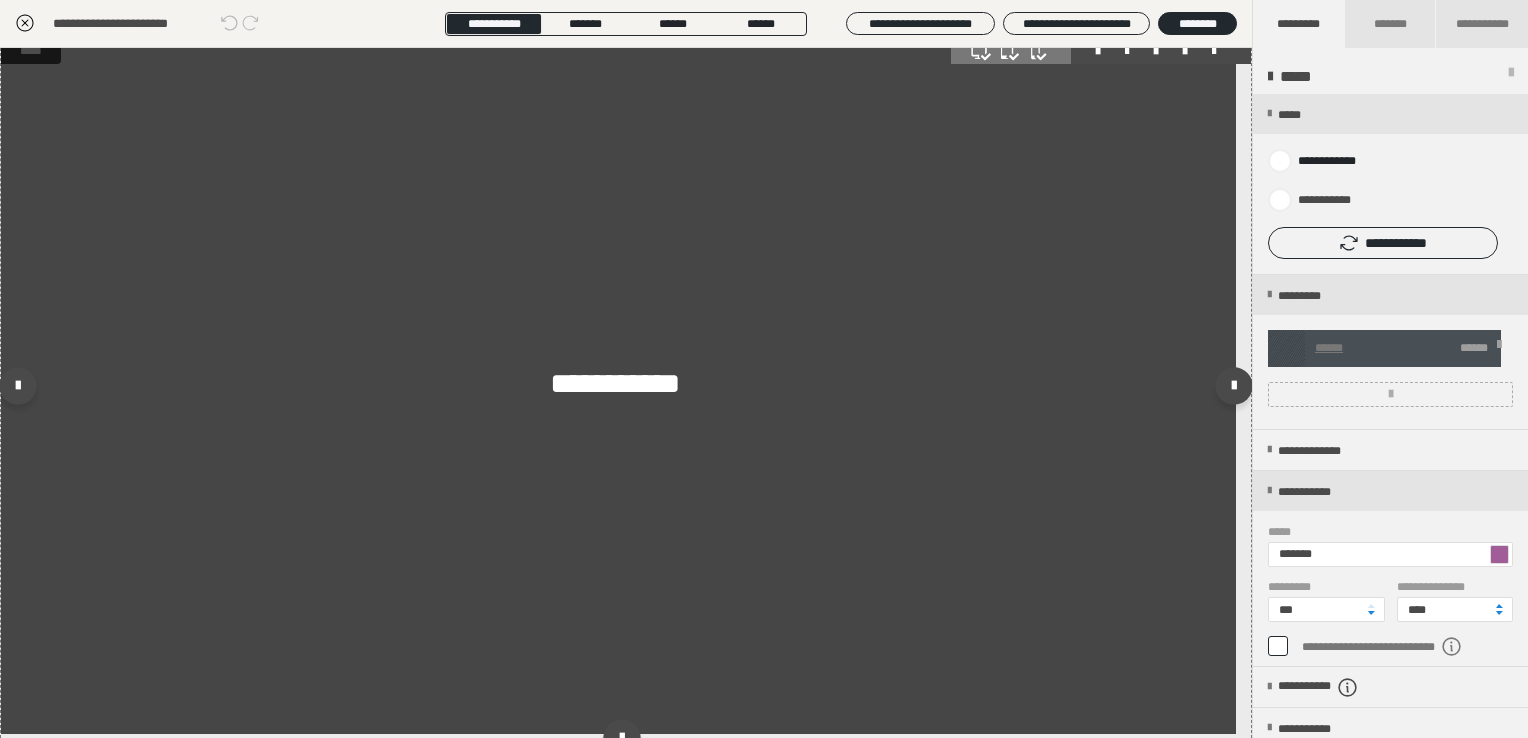click on "**********" at bounding box center [618, 386] 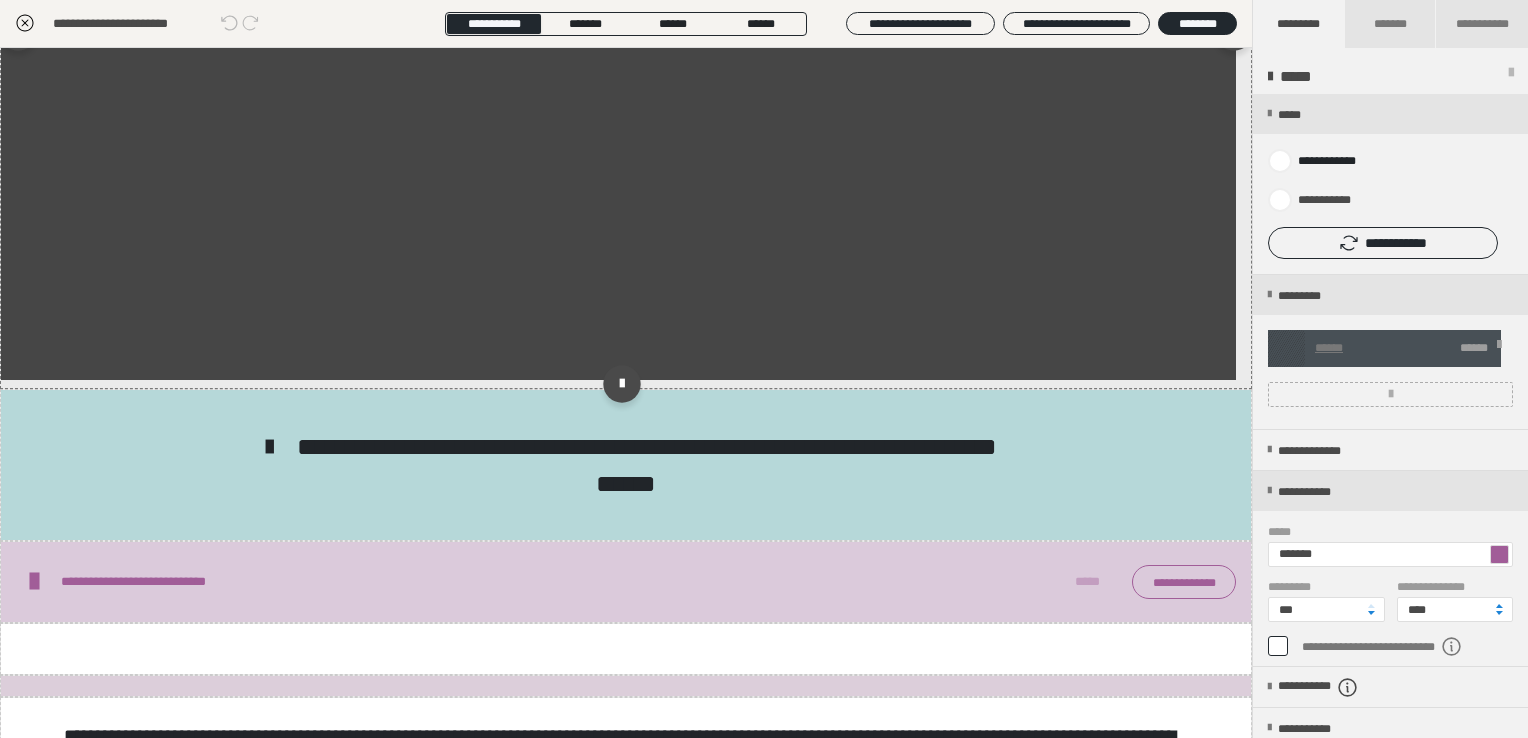 scroll, scrollTop: 1236, scrollLeft: 0, axis: vertical 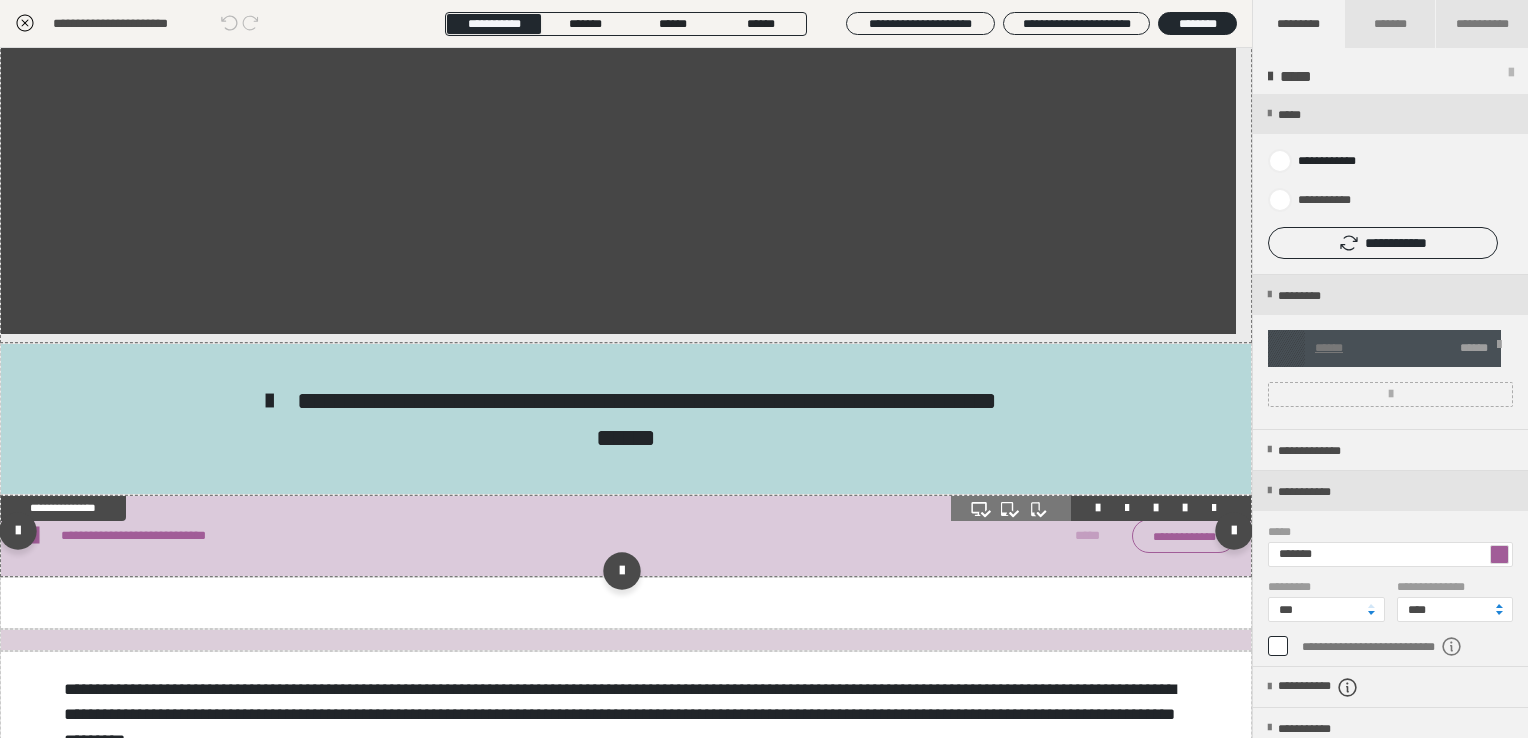 click on "**********" at bounding box center [626, 536] 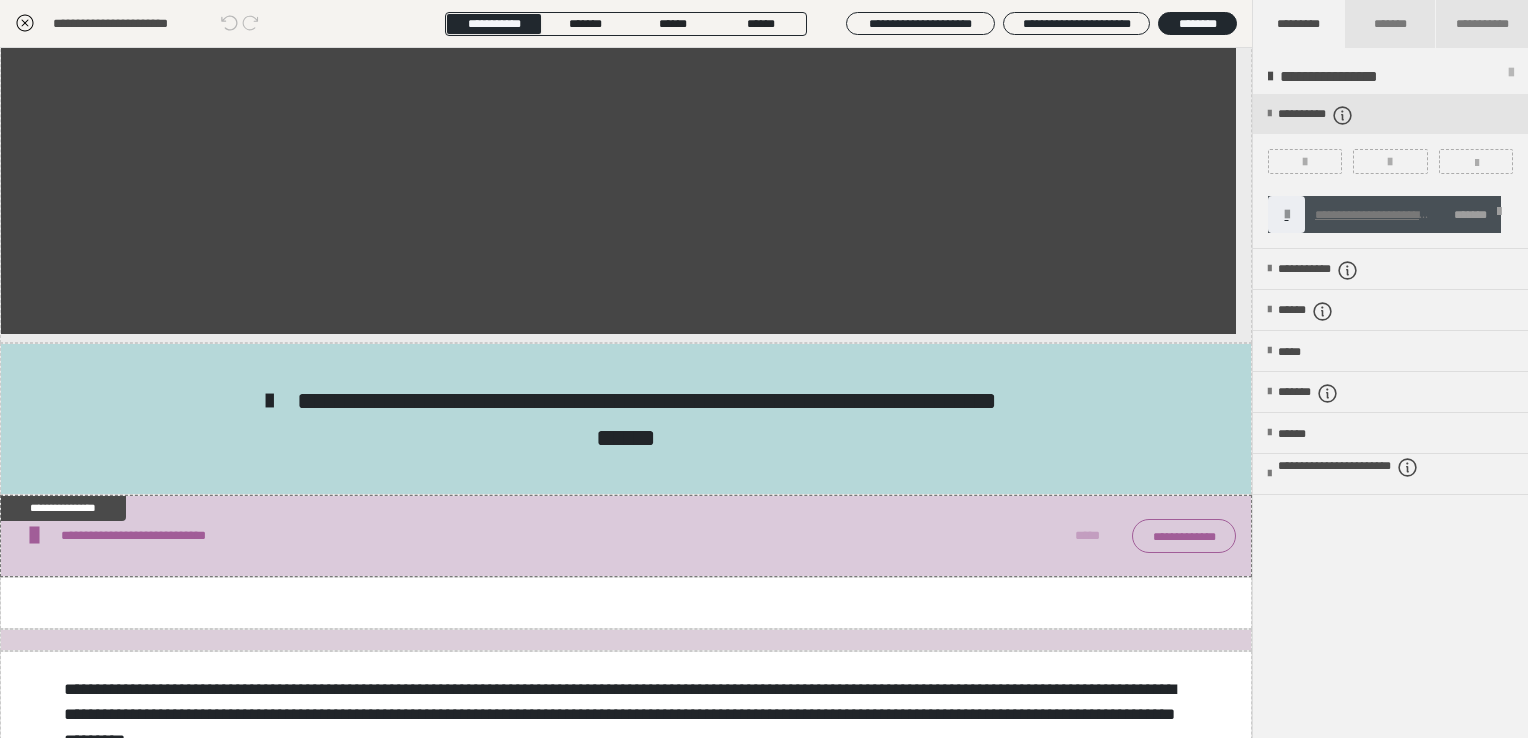 click at bounding box center (1499, 215) 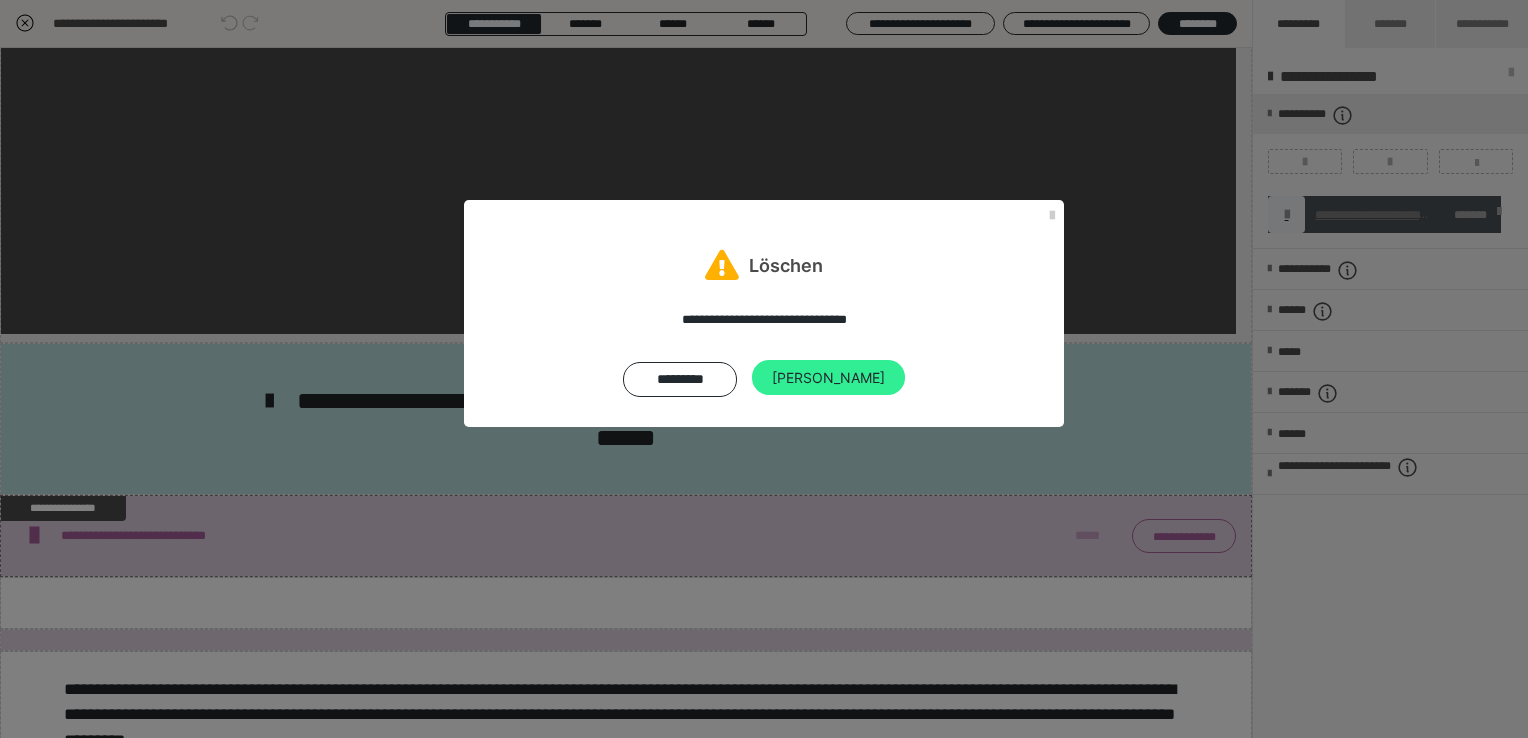 click on "[PERSON_NAME]" at bounding box center [828, 378] 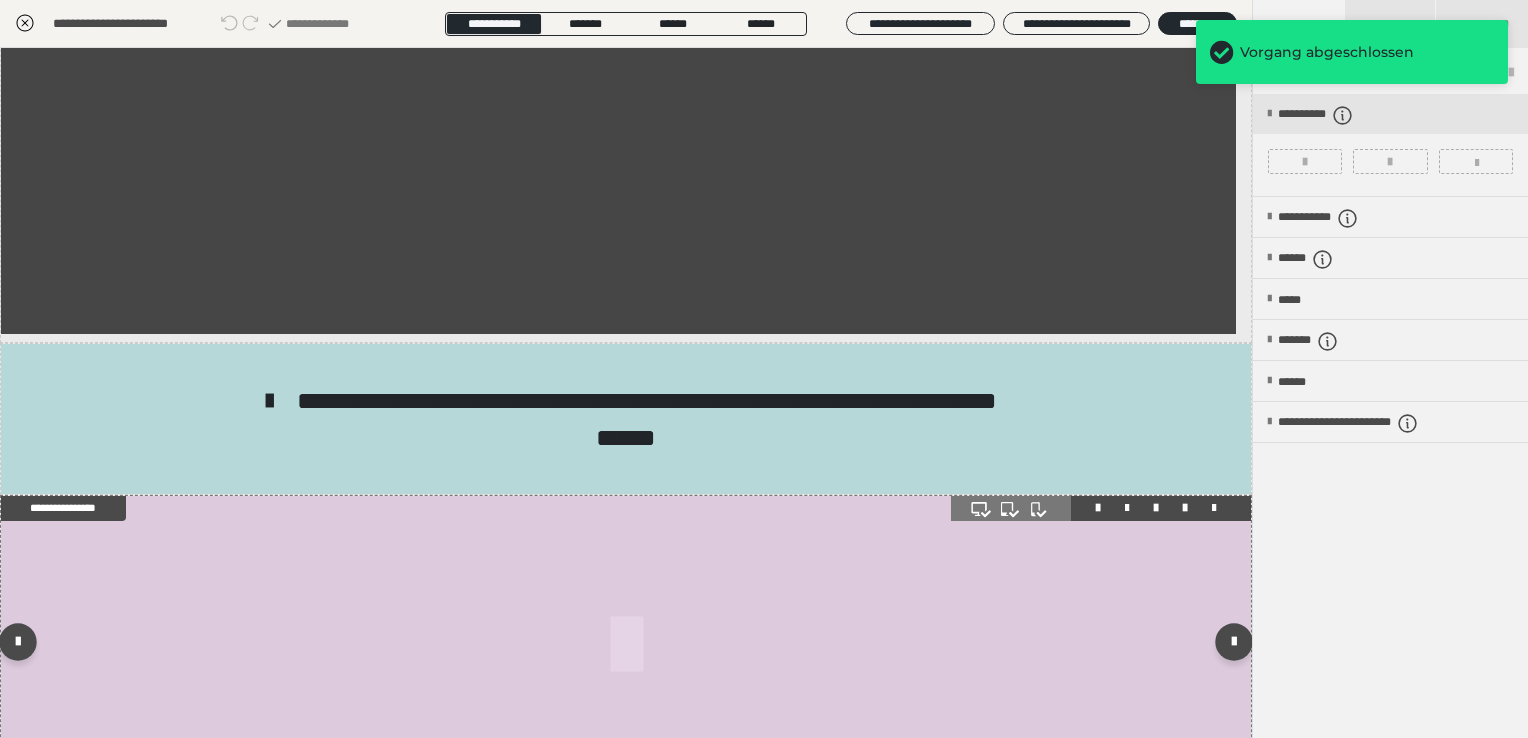 click at bounding box center [626, 646] 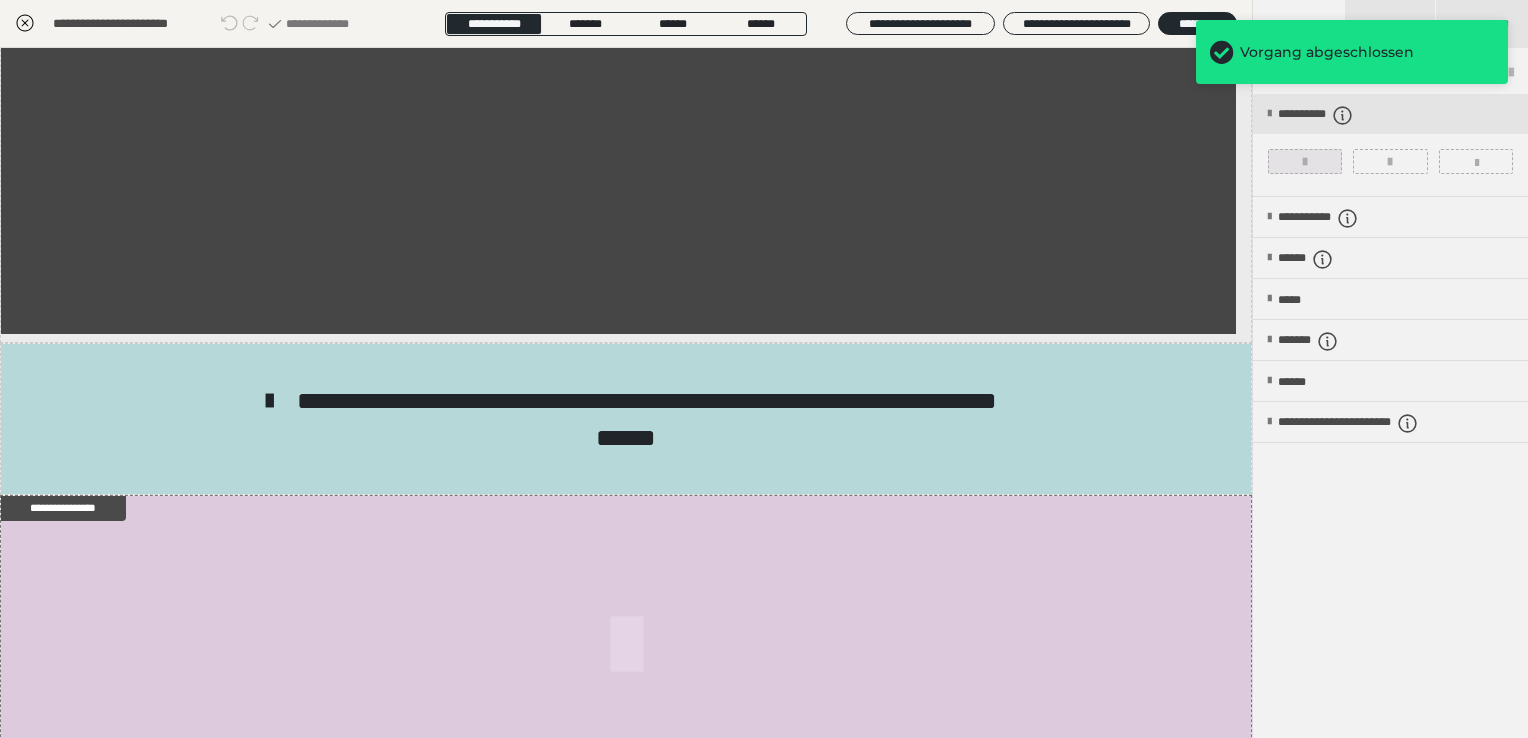 click at bounding box center [1305, 161] 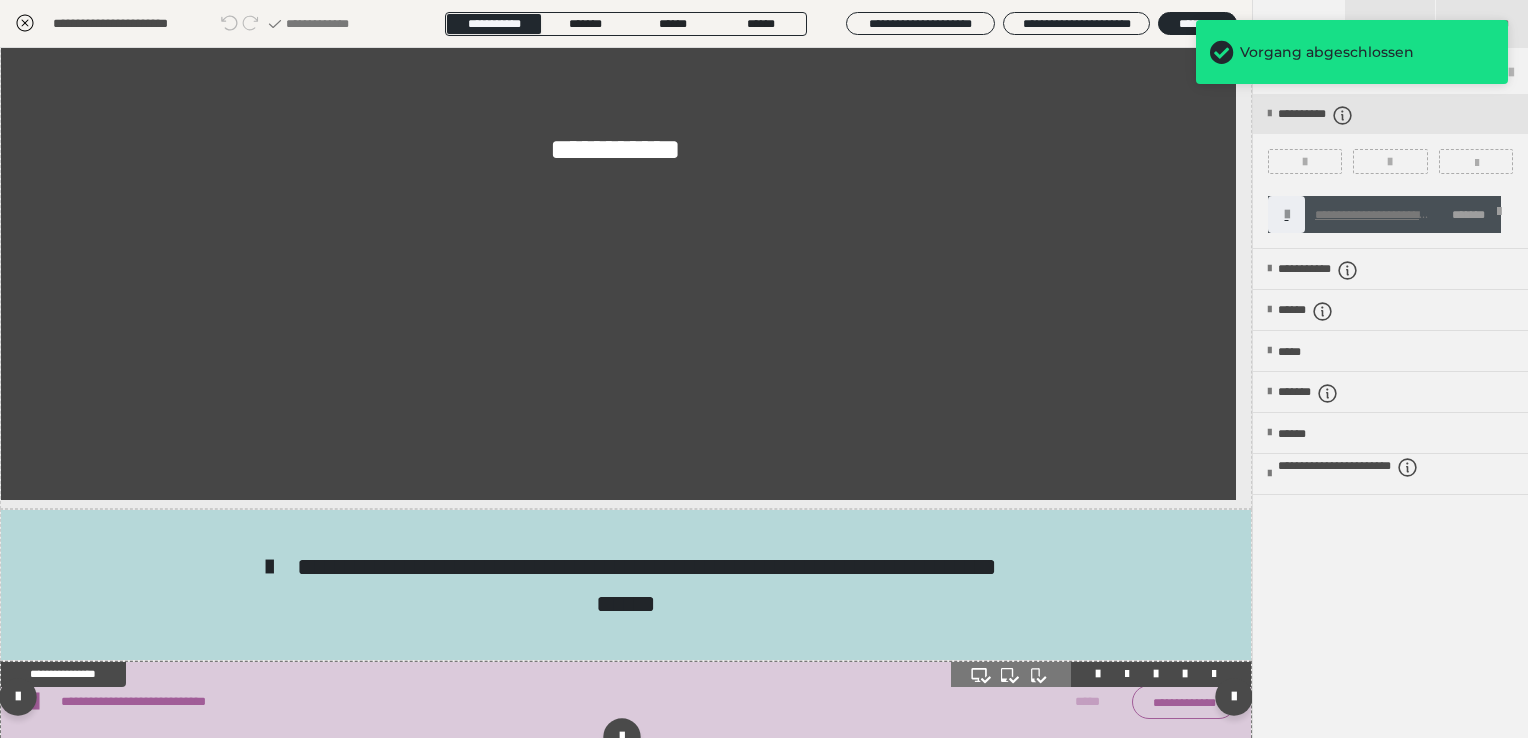 scroll, scrollTop: 928, scrollLeft: 0, axis: vertical 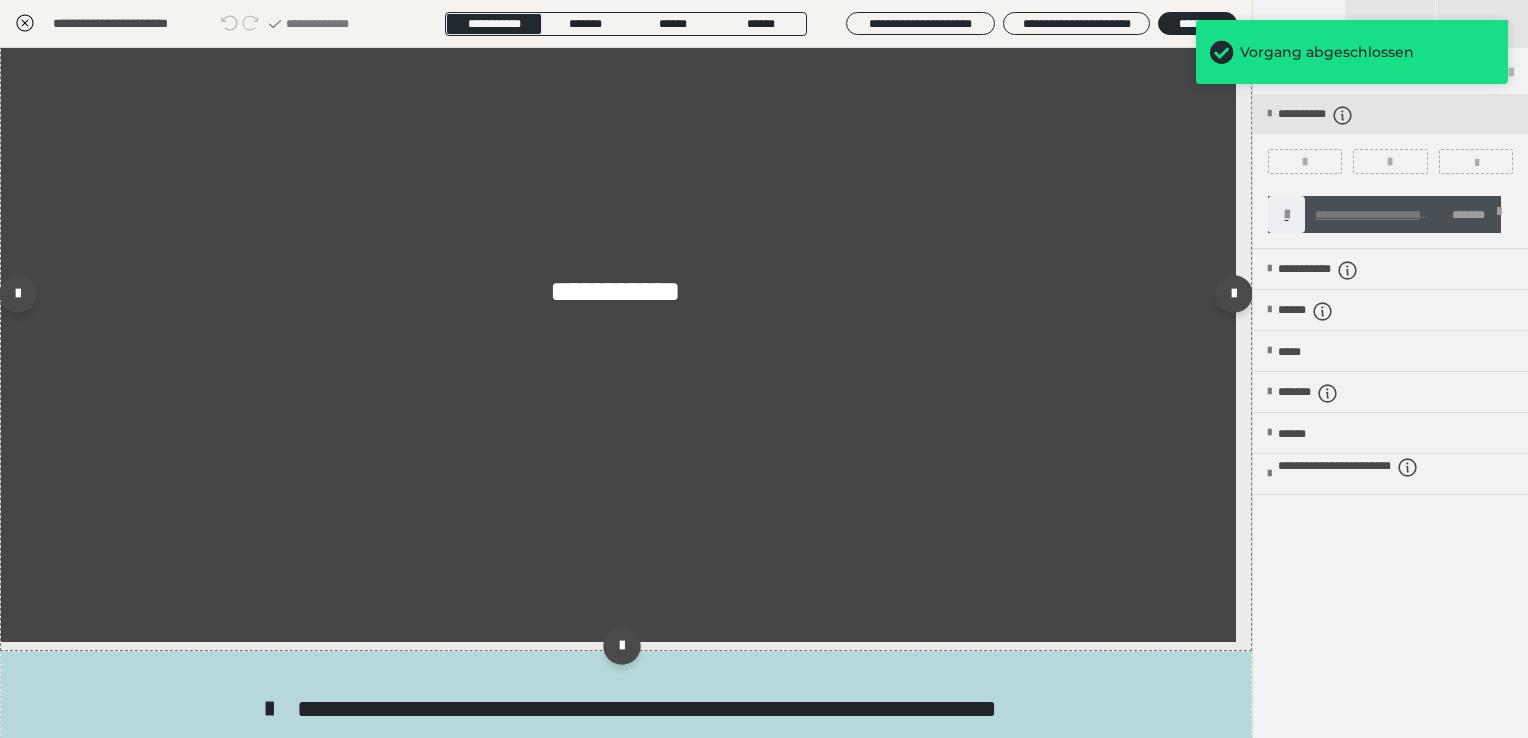 click on "**********" at bounding box center [618, 294] 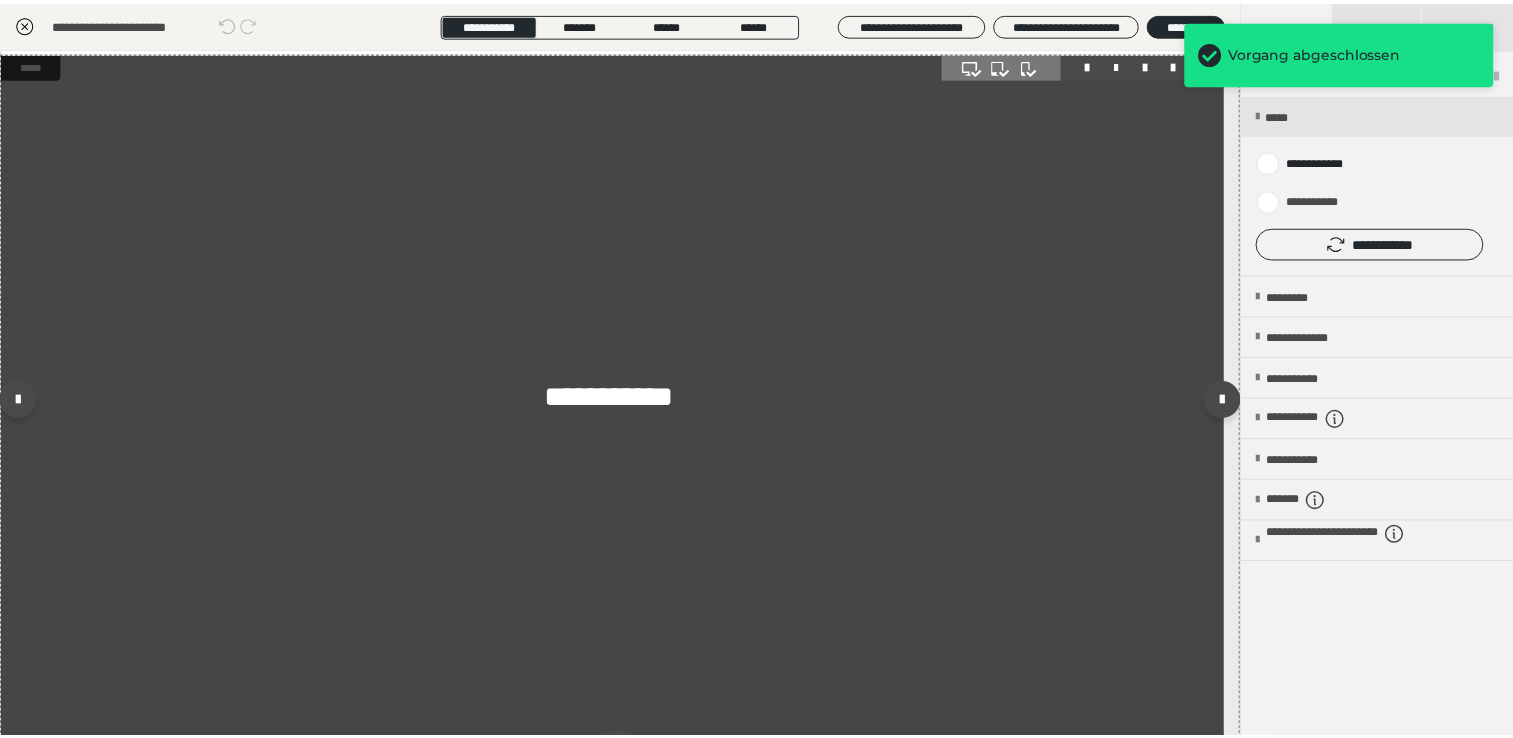 scroll, scrollTop: 828, scrollLeft: 0, axis: vertical 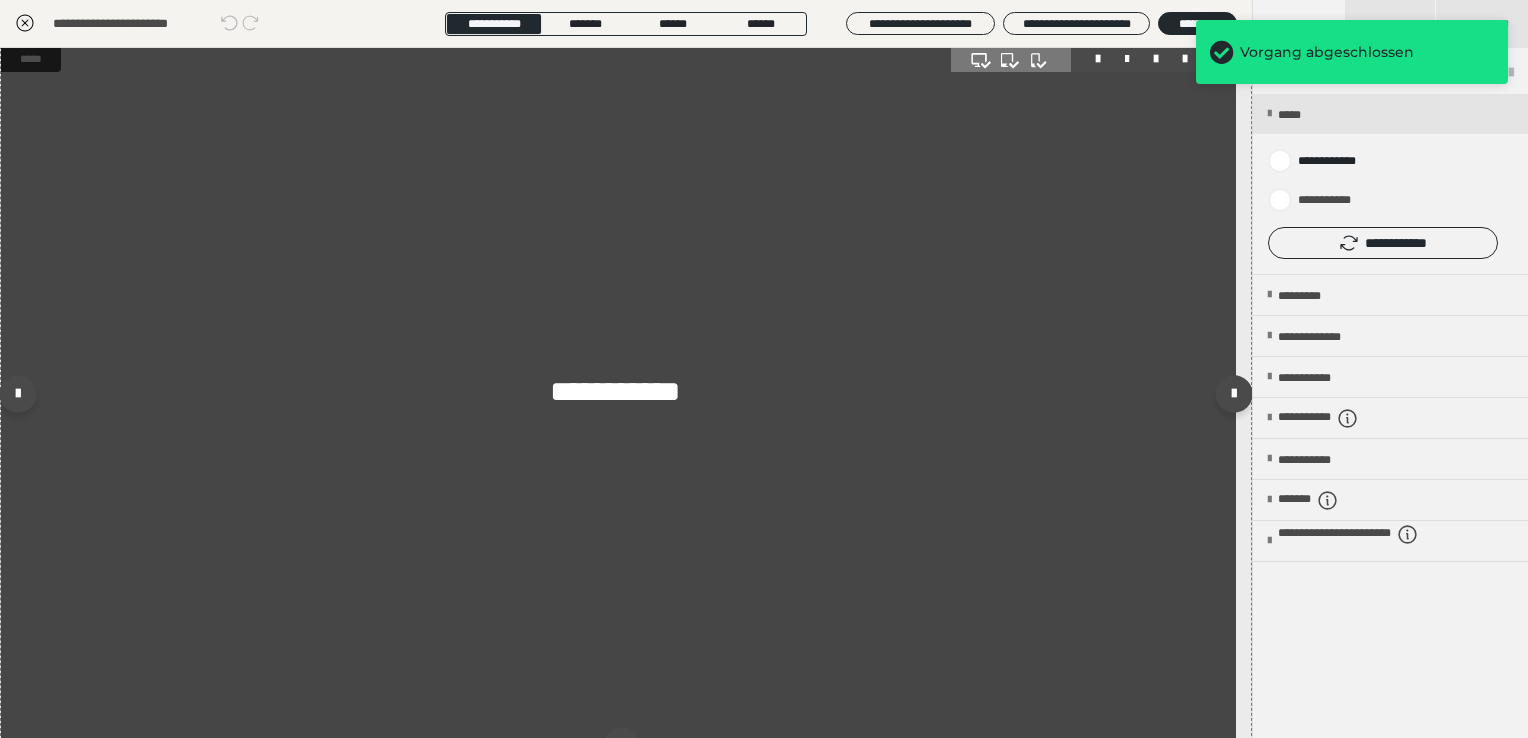 click on "**********" at bounding box center (618, 394) 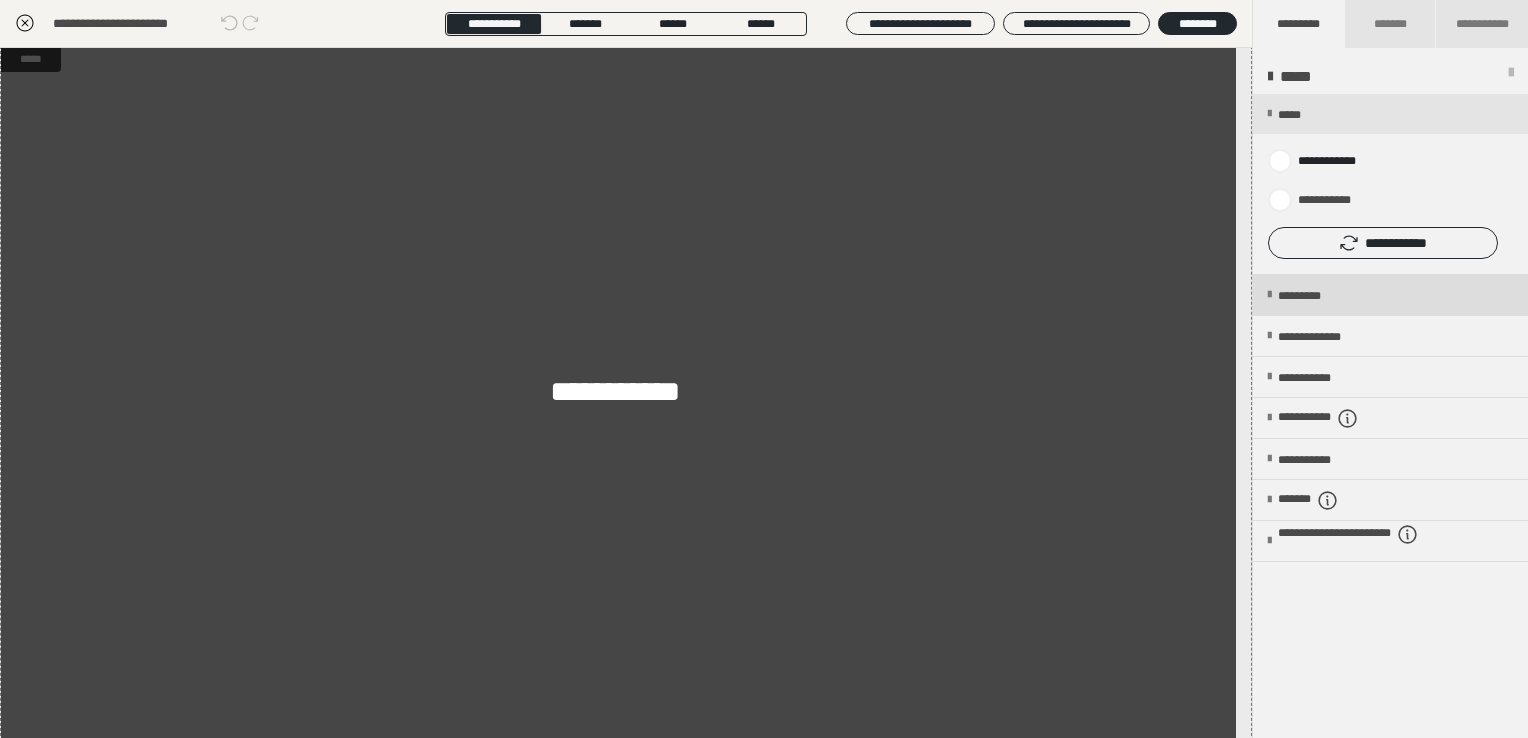 click on "*********" at bounding box center [1316, 296] 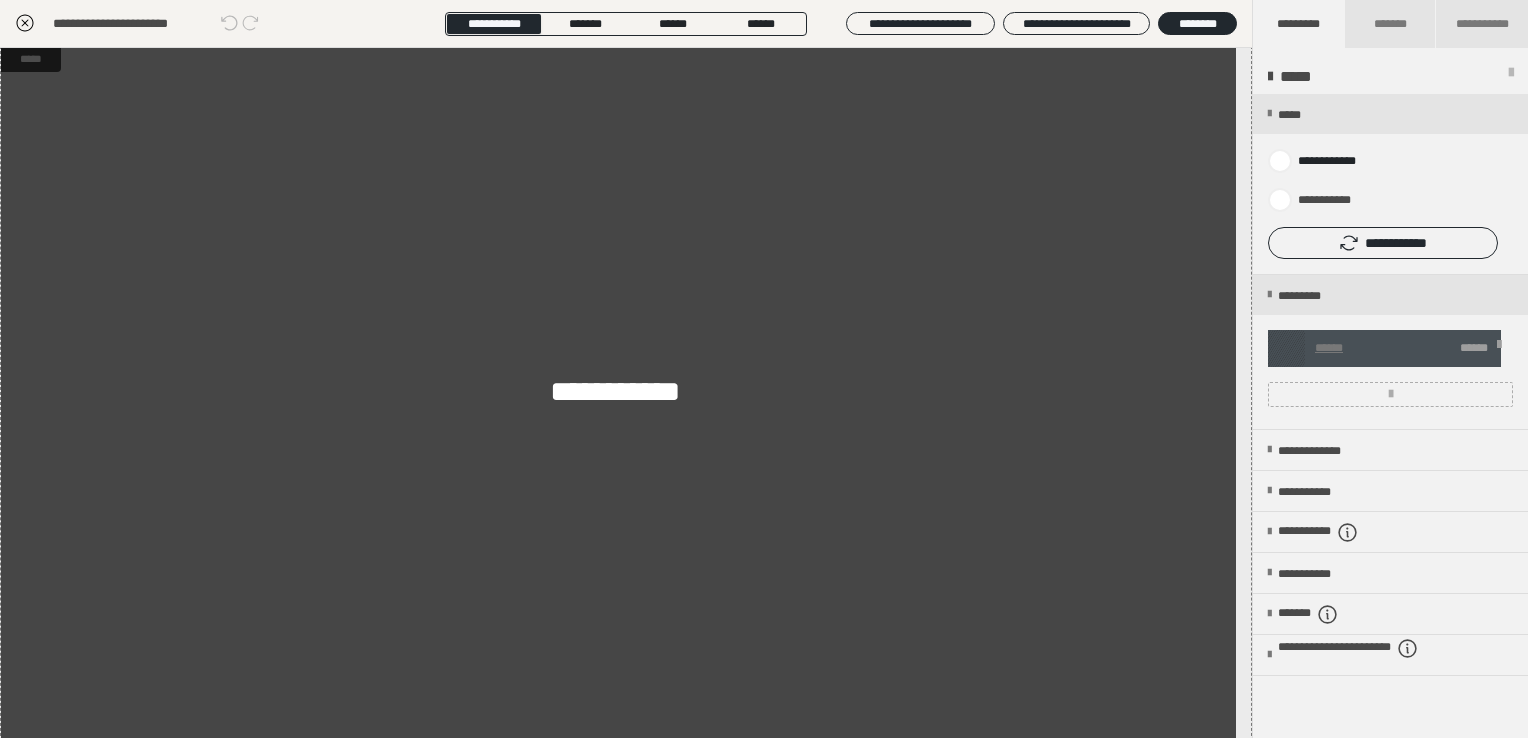 click 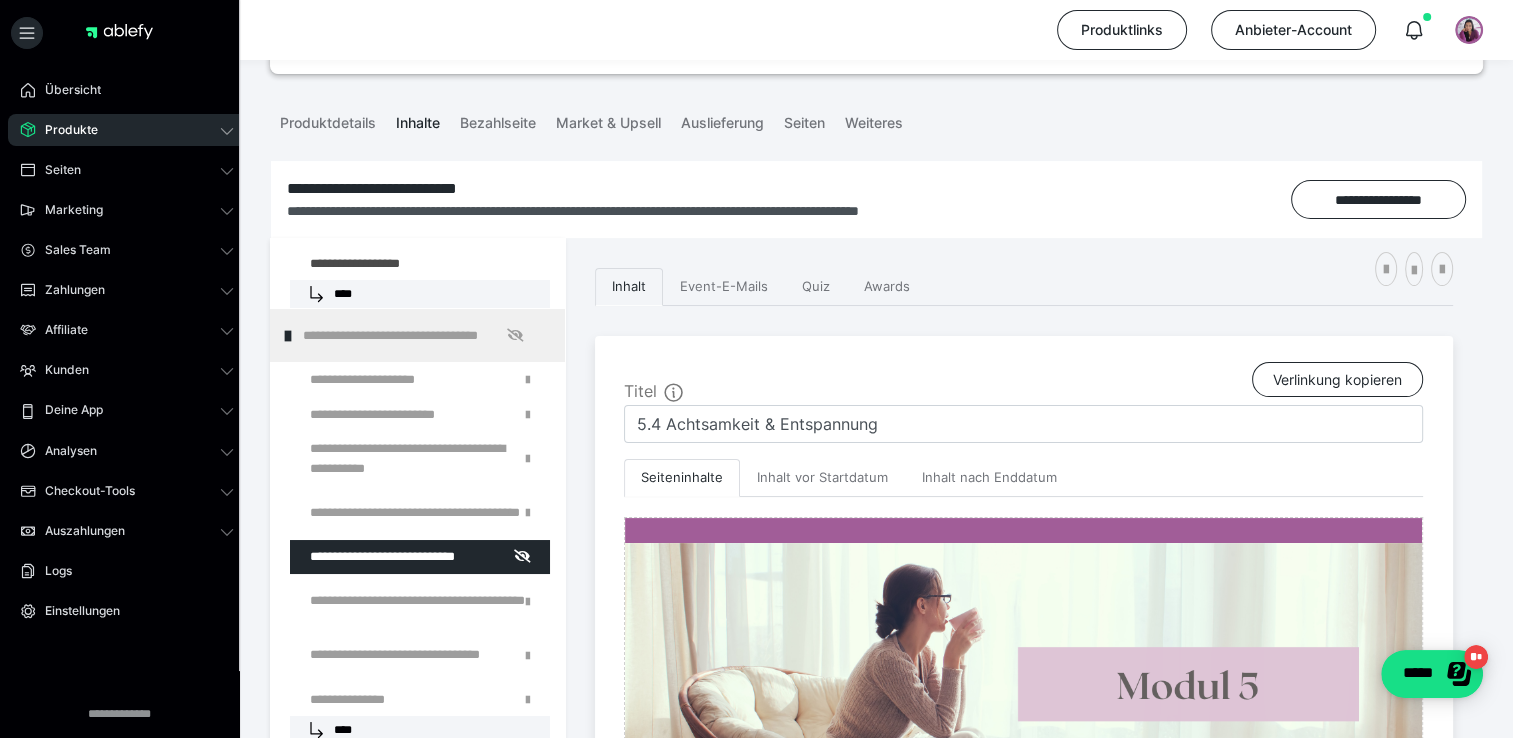 scroll, scrollTop: 200, scrollLeft: 0, axis: vertical 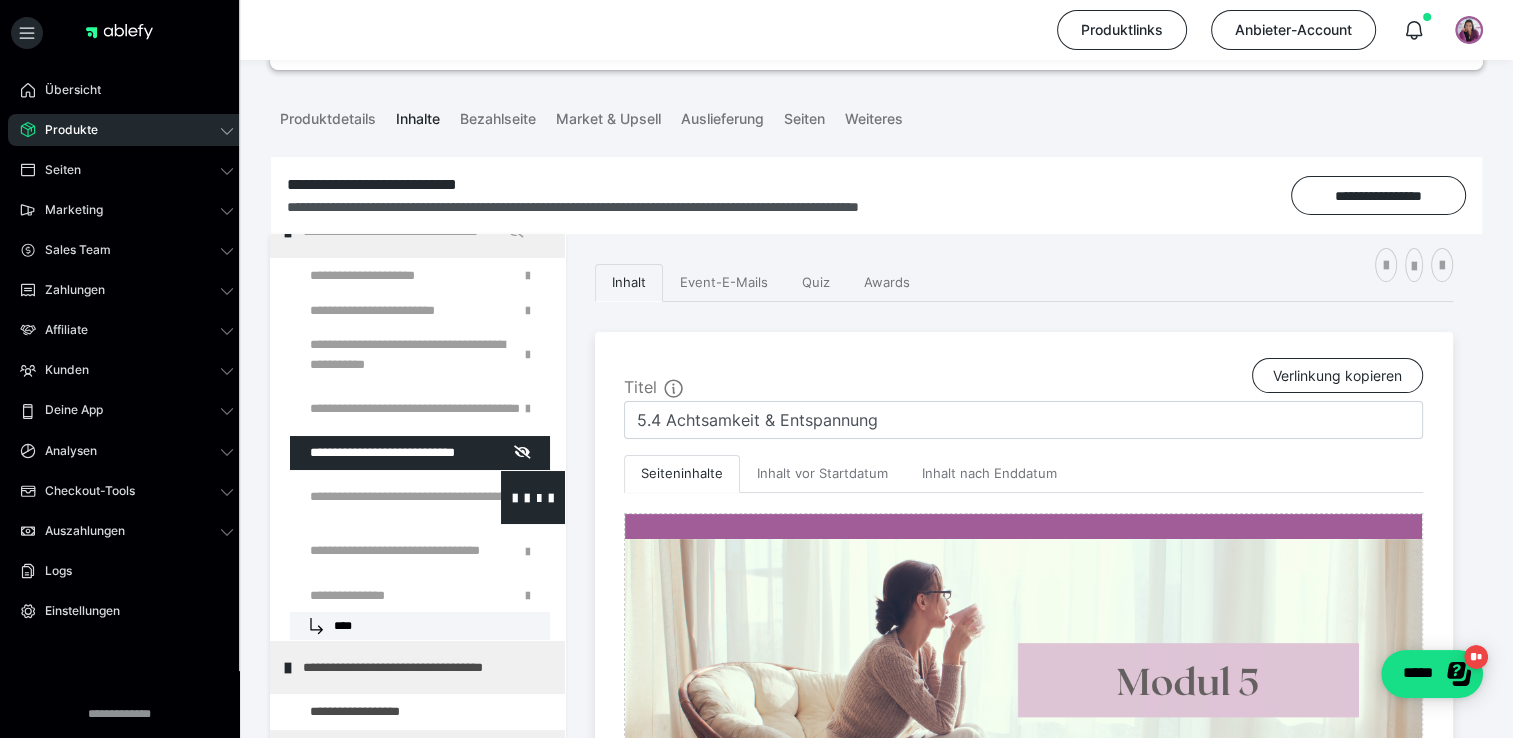 click at bounding box center [375, 497] 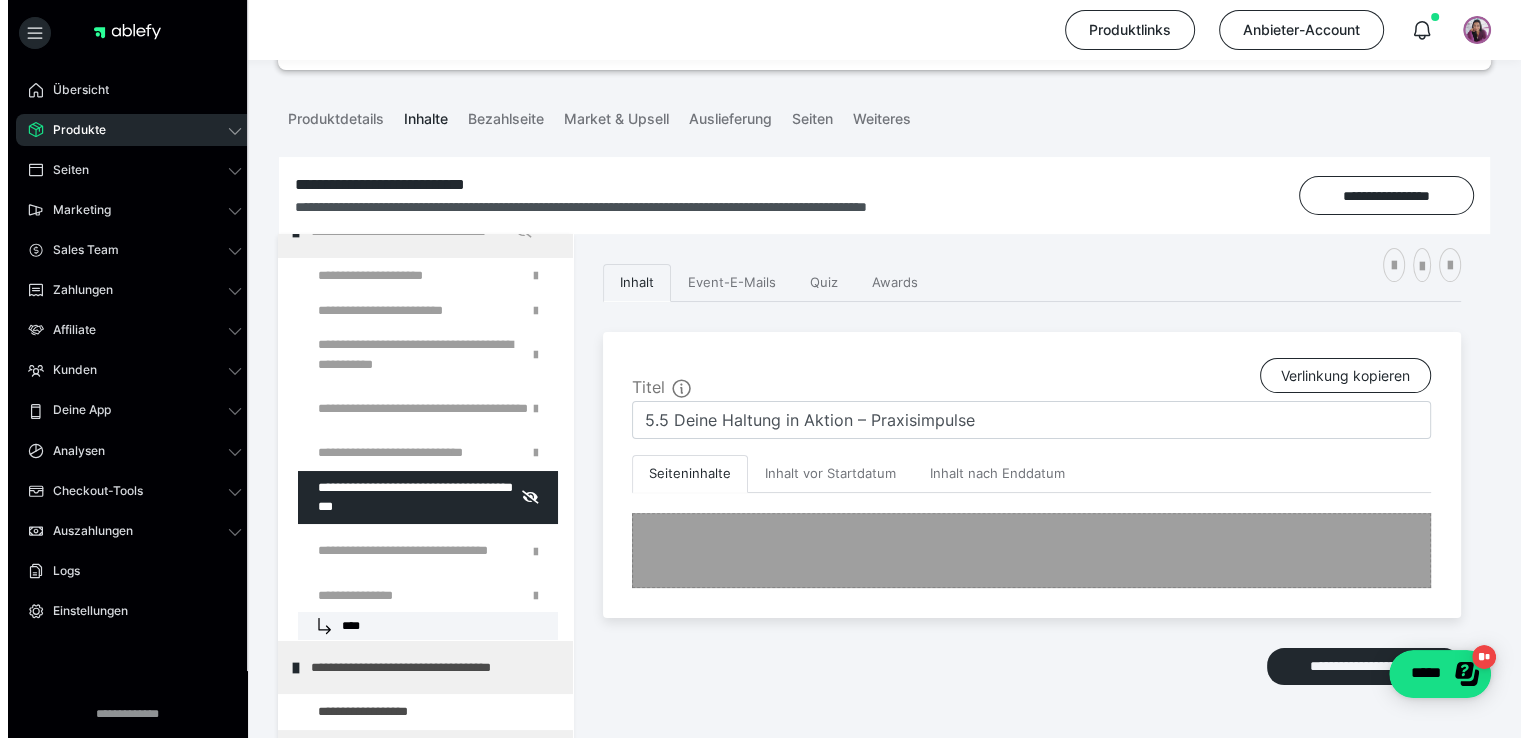 scroll, scrollTop: 300, scrollLeft: 0, axis: vertical 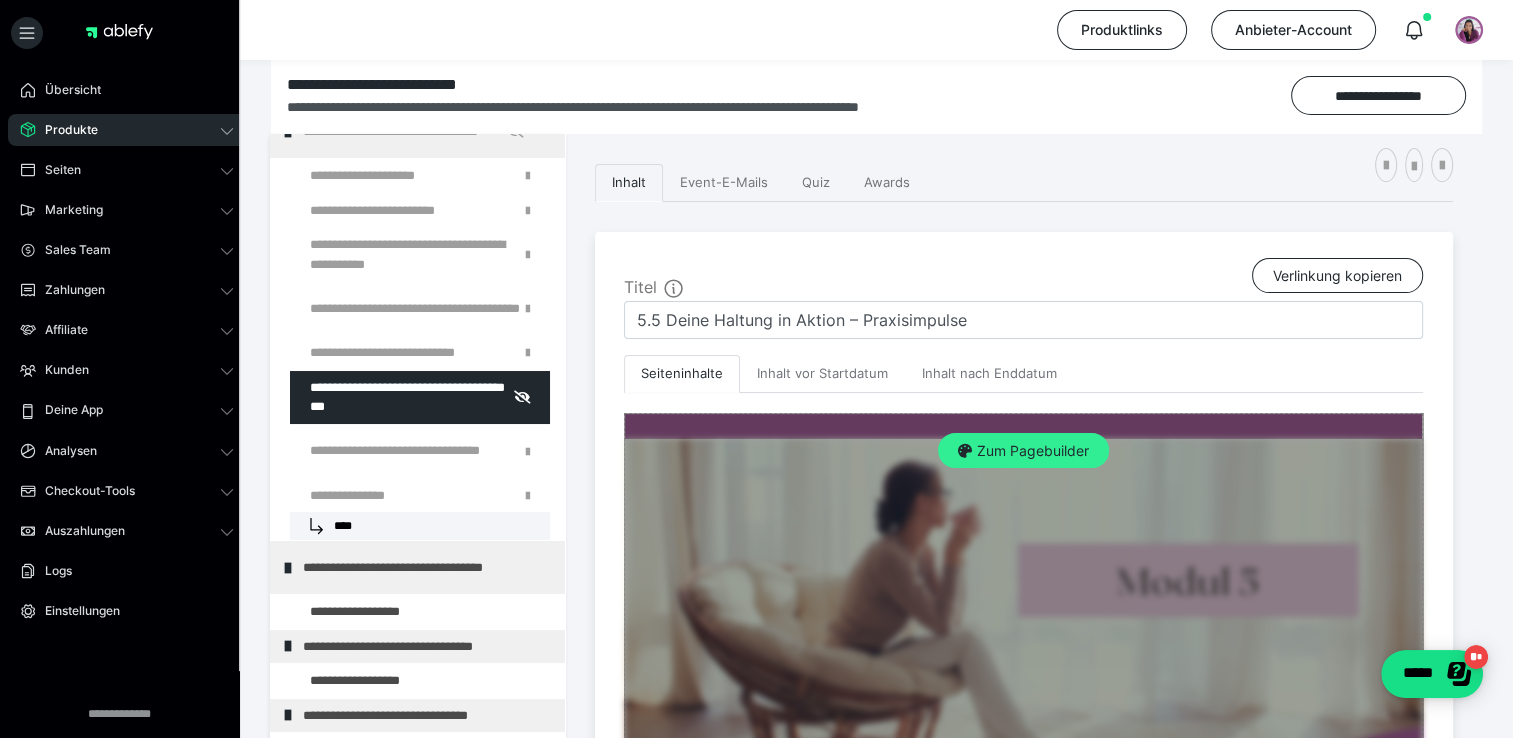 click on "Zum Pagebuilder" at bounding box center [1023, 451] 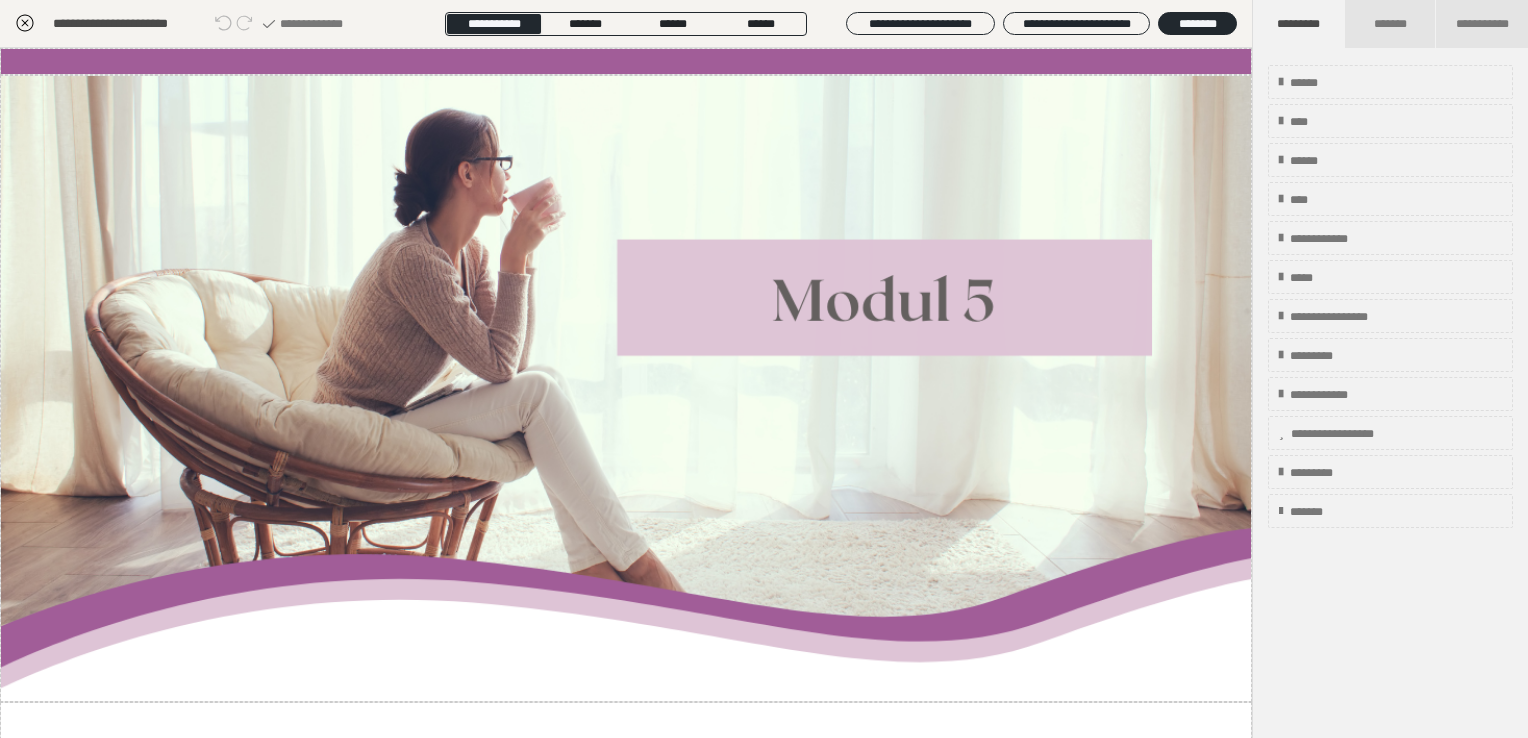scroll, scrollTop: 400, scrollLeft: 0, axis: vertical 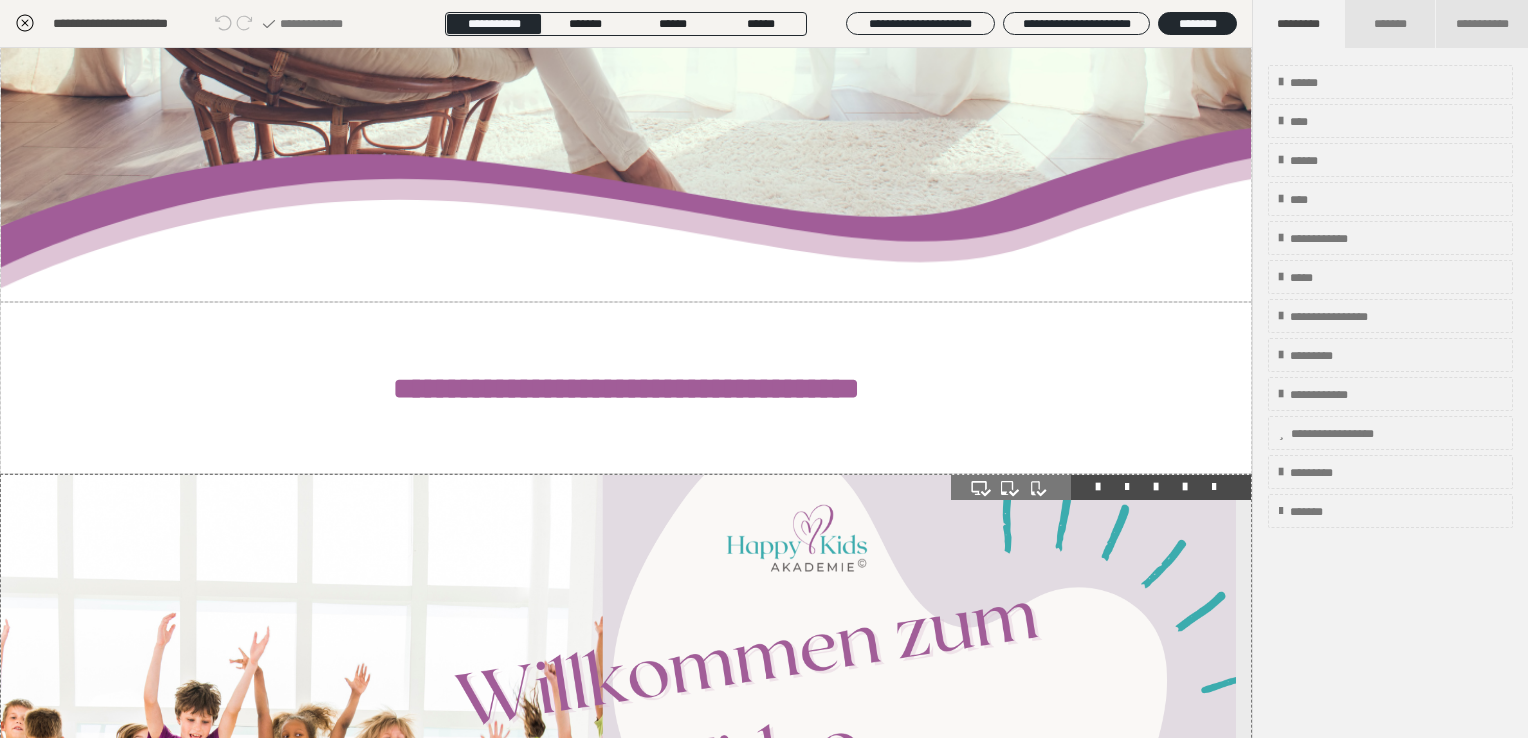 click at bounding box center (618, 822) 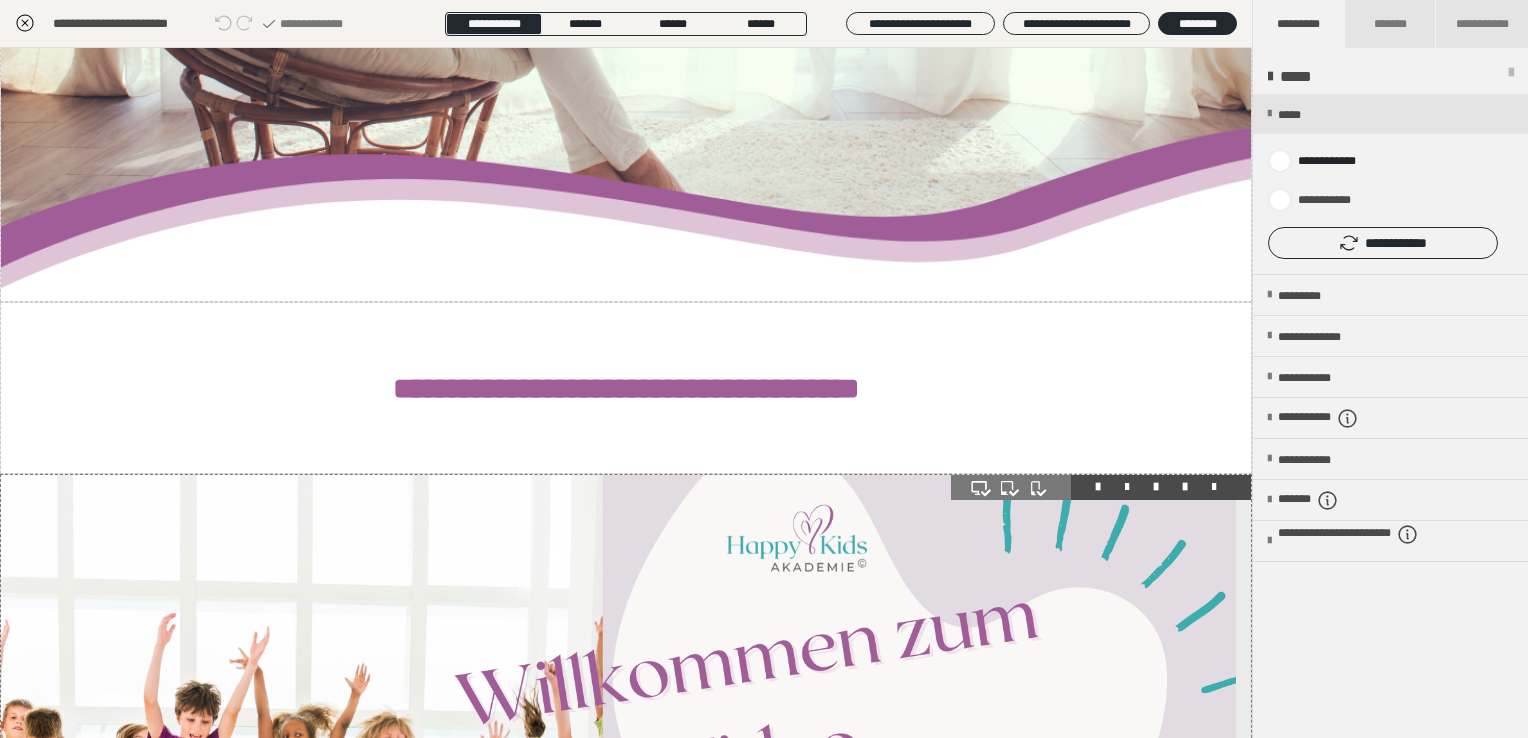 scroll, scrollTop: 600, scrollLeft: 0, axis: vertical 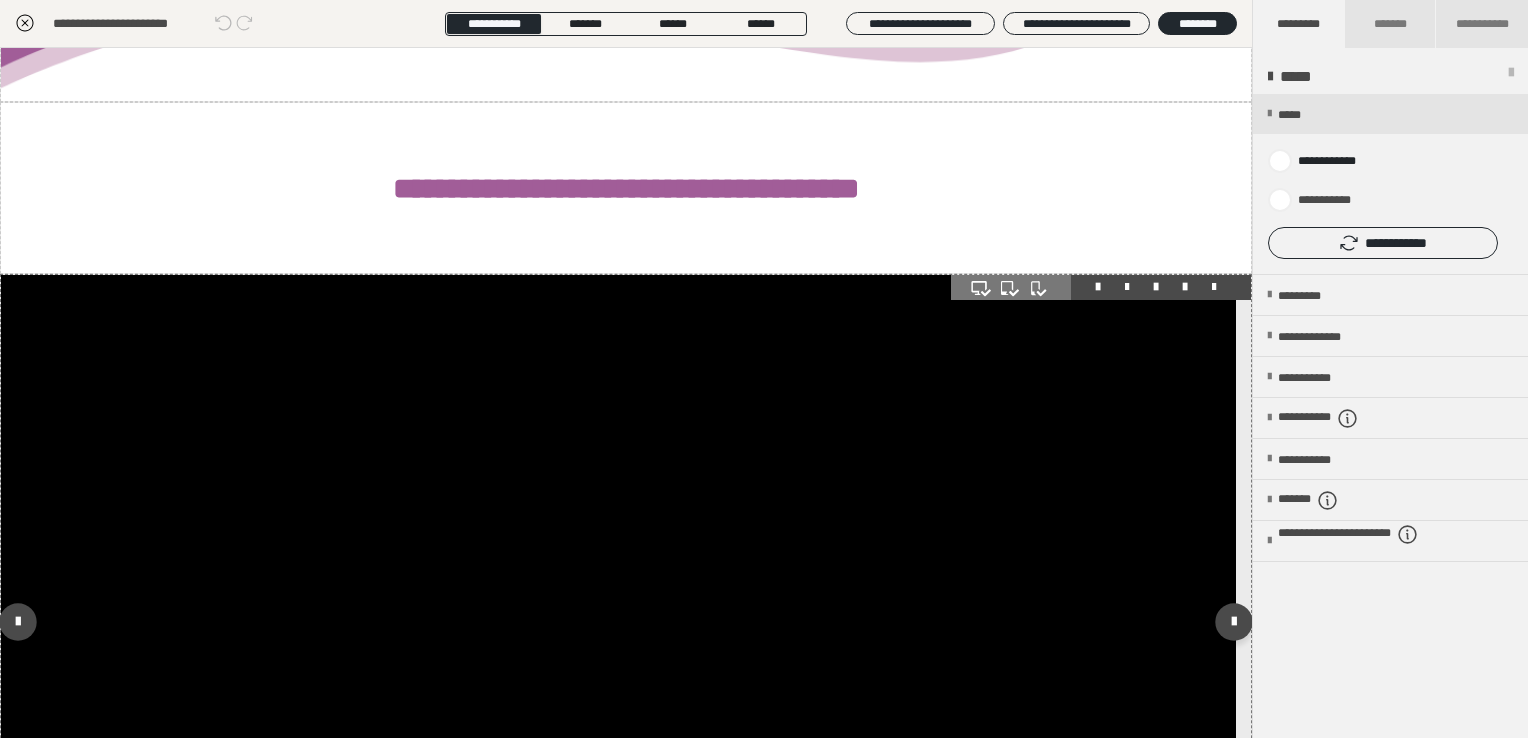 click at bounding box center (618, 622) 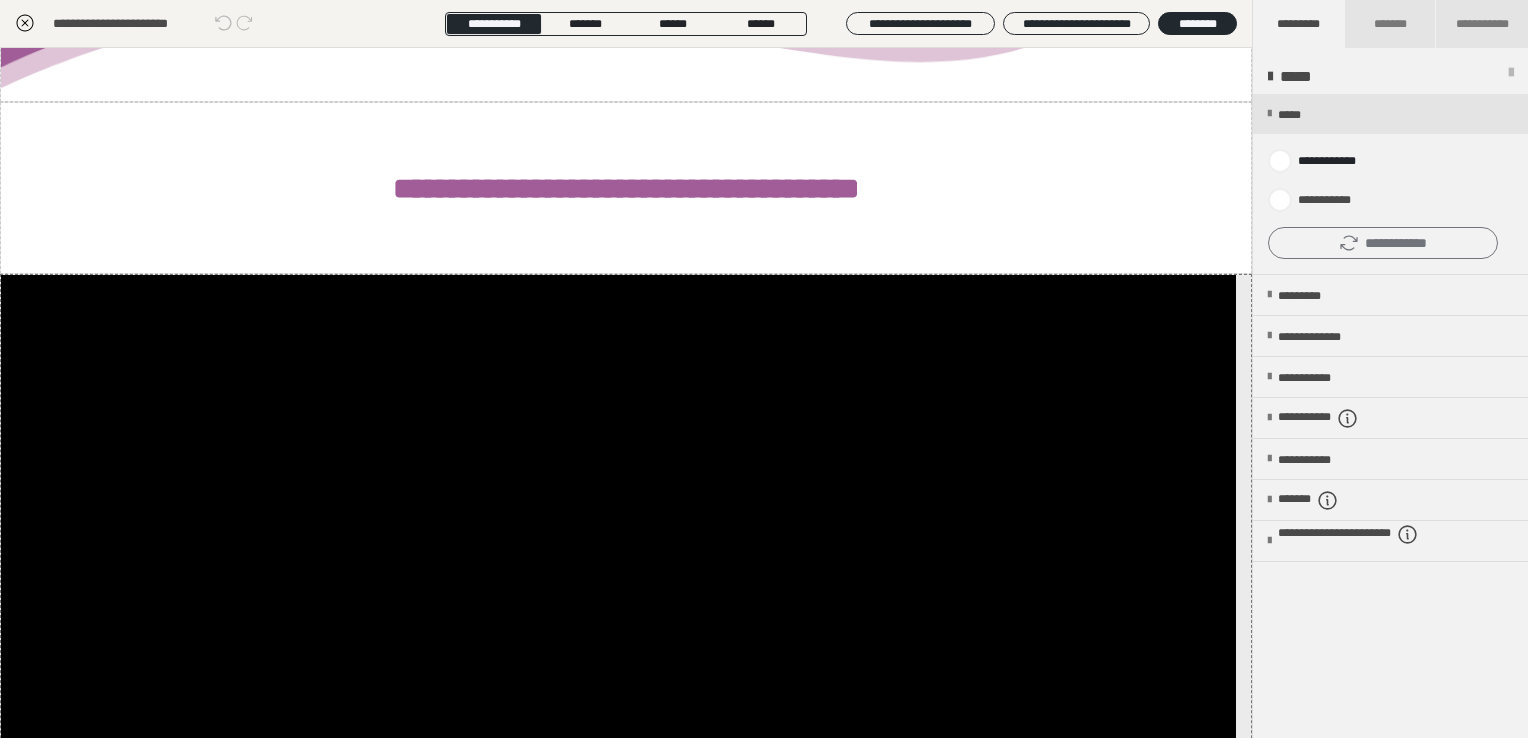 click 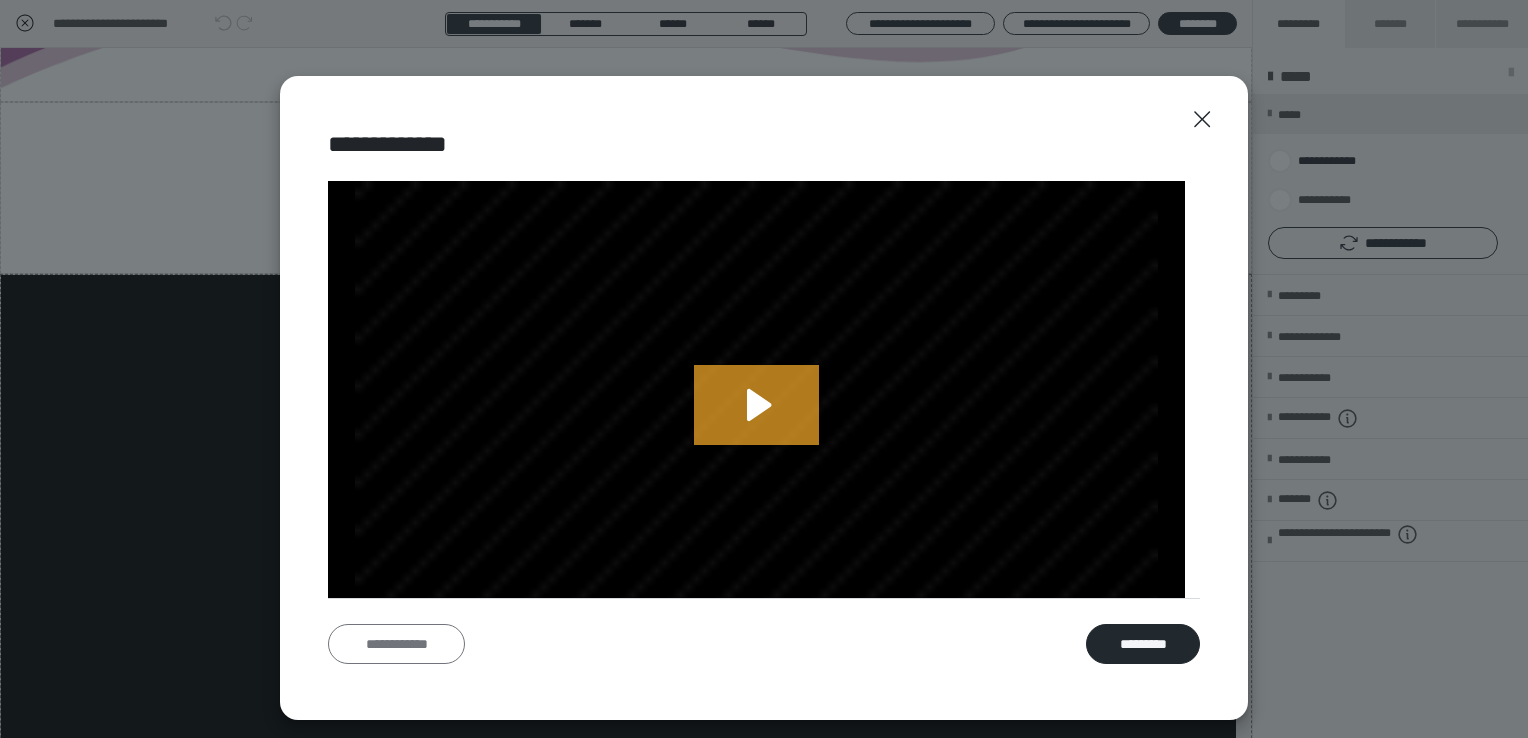 click on "**********" at bounding box center (396, 644) 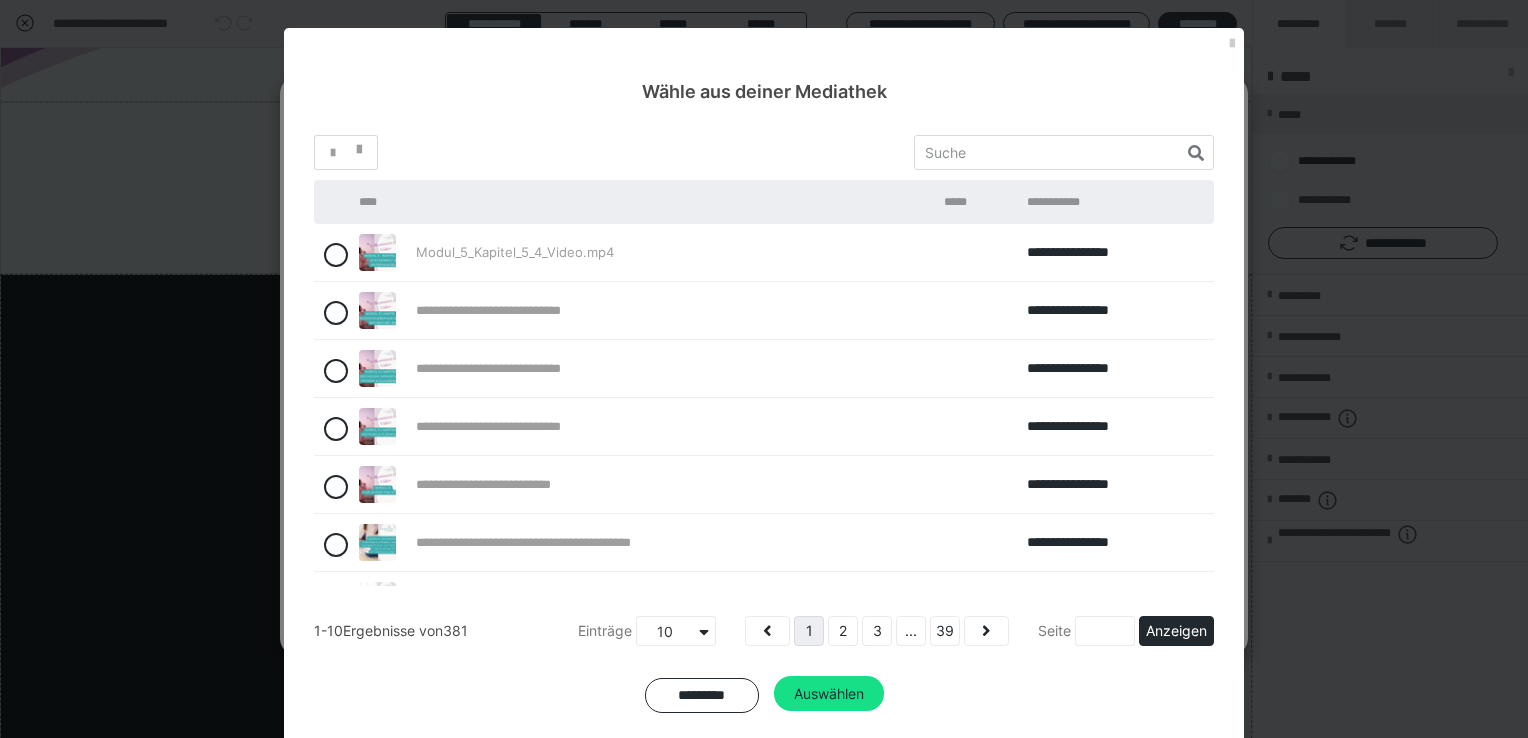 click on "*********" at bounding box center [702, 695] 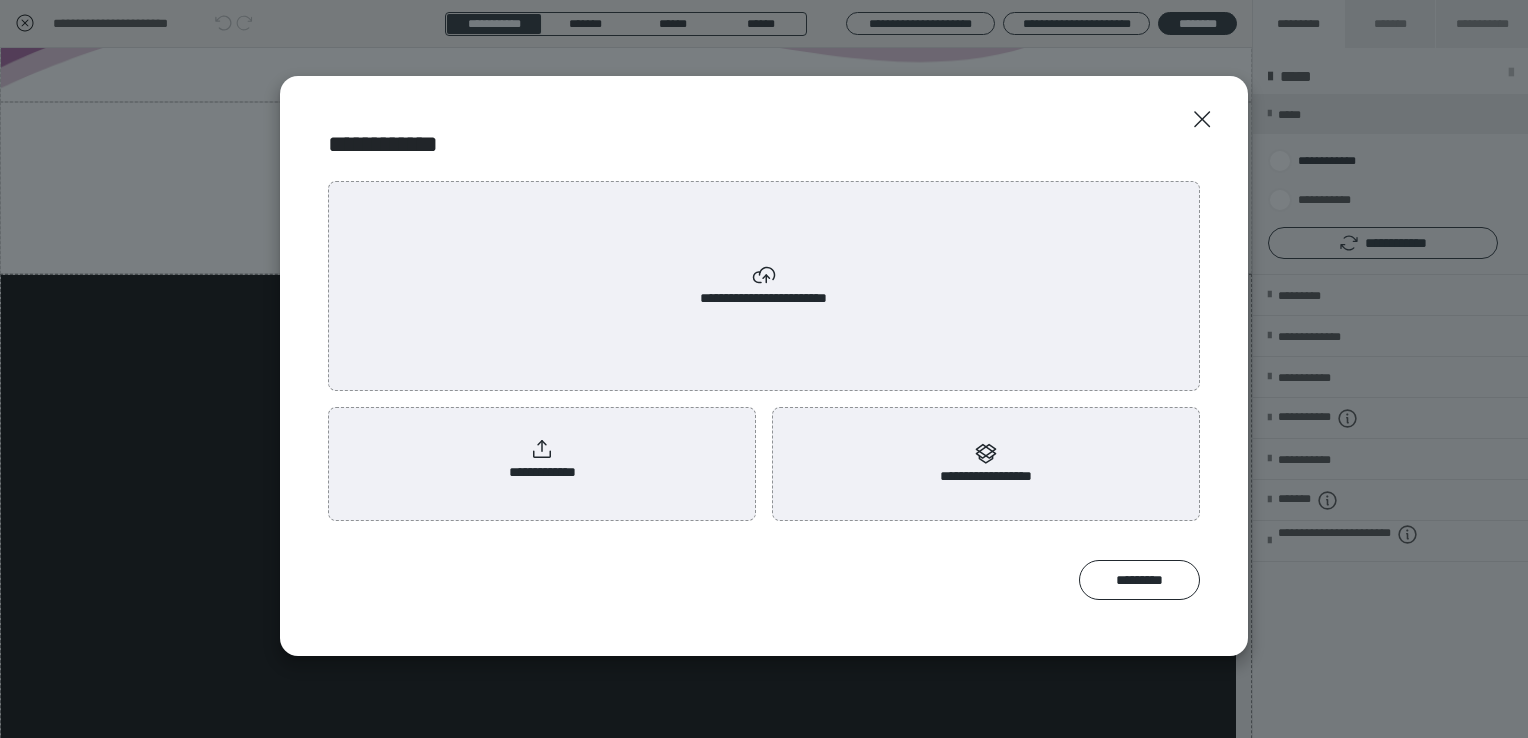 click on "**********" at bounding box center (542, 460) 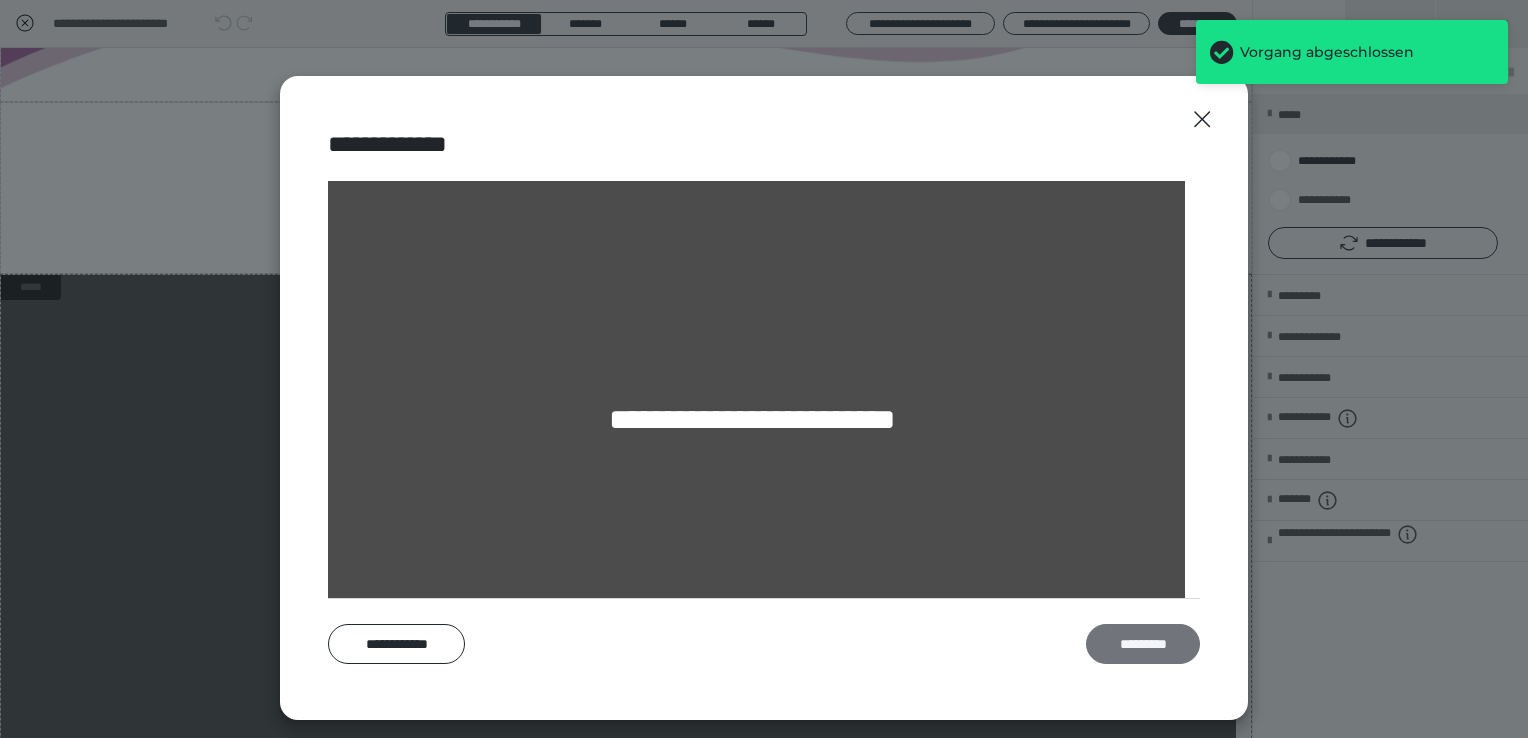 click on "*********" at bounding box center (1143, 644) 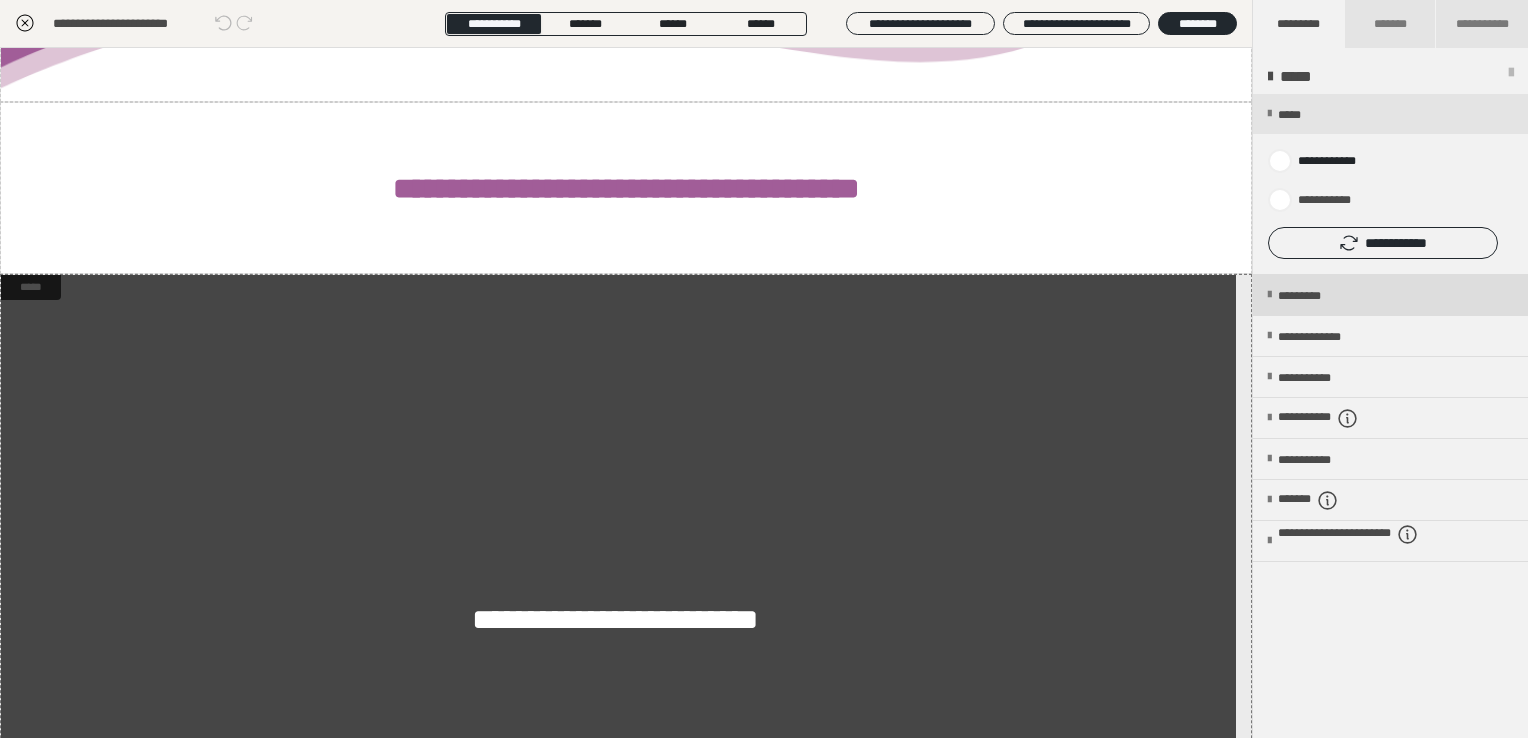 click on "*********" at bounding box center [1390, 295] 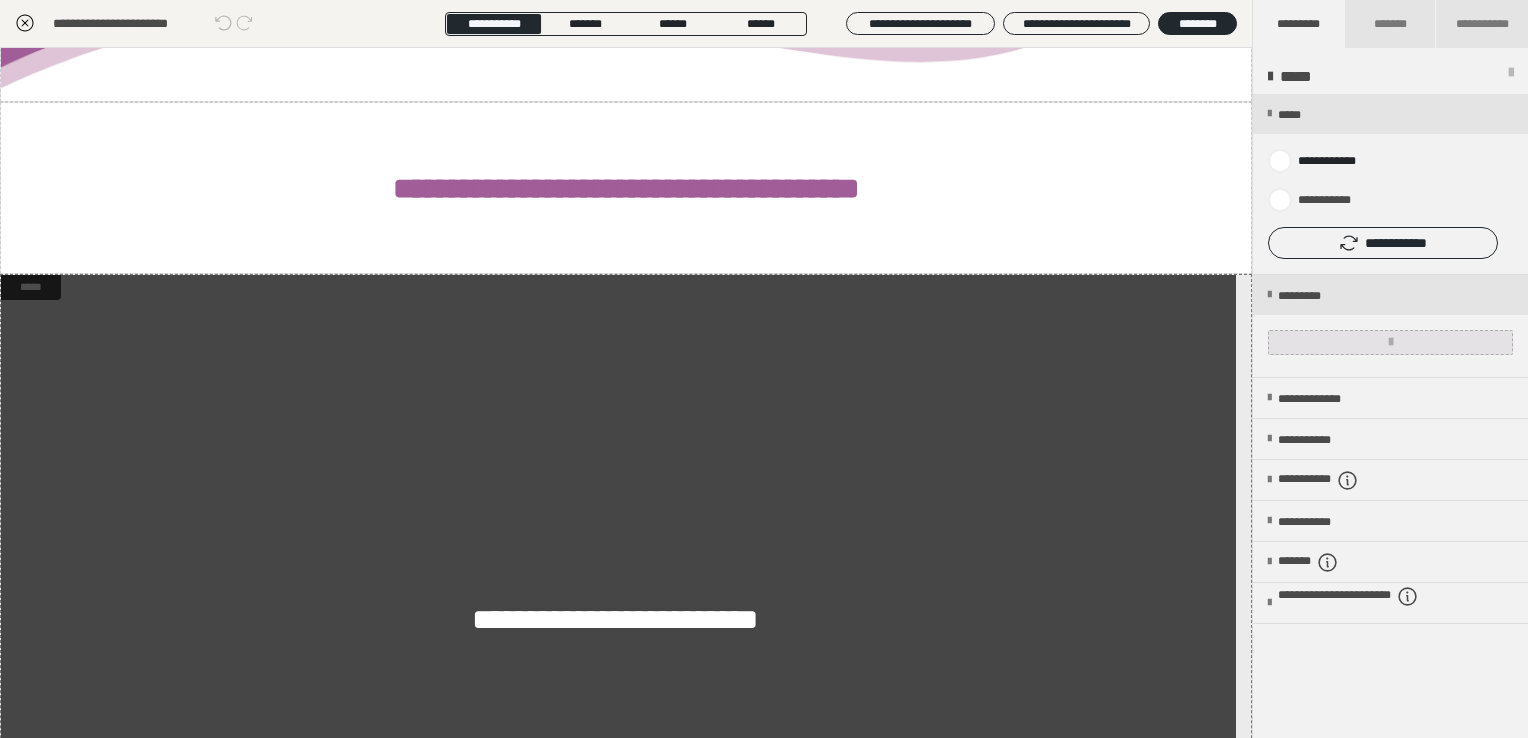click at bounding box center (1390, 342) 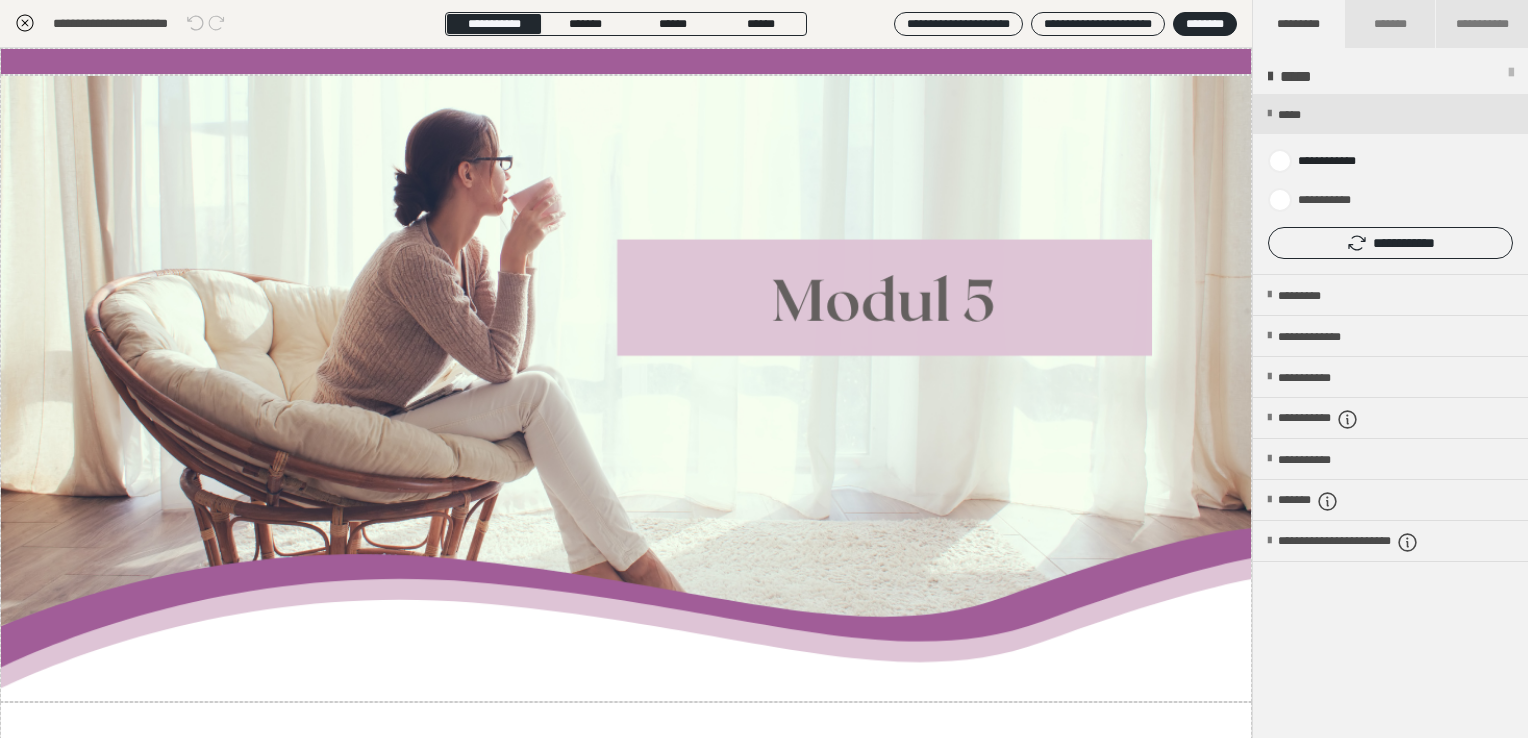 click on "*********" at bounding box center (1299, 296) 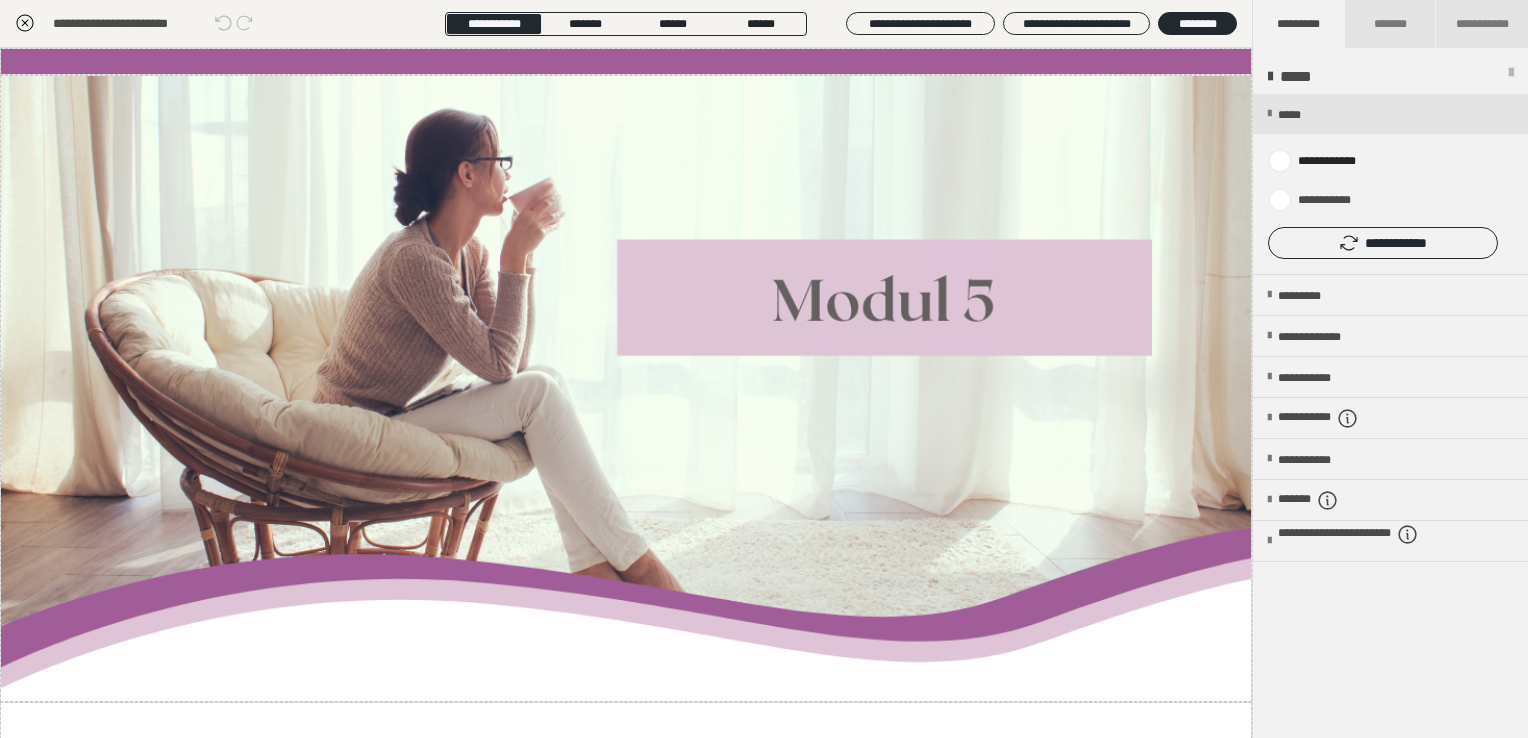 scroll, scrollTop: 0, scrollLeft: 0, axis: both 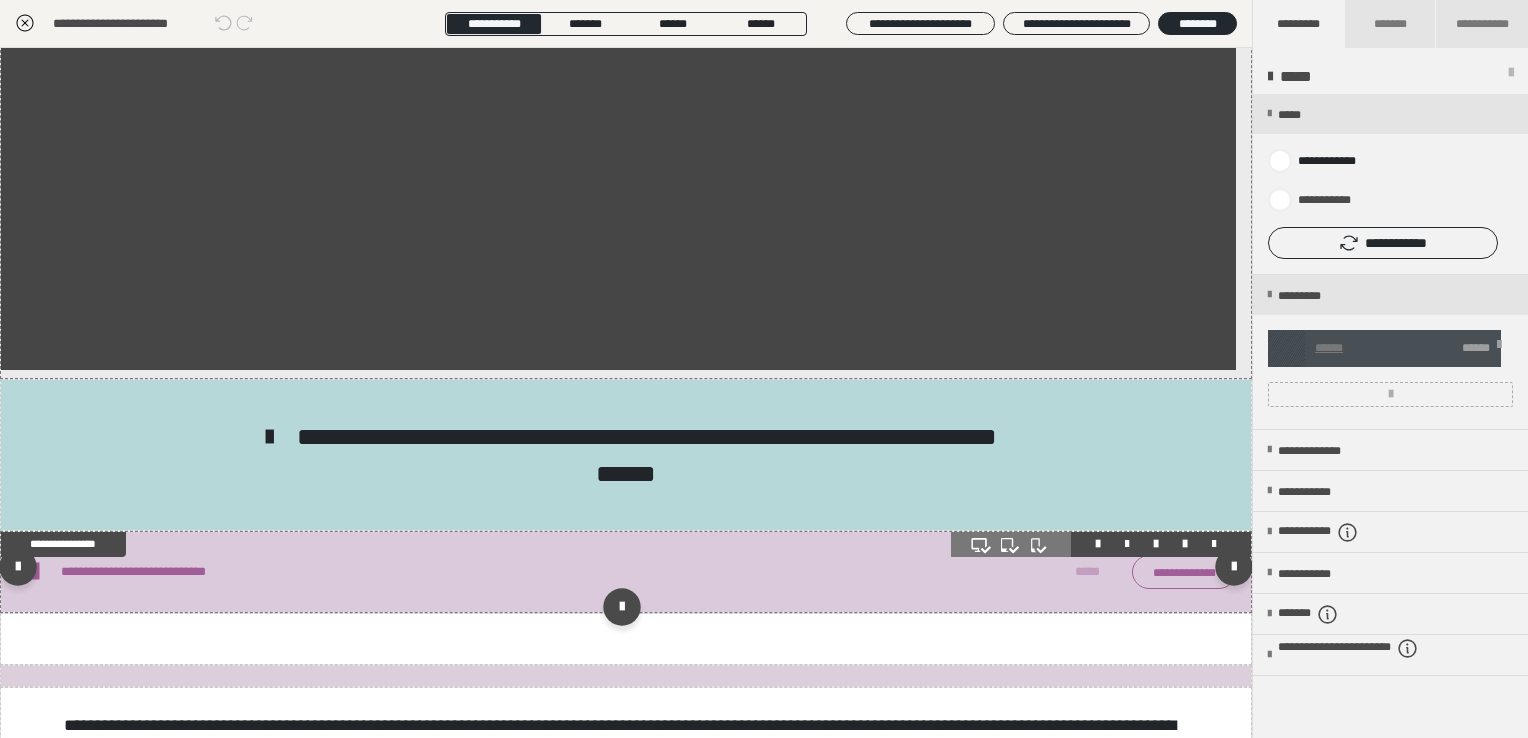 click on "**********" at bounding box center [626, 572] 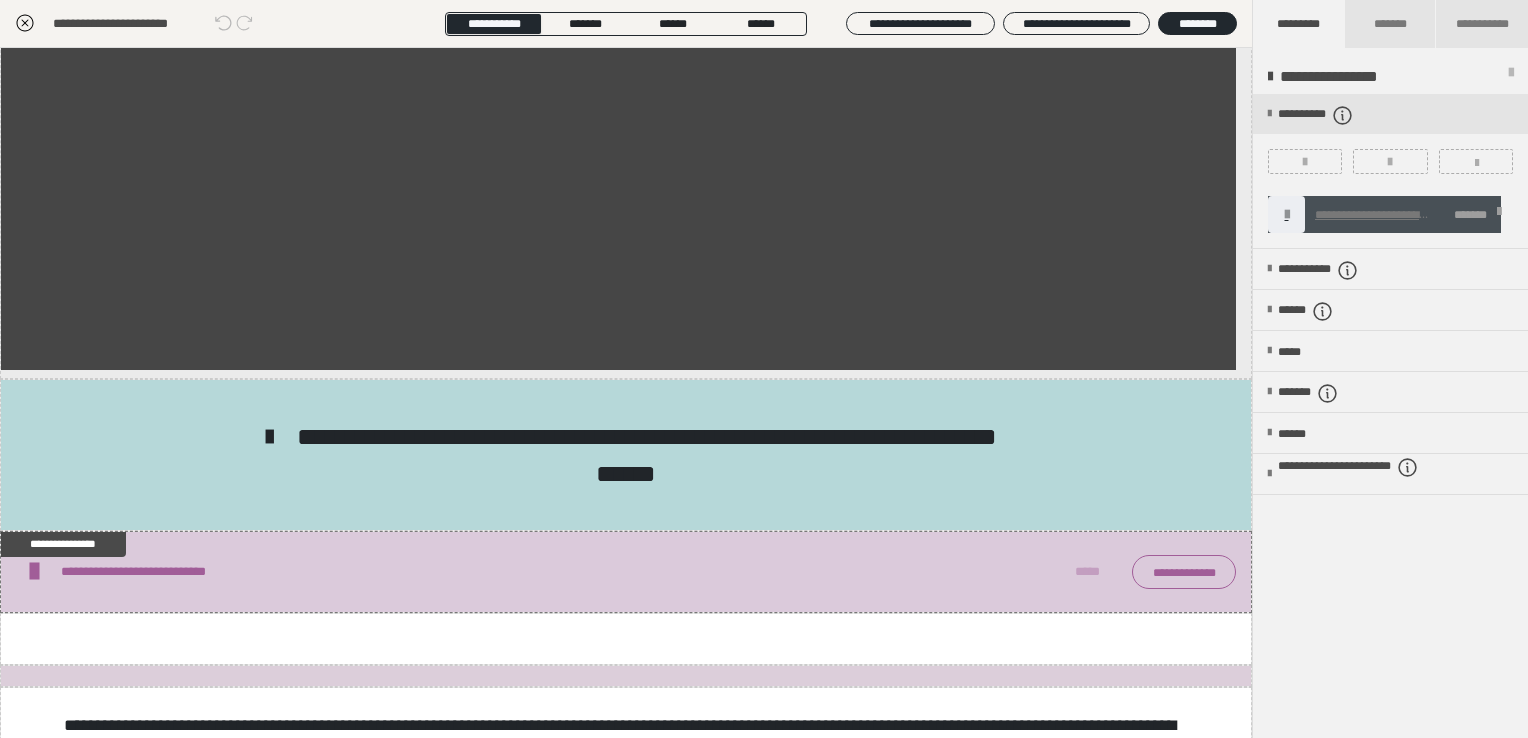 click at bounding box center (1499, 215) 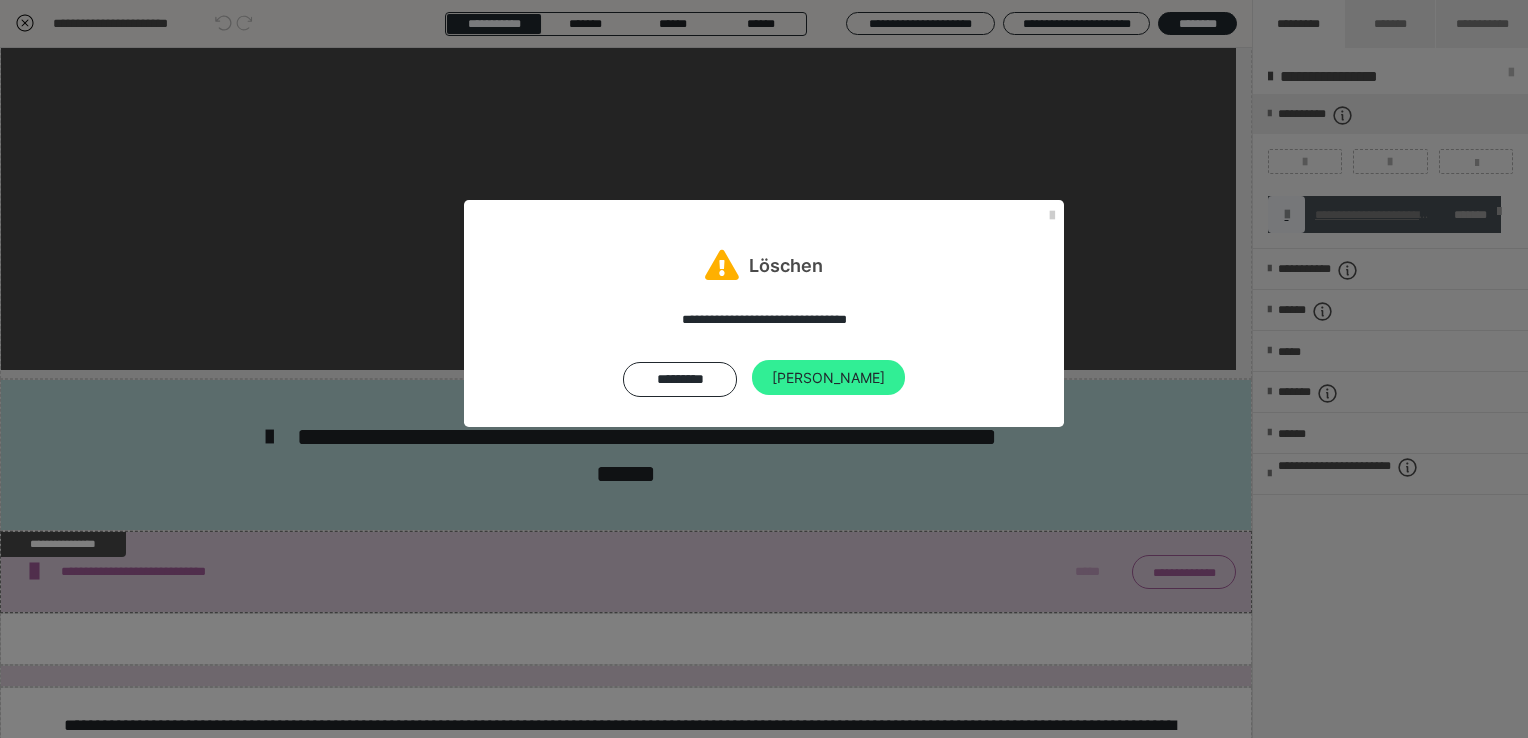 click on "[PERSON_NAME]" at bounding box center (828, 378) 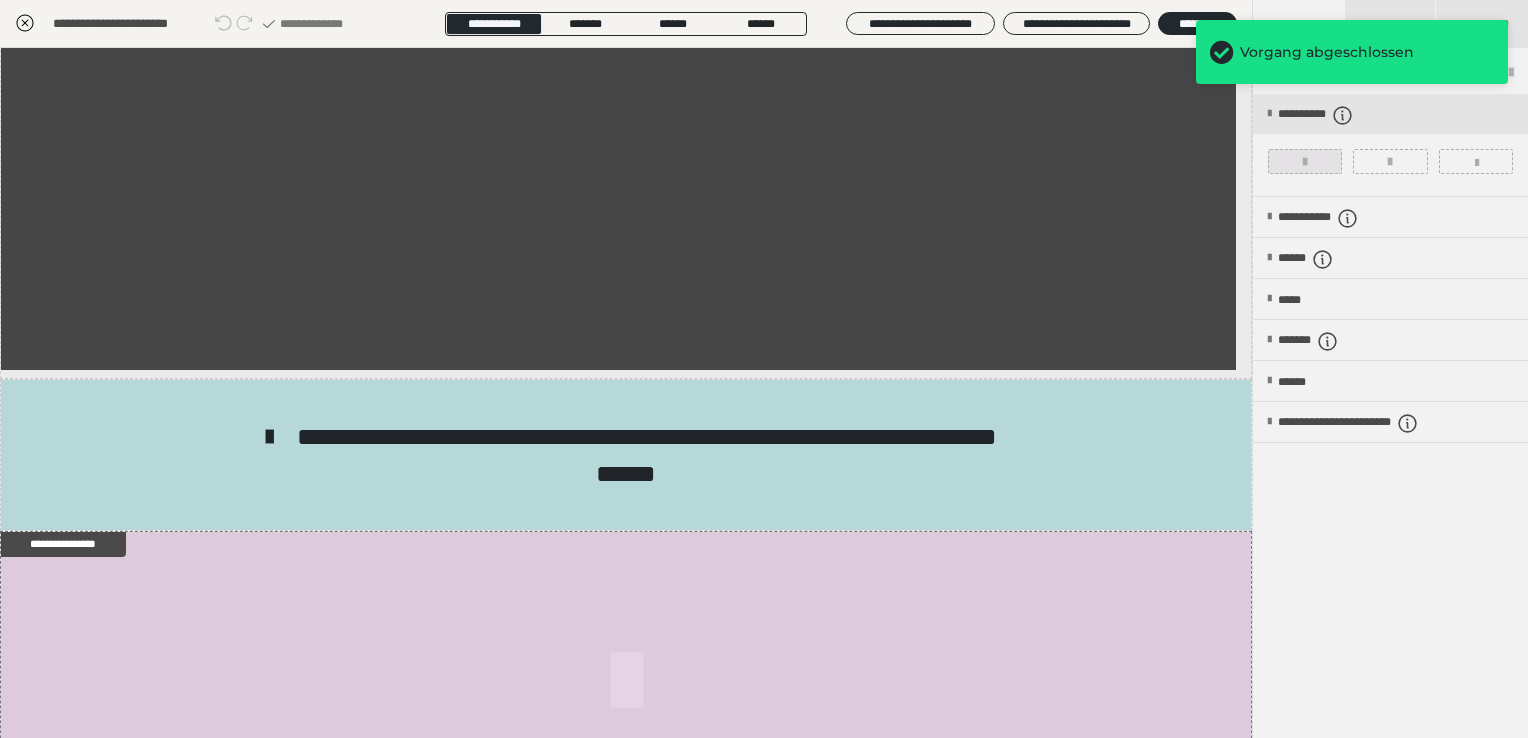 click at bounding box center [1305, 161] 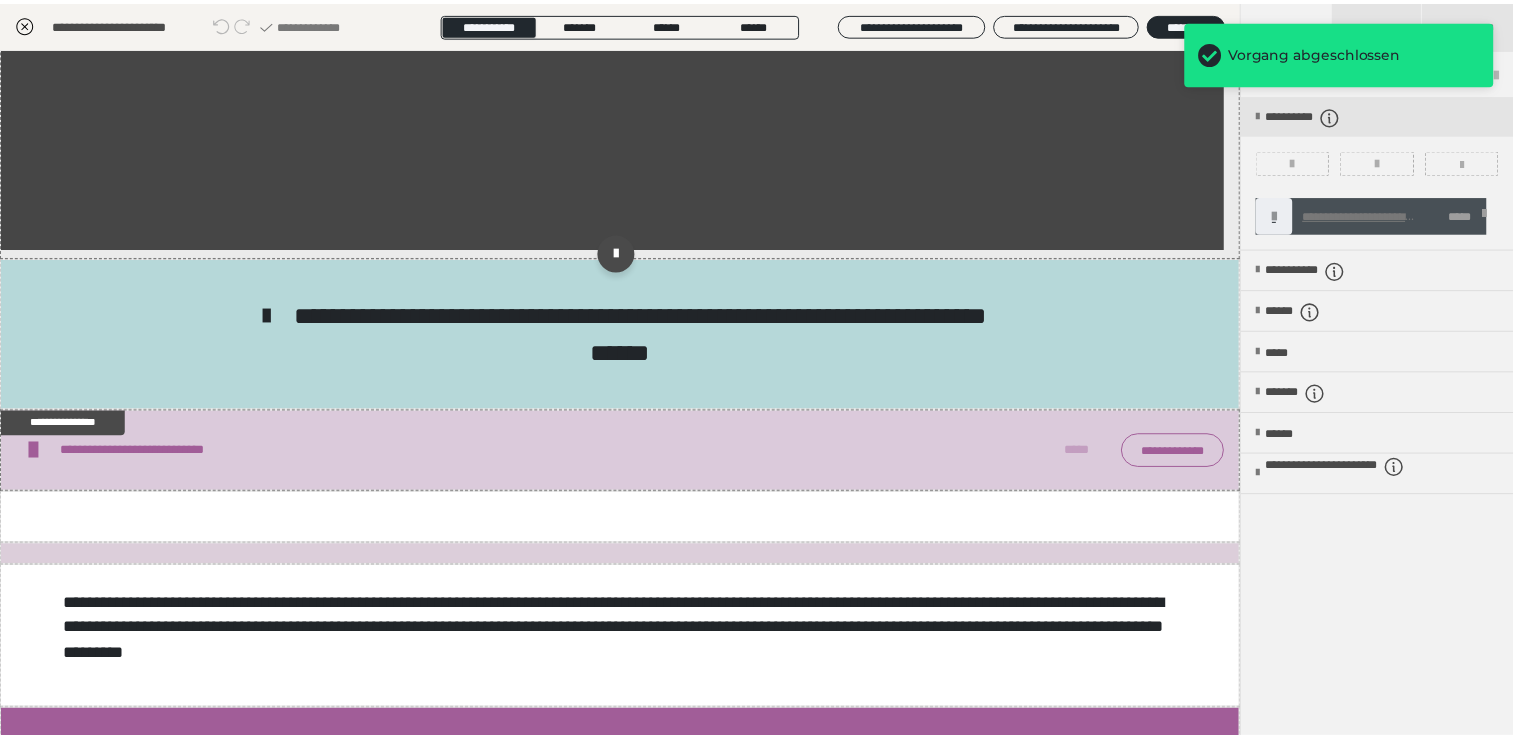 scroll, scrollTop: 900, scrollLeft: 0, axis: vertical 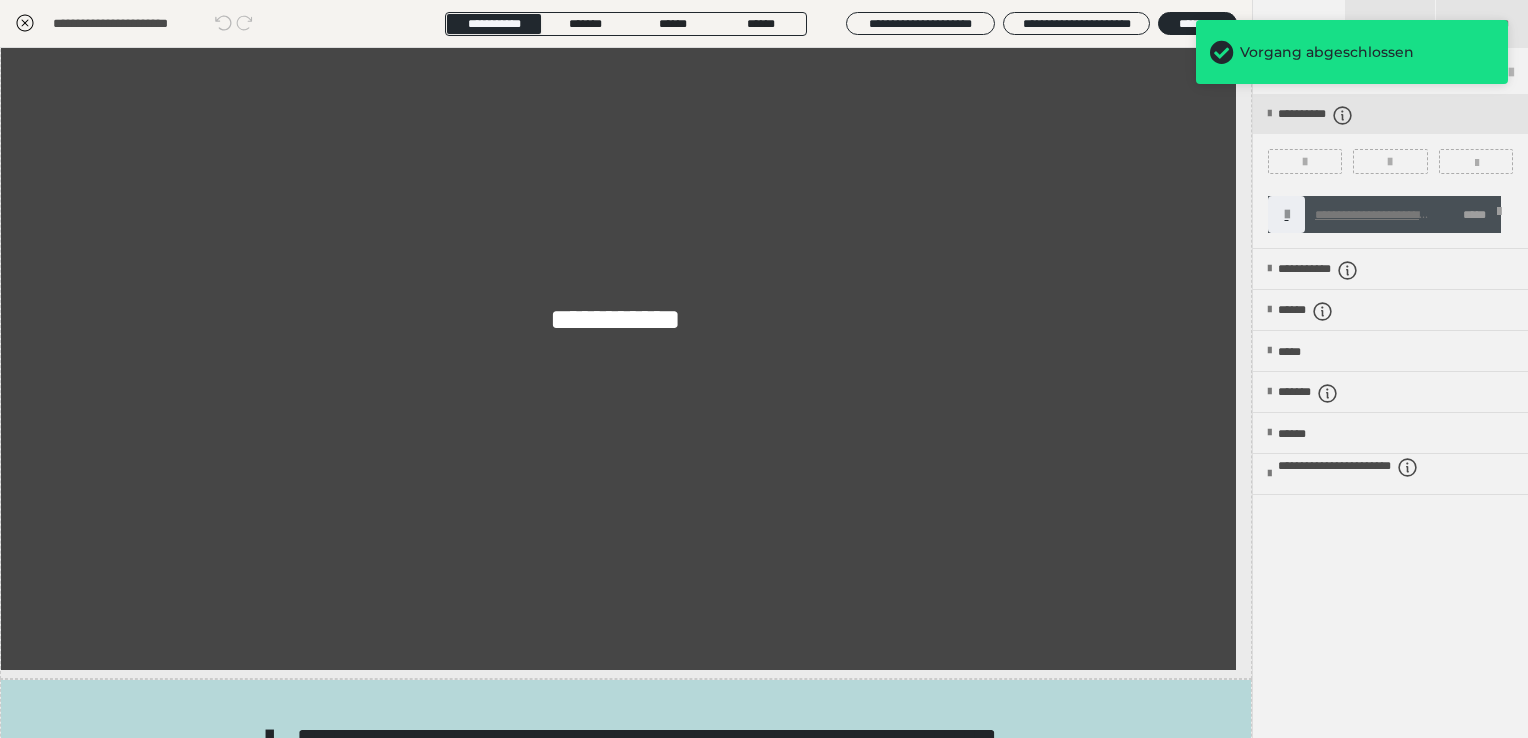 click 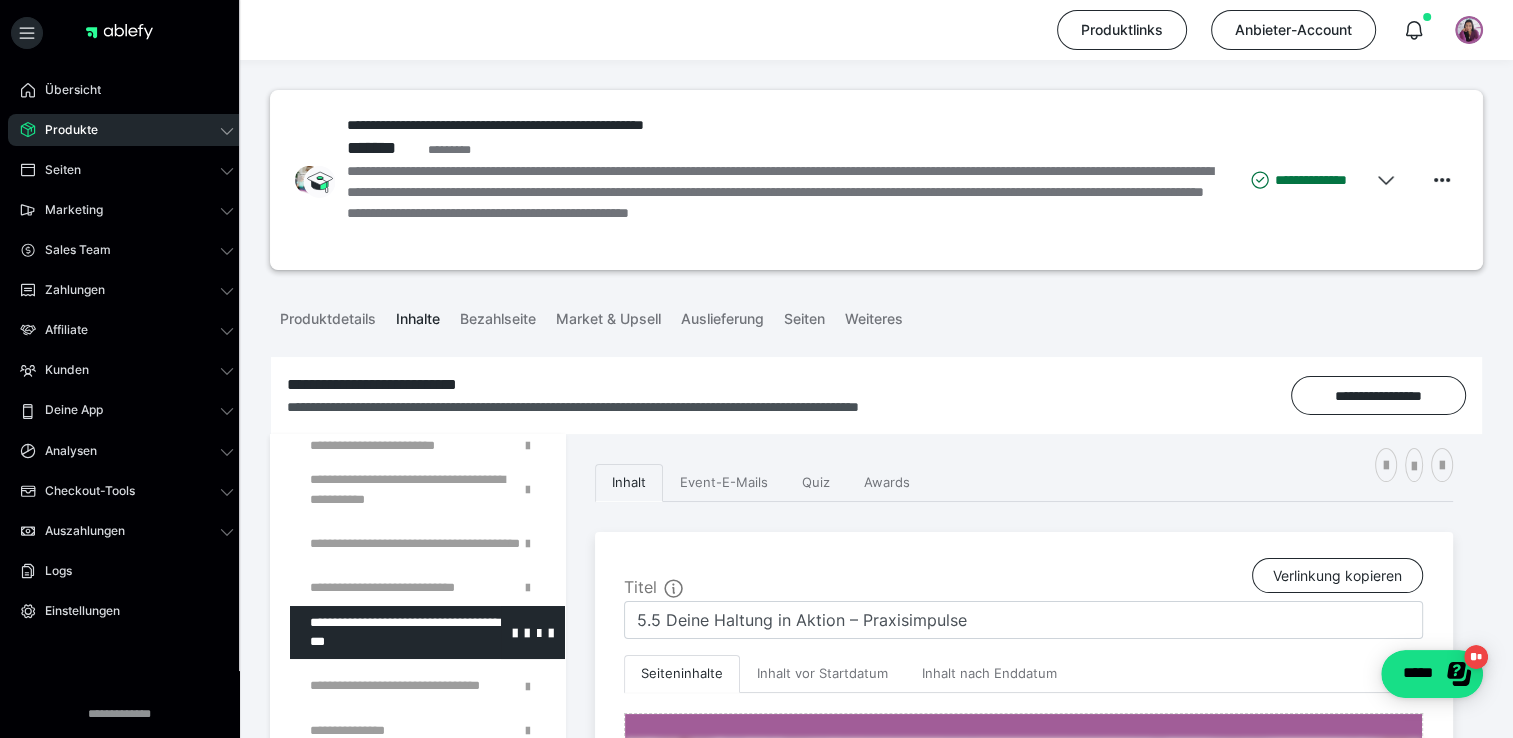 scroll, scrollTop: 2215, scrollLeft: 0, axis: vertical 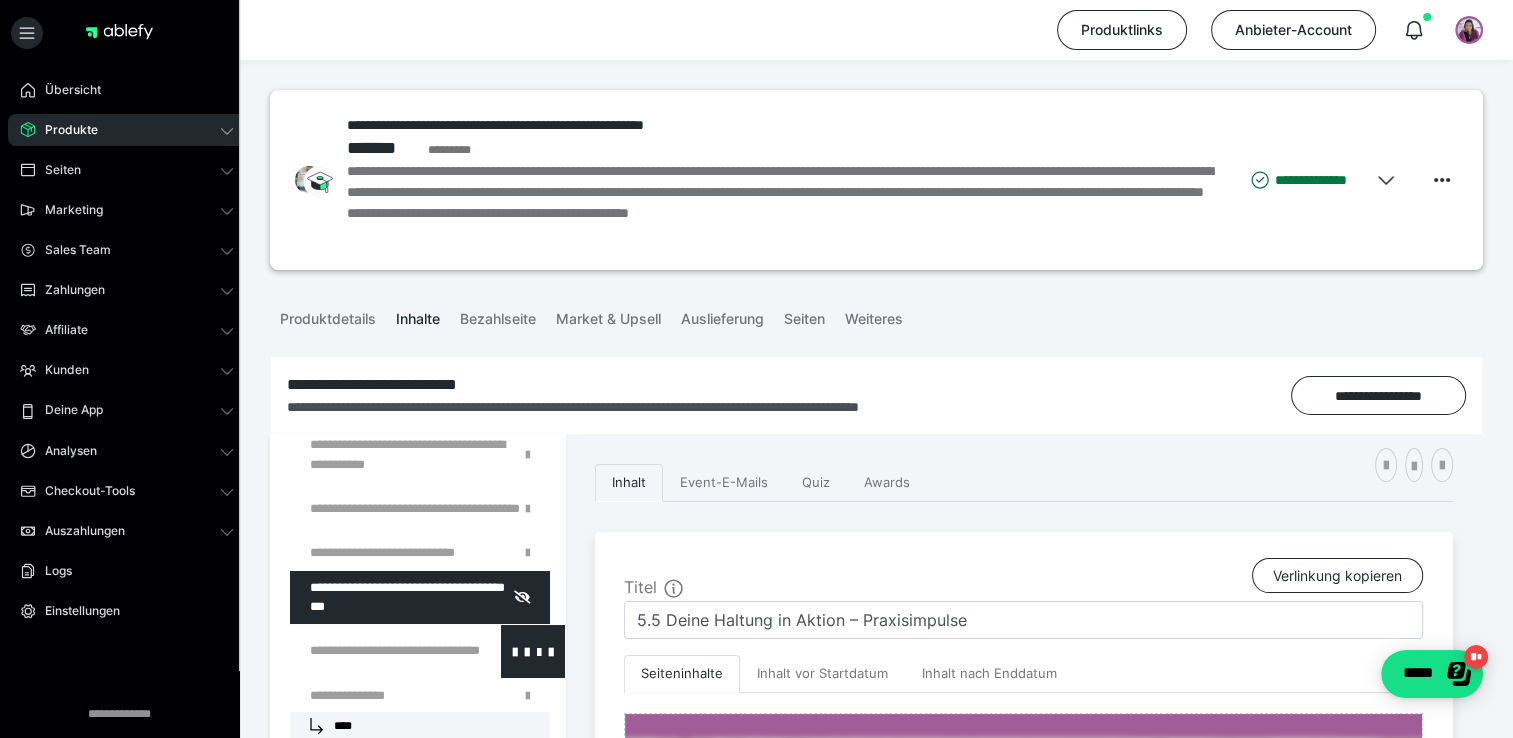 click at bounding box center (375, 651) 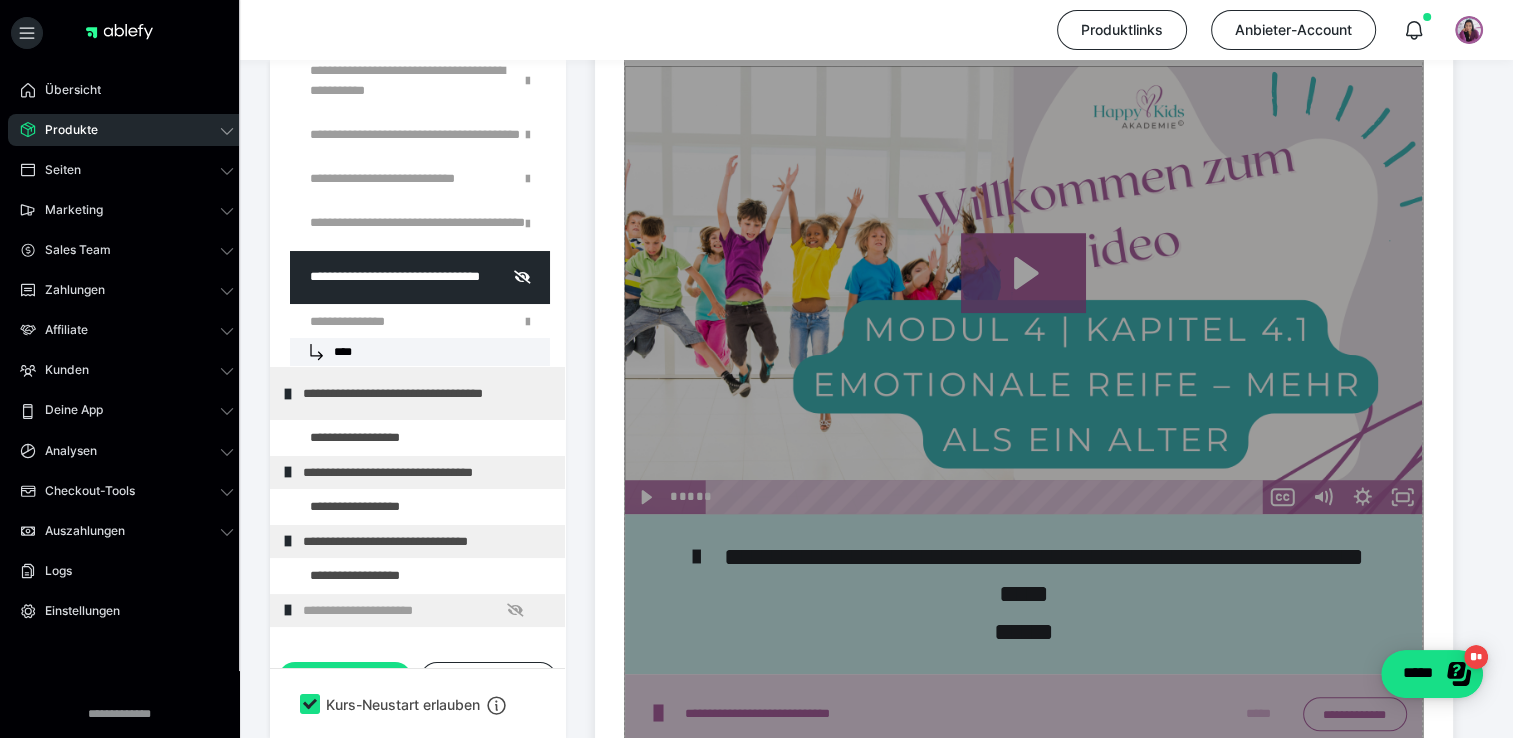 scroll, scrollTop: 1200, scrollLeft: 0, axis: vertical 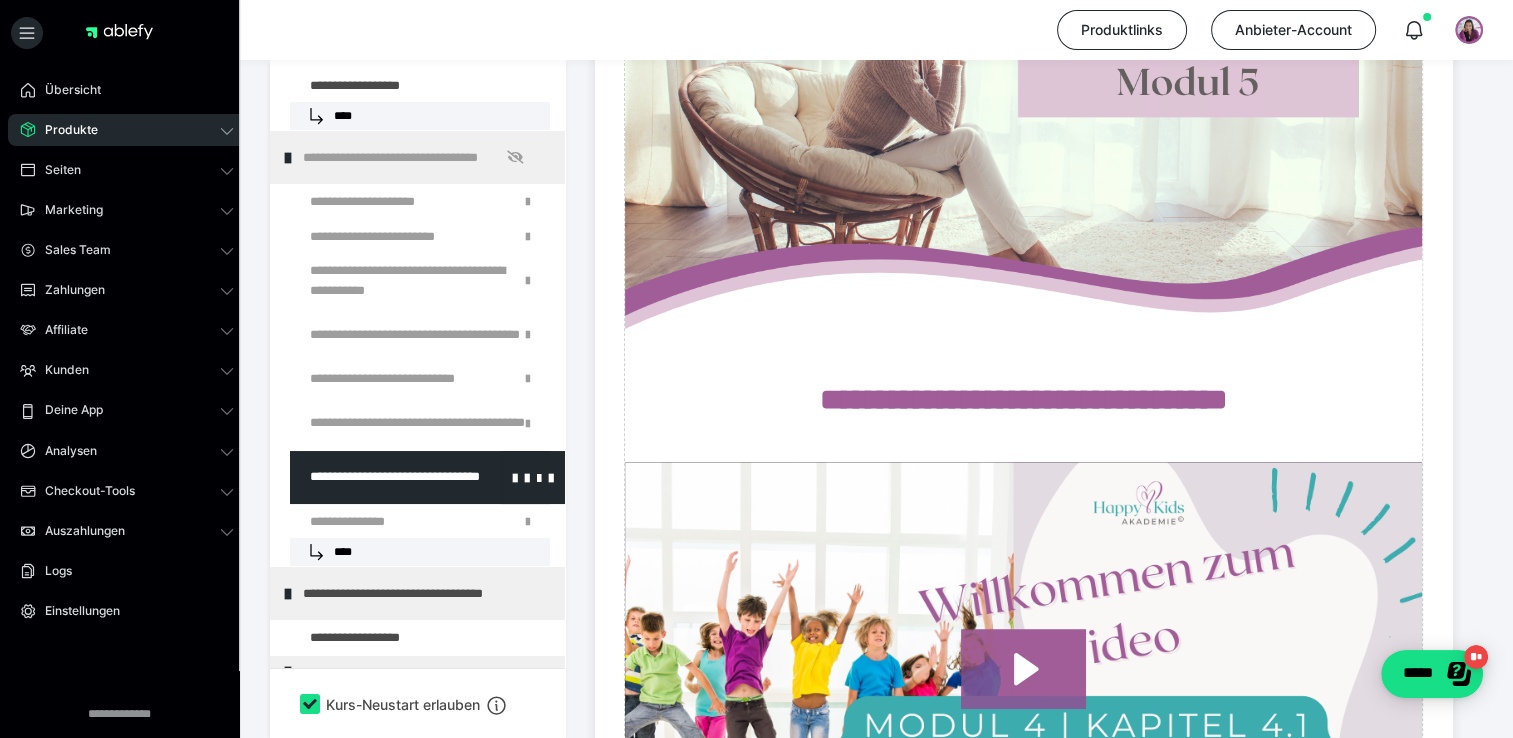 click at bounding box center [375, 477] 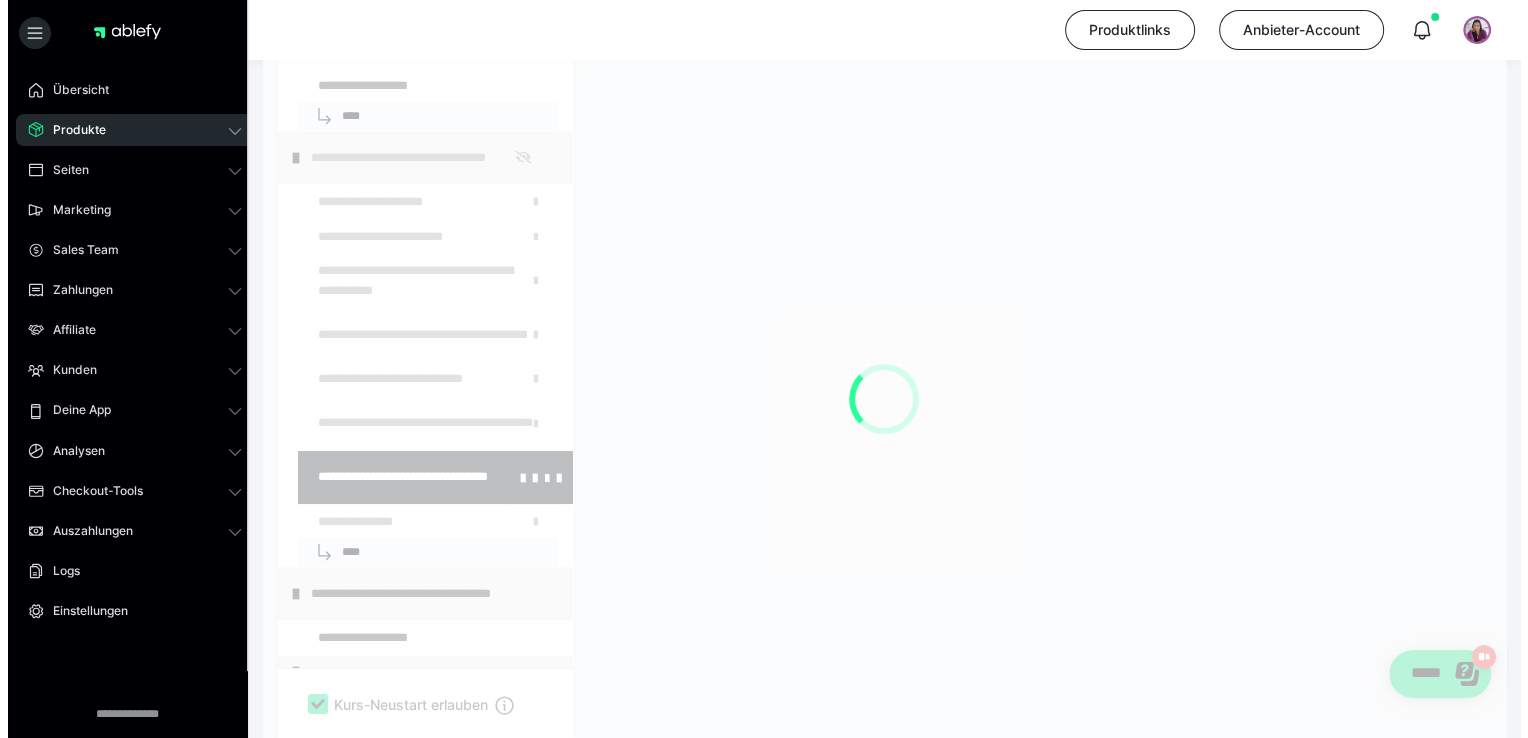 scroll, scrollTop: 373, scrollLeft: 0, axis: vertical 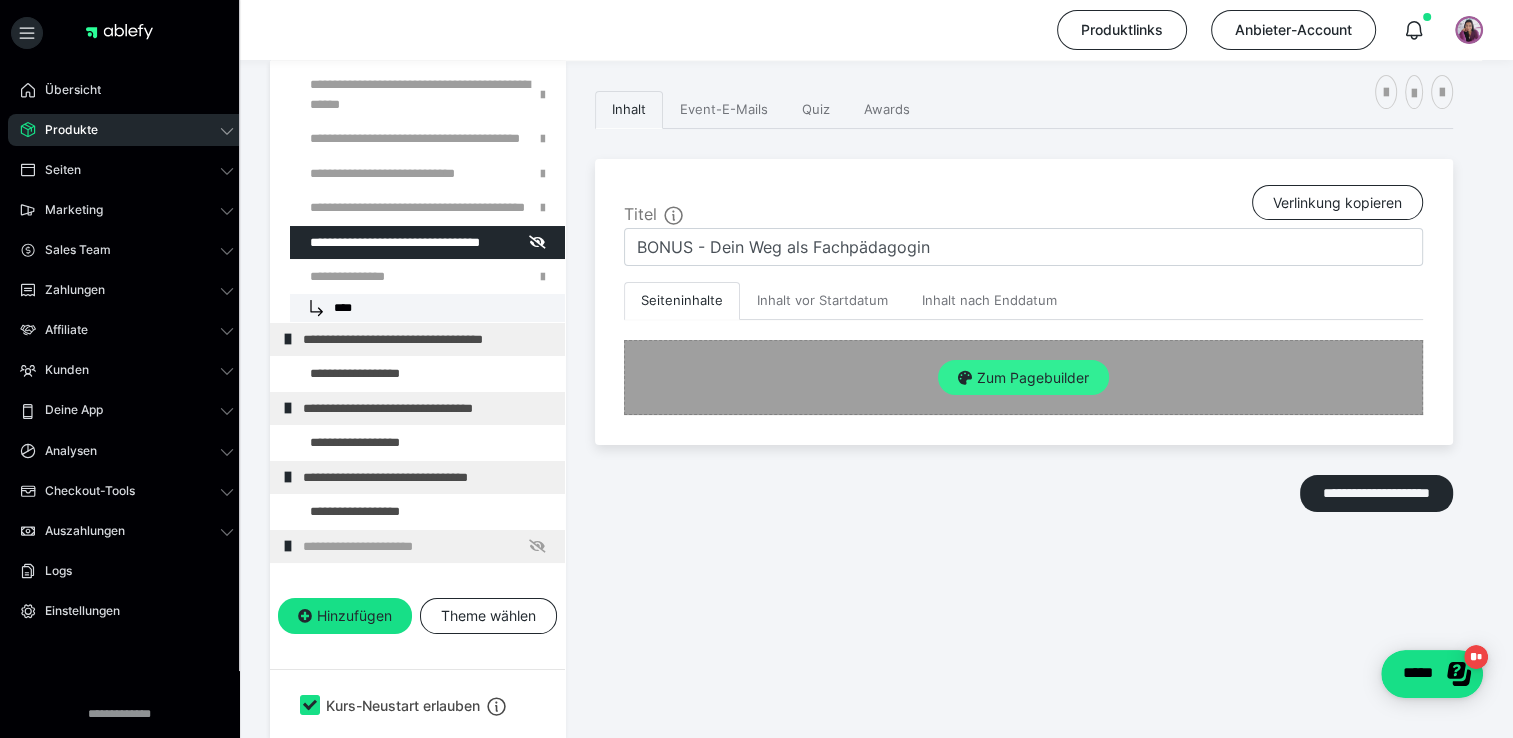 click on "Zum Pagebuilder" at bounding box center [1023, 378] 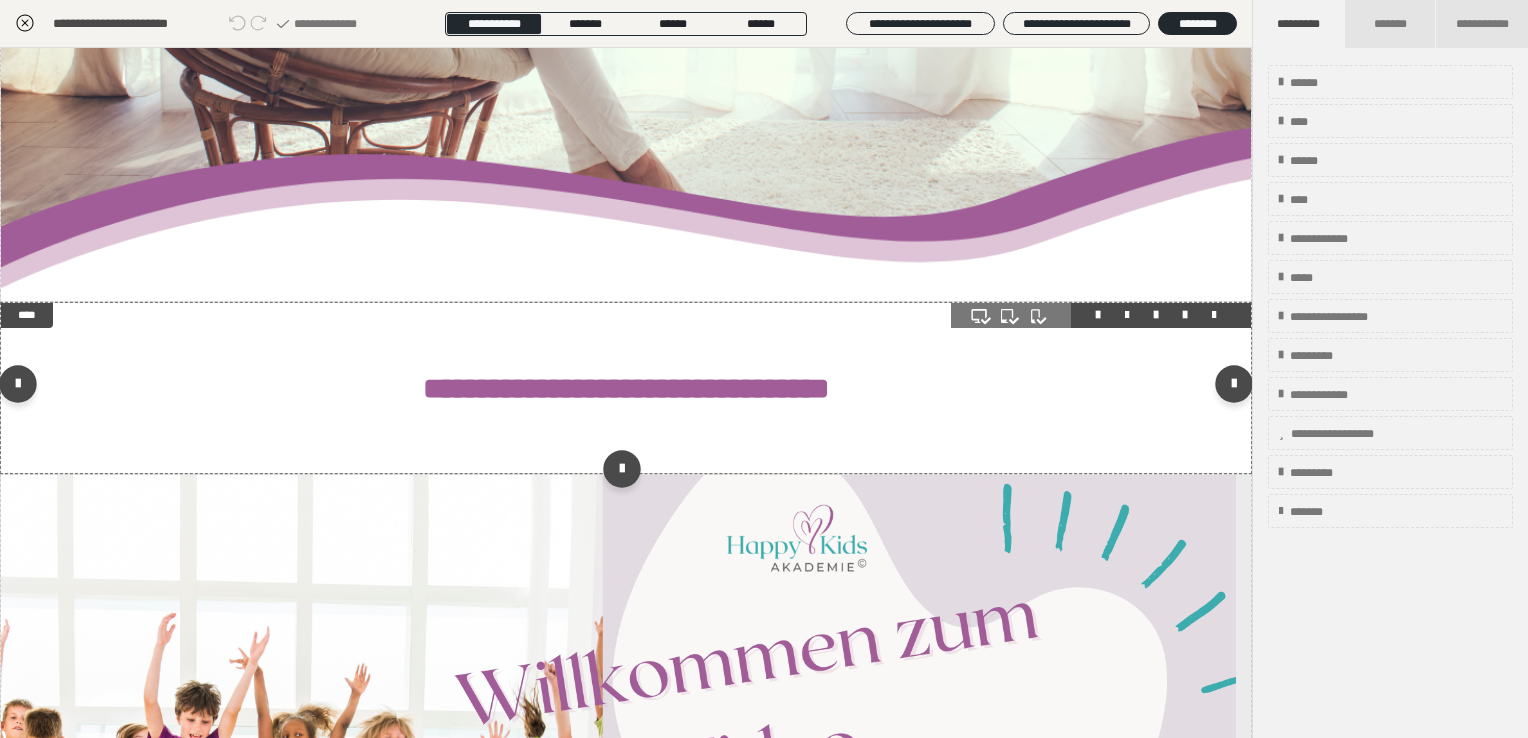 scroll, scrollTop: 500, scrollLeft: 0, axis: vertical 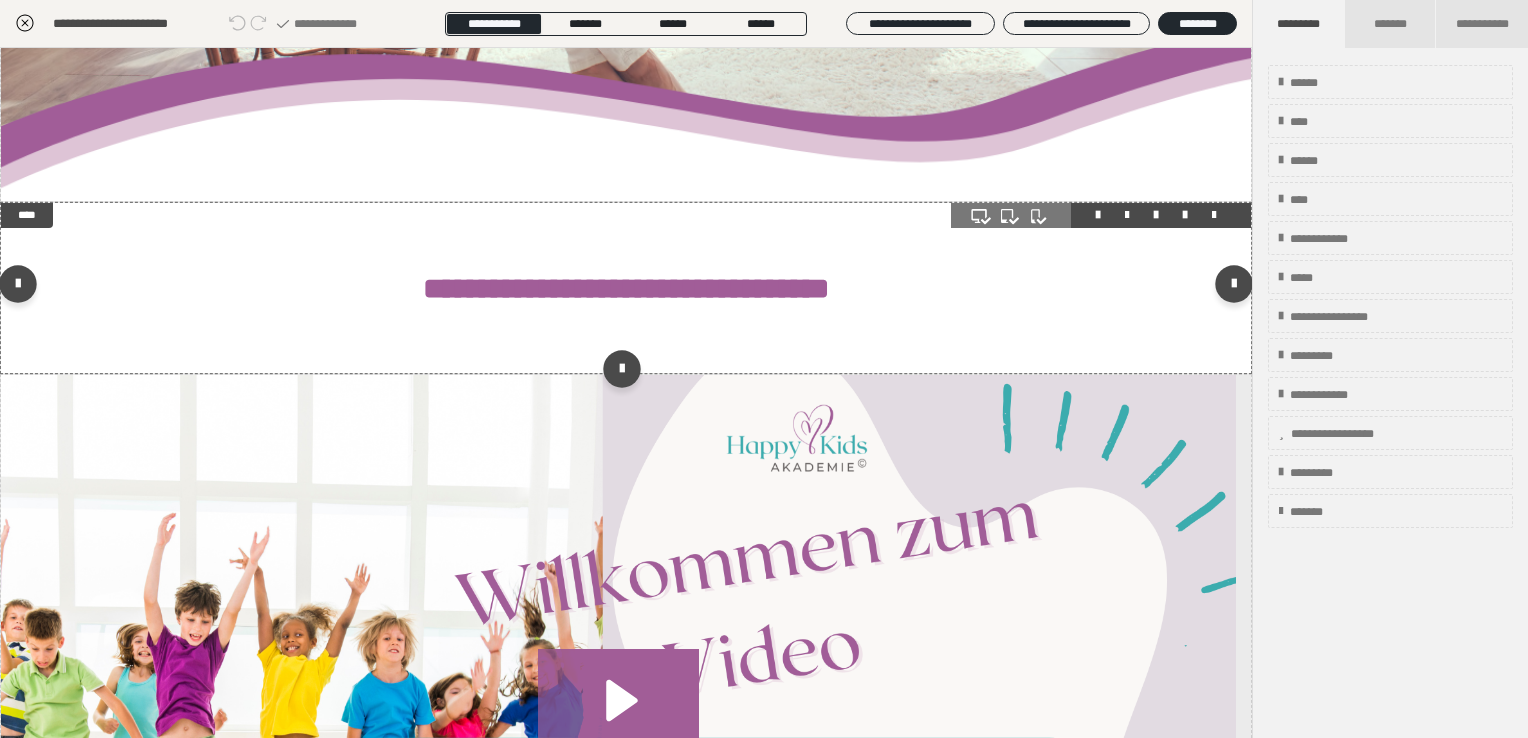 click at bounding box center (618, 722) 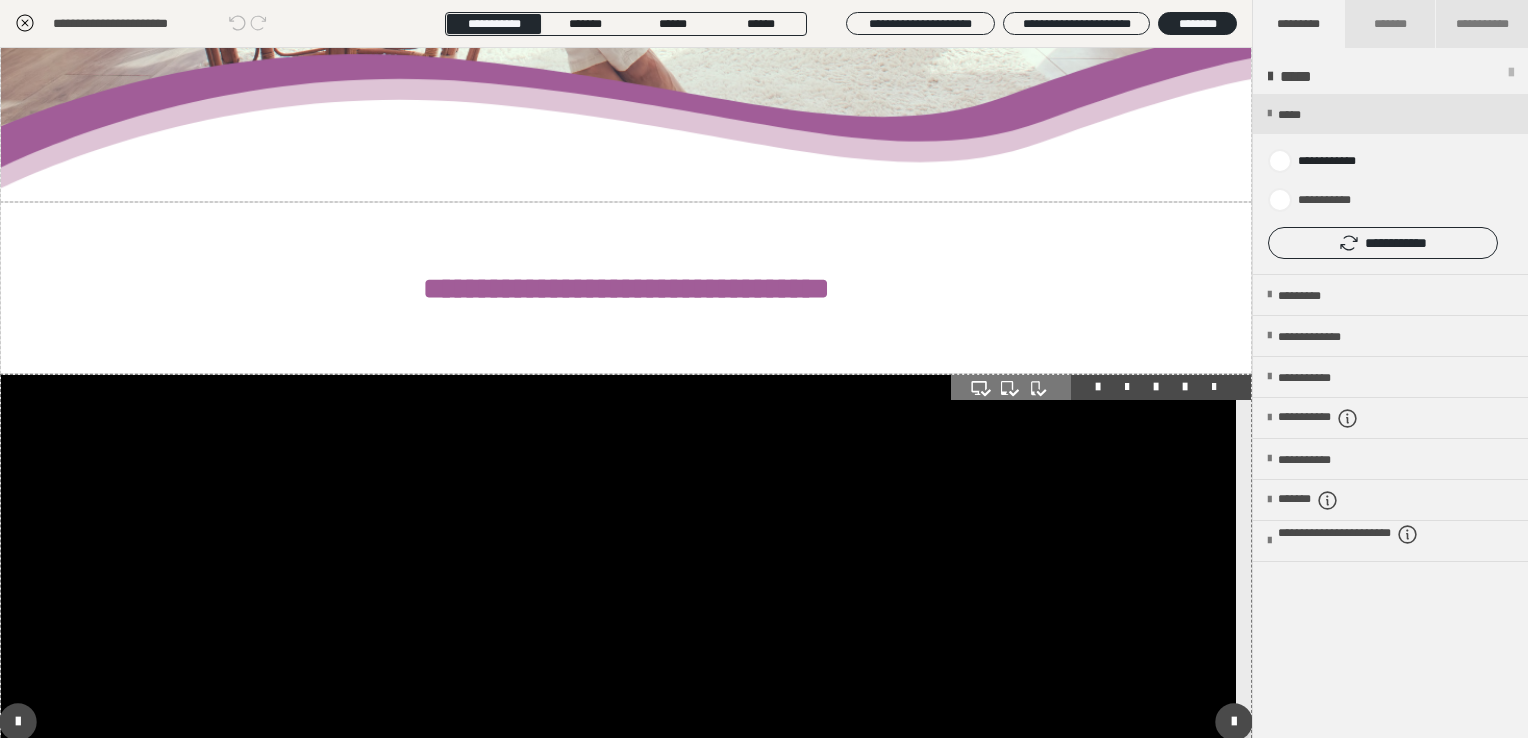 click at bounding box center [1214, 387] 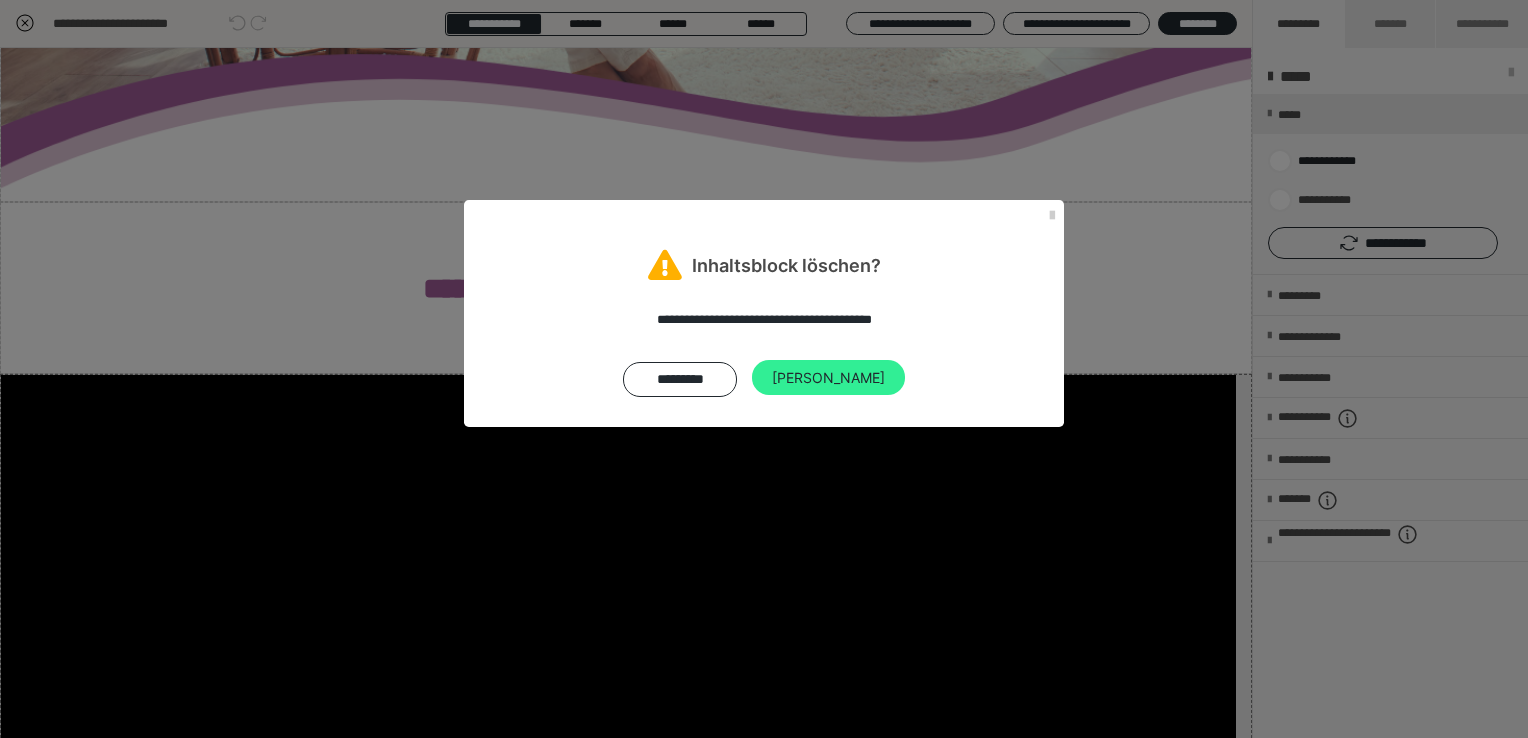click on "[PERSON_NAME]" at bounding box center (828, 378) 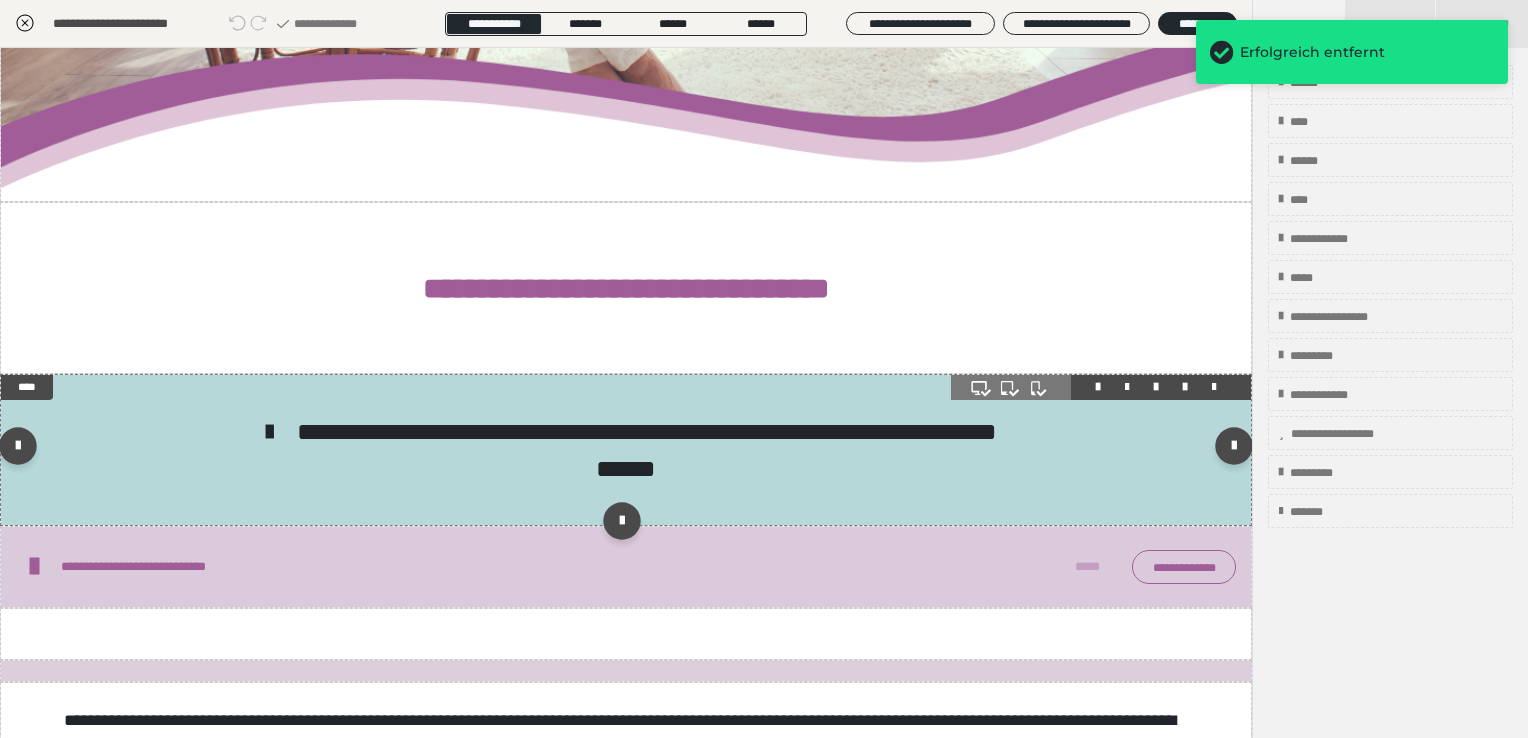click on "**********" at bounding box center [626, 450] 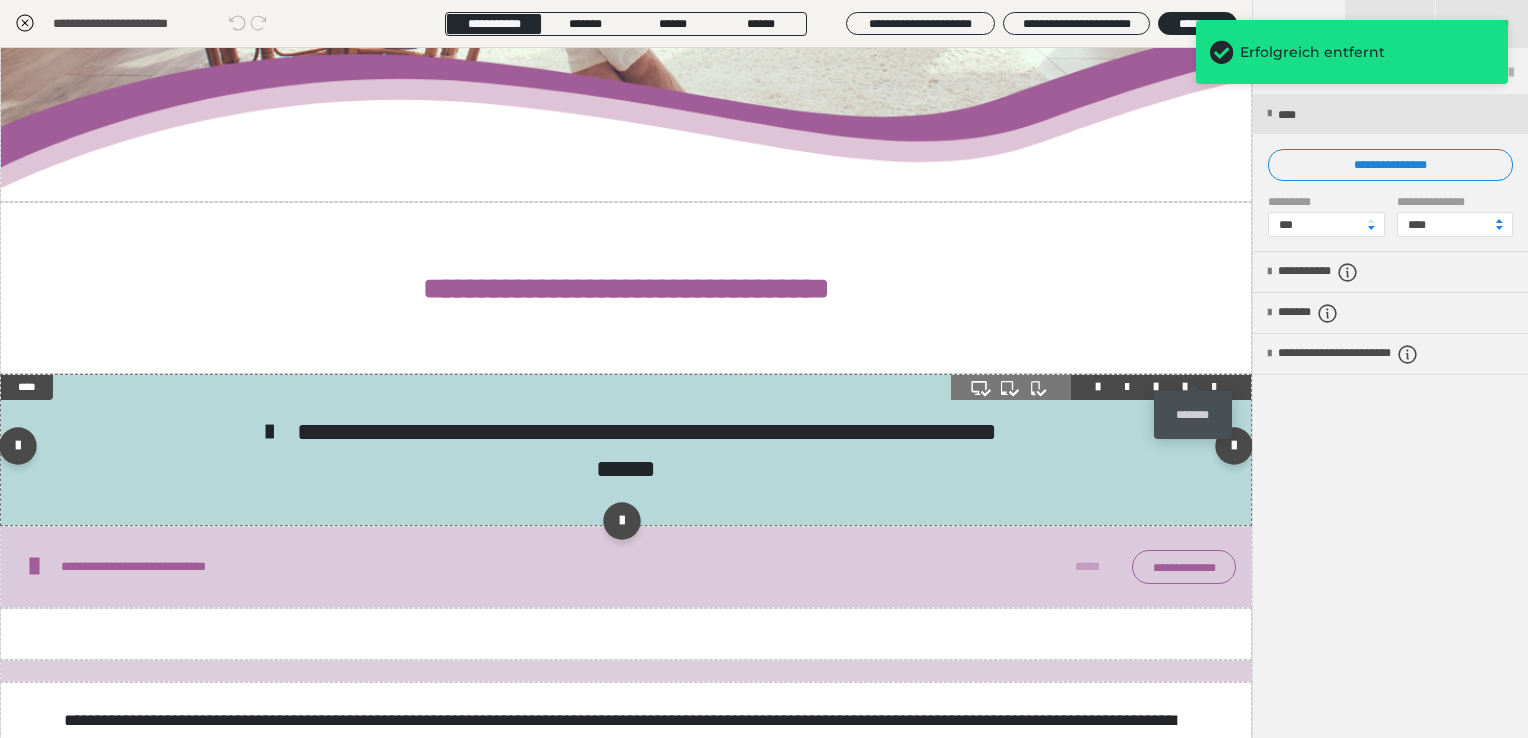 click at bounding box center (1214, 387) 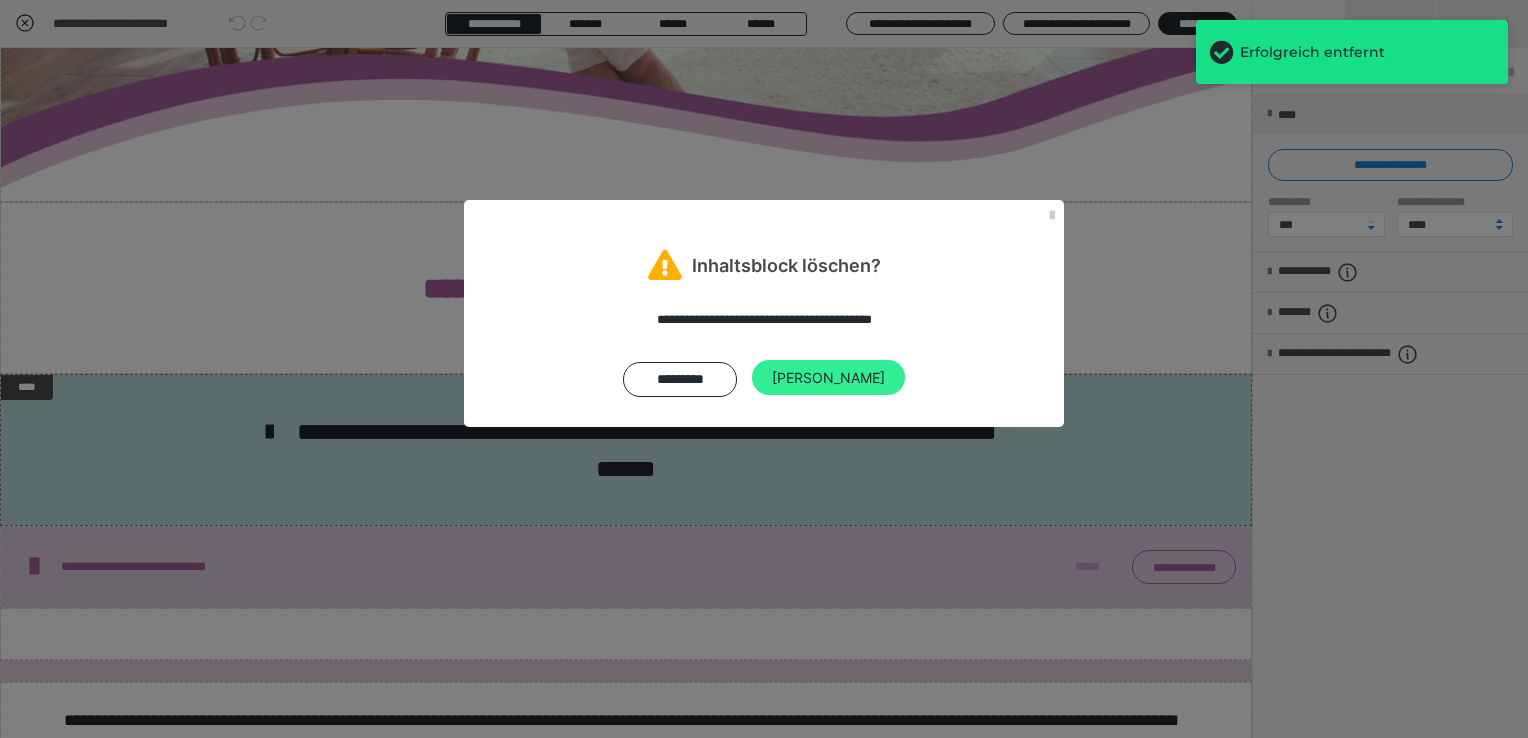 click on "[PERSON_NAME]" at bounding box center [828, 378] 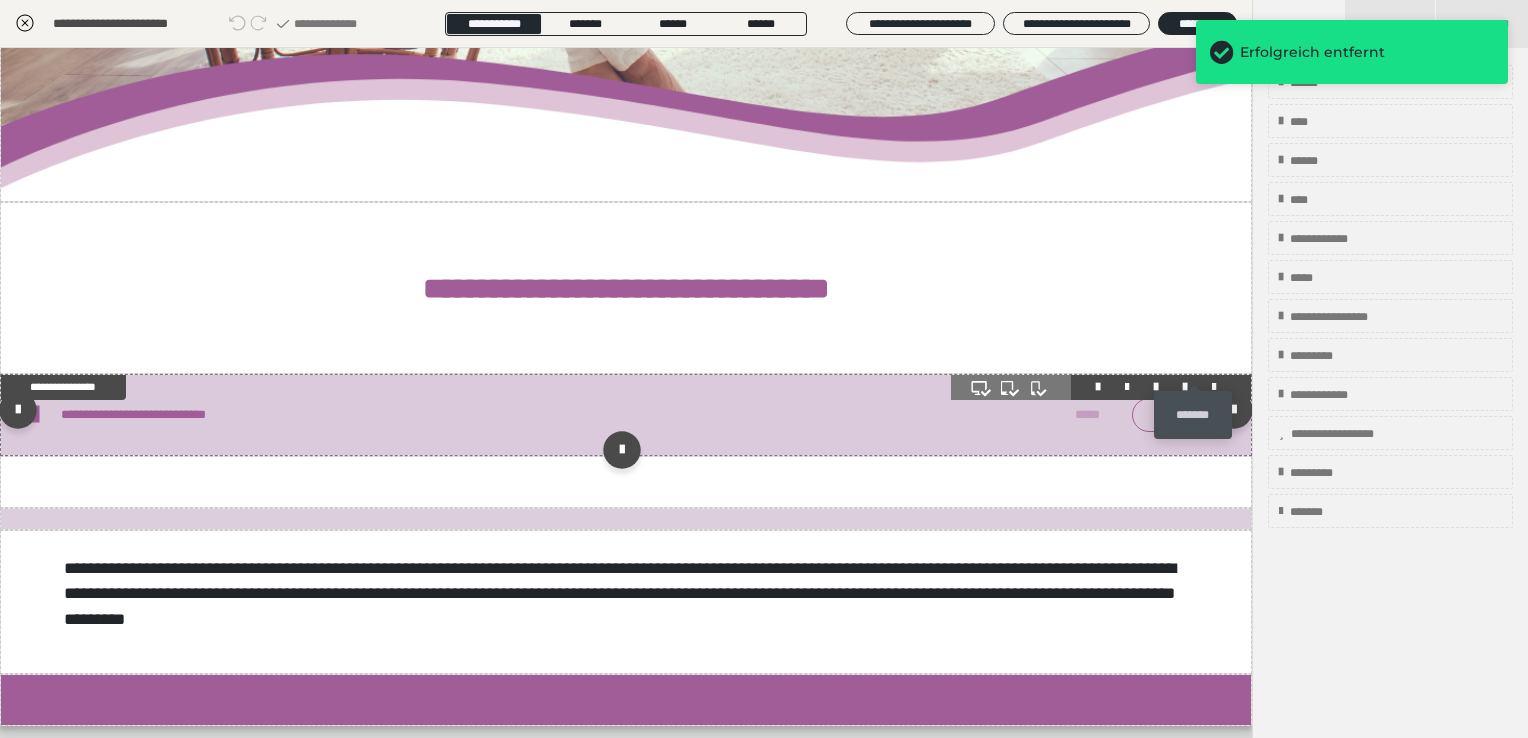 click at bounding box center [1214, 387] 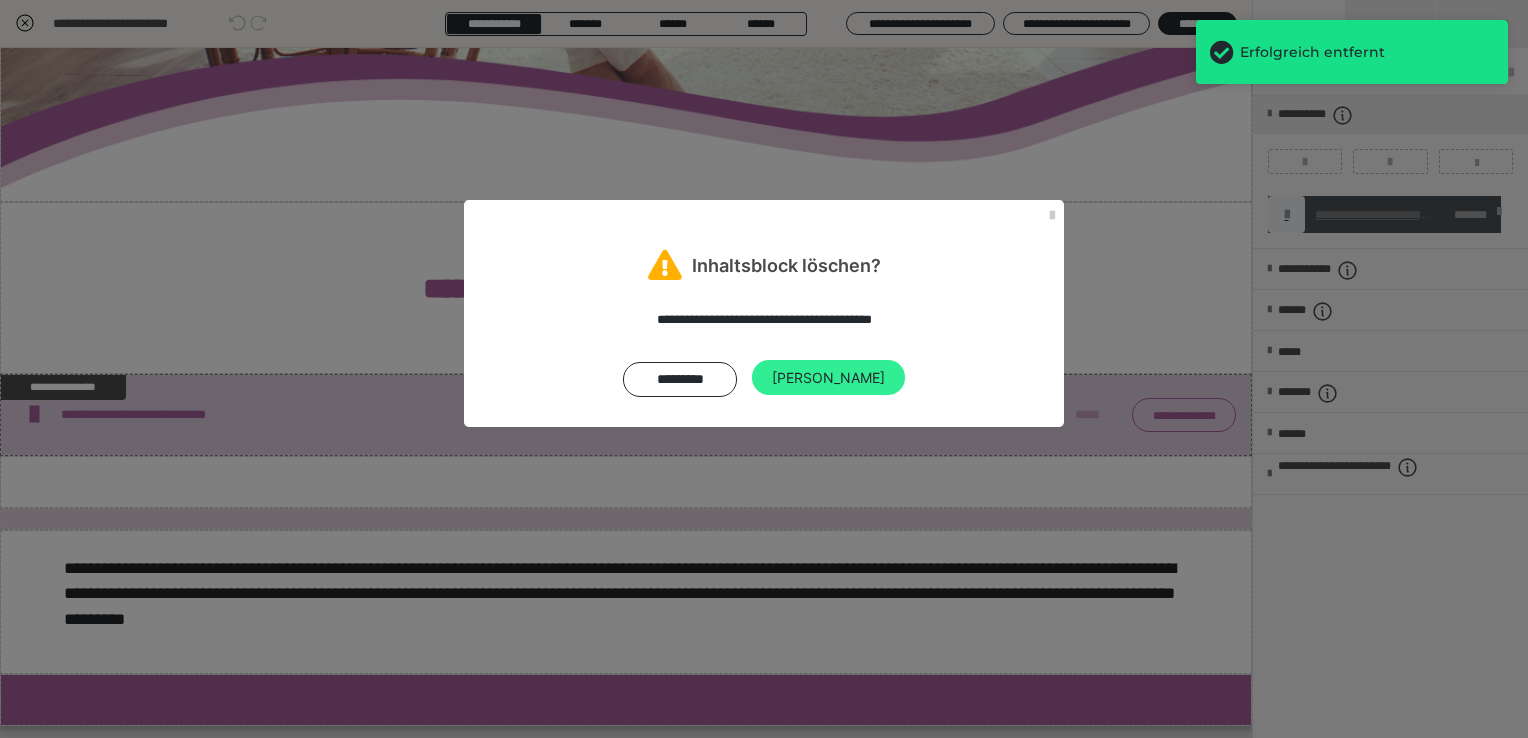 click on "[PERSON_NAME]" at bounding box center [828, 378] 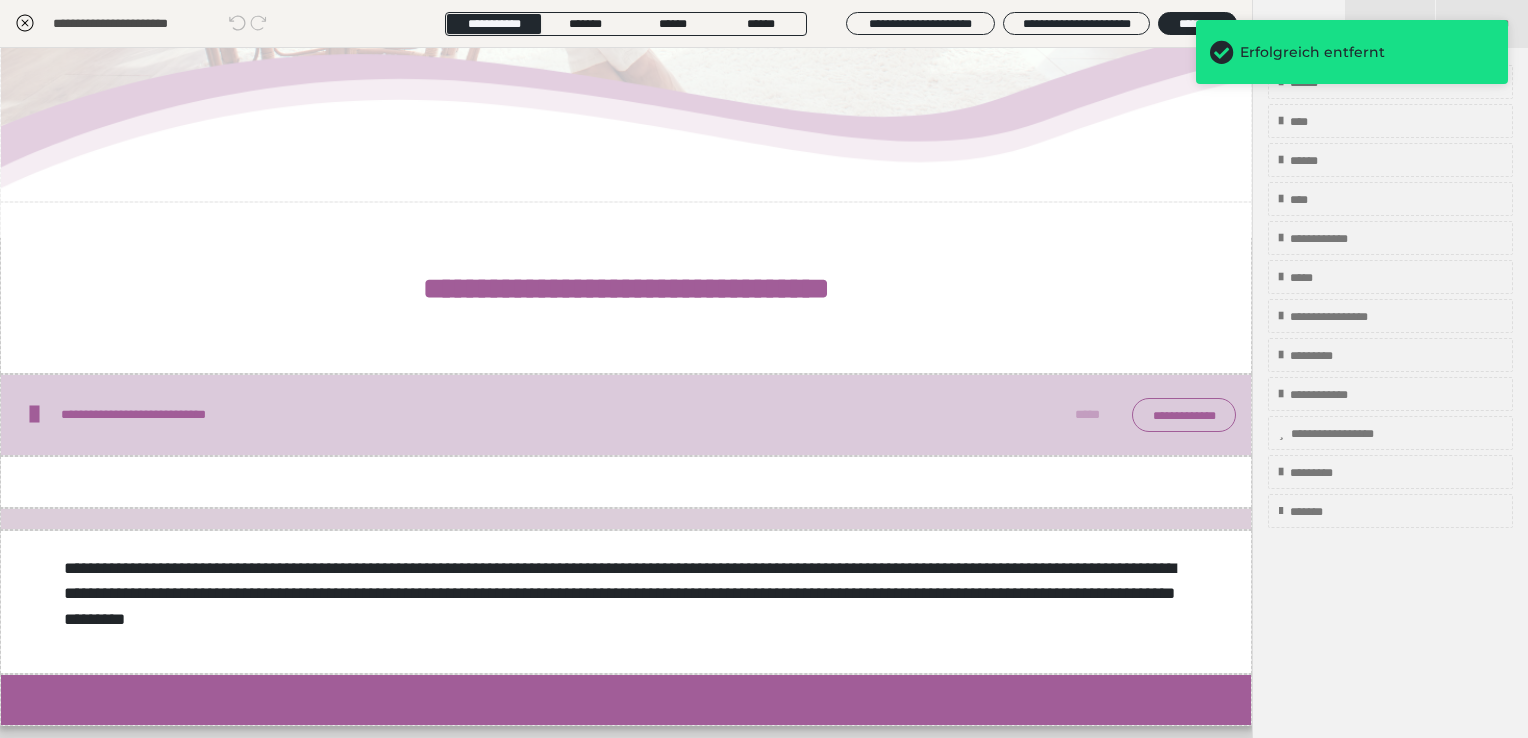 scroll, scrollTop: 479, scrollLeft: 0, axis: vertical 